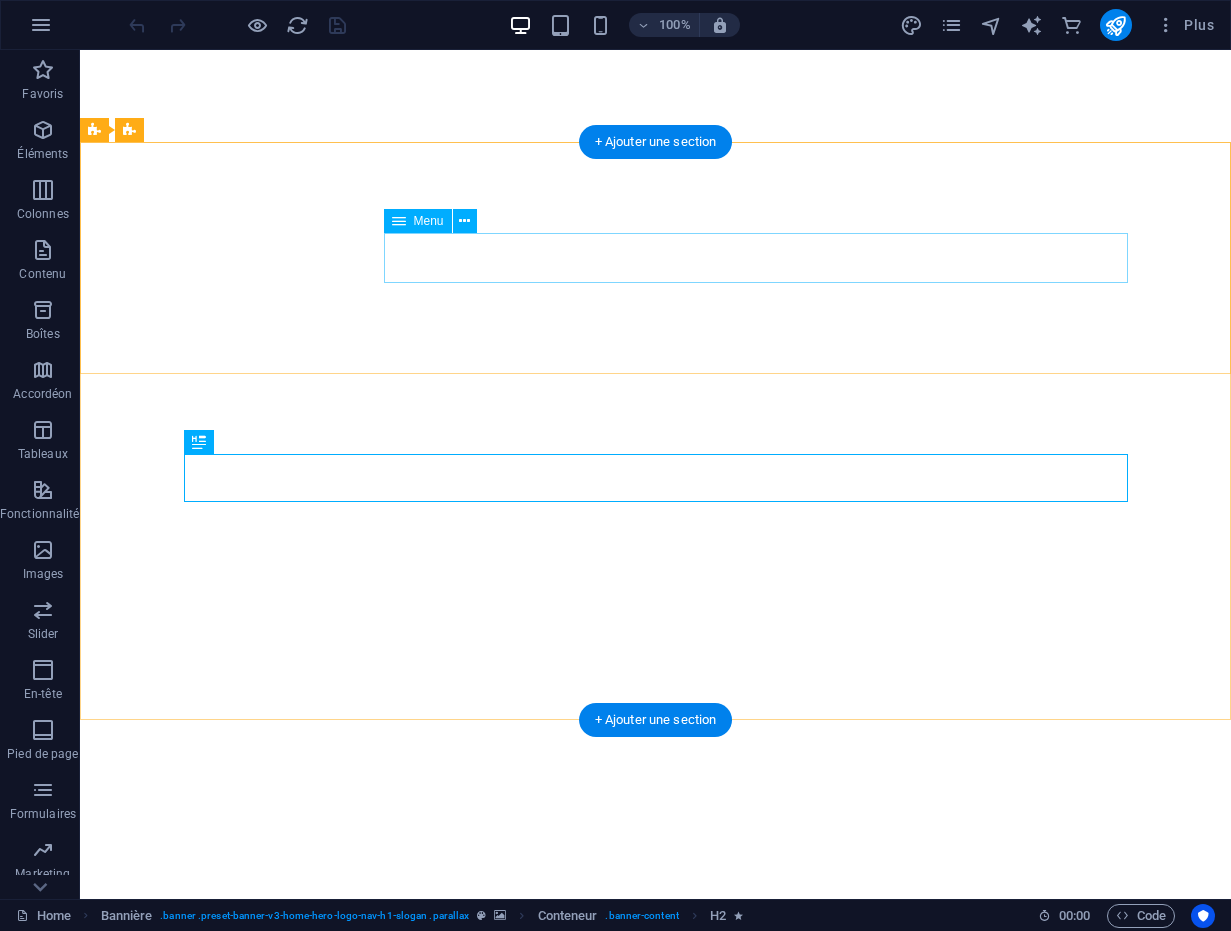 scroll, scrollTop: 0, scrollLeft: 0, axis: both 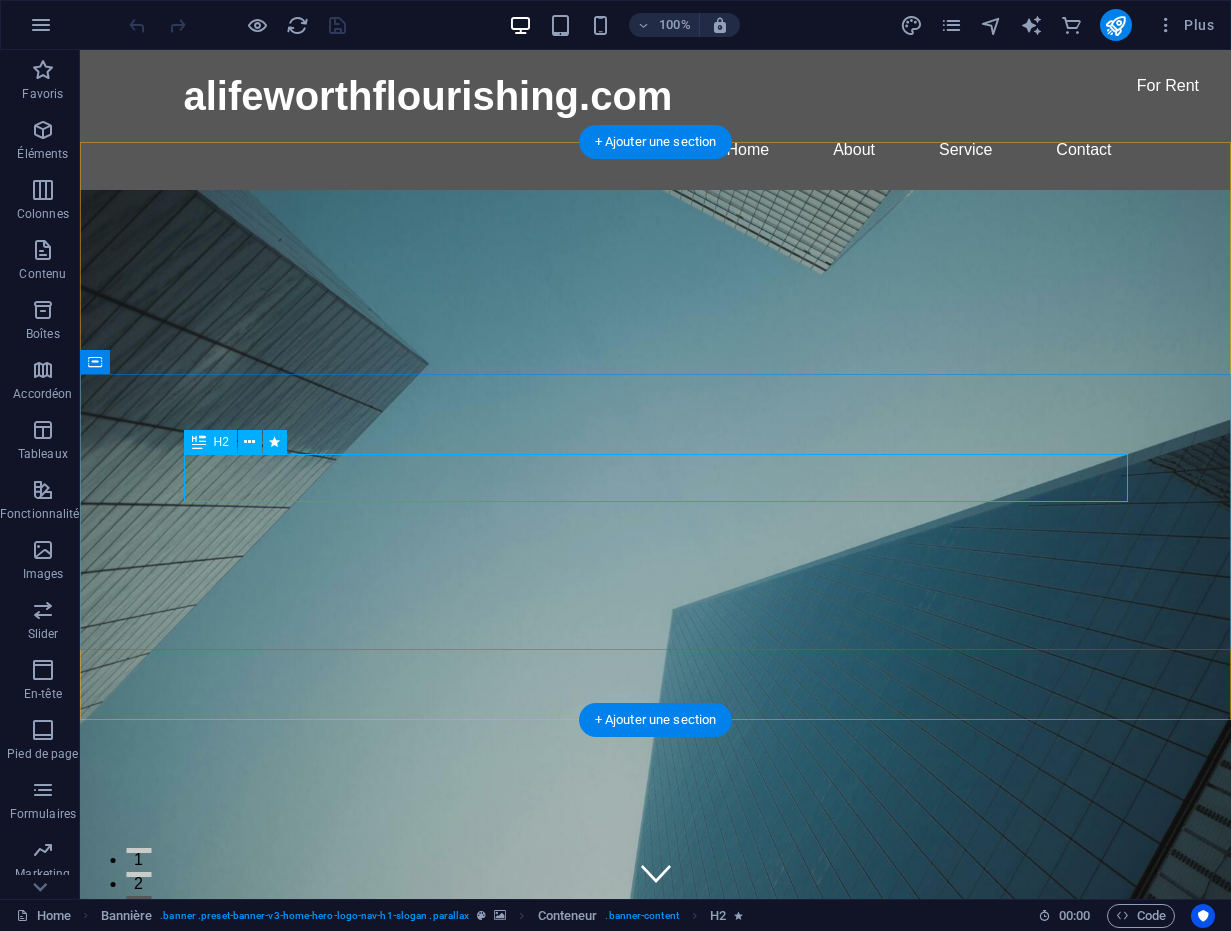 click on "This is a very cool headline" at bounding box center (656, 1358) 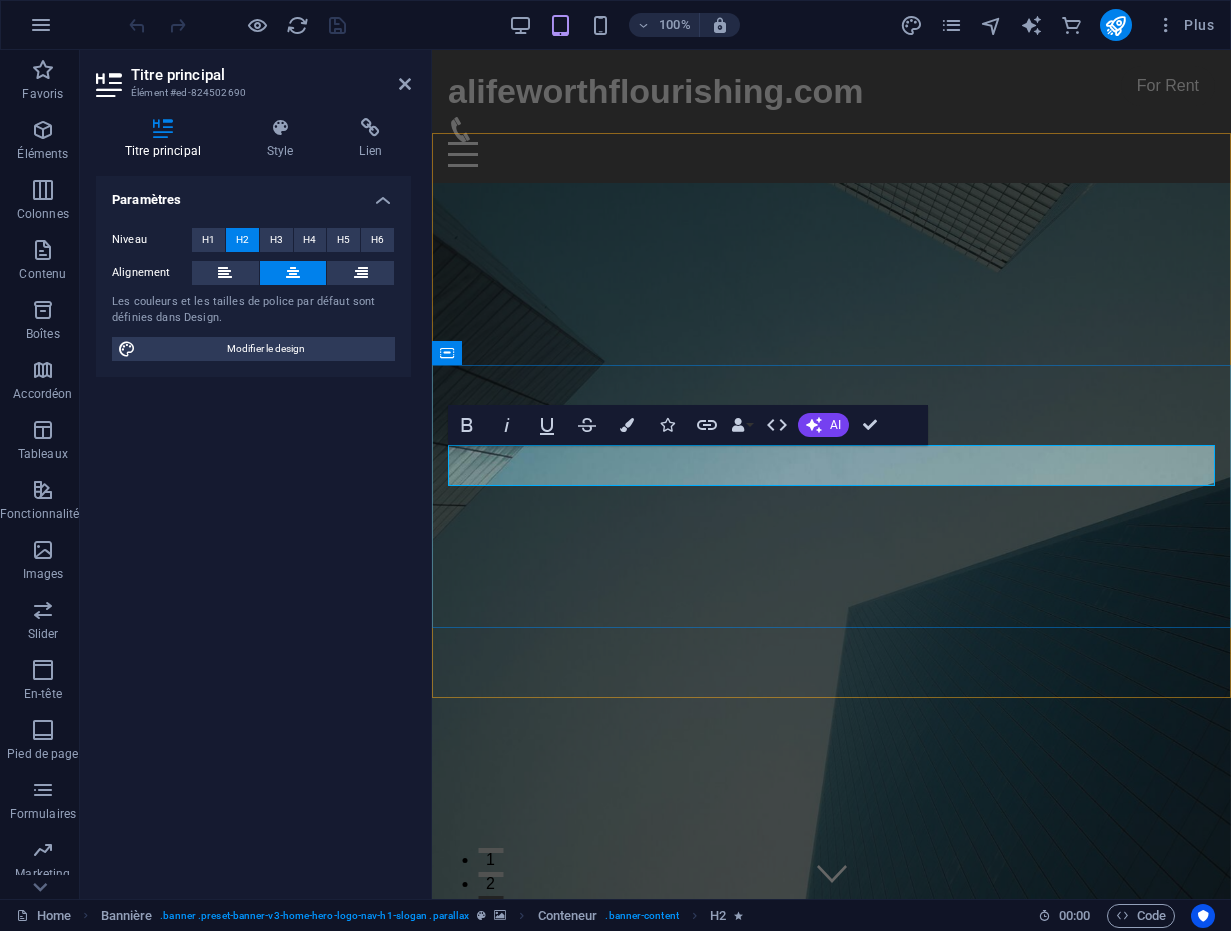 type 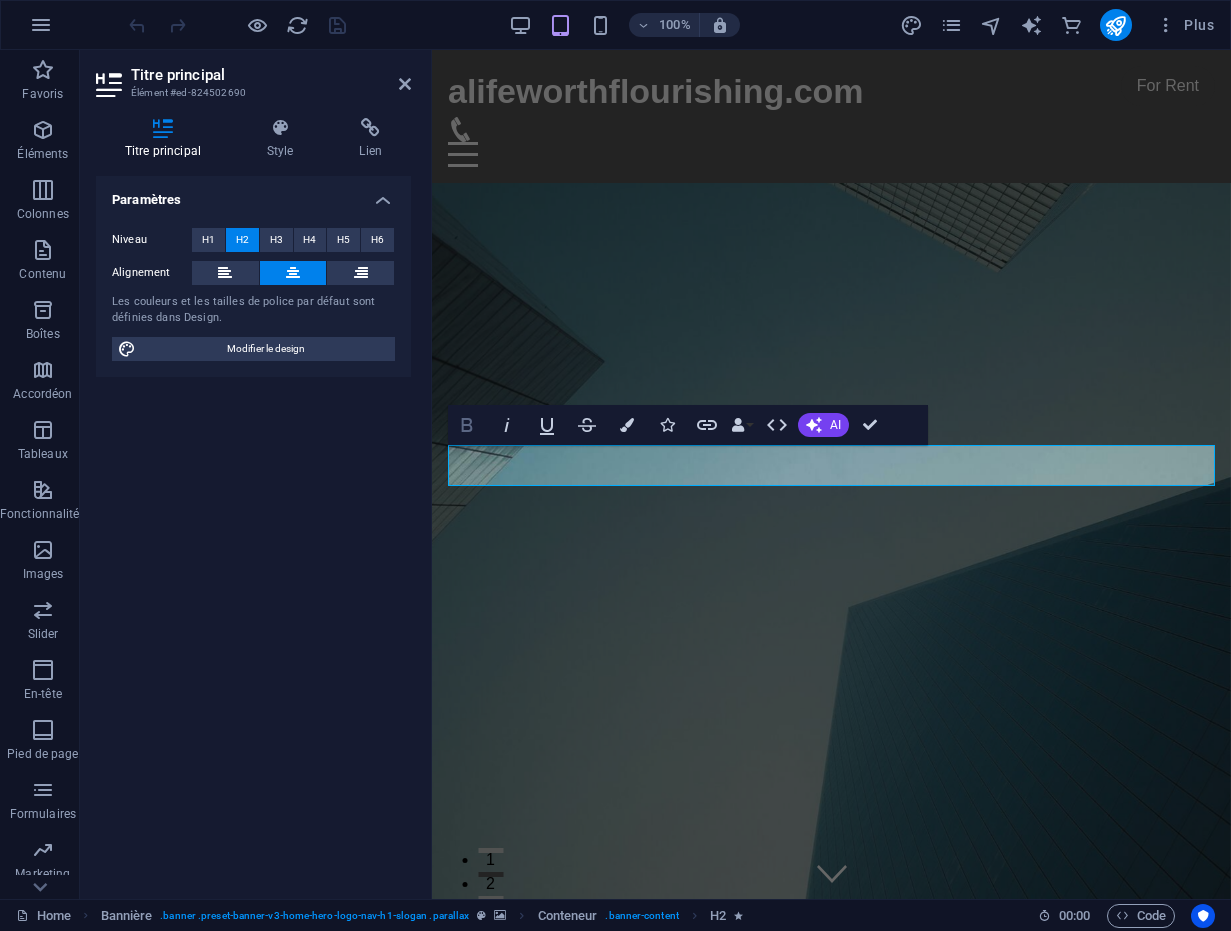 click 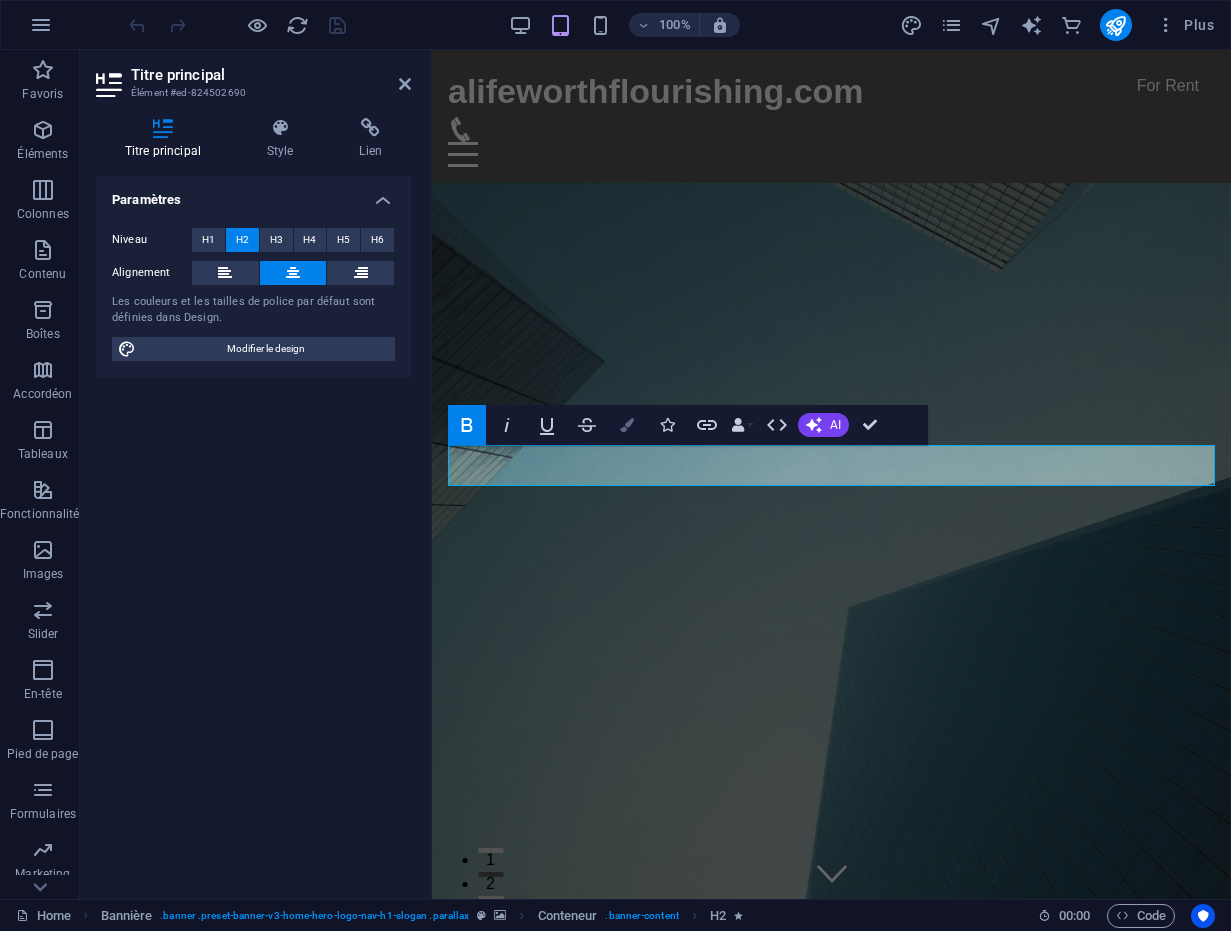 click at bounding box center (627, 425) 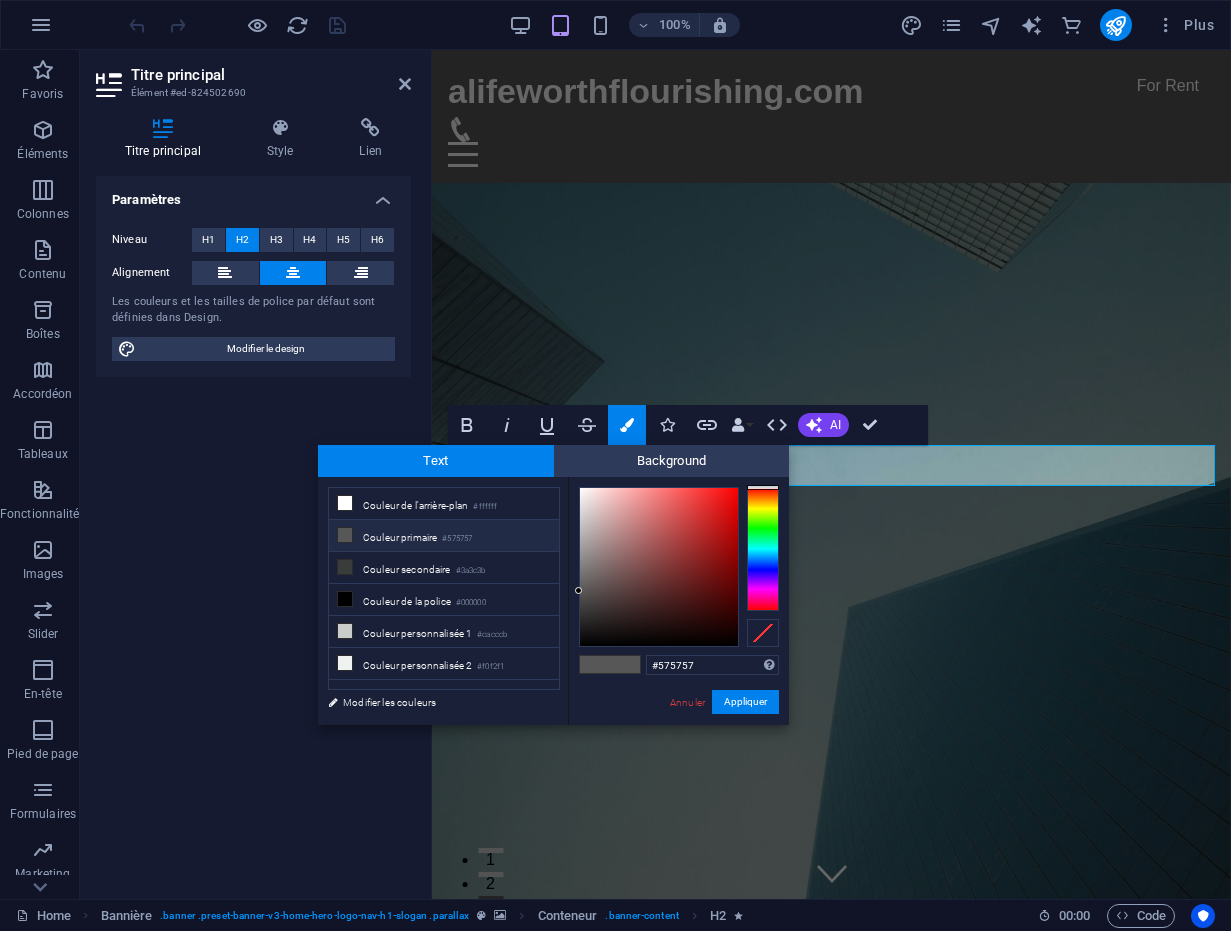 click at bounding box center (763, 549) 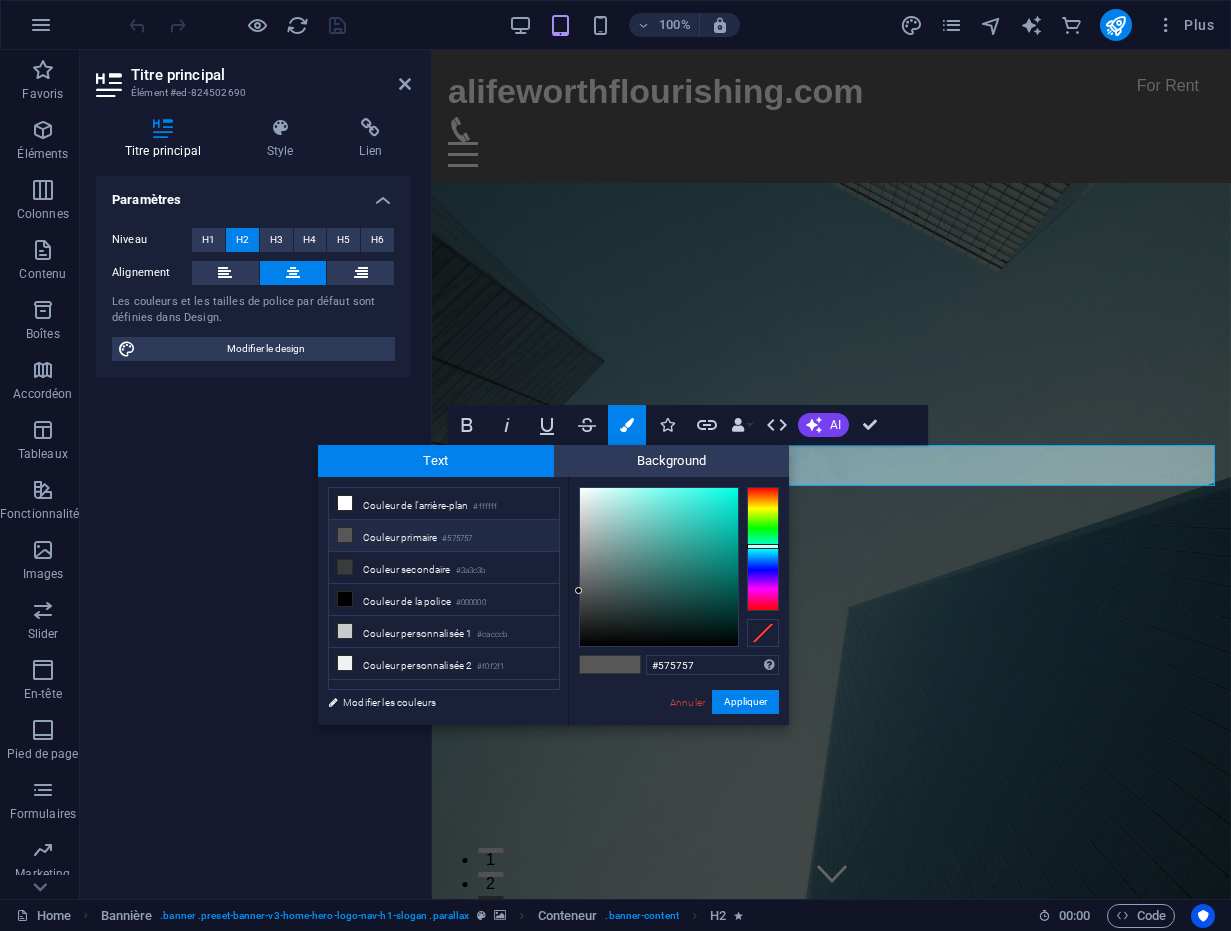 type on "#29d0c0" 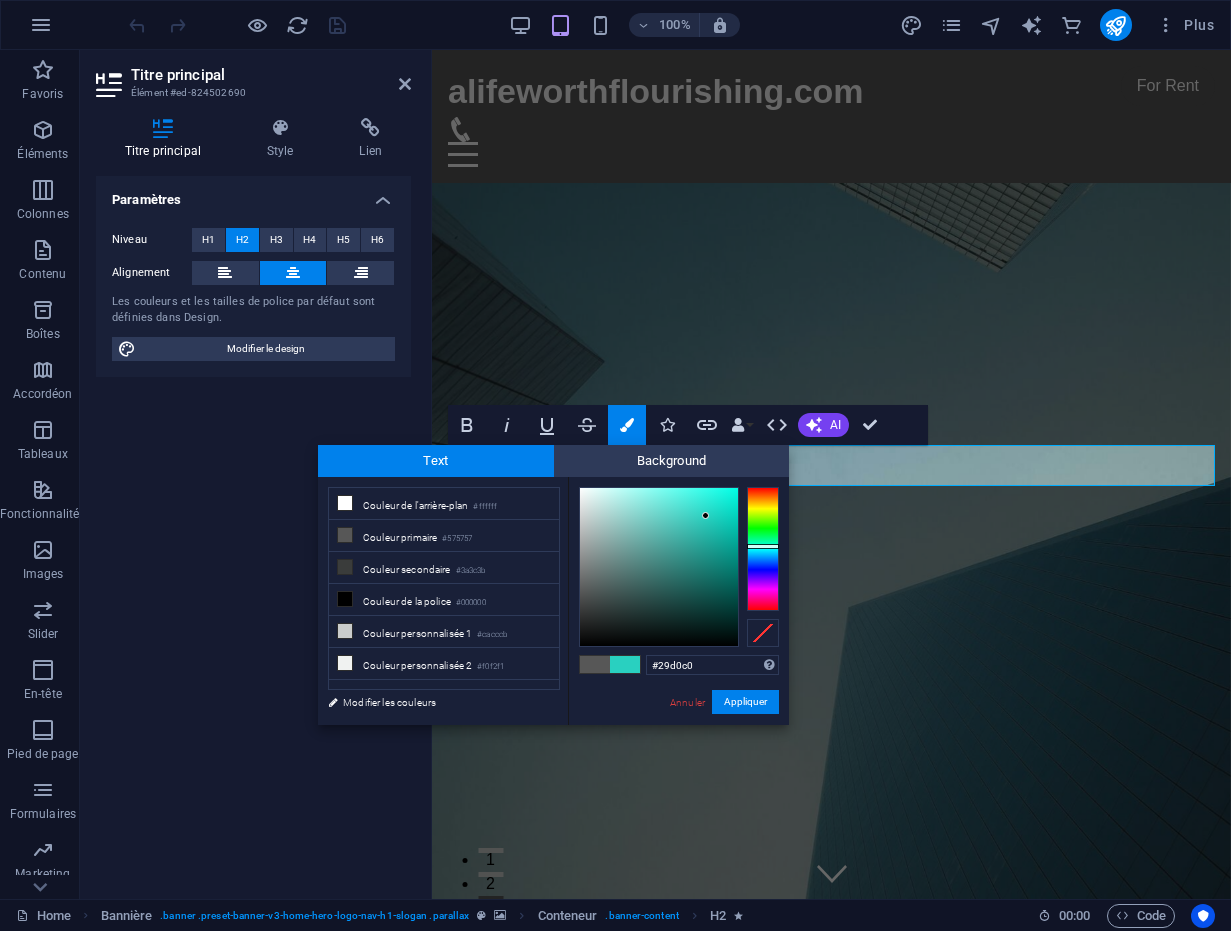 click at bounding box center [659, 567] 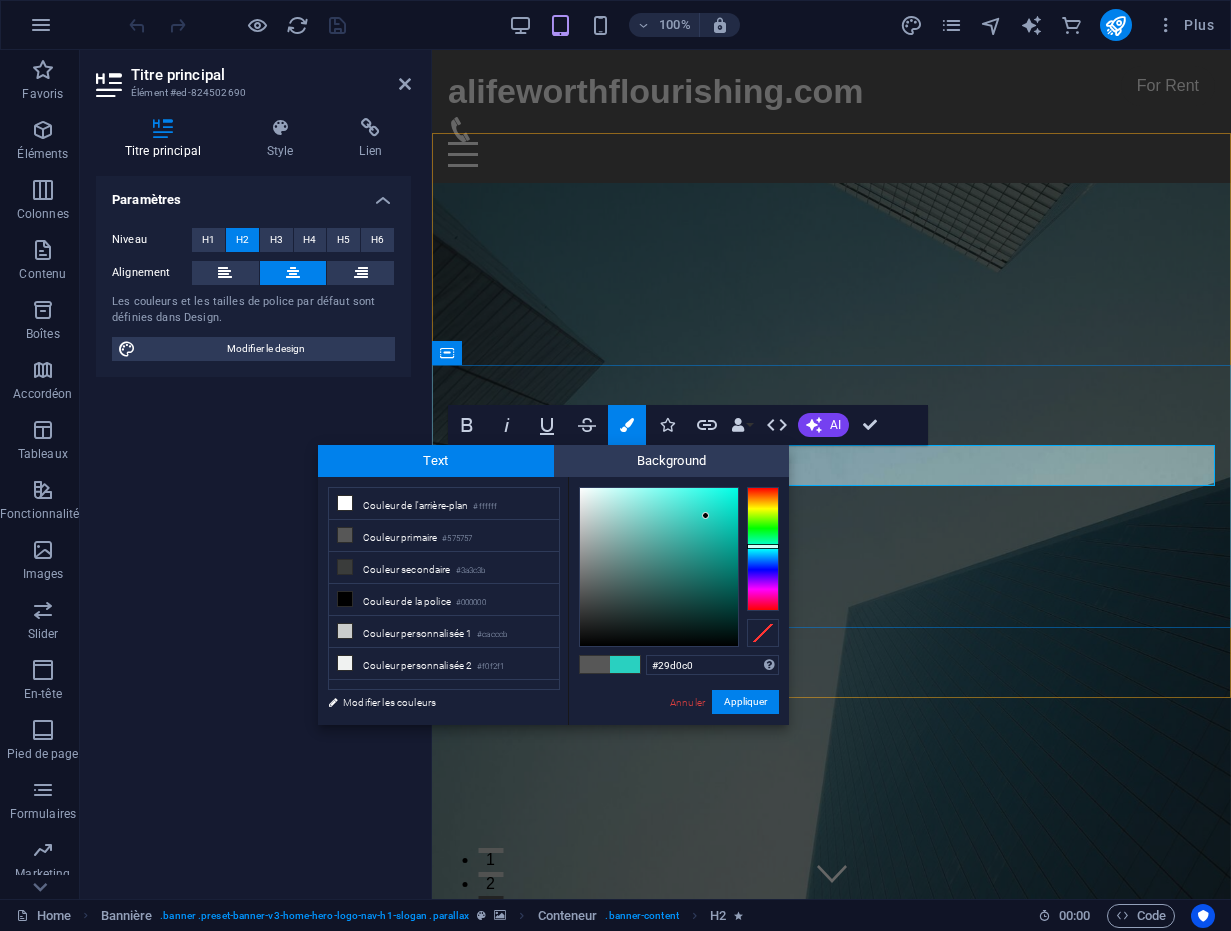 click on "​" at bounding box center [831, 1380] 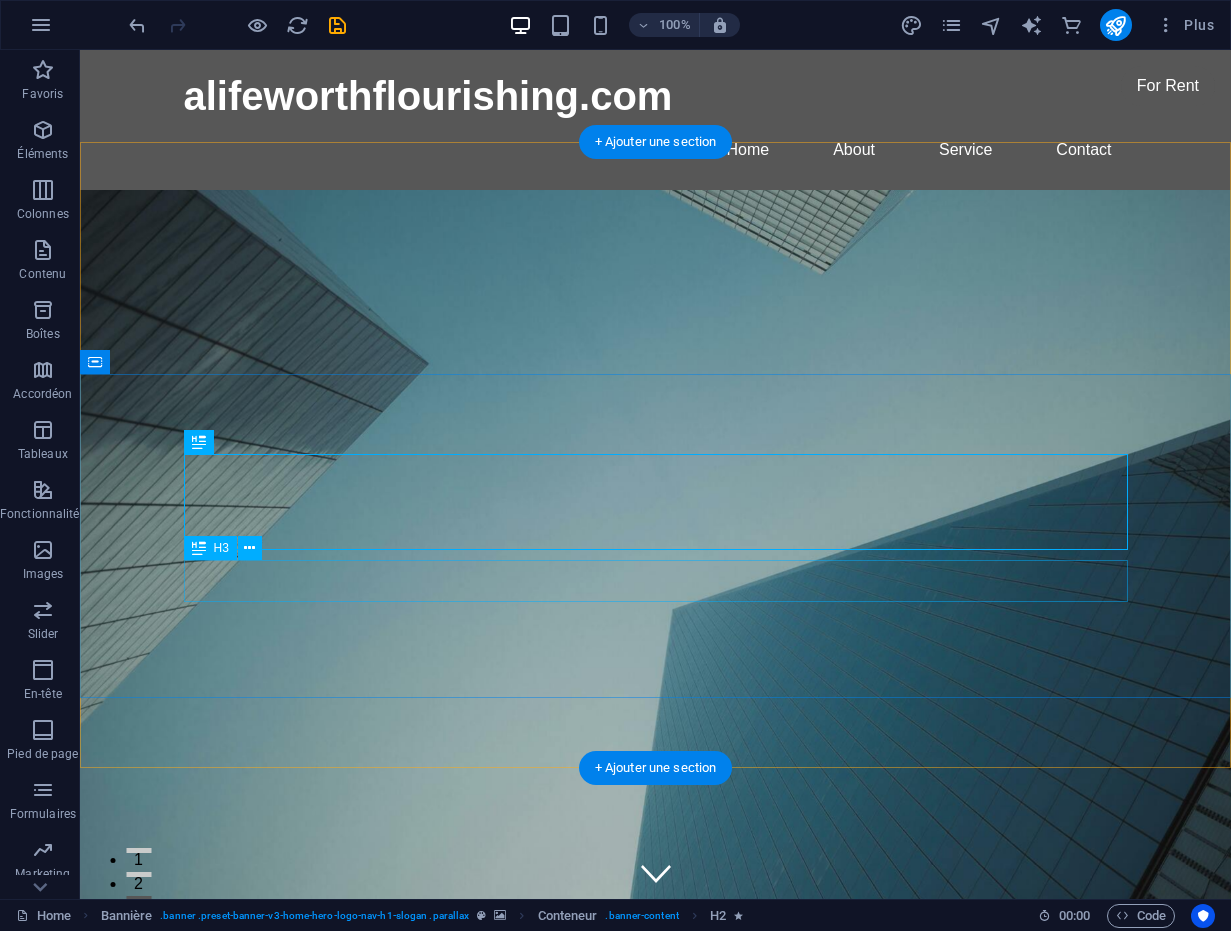 click on "This is a very appealing slogan" at bounding box center (656, 1473) 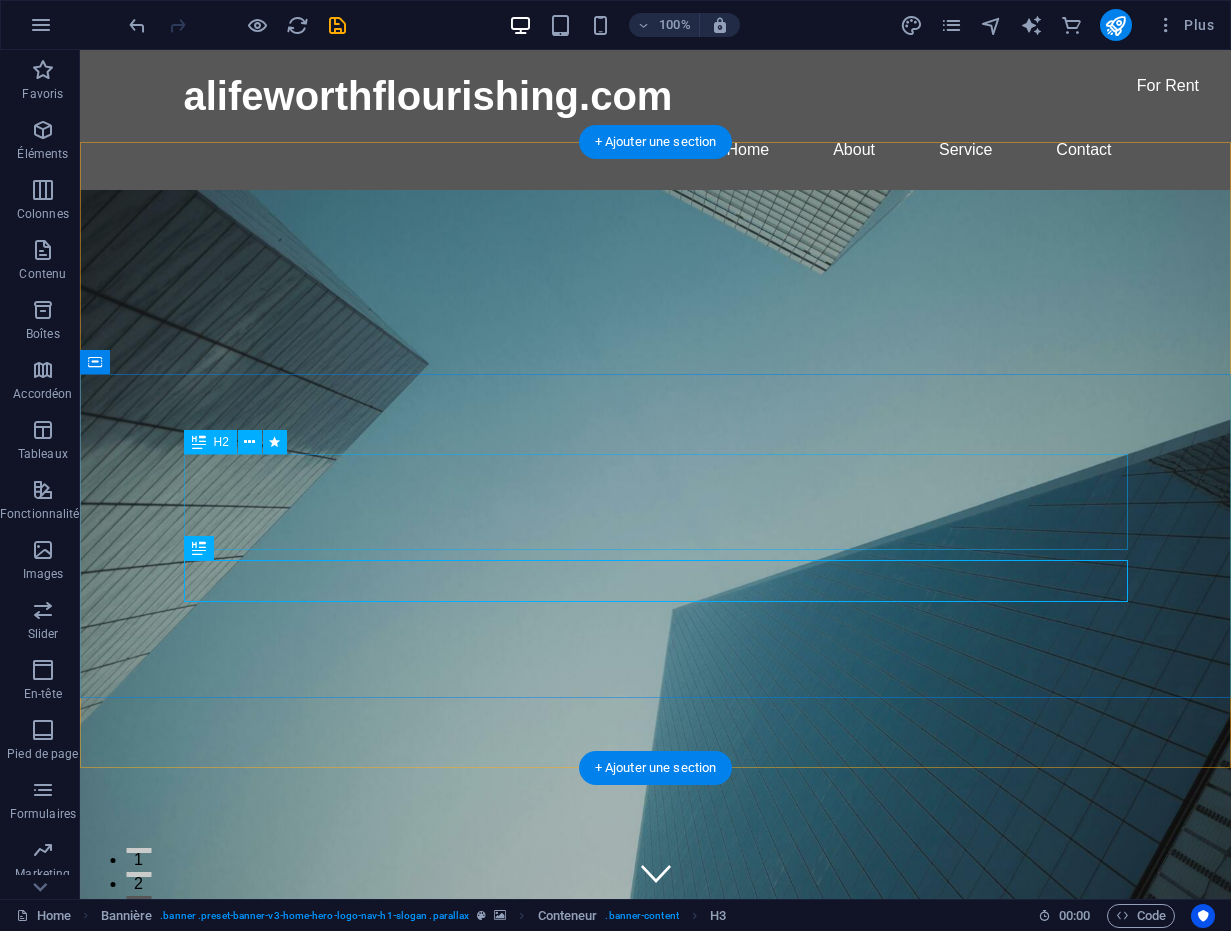 click on "Coaching , Therapy and Transformative Educational Programs" at bounding box center (656, 1394) 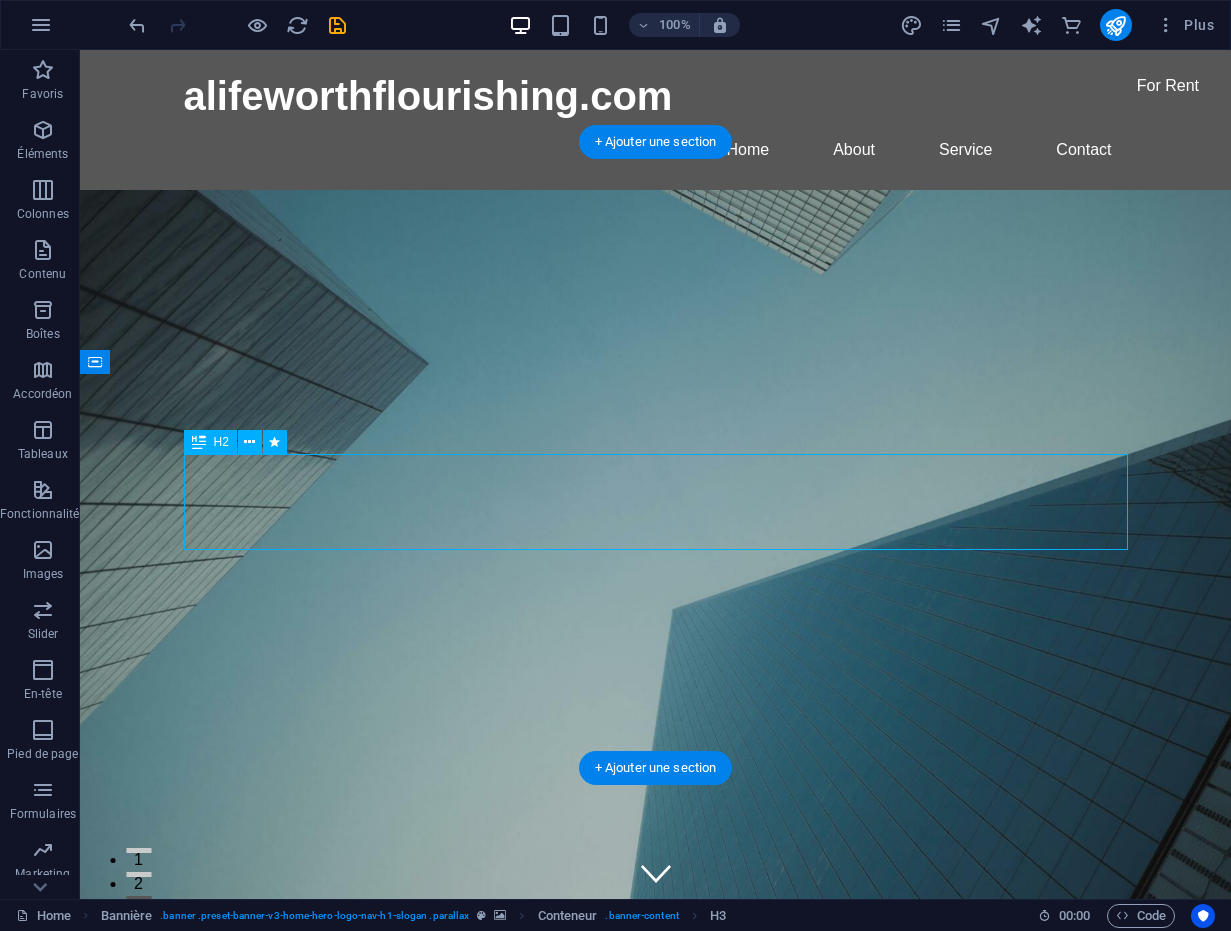 click on "Coaching , Therapy and Transformative Educational Programs" at bounding box center [656, 1394] 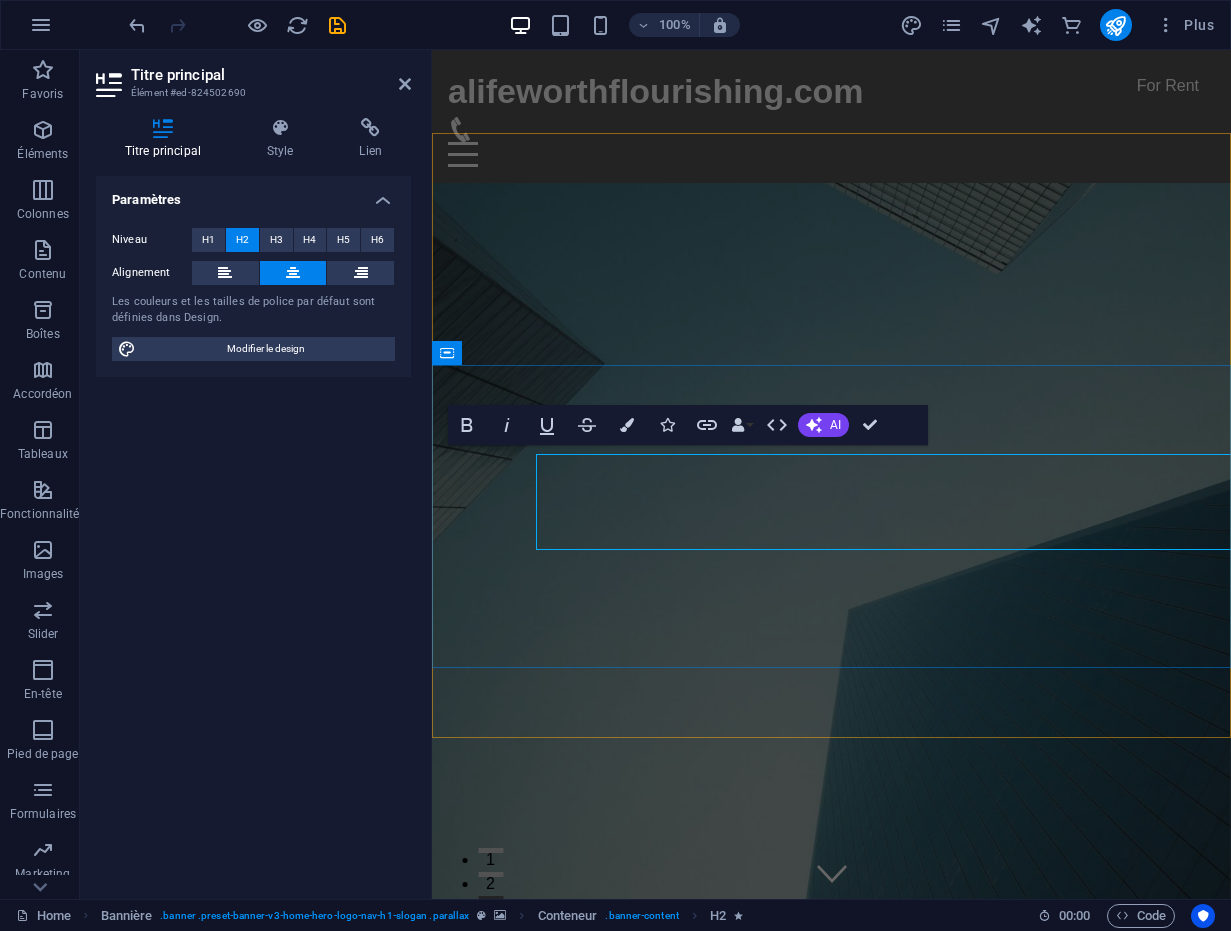 click on "Coaching , Therapy and Transformative Educational Programs This is a very appealing slogan" at bounding box center (831, 1447) 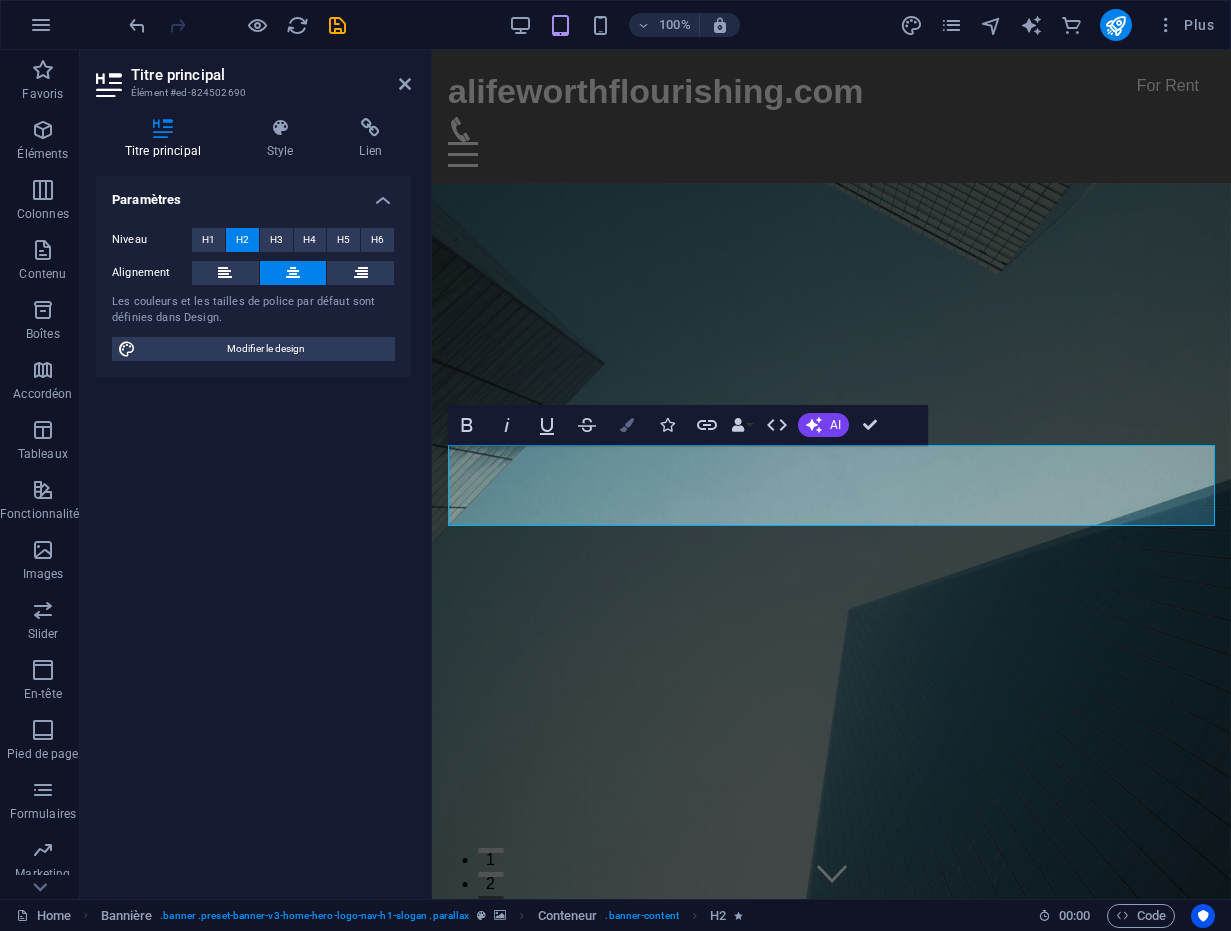 click at bounding box center [627, 425] 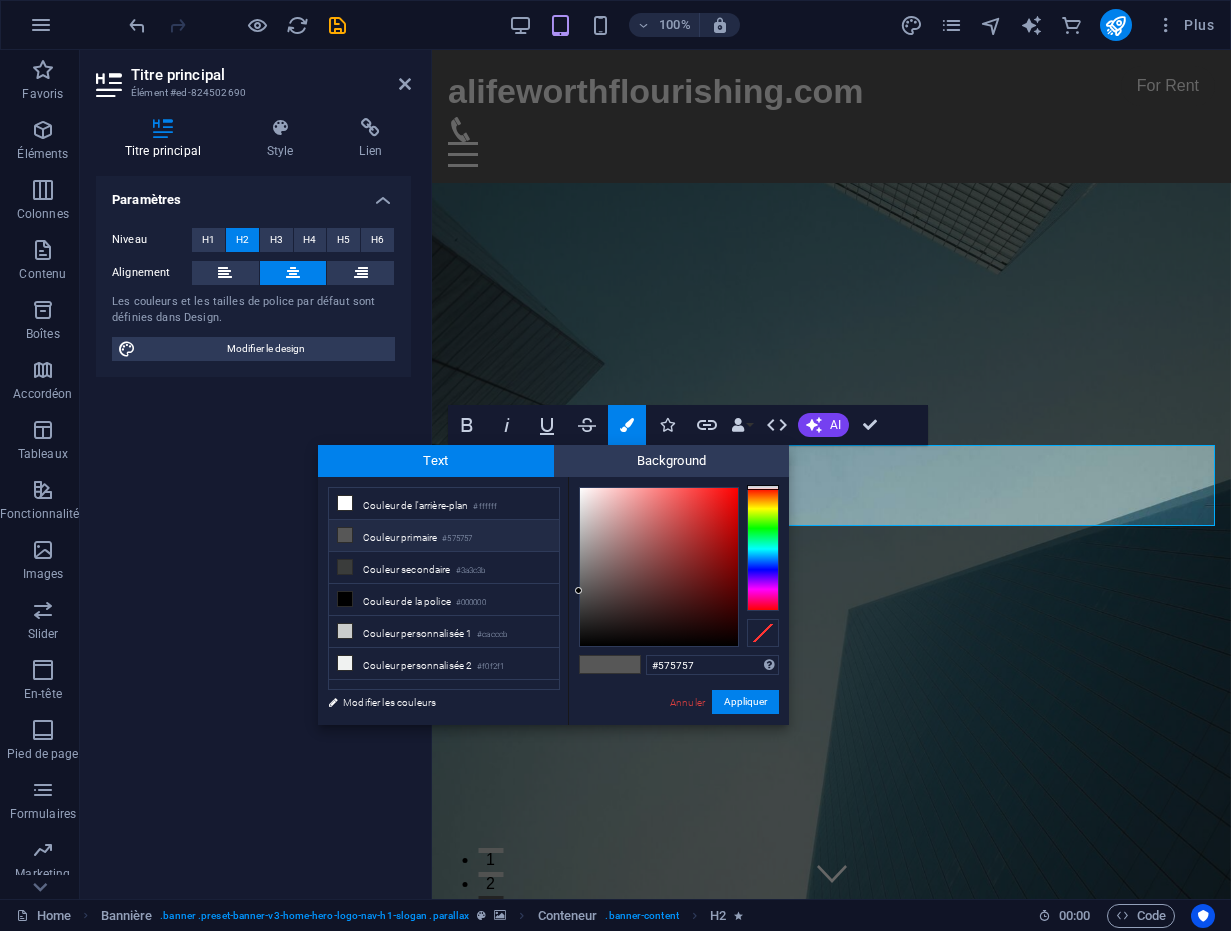 click at bounding box center (763, 549) 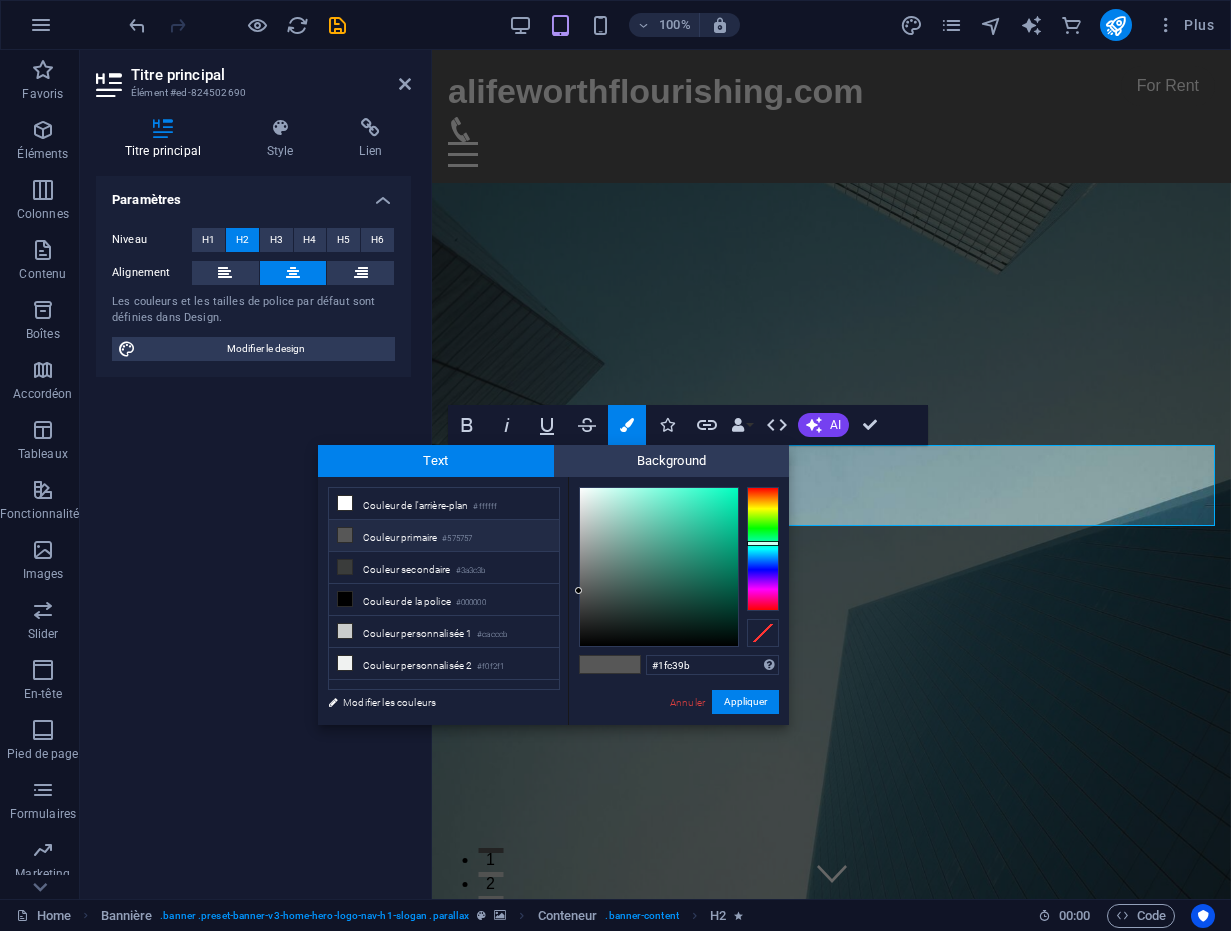 click at bounding box center (659, 567) 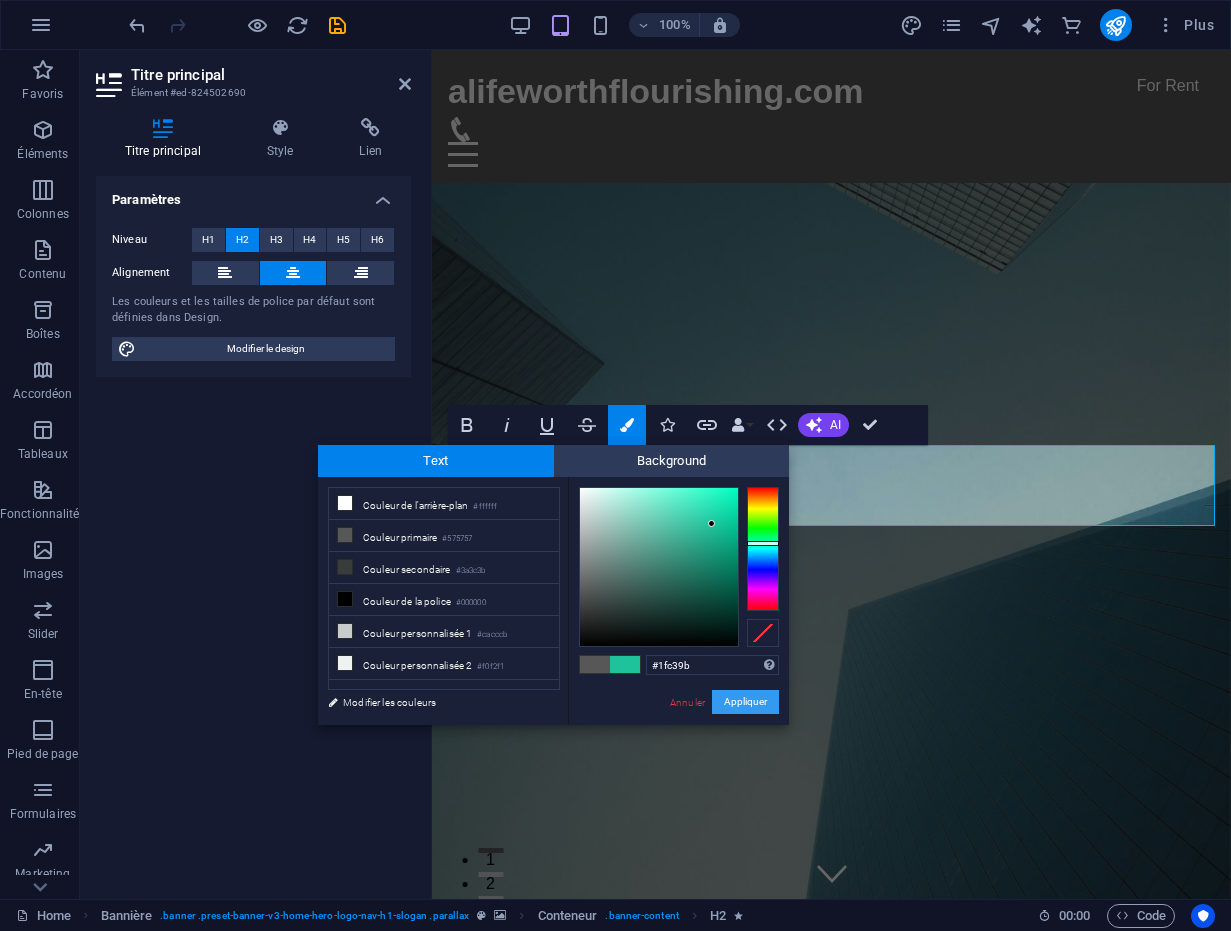 click on "Appliquer" at bounding box center (745, 702) 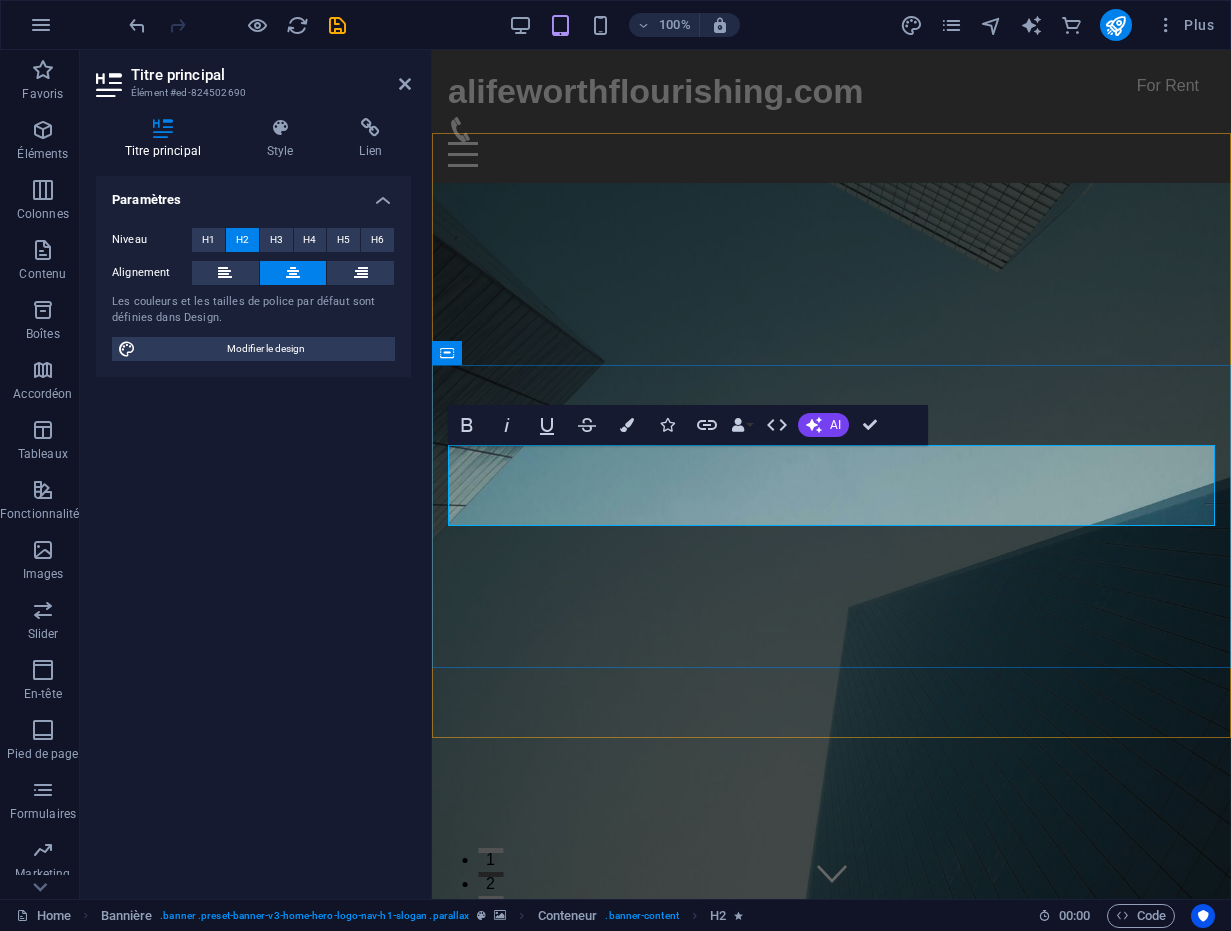 click on "Coaching , Therapy and Transformative Educational Programs" at bounding box center (832, 1410) 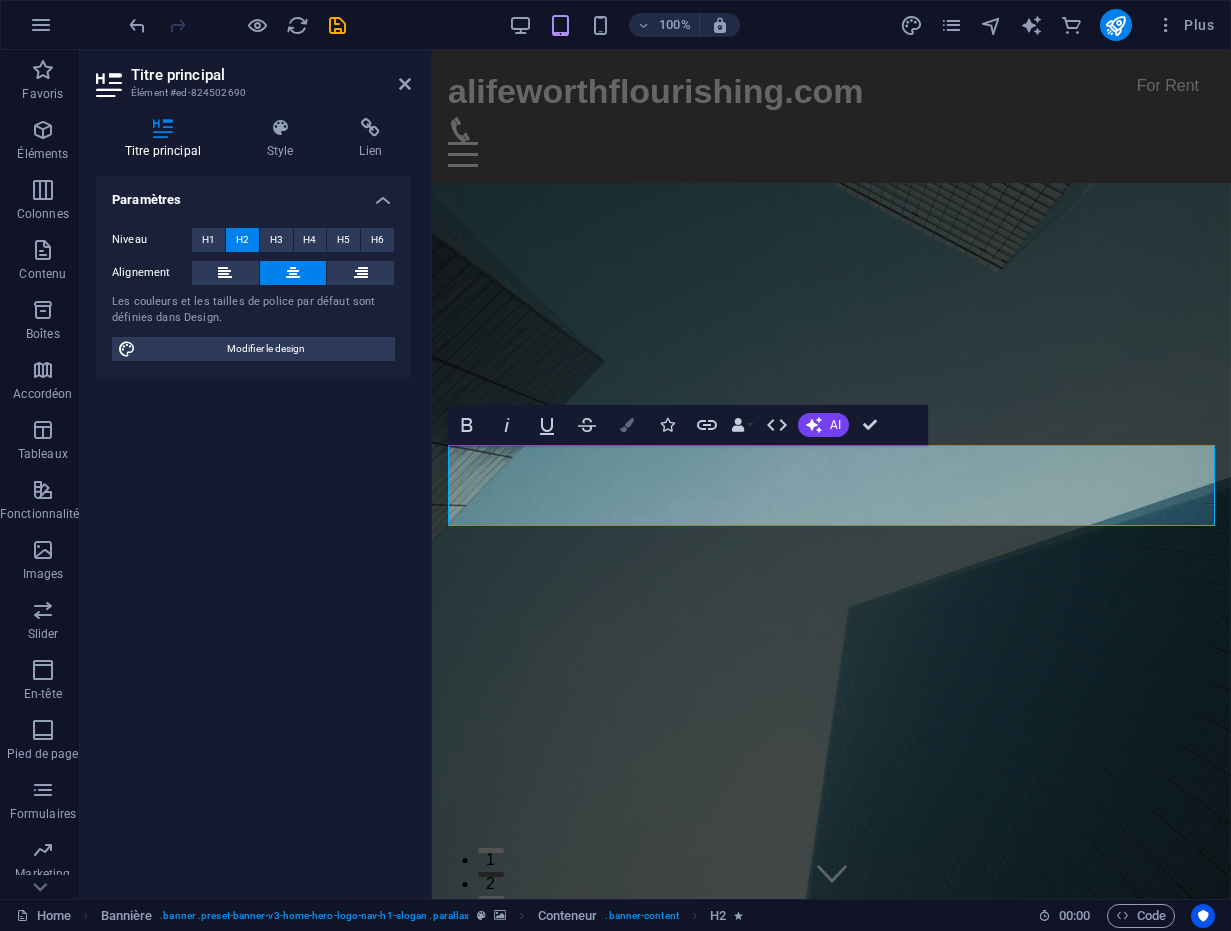 click at bounding box center (627, 425) 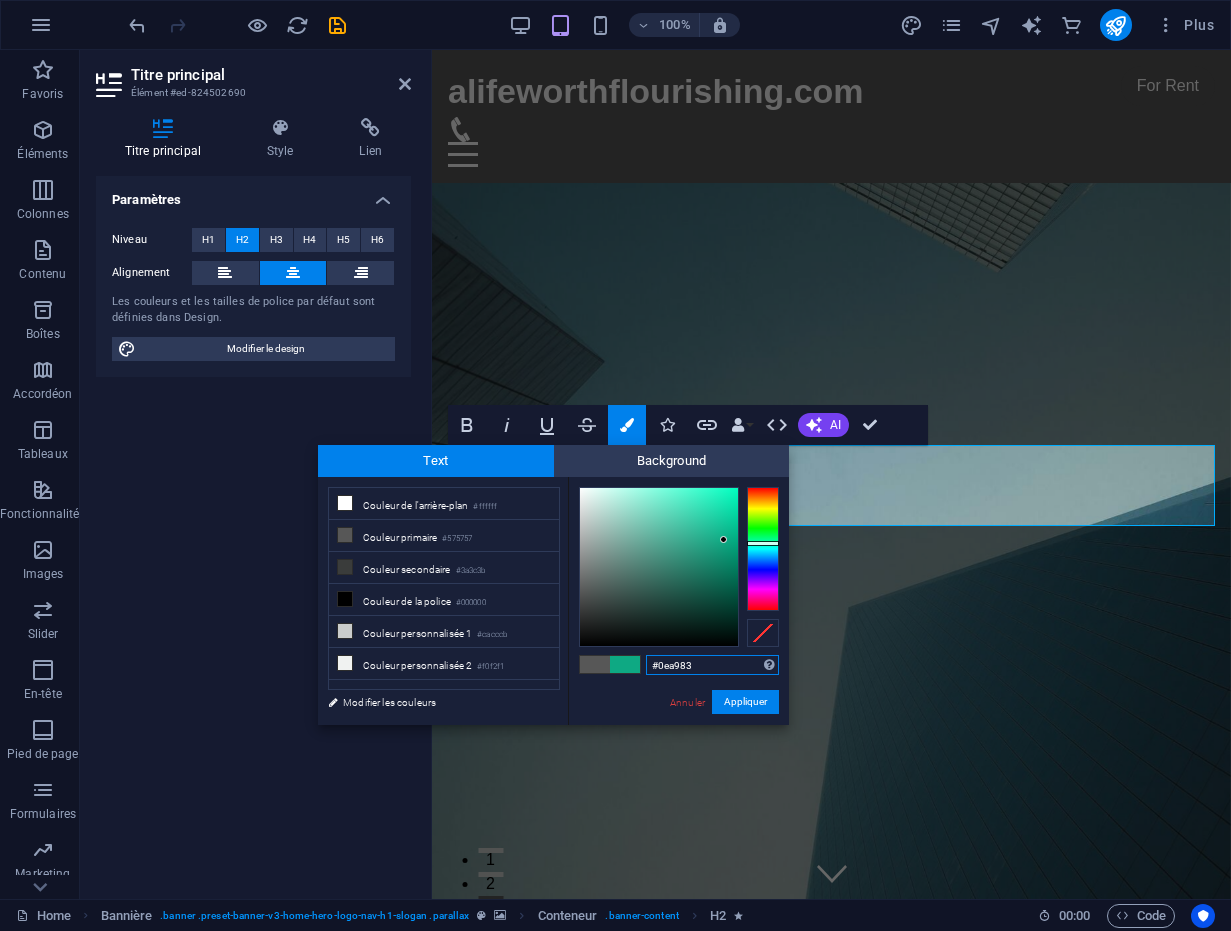 click at bounding box center [659, 567] 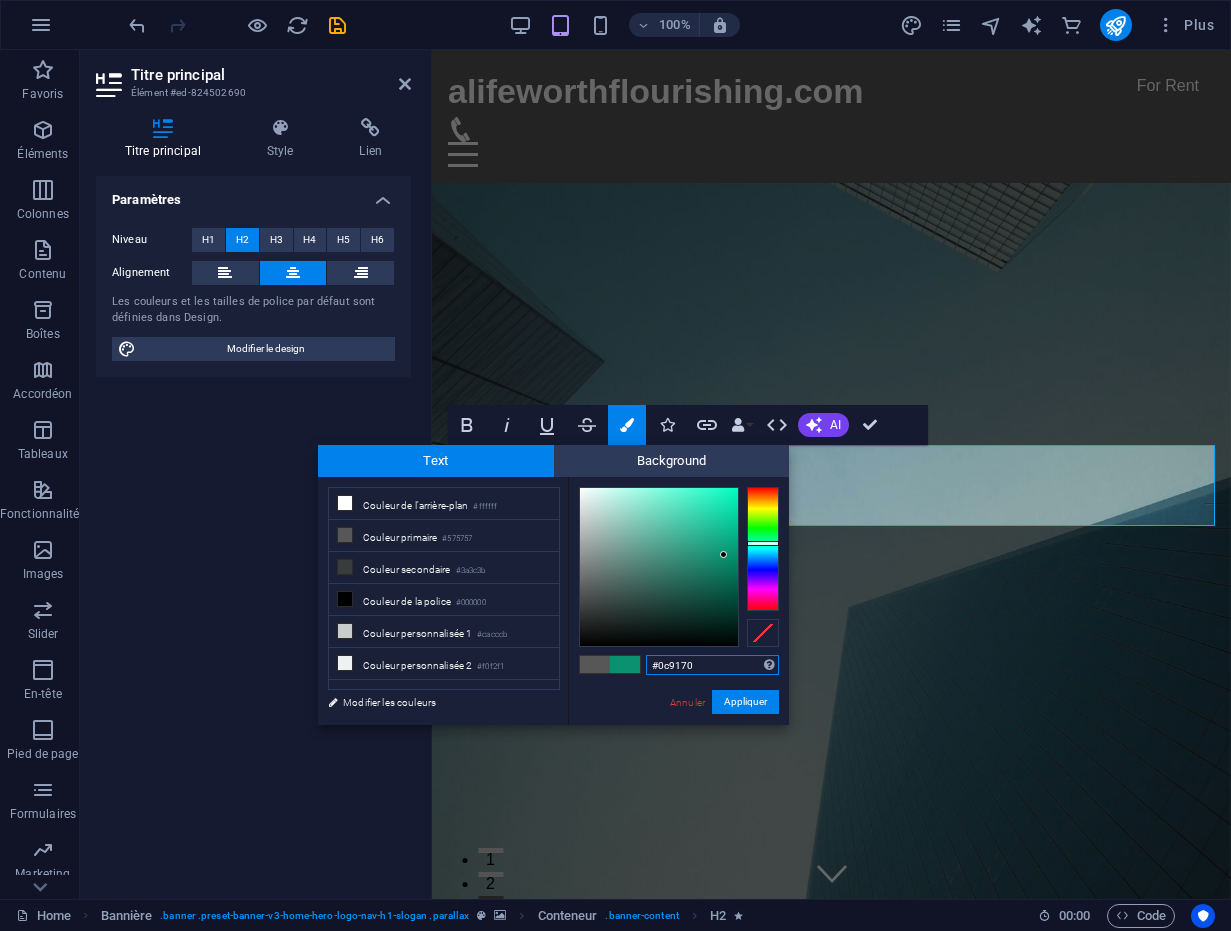 click at bounding box center (659, 567) 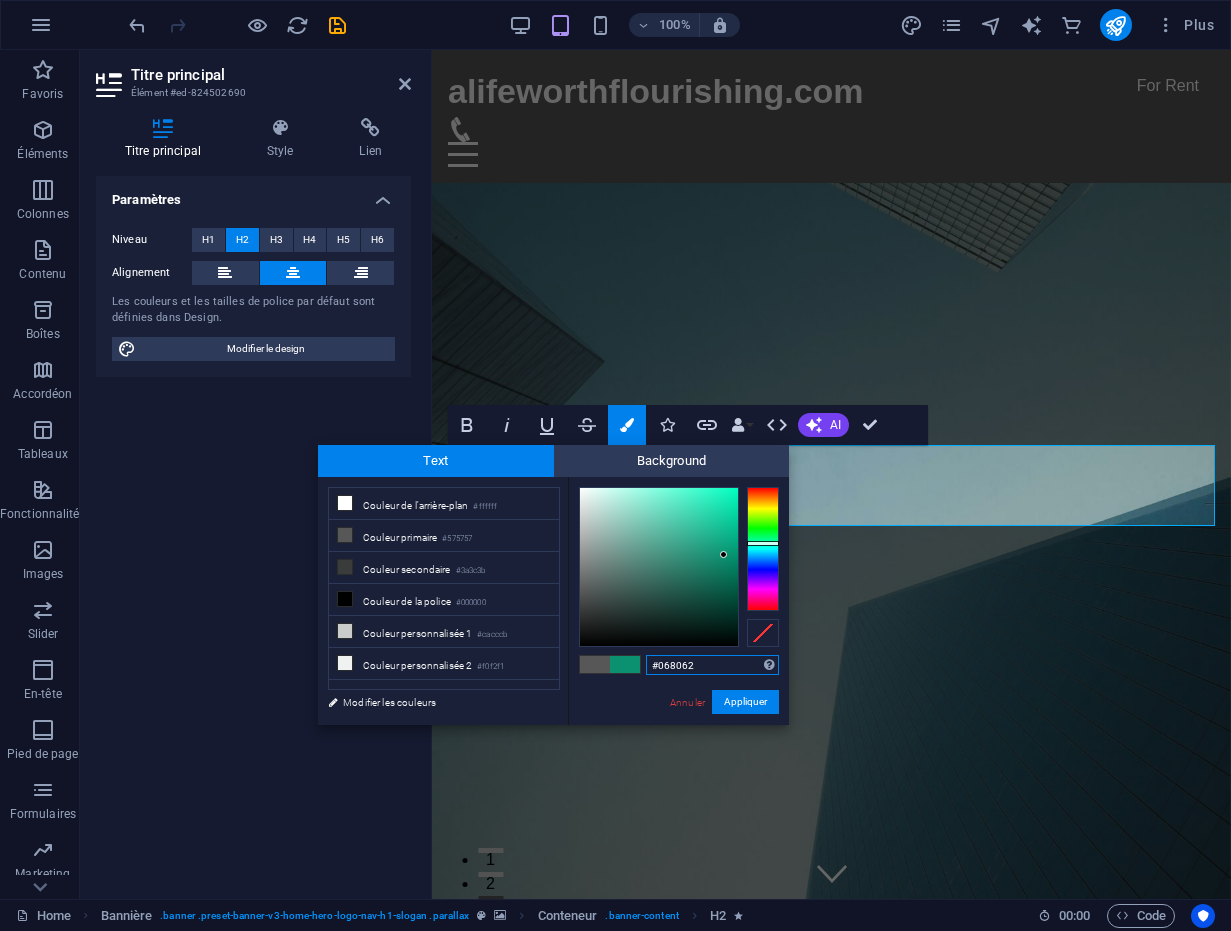 click at bounding box center (659, 567) 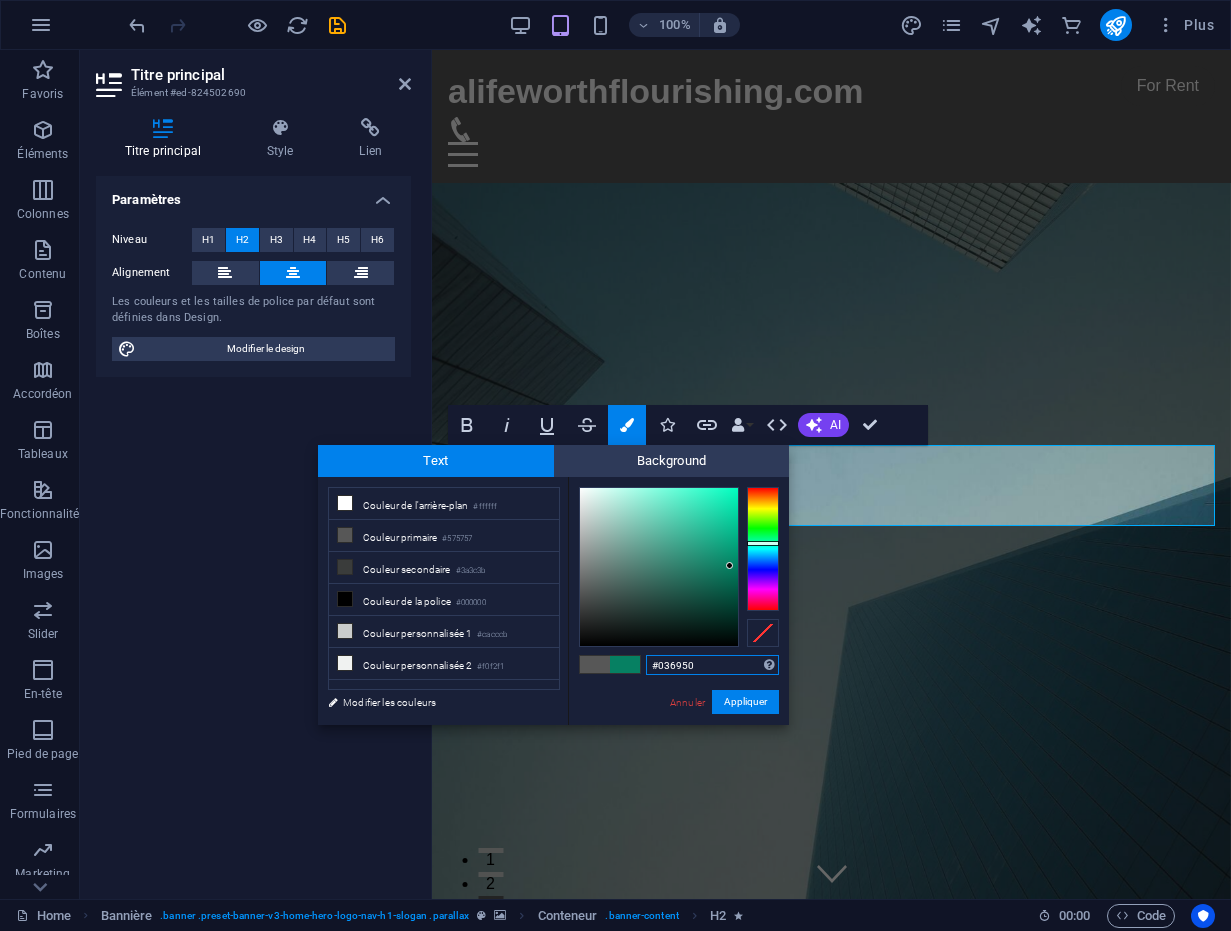 click at bounding box center (659, 567) 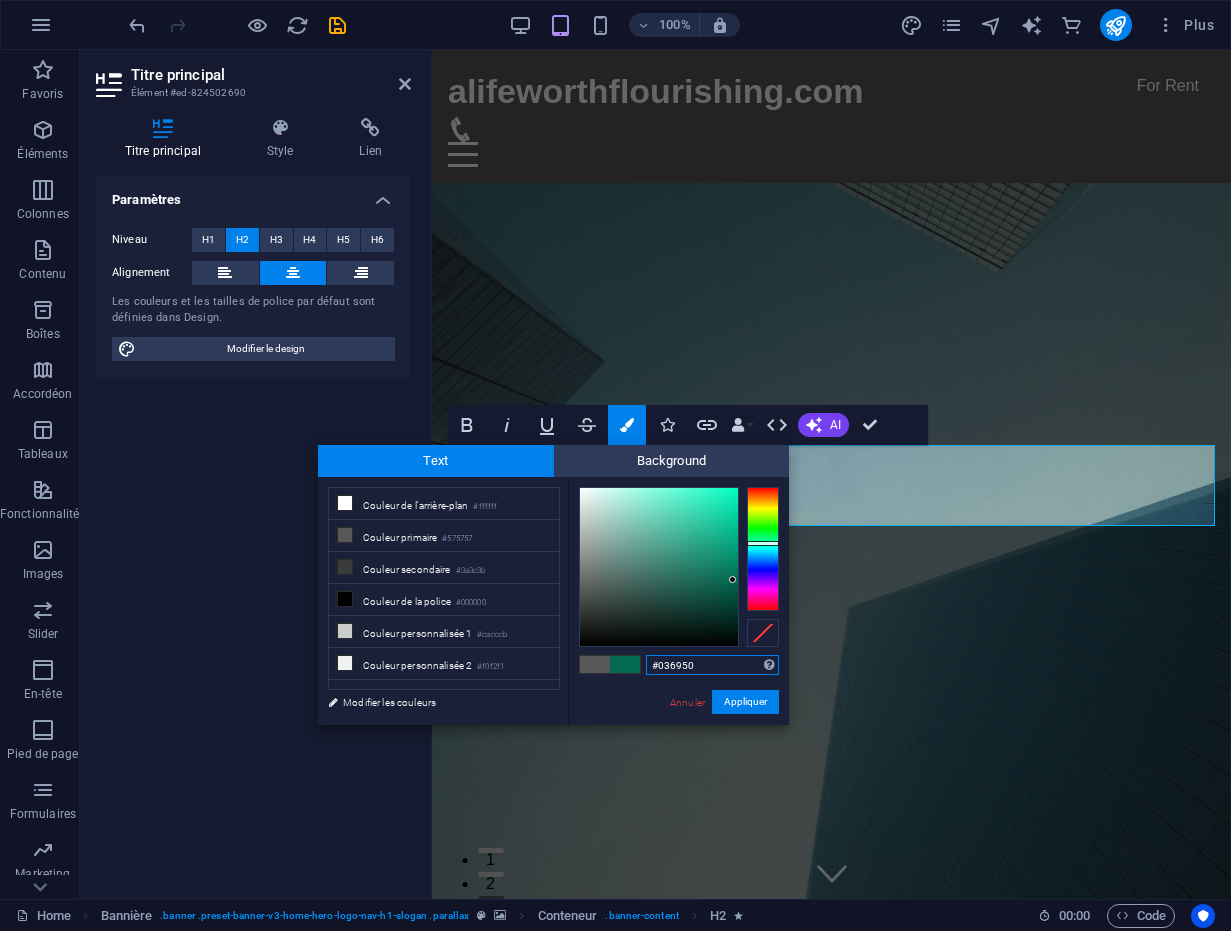 type on "#079673" 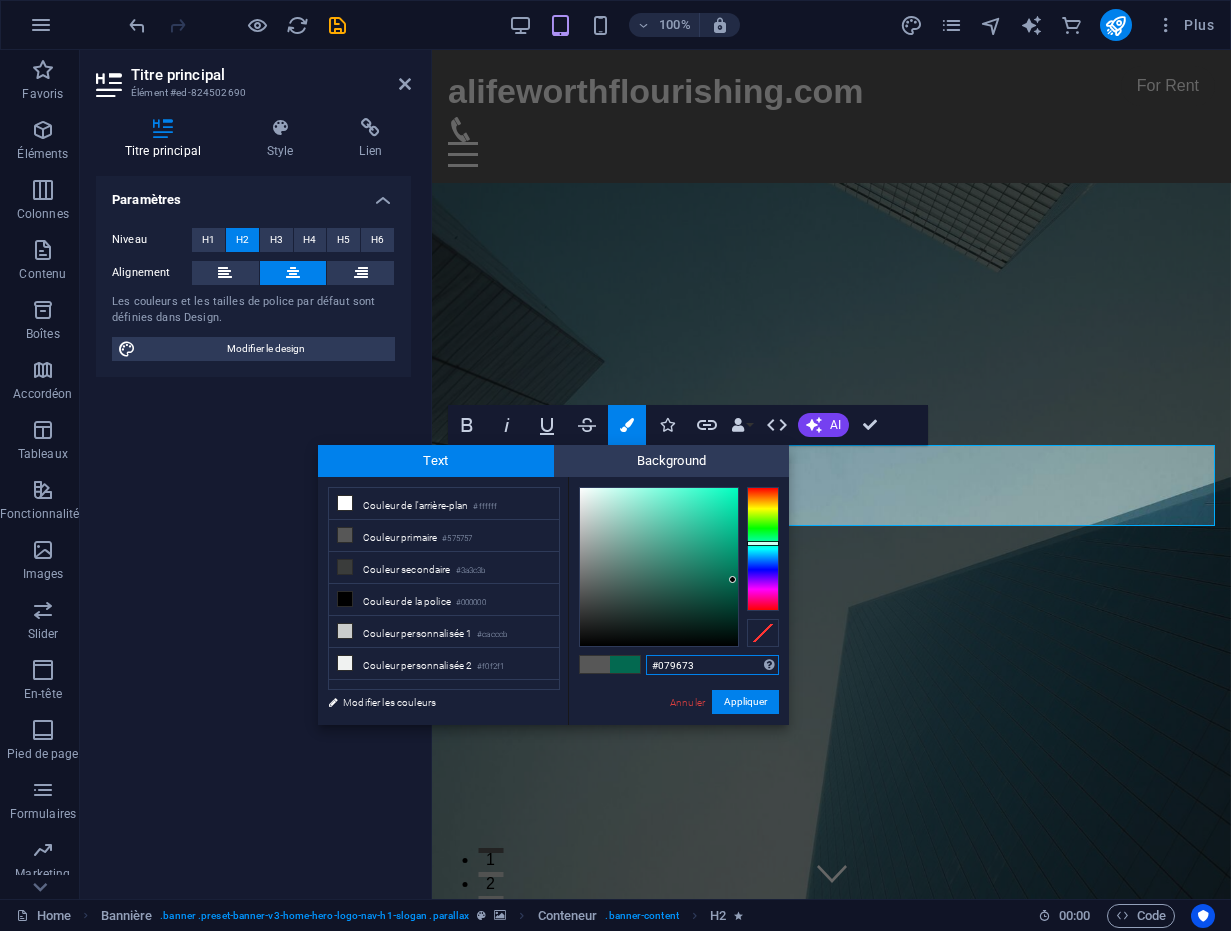 click at bounding box center (659, 567) 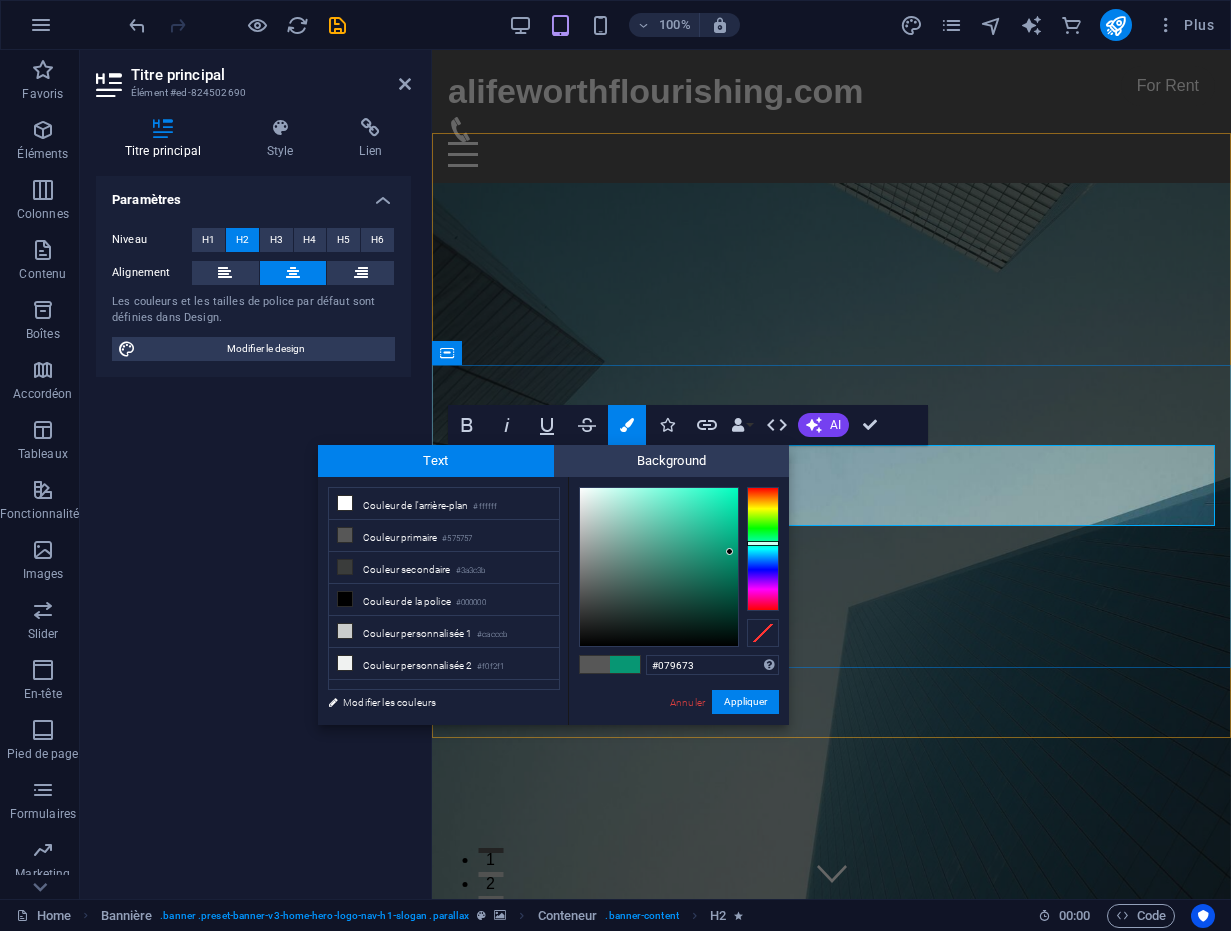 click on "Coaching , Therapy and Transformative Educational Programs" at bounding box center [831, 1410] 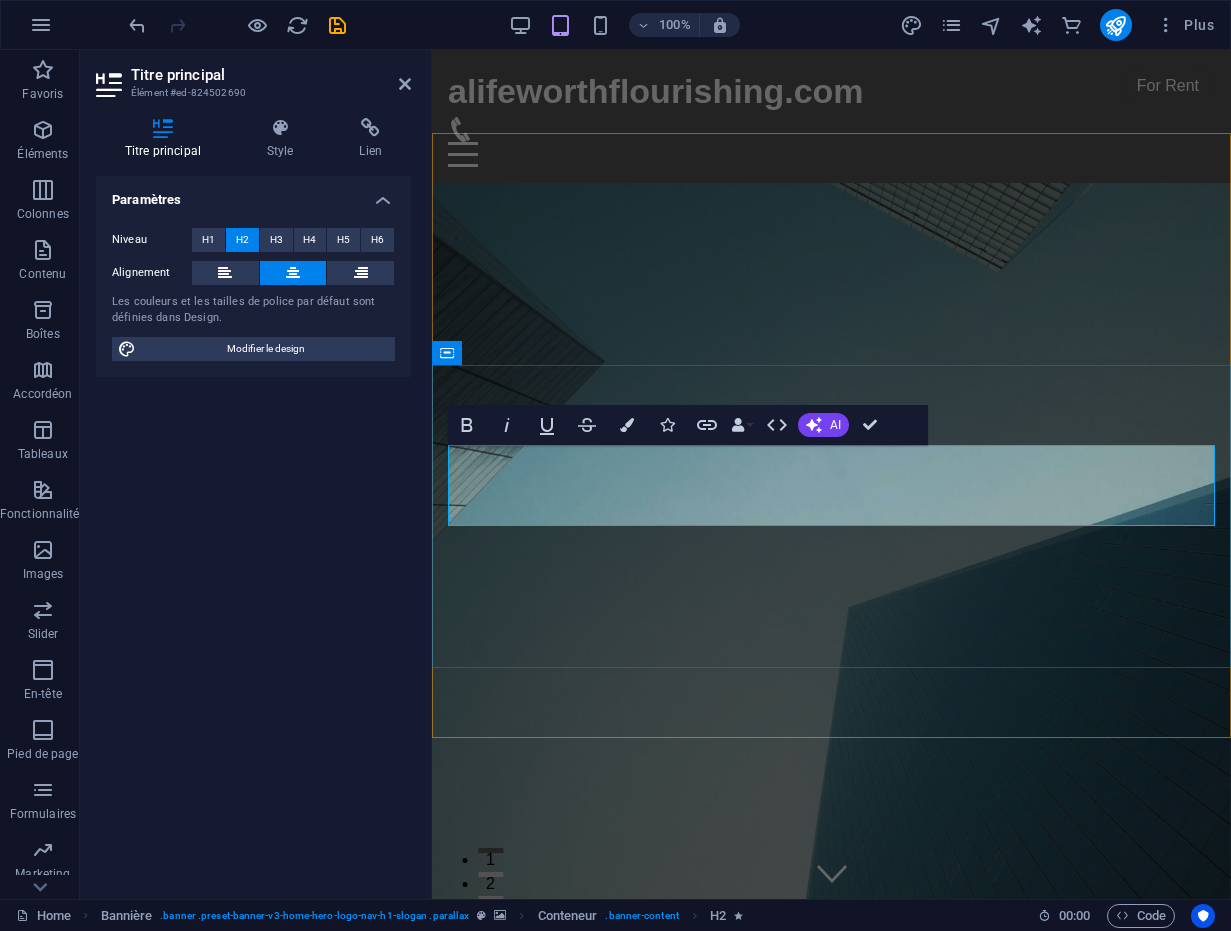 type 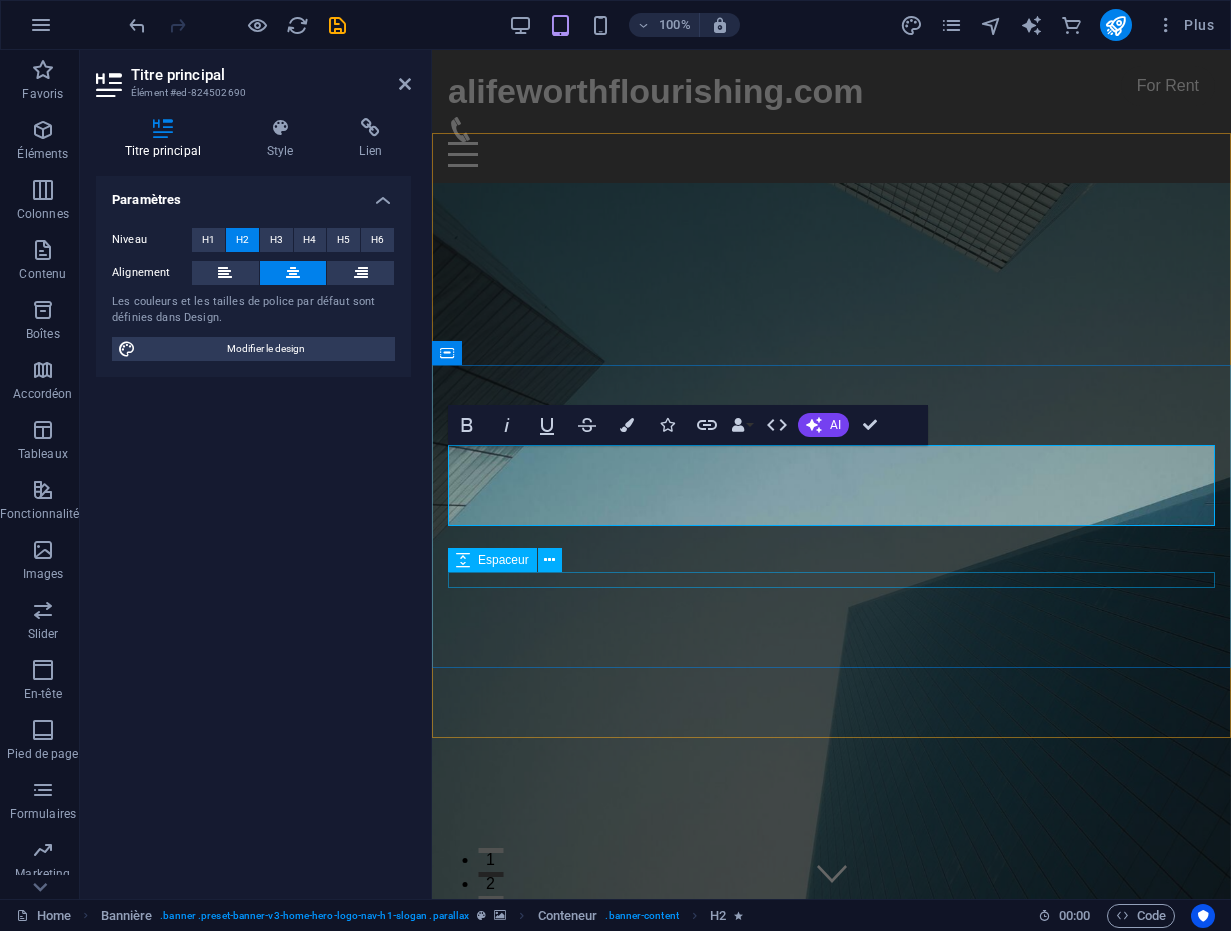 click at bounding box center [831, 1505] 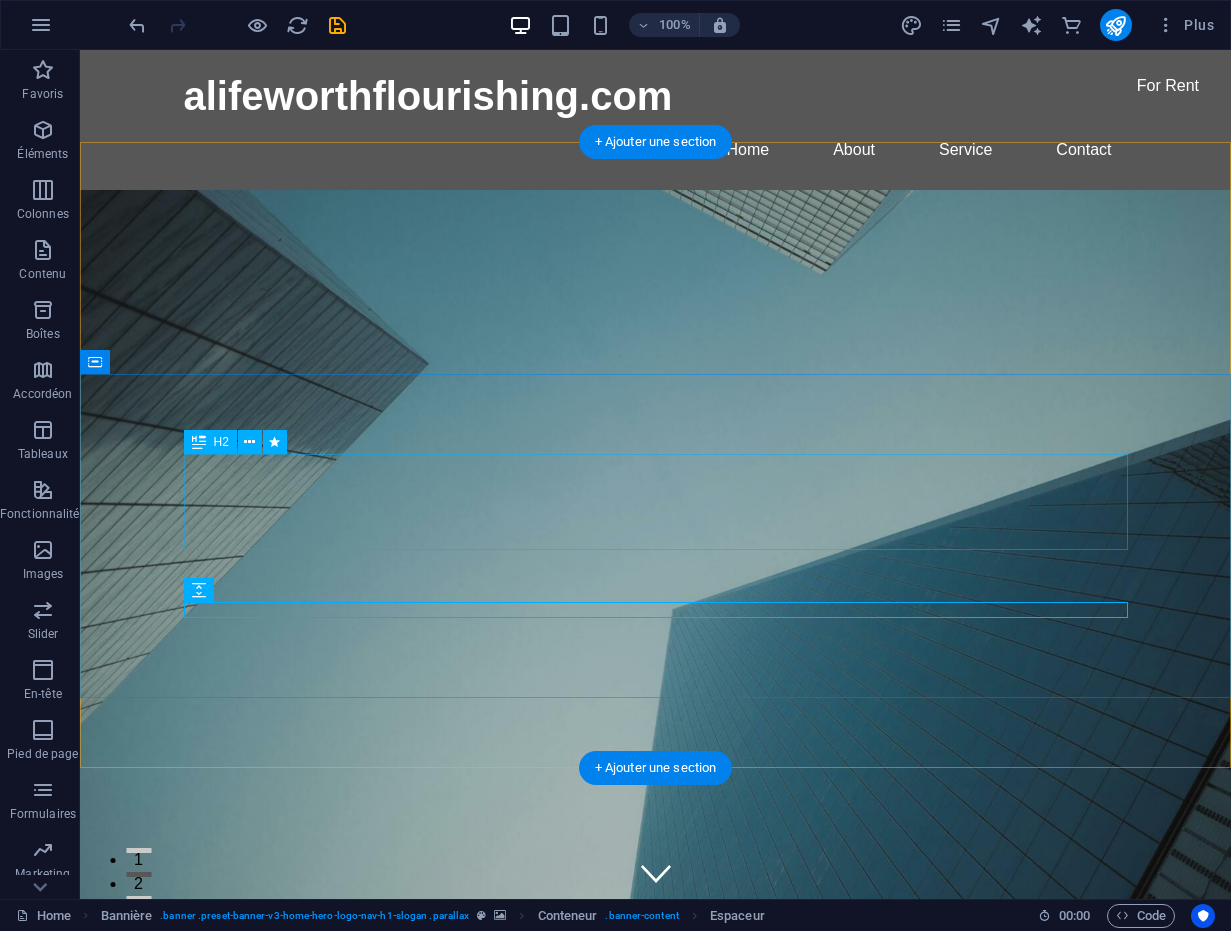 click on "Coaching , Therapy and Transformative Educational Programs for professionals" at bounding box center (656, 1394) 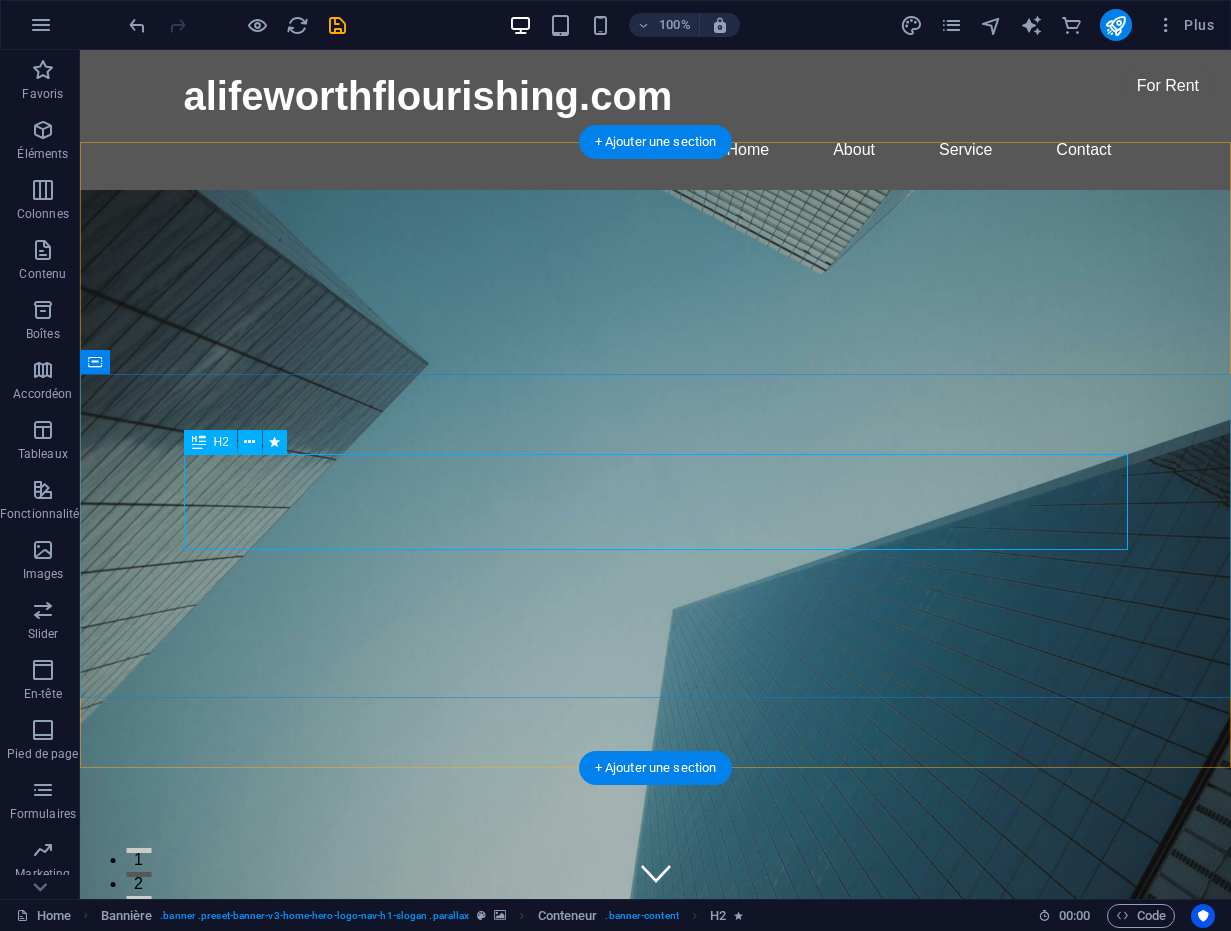 click on "Coaching , Therapy and Transformative Educational Programs for professionals" at bounding box center [656, 1394] 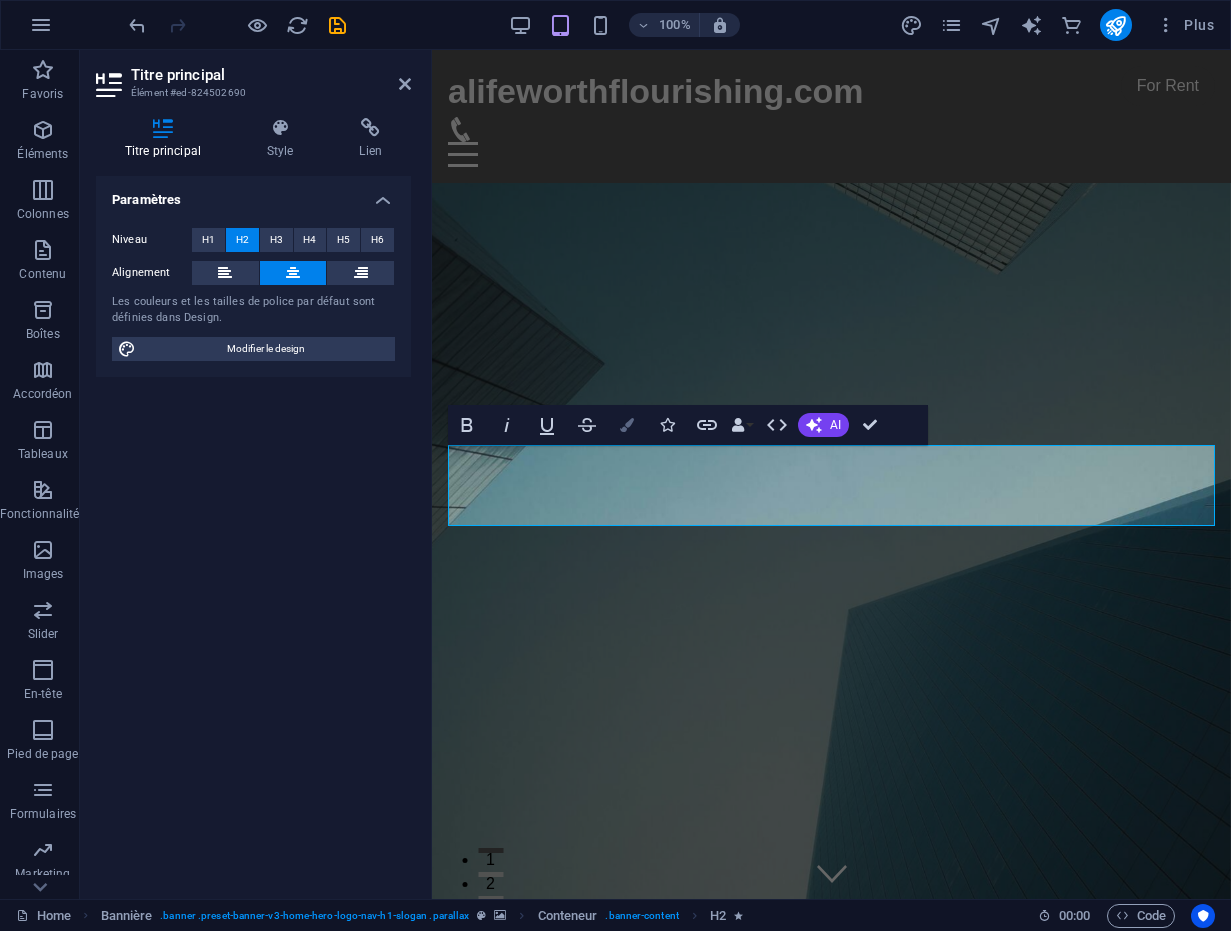 click on "Colors" at bounding box center [627, 425] 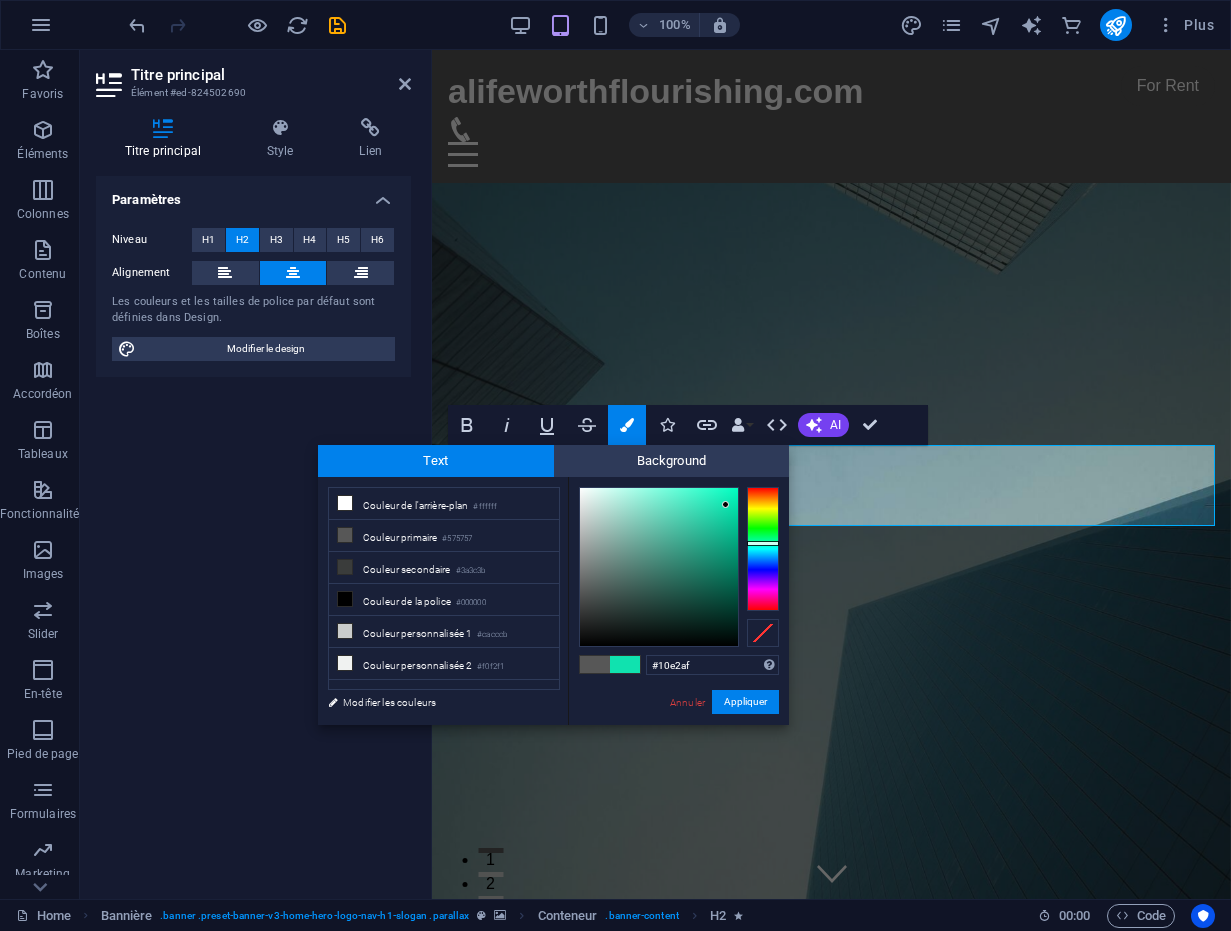 click at bounding box center (659, 567) 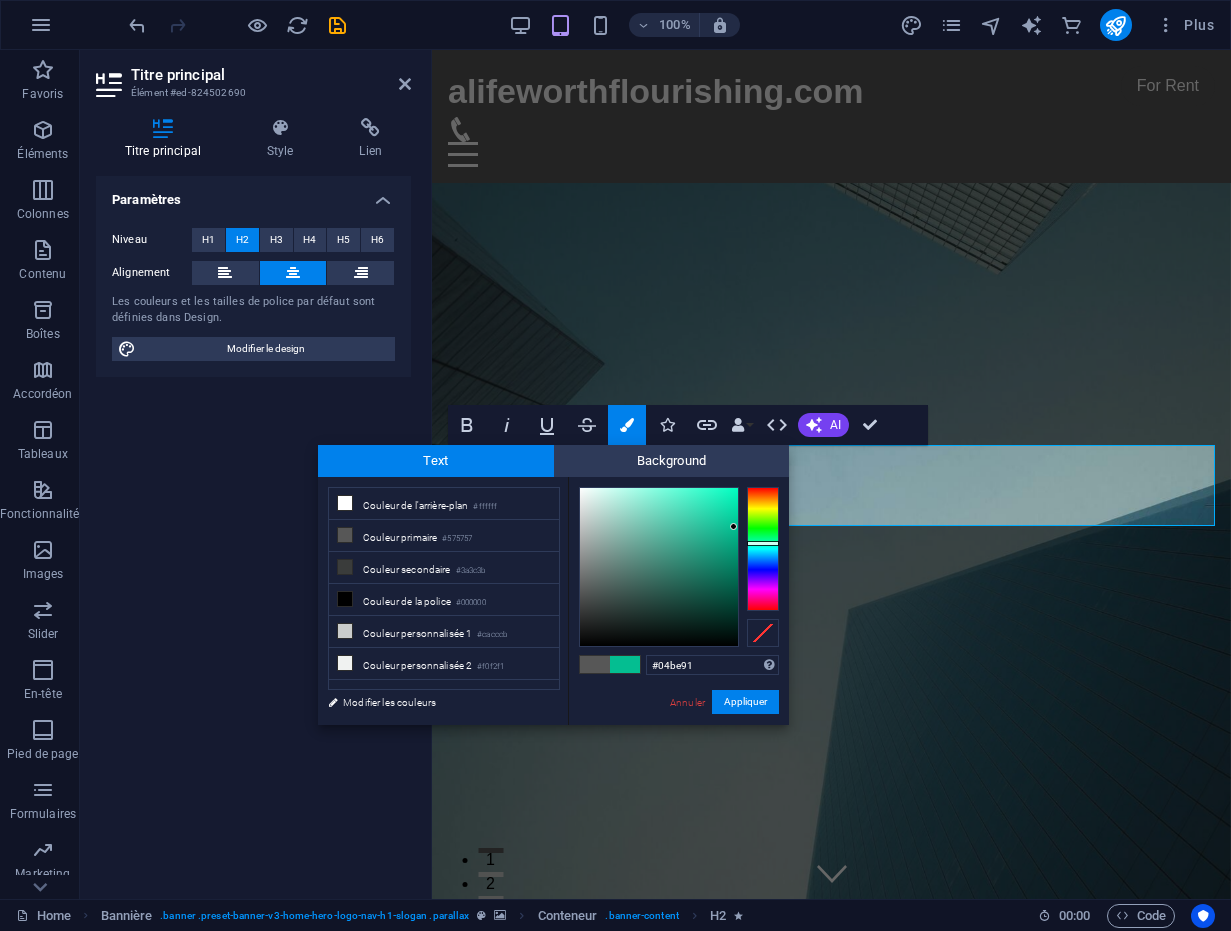 click at bounding box center (659, 567) 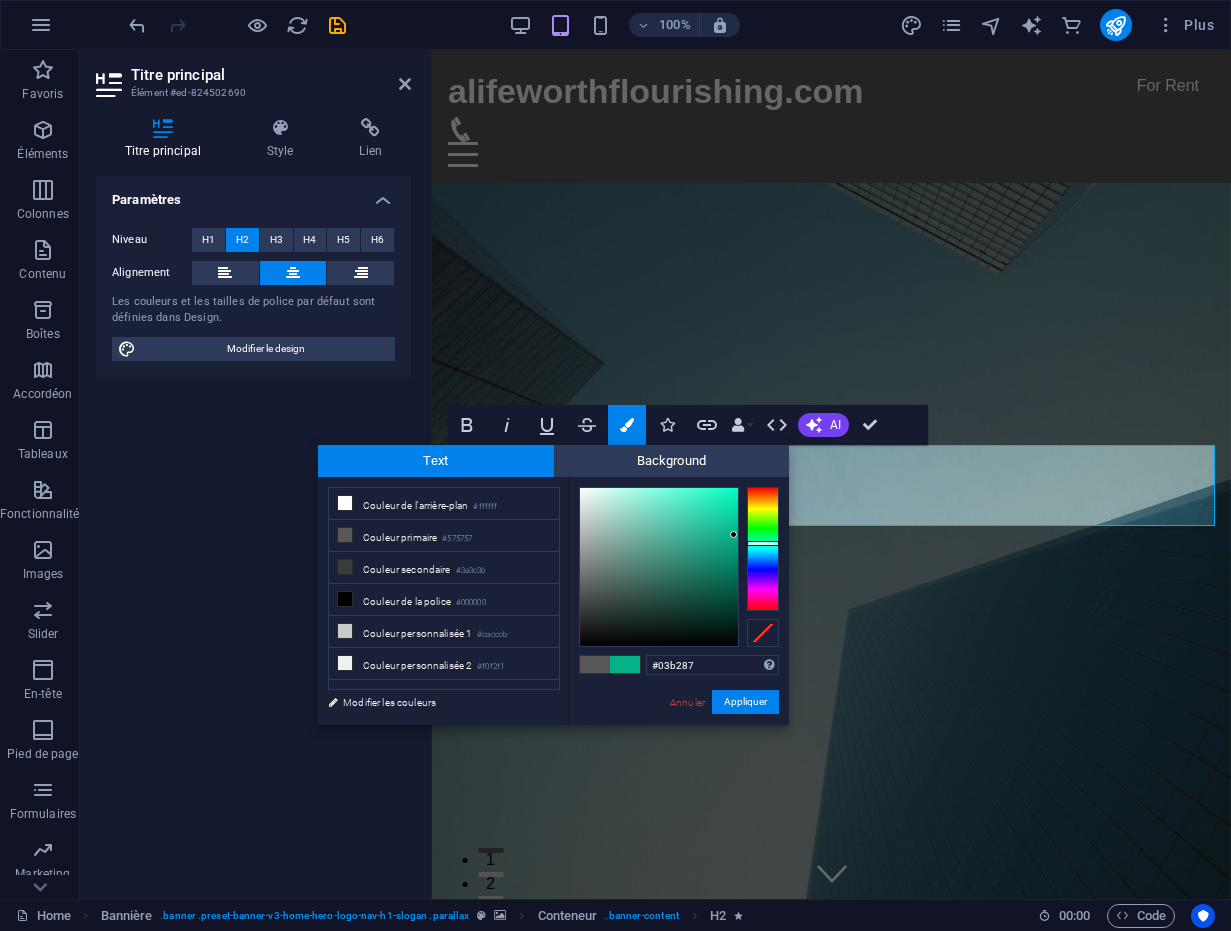 click at bounding box center [659, 567] 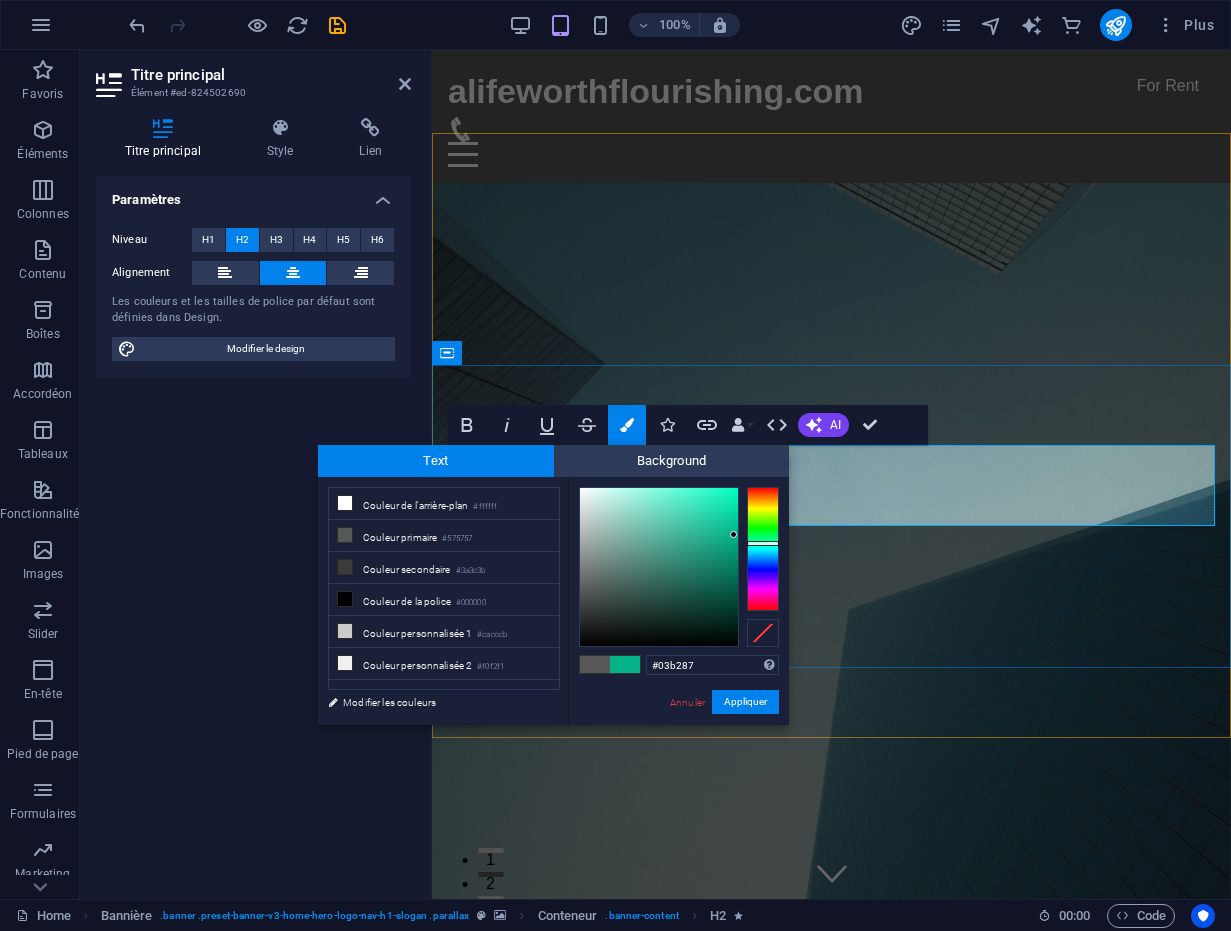 click on "Coaching , Therapy and Transformative Educational Programs for professionals" at bounding box center (831, 1416) 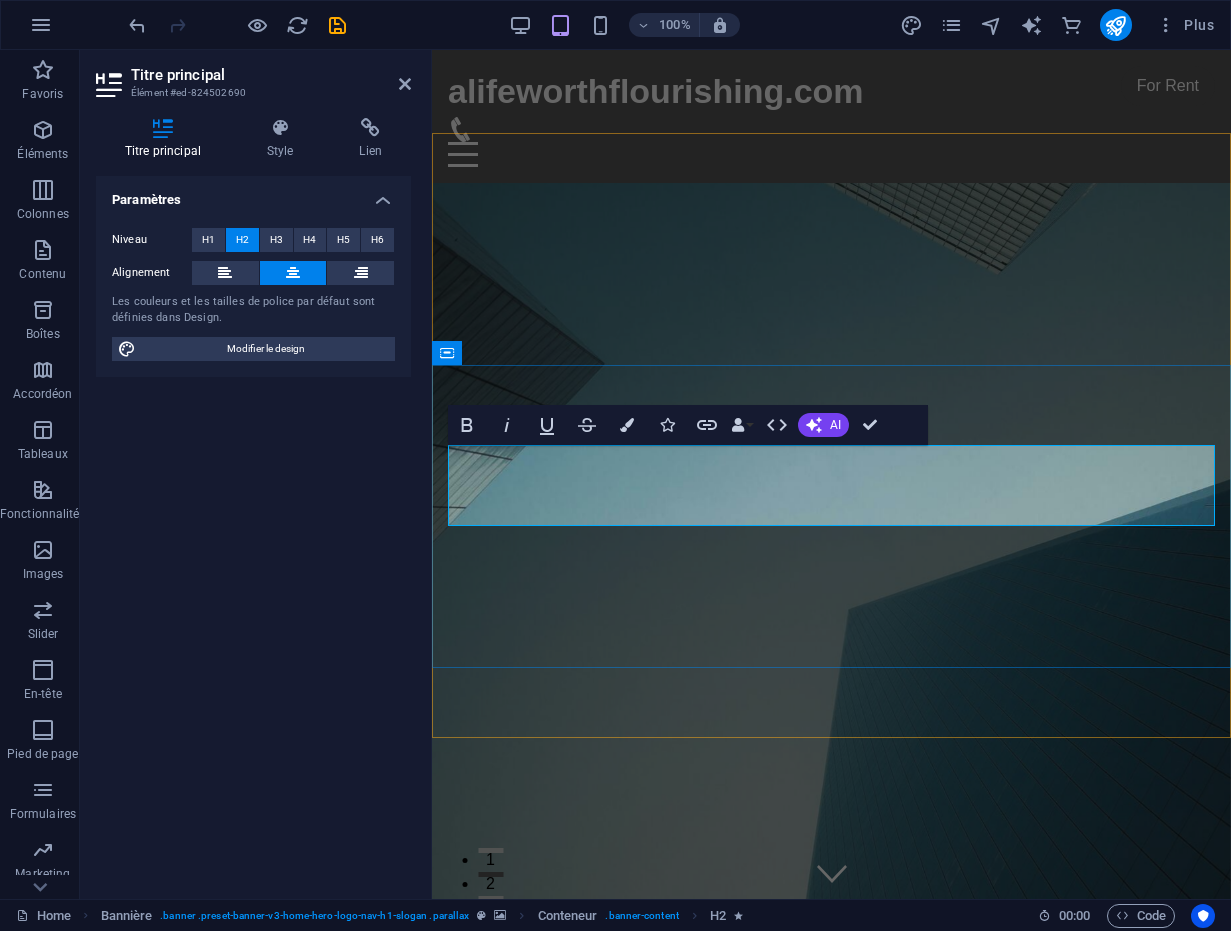 click on "Coaching , Therapy and Transformative Educational Programs for professionals" at bounding box center (832, 1416) 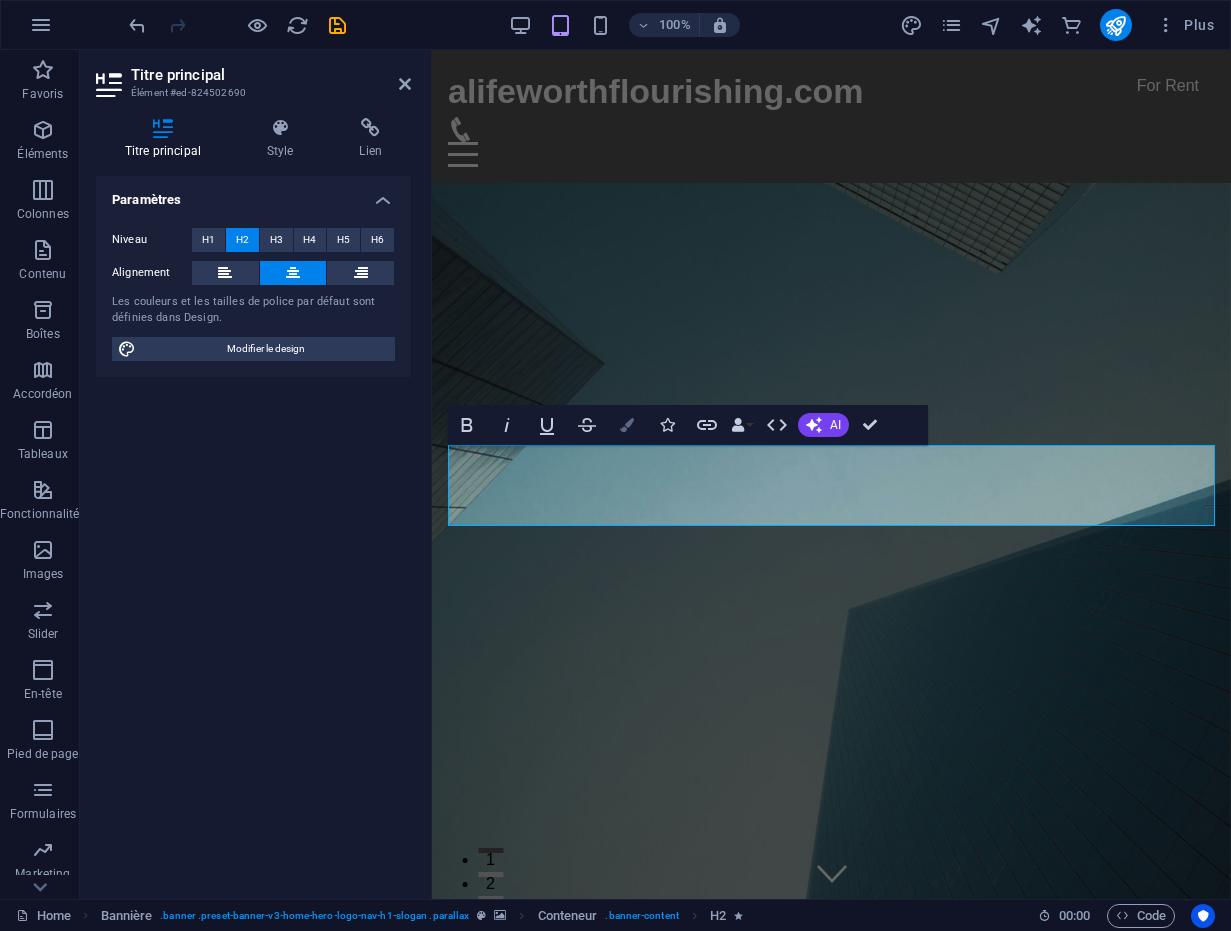 click at bounding box center [627, 425] 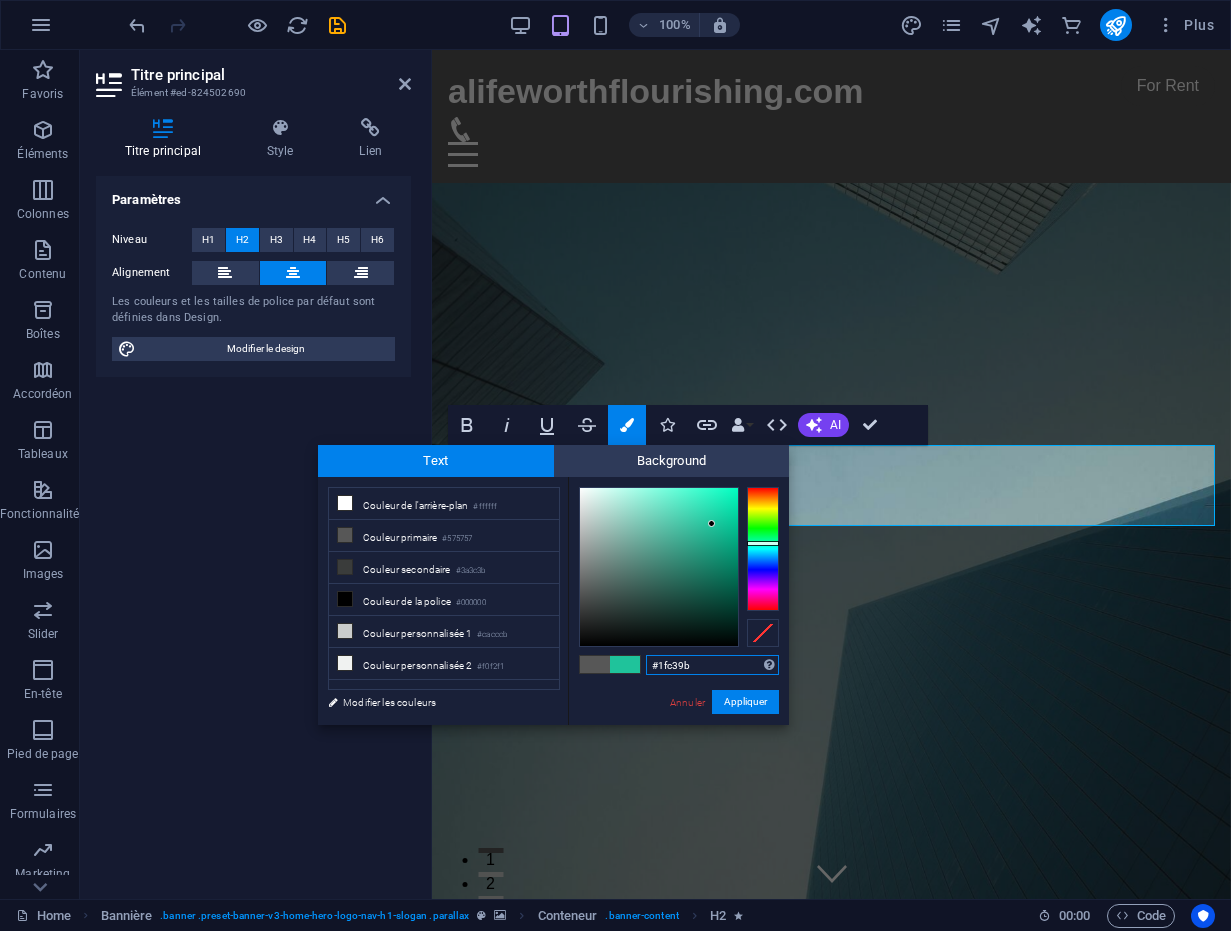 type on "#08ad84" 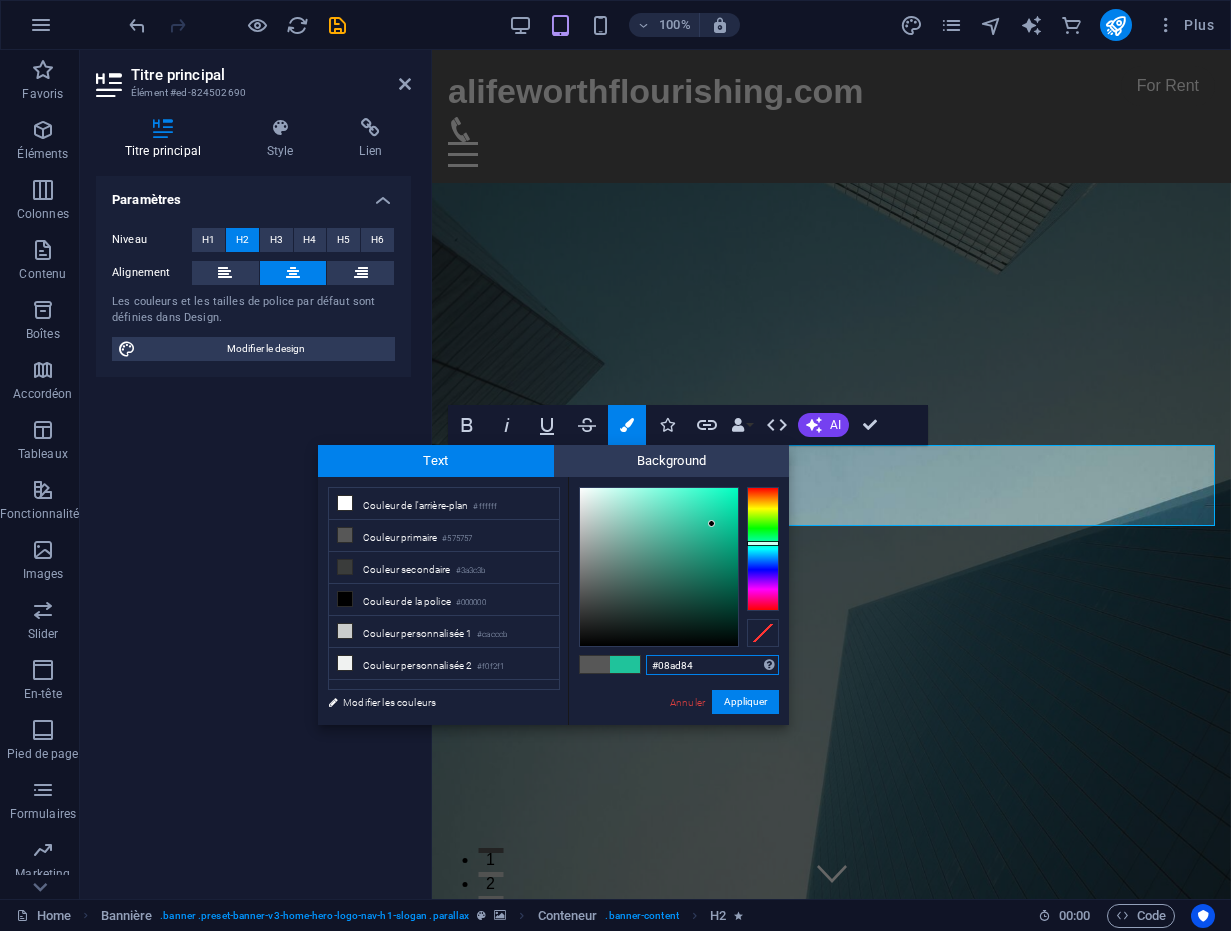 click at bounding box center [659, 567] 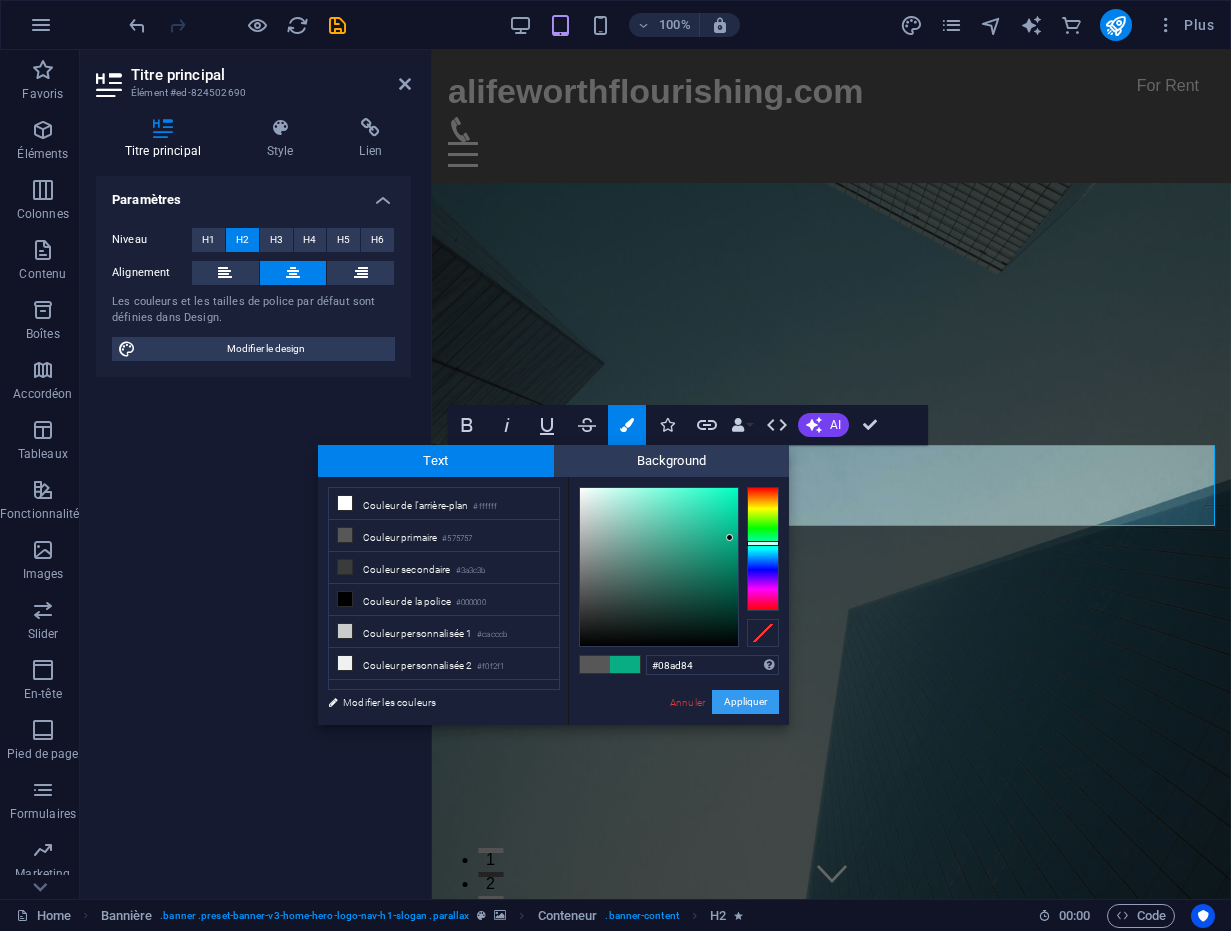 click on "Appliquer" at bounding box center [745, 702] 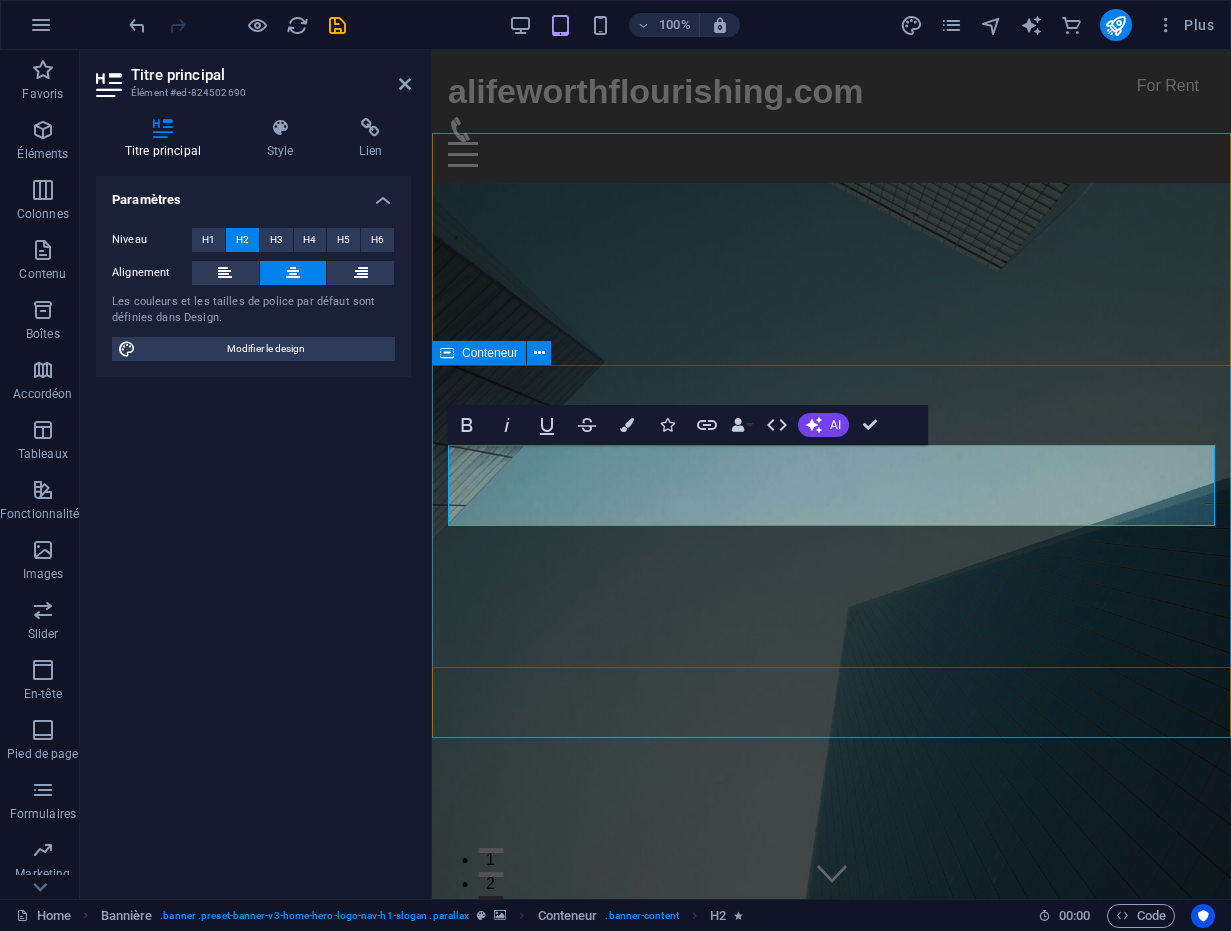 click on "Coaching , Therapy and Transformative Educational Programs for professionals This is a very appealing slogan" at bounding box center [831, 1441] 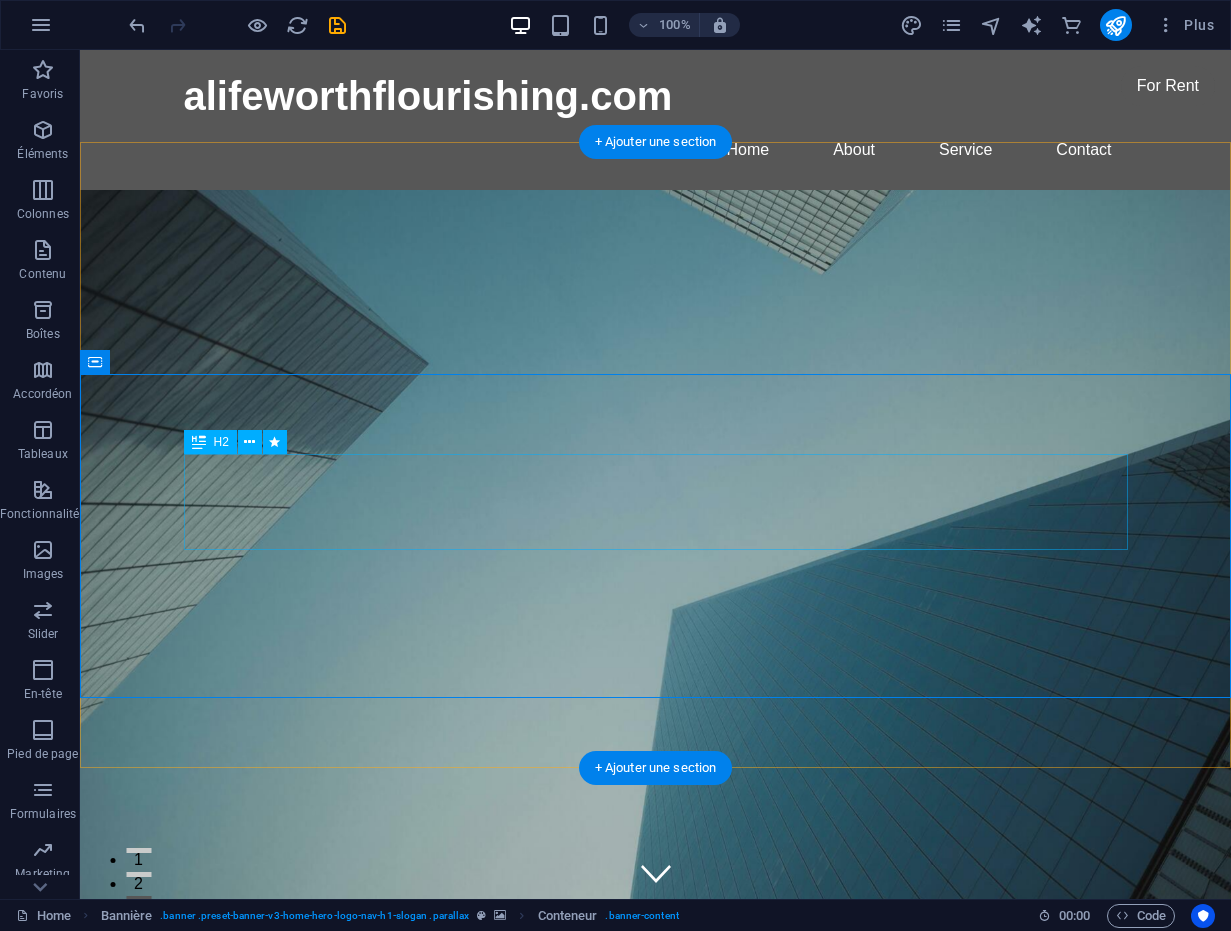 click on "Coaching , Therapy and Transformative Educational Programs for professionals" at bounding box center [656, 1394] 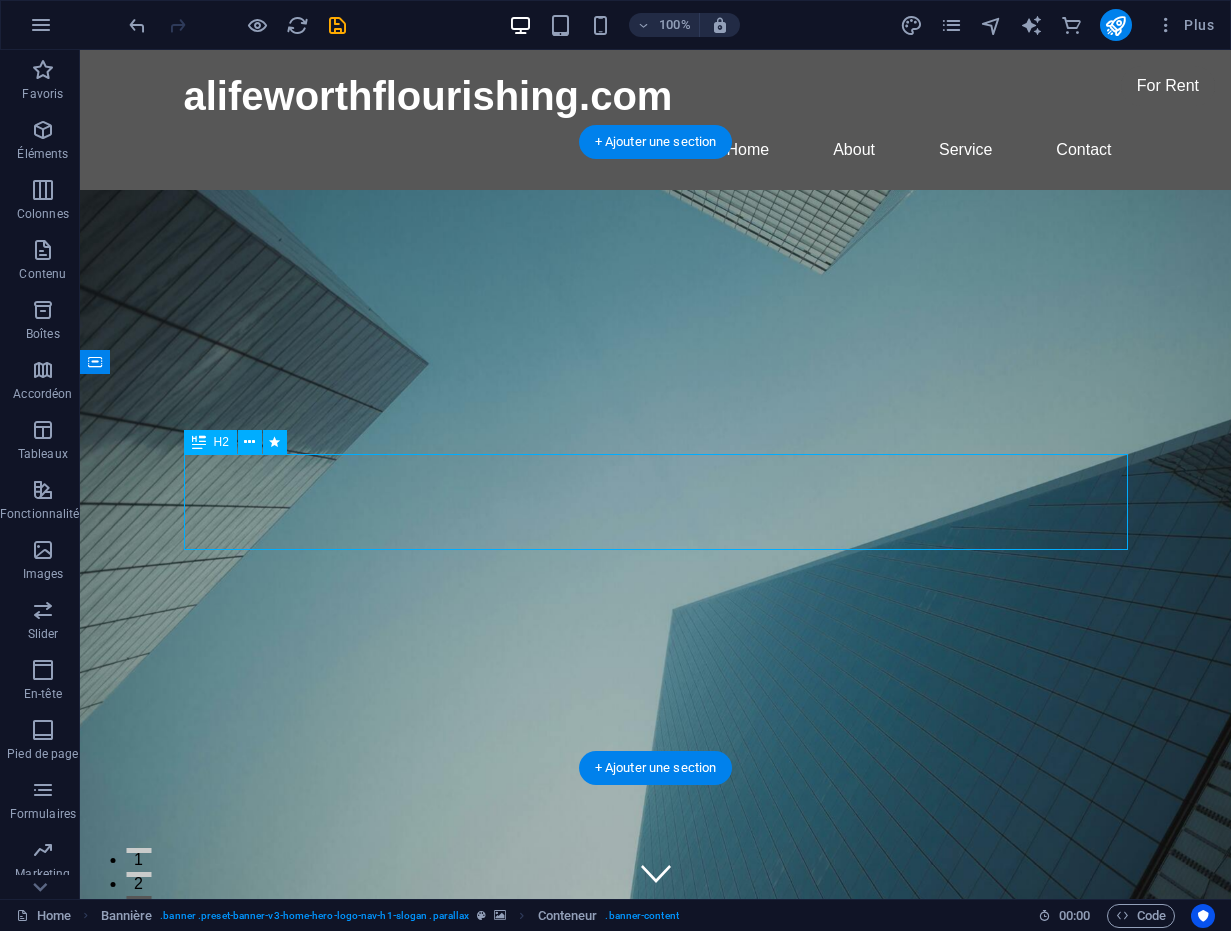 click on "Coaching , Therapy and Transformative Educational Programs for professionals" at bounding box center (656, 1394) 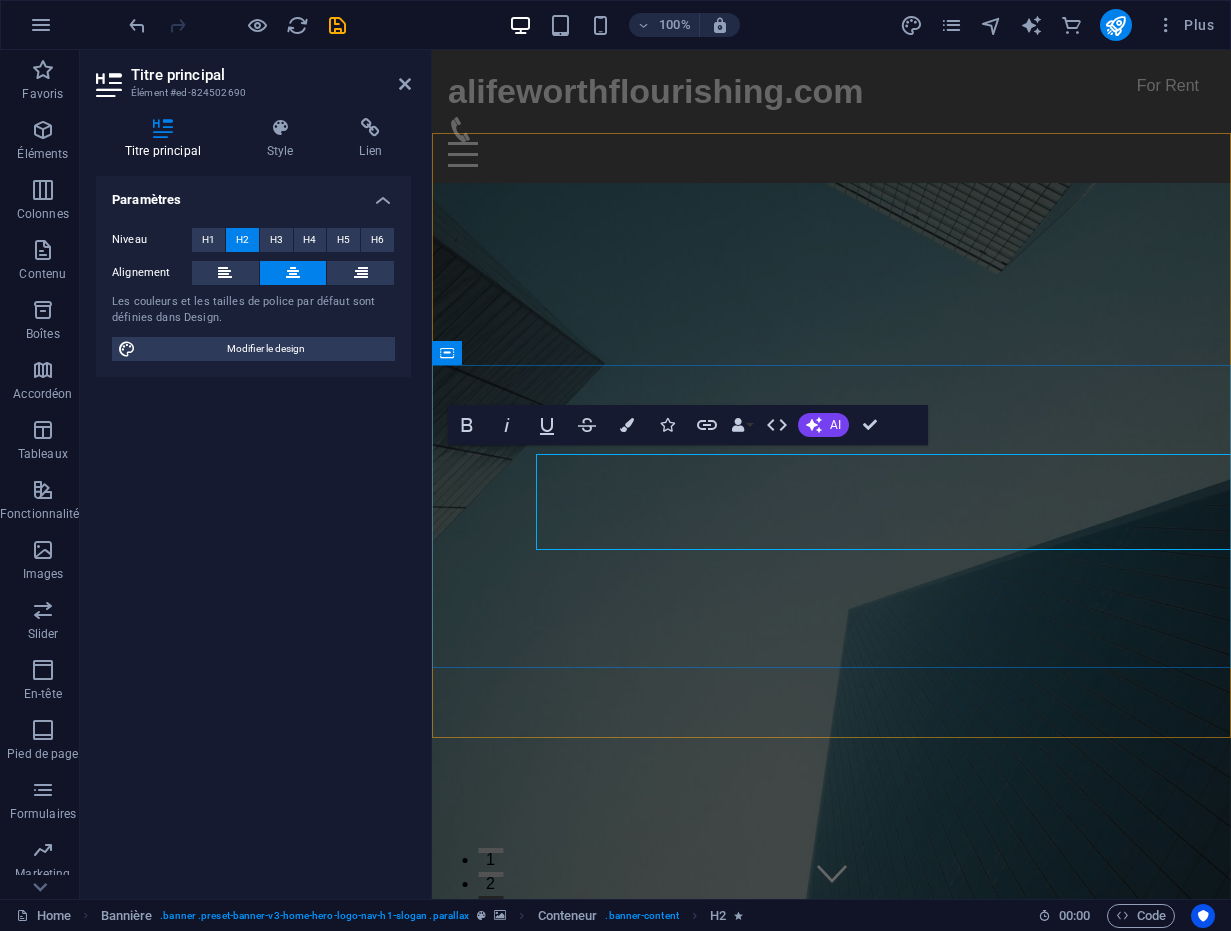 click on "Coaching , Therapy and Transformative Educational Programs for professionals This is a very appealing slogan" at bounding box center [831, 1447] 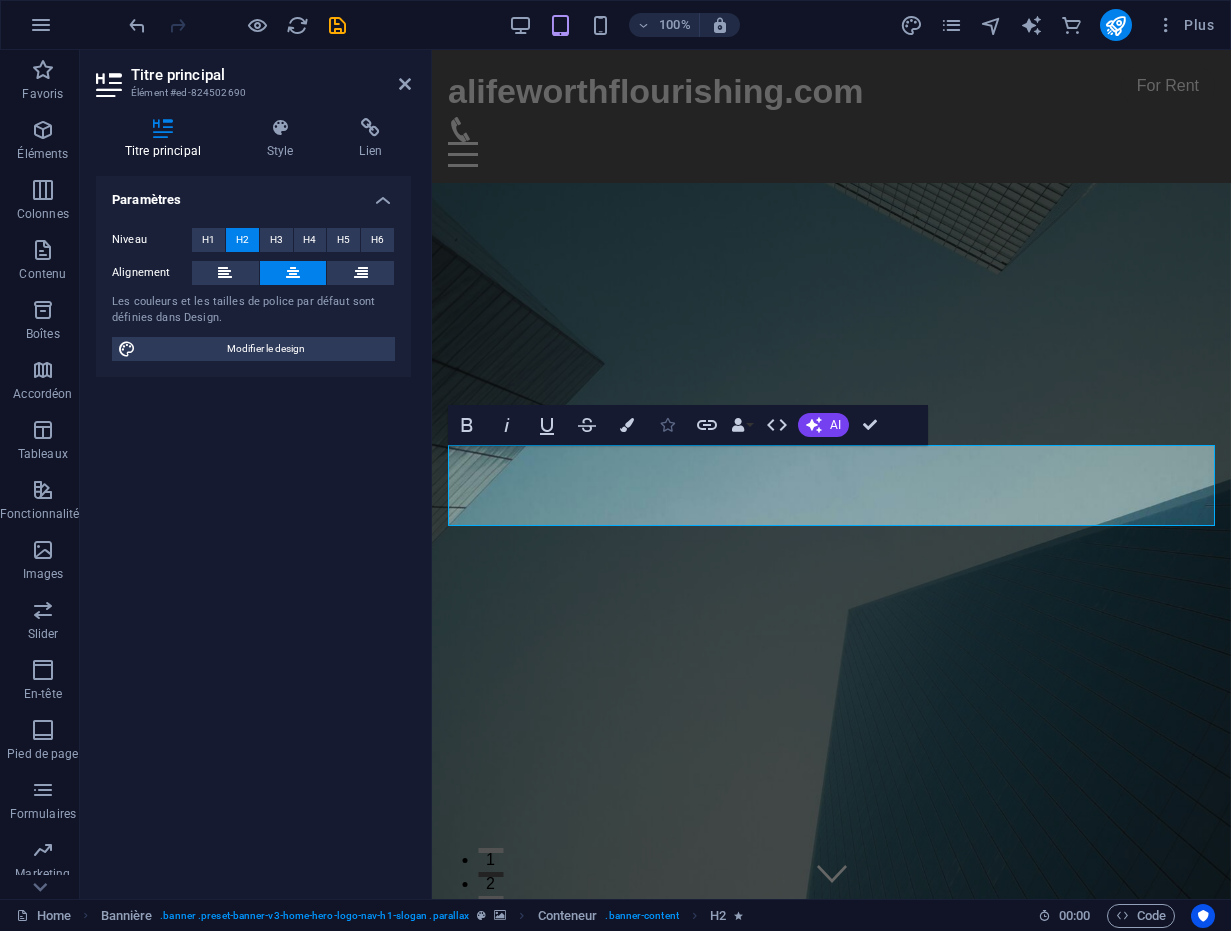 click at bounding box center (667, 425) 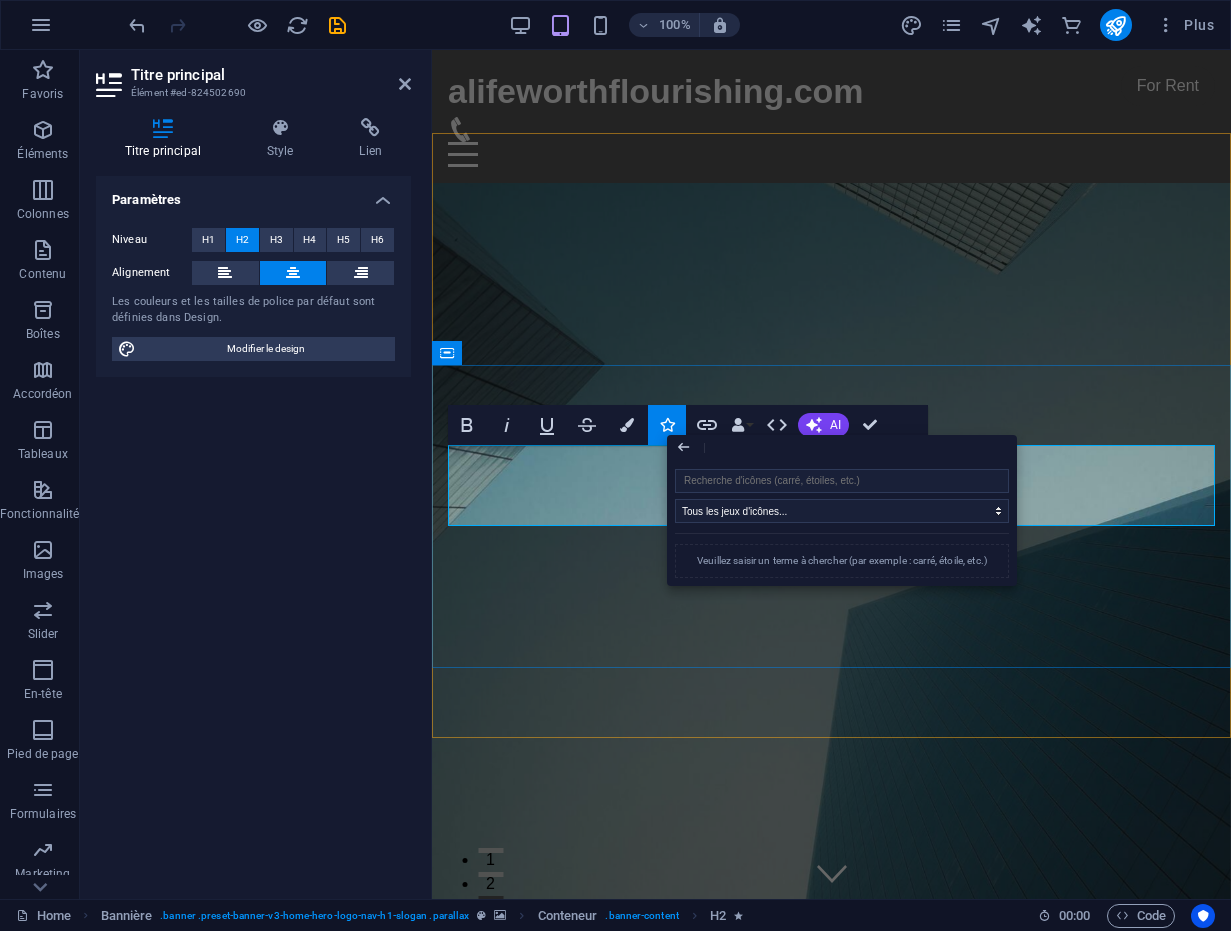click on "Coaching , Therapy and Transformative Educational Programs for professionals" at bounding box center (831, 1416) 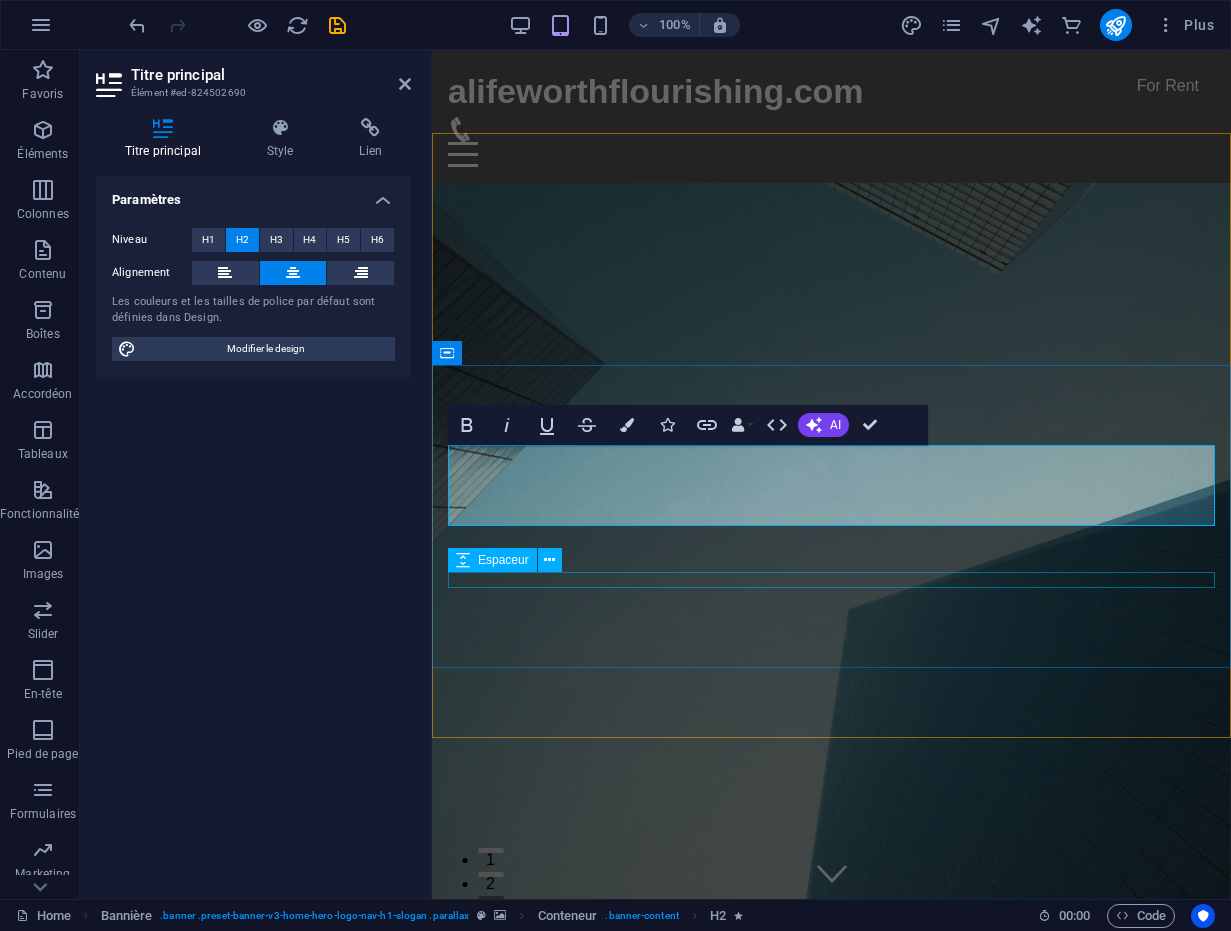 click at bounding box center [831, 1511] 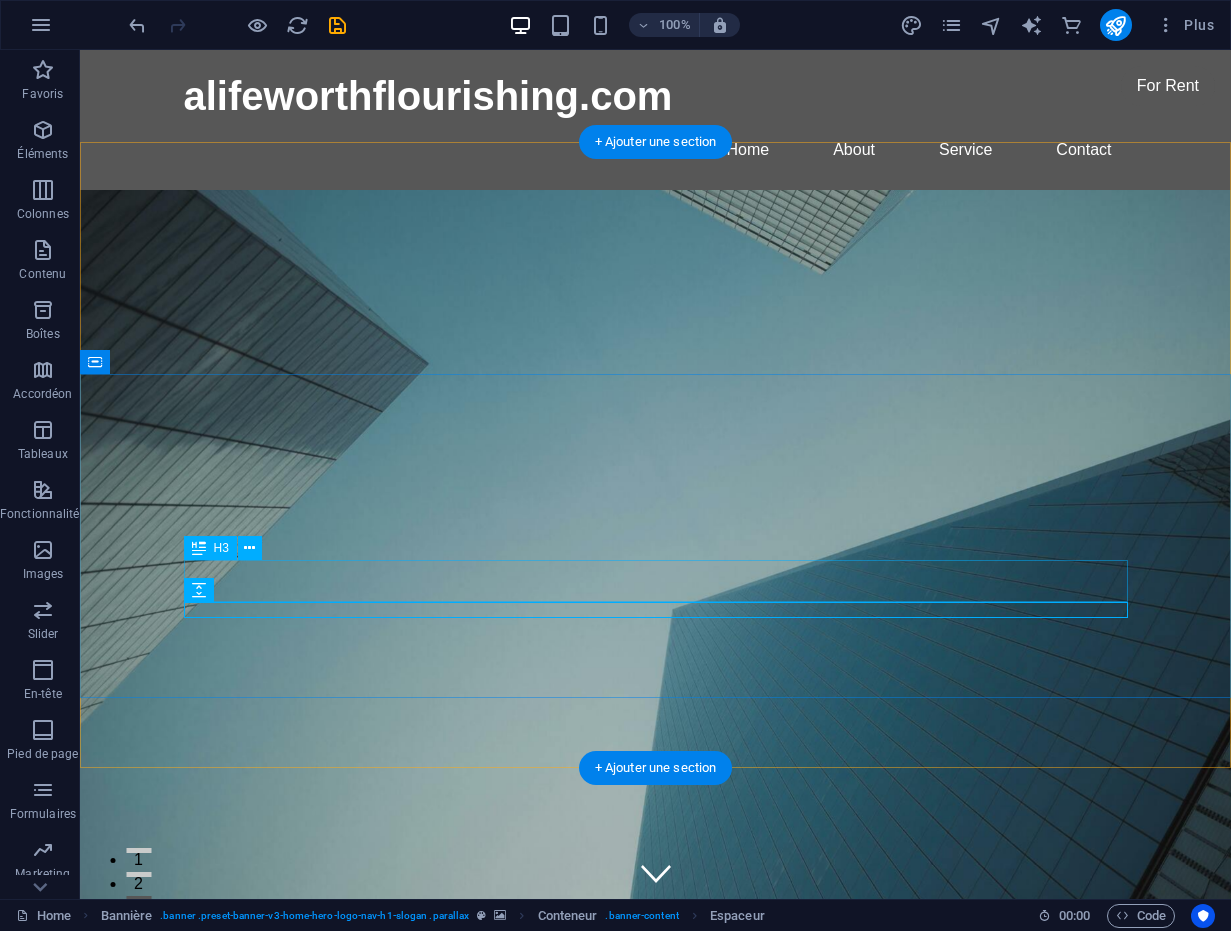 click on "This is a very appealing slogan" at bounding box center (656, 1473) 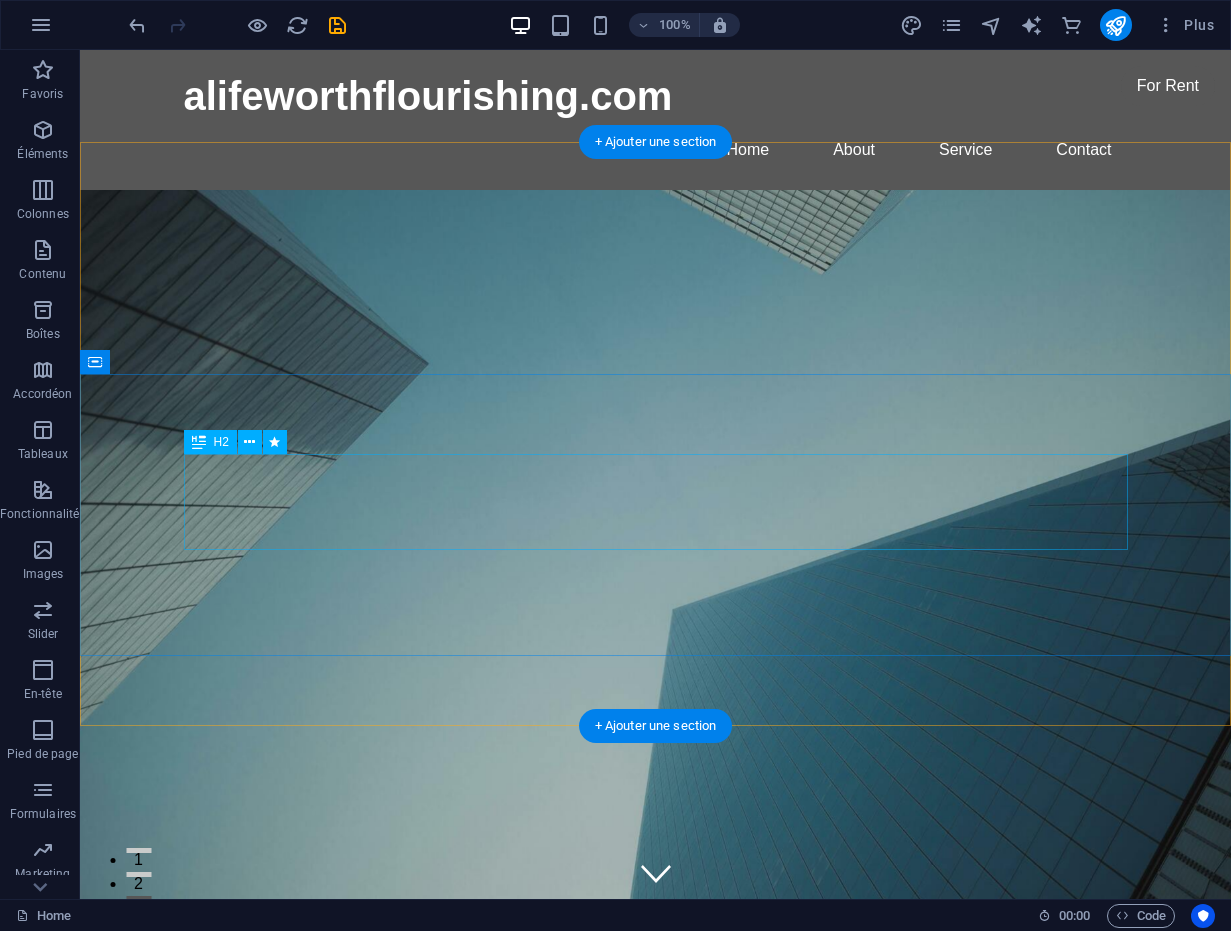 click on "Coaching , Therapy and Transformative Educational Programs for professionals" at bounding box center [656, 1383] 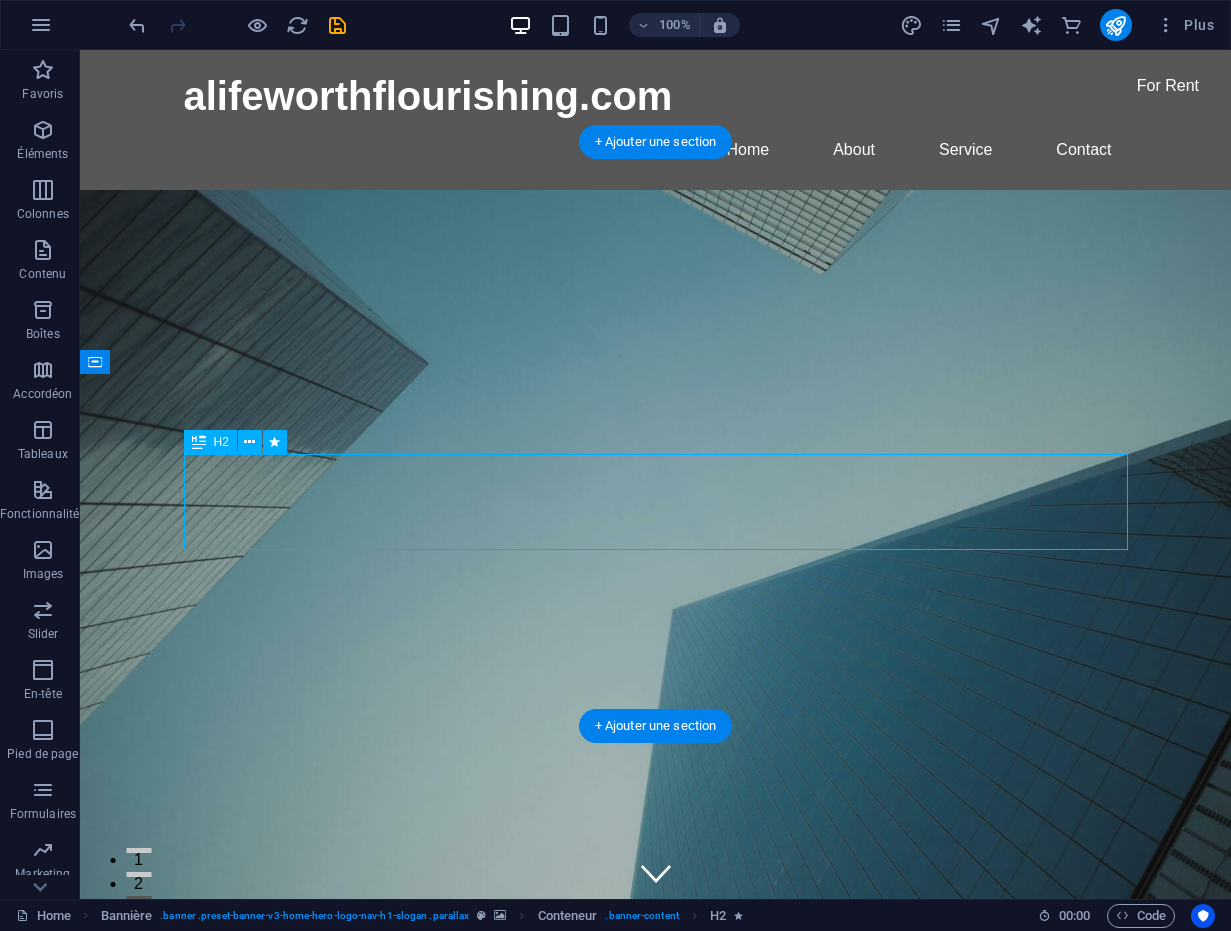 click on "Coaching , Therapy and Transformative Educational Programs for professionals" at bounding box center [656, 1383] 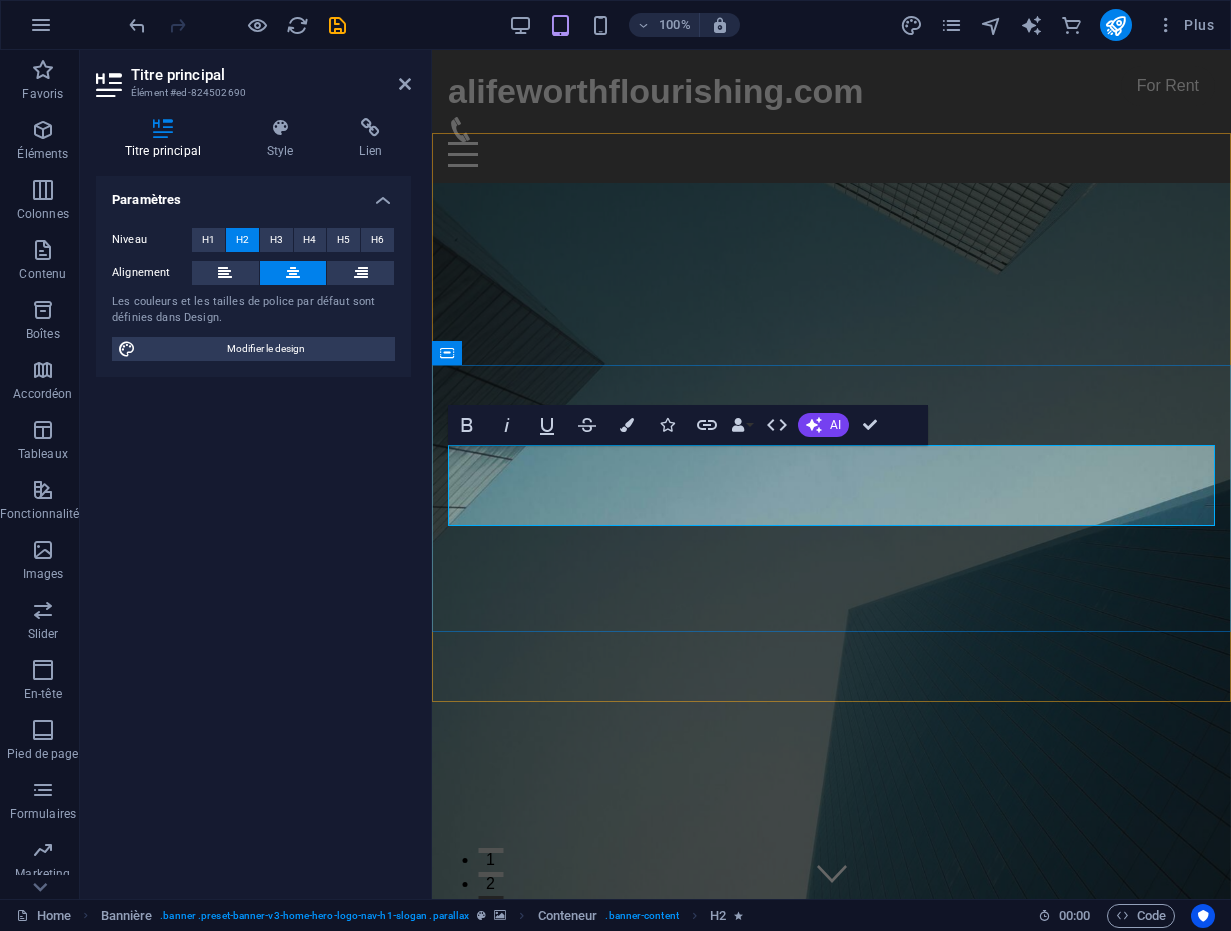 click on "Coaching , Therapy and Transformative Educational Programs for professionals" at bounding box center (832, 1405) 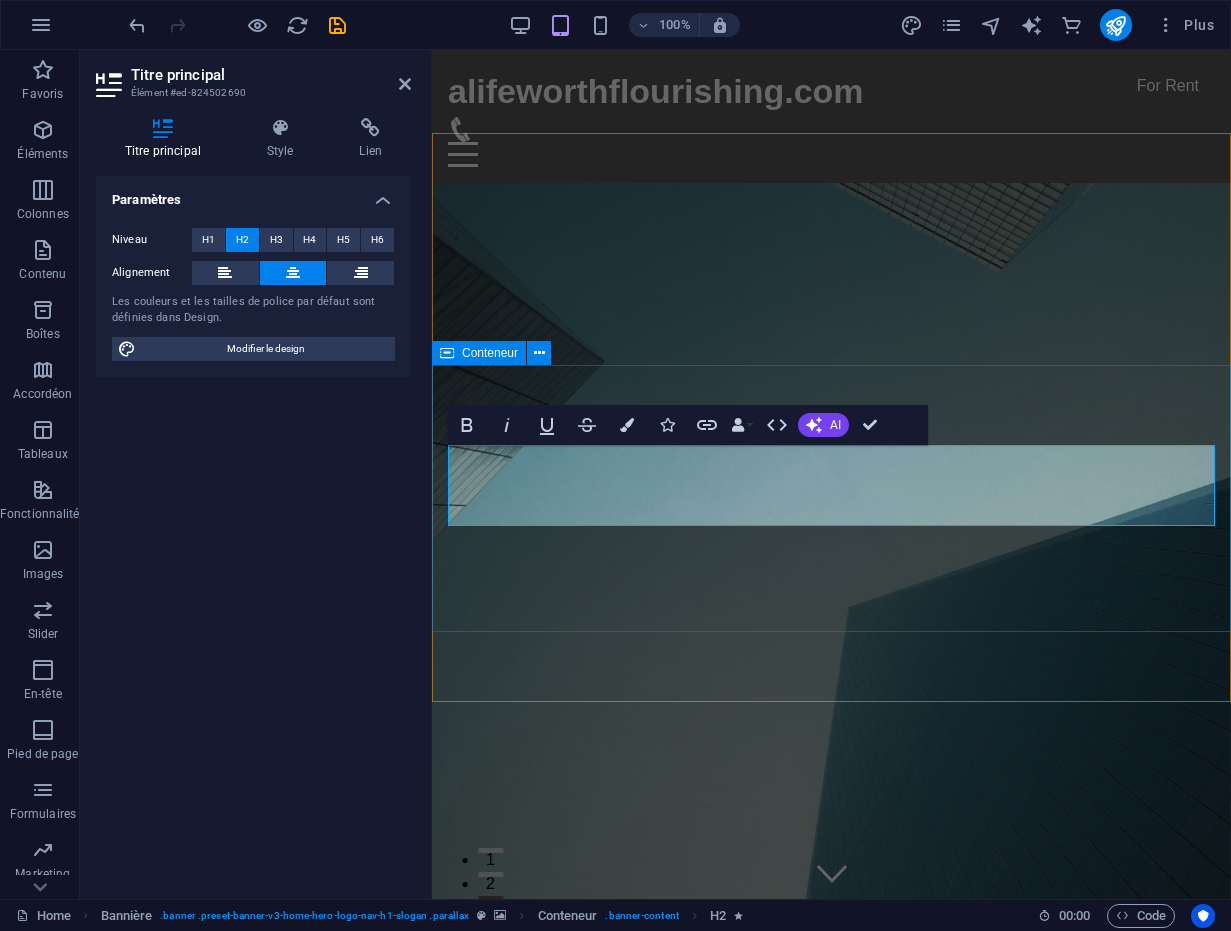 click on "Coaching , Therapy and Transformative Educational Programs for professionals & students" at bounding box center (831, 1414) 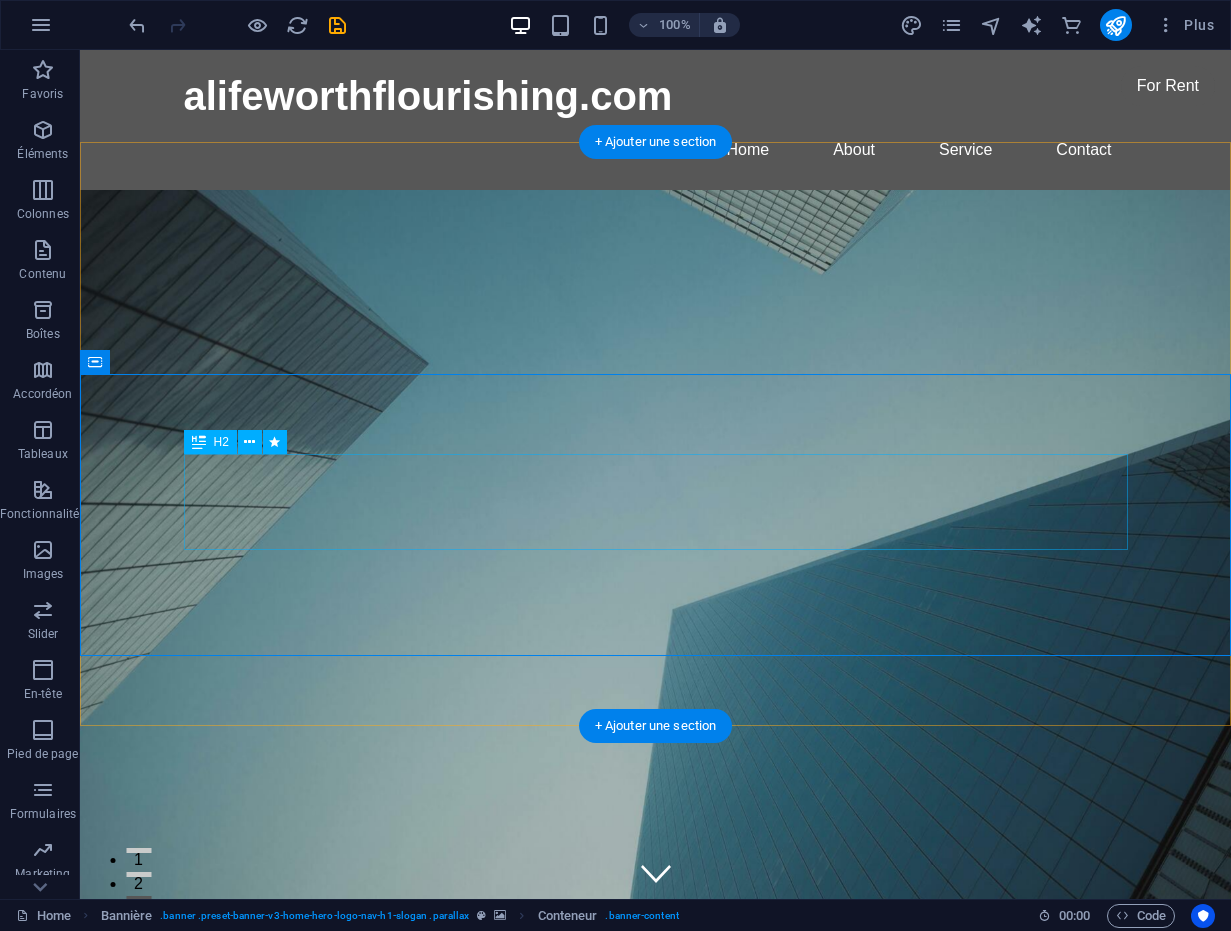 click on "Coaching , Therapy and Transformative Educational Programs for professionals & students" at bounding box center (656, 1383) 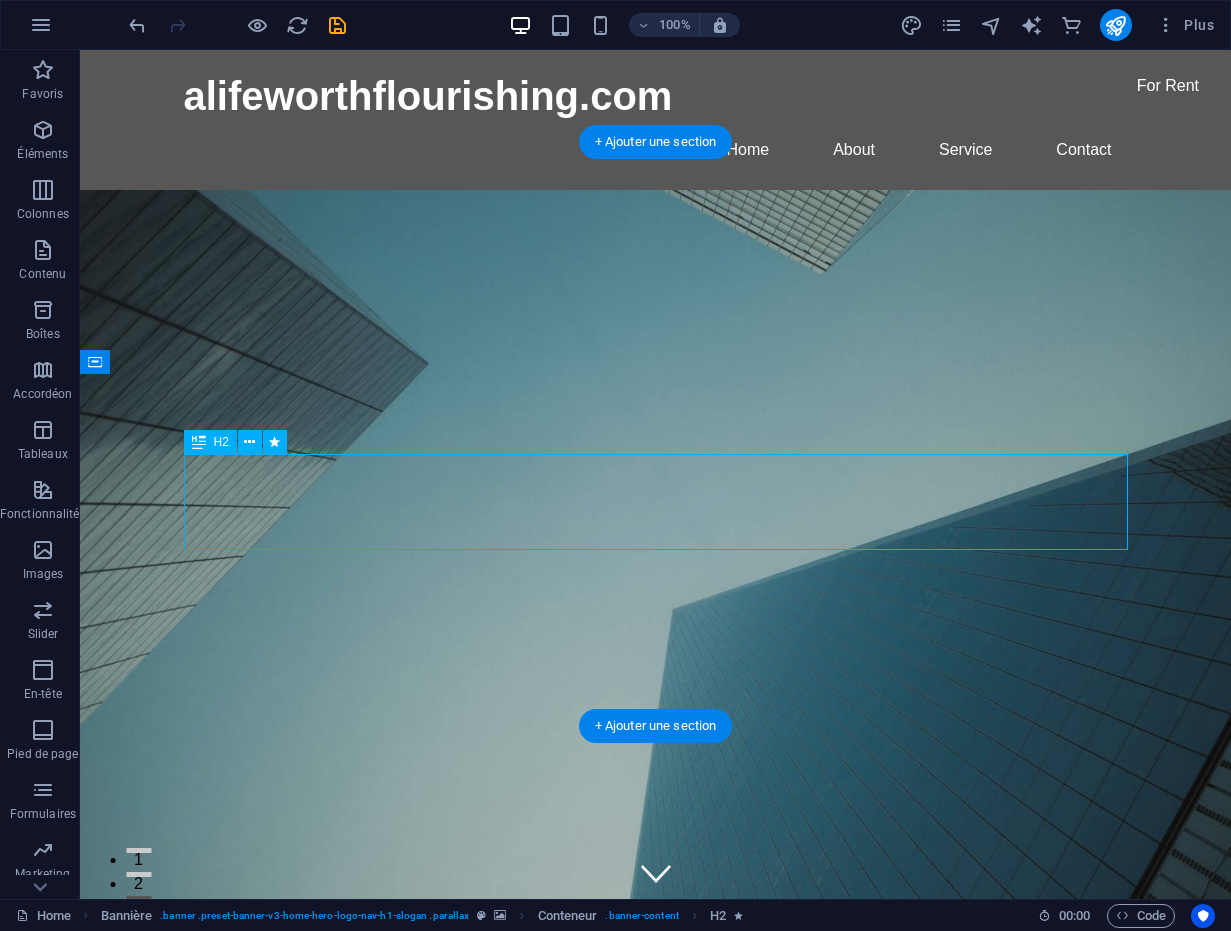 click on "Coaching , Therapy and Transformative Educational Programs for professionals & students" at bounding box center [656, 1383] 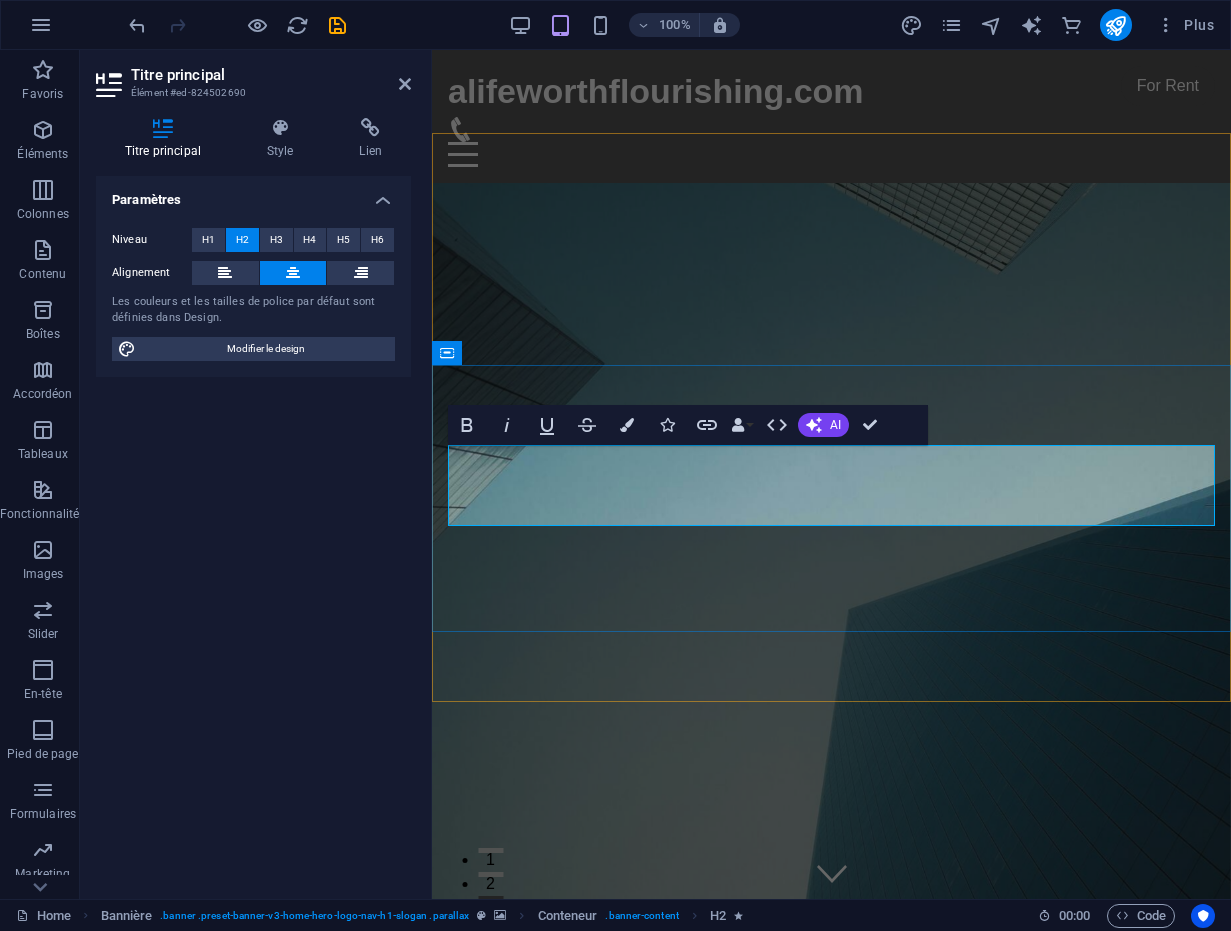 click on "Coaching , Therapy and Transformative Educational Programs for professionals & students" at bounding box center (832, 1405) 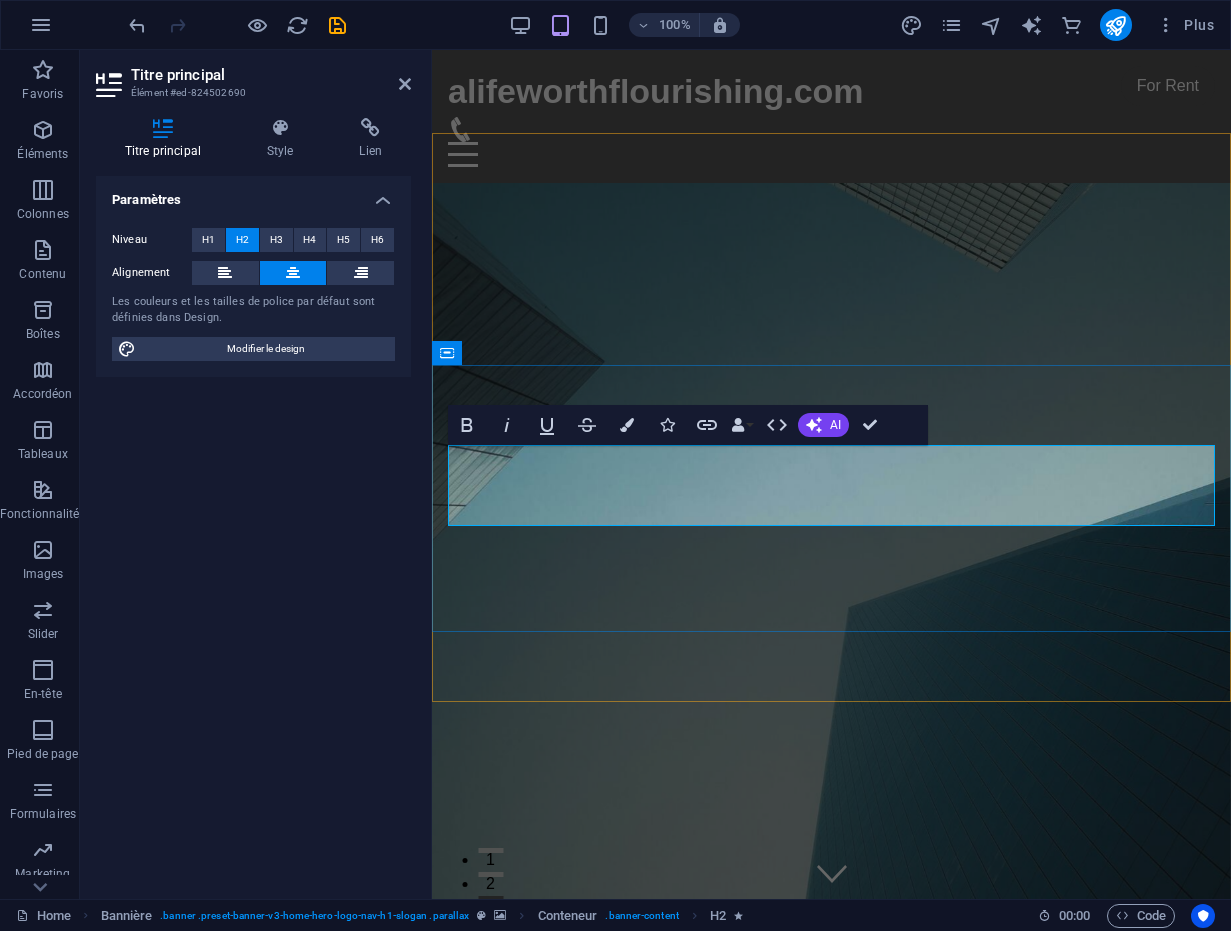 type 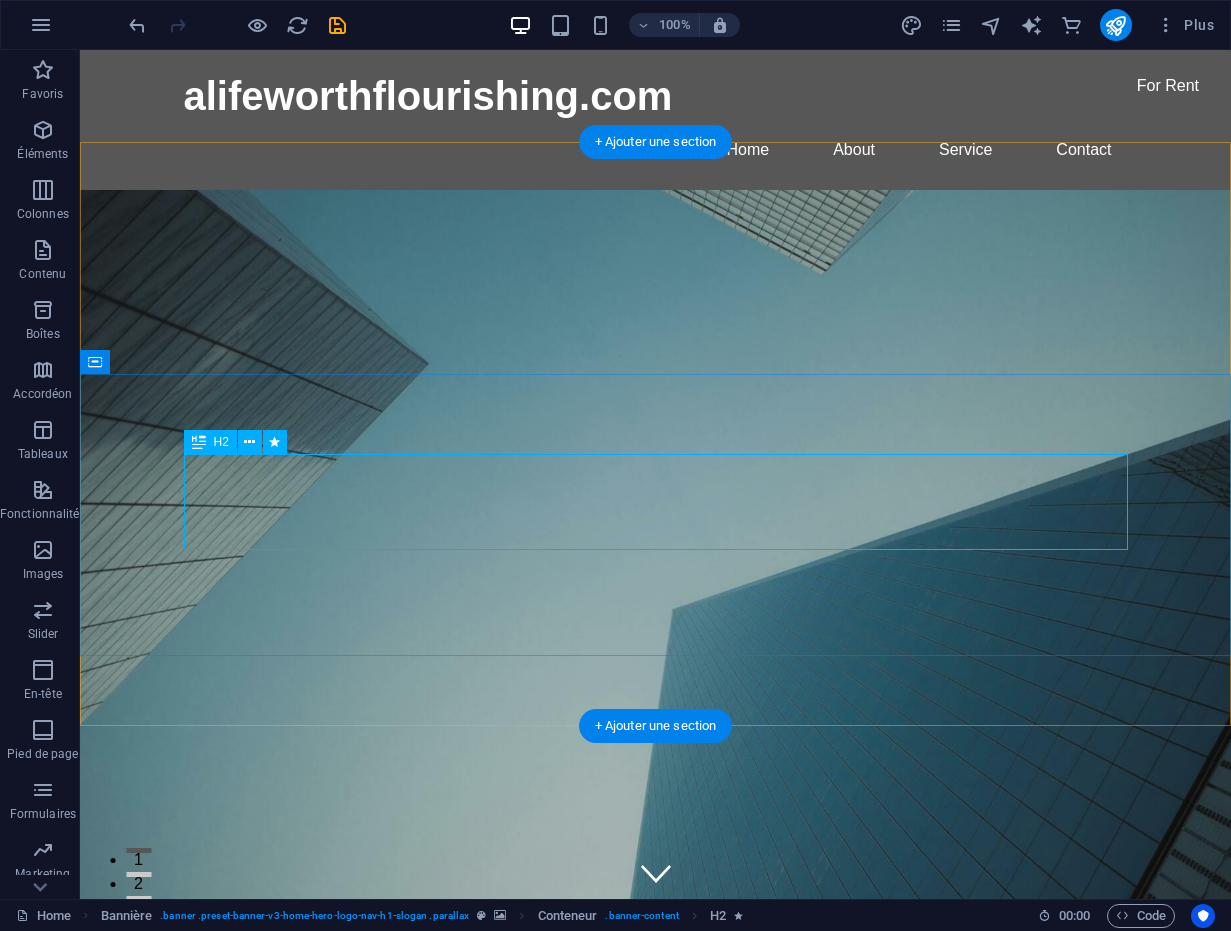 click on "Coaching , Therapy and Transformative Educational Programs for professionals & Students" at bounding box center (656, 1383) 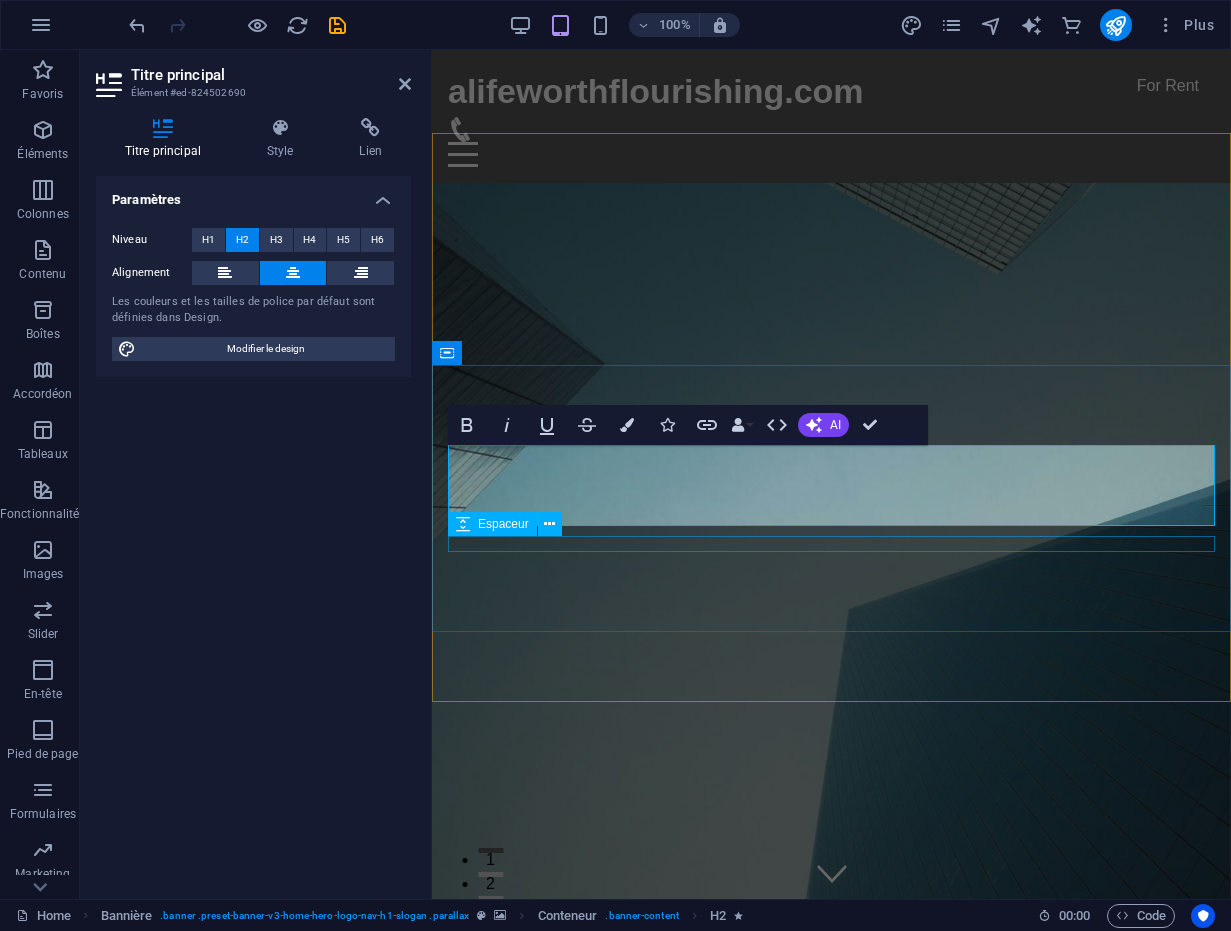 click at bounding box center (831, 1464) 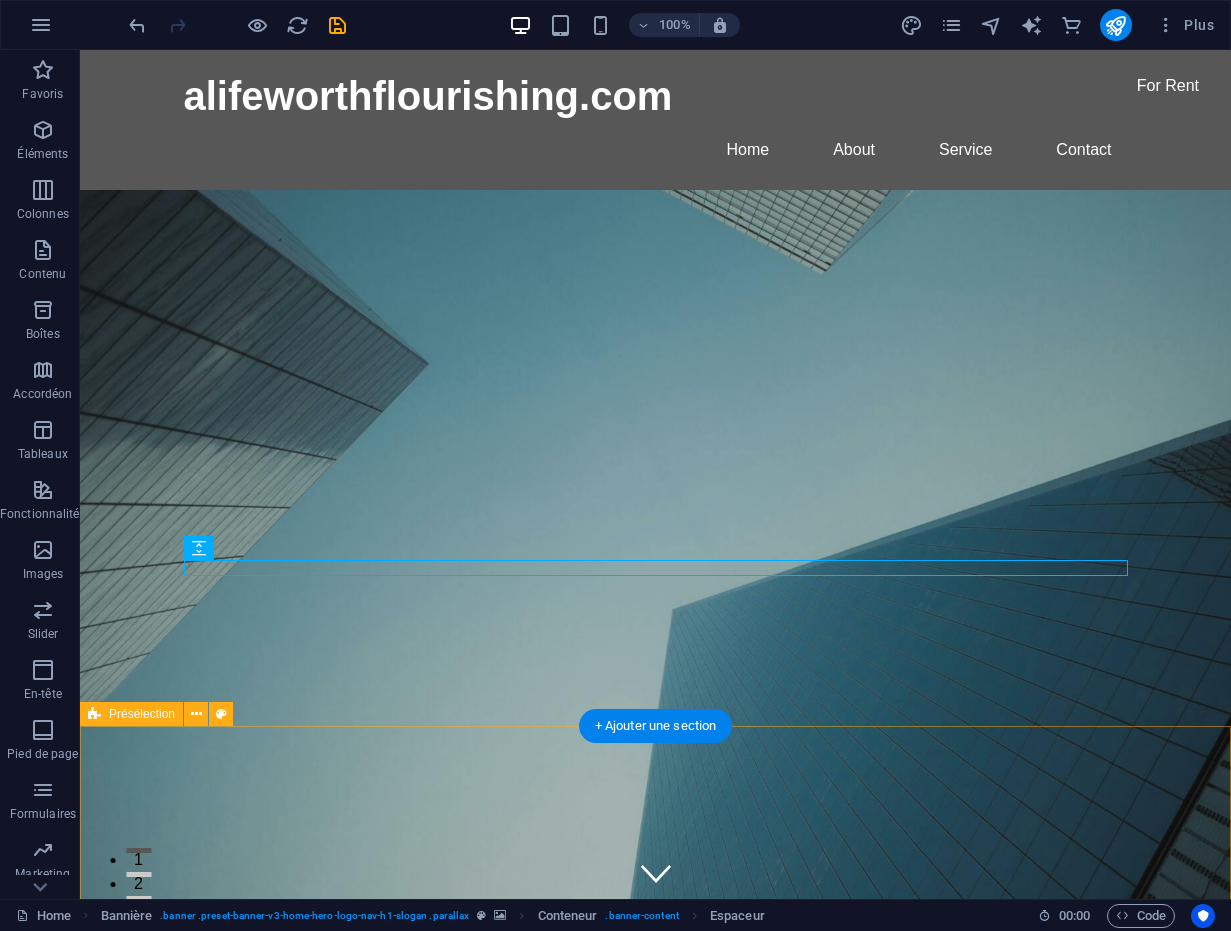 click on "New headline ]" at bounding box center (655, 2534) 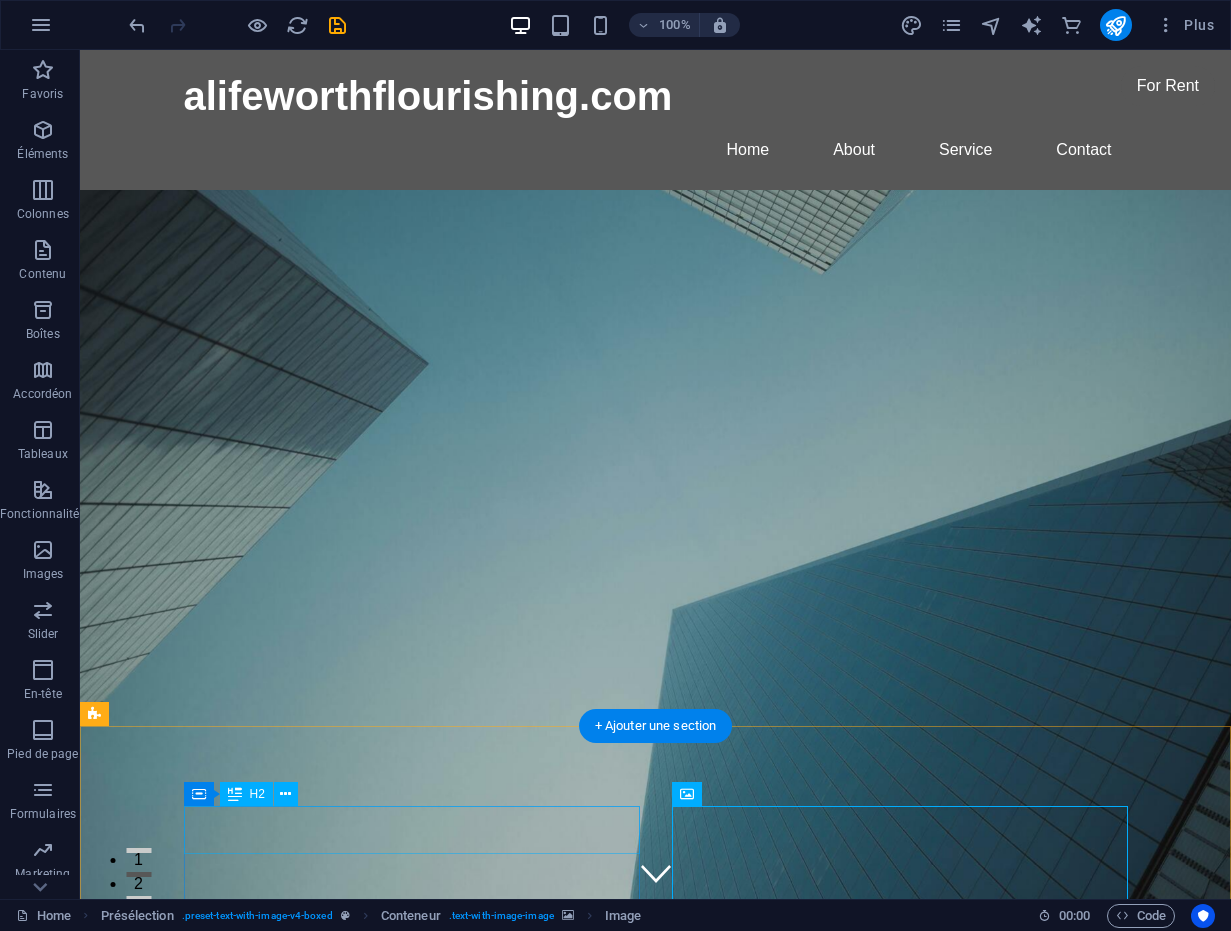 click on "New headline" at bounding box center (568, 1711) 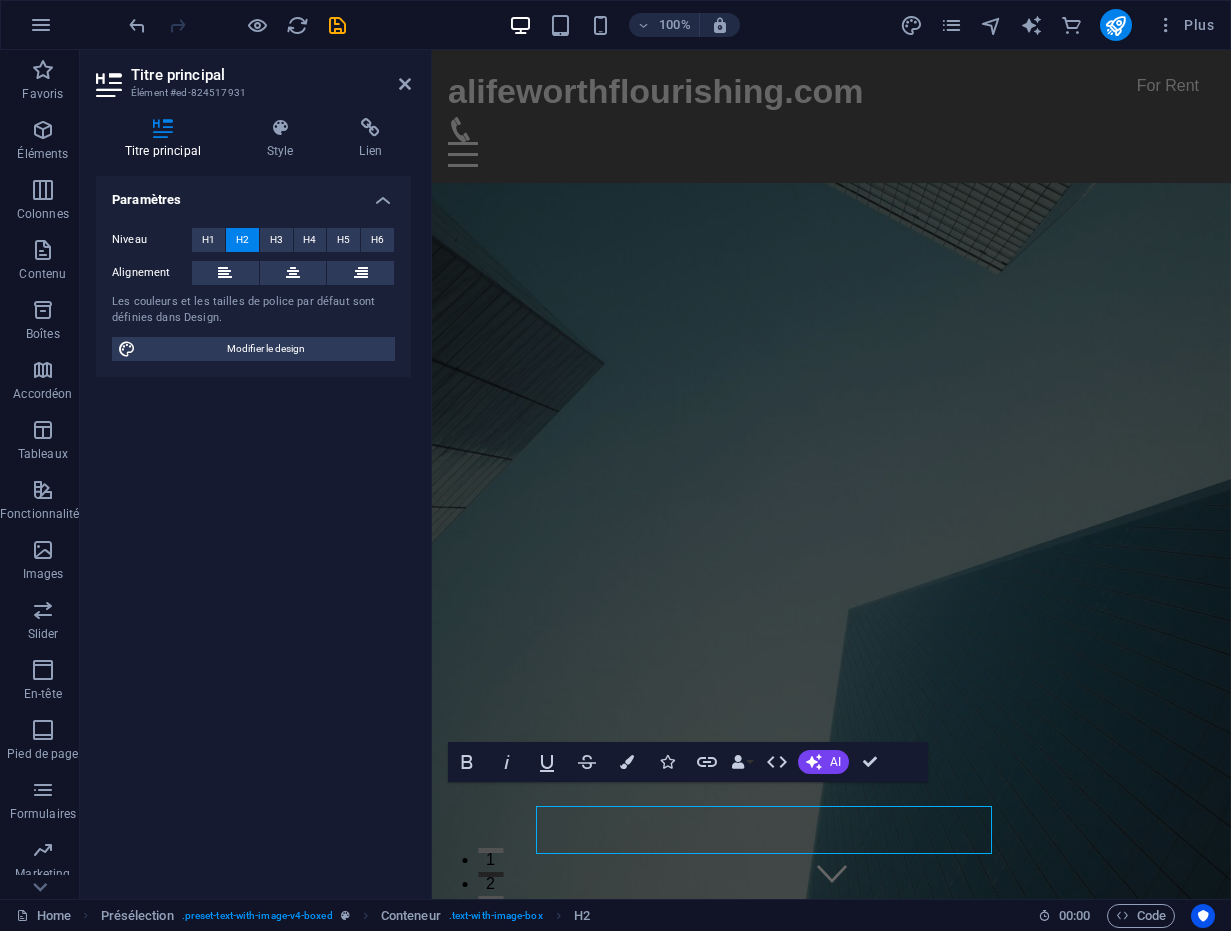 click on "Titre principal Élément #ed-824517931 Titre principal Style Lien Paramètres Niveau H1 H2 H3 H4 H5 H6 Alignement Les couleurs et les tailles de police par défaut sont définies dans Design. Modifier le design Présélection Element Lien Aucun Page Externe Élément Élément suivant Téléphone E-mail Page Home Subpage Legal Notice Privacy Élément
URL Téléphone E-mail Cible du lien Nouvel onglet Même onglet Superposition Titre Description supplémentaire du lien. Celle-ci doit être différente du texte du lien. Le titre est souvent affiché comme Texte infobulle lorsque la souris passe sur l'élément. Laissez vide en cas de doute. Relation Définit la  relation entre ce lien et la cible du lien . Par exemple, la valeur "nofollow" indique aux moteurs de recherche de ne pas suivre le lien. Vous pouvez le laisser vide. alternate author bookmark external help license next nofollow noreferrer noopener prev search tag
H2   Bannière   Conteneur   Menu       H3" at bounding box center (655, 474) 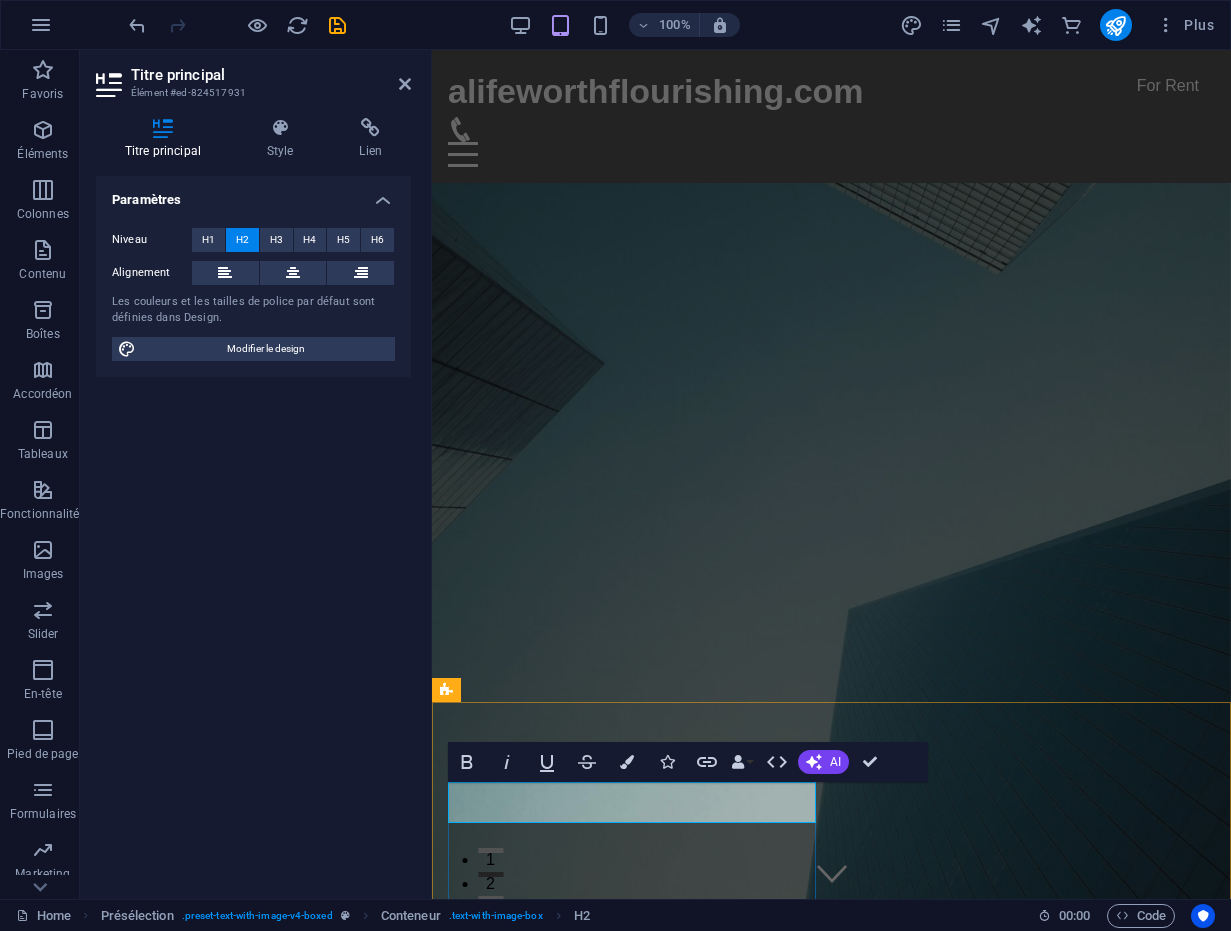 click on "New headline" at bounding box center [831, 1722] 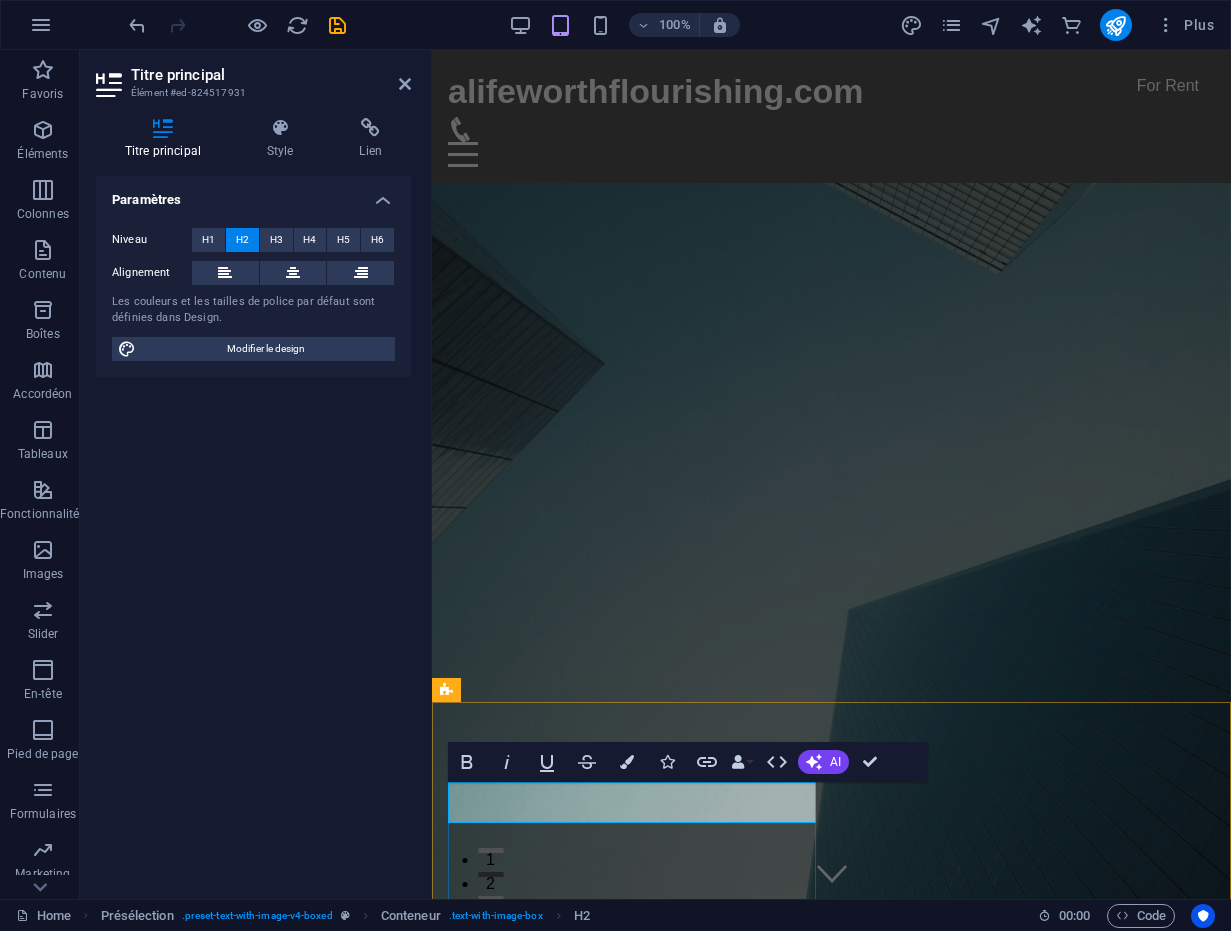 click on "New headline" at bounding box center (831, 1722) 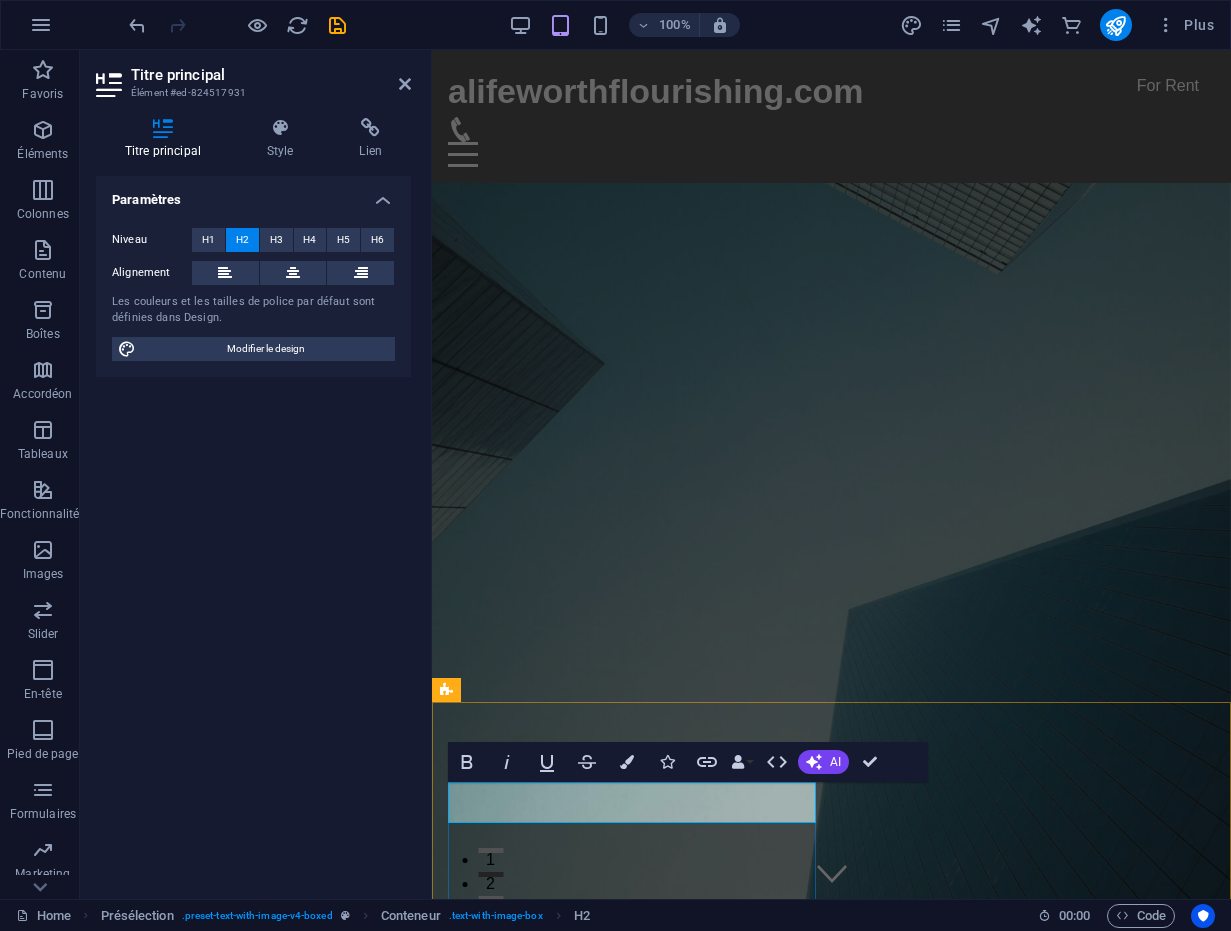 drag, startPoint x: 631, startPoint y: 804, endPoint x: 454, endPoint y: 800, distance: 177.0452 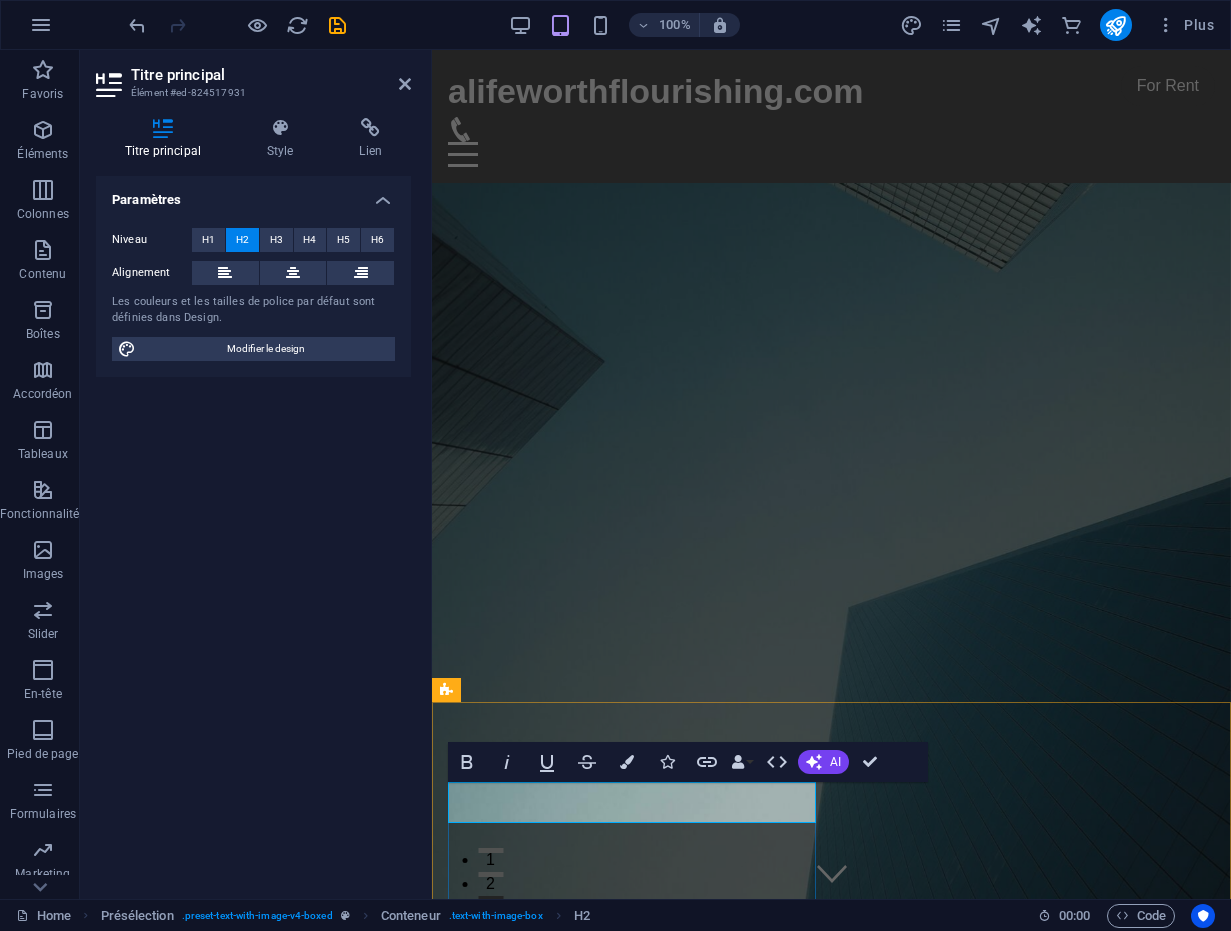 type 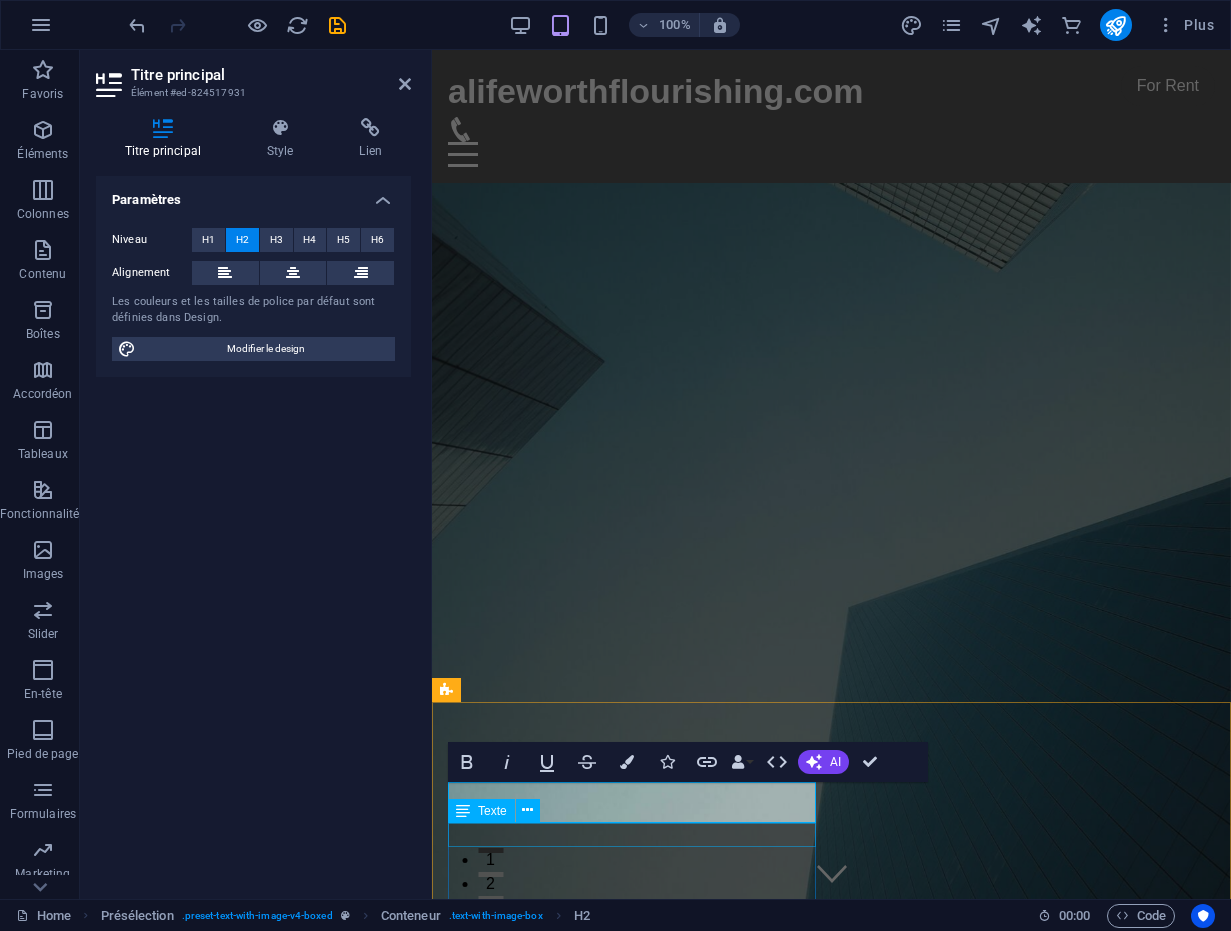 click on "]" at bounding box center [831, 1750] 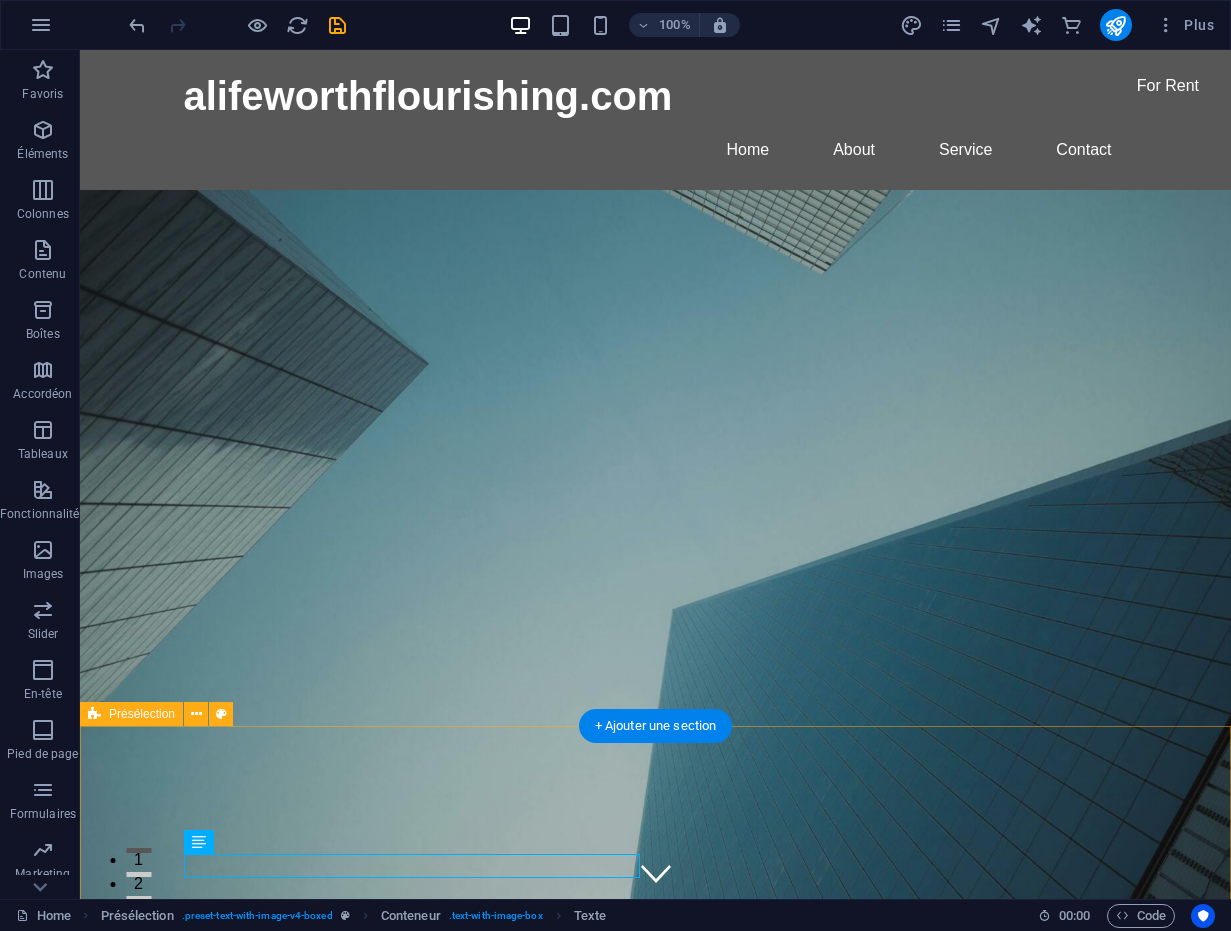click on "Time for a New start  ]" at bounding box center [655, 2534] 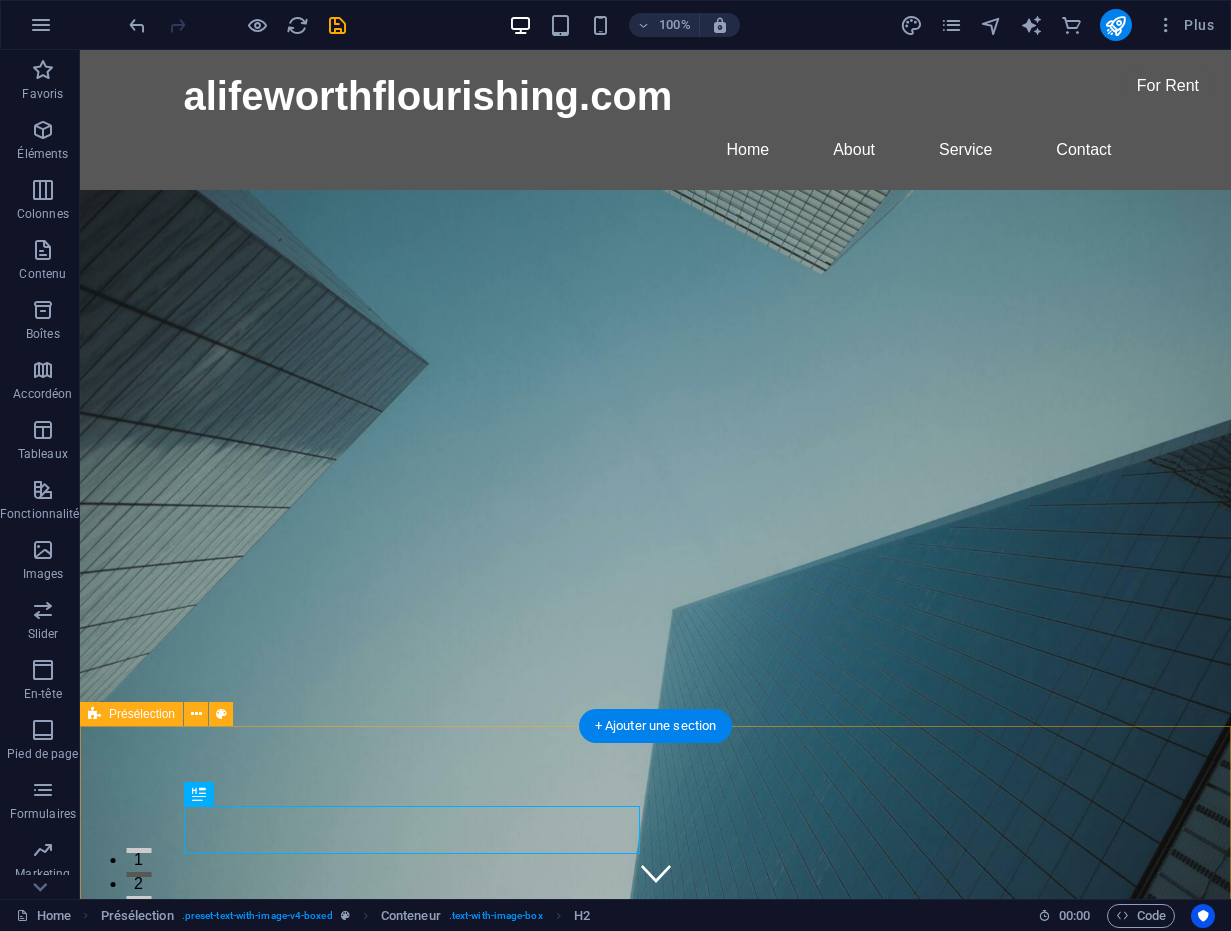 click on "Time for a New start  ]" at bounding box center (655, 2534) 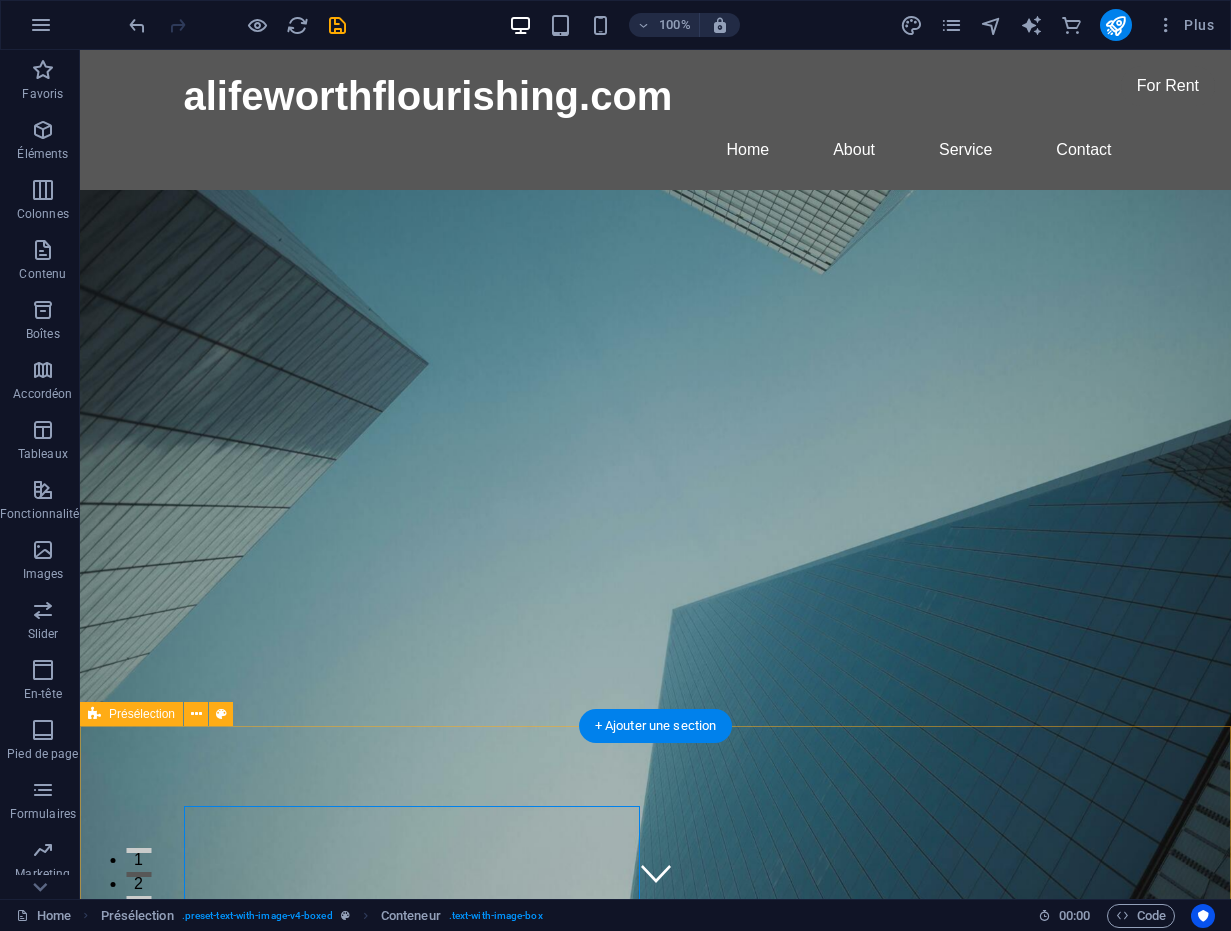 click on "Time for a New start  ]" at bounding box center (655, 2534) 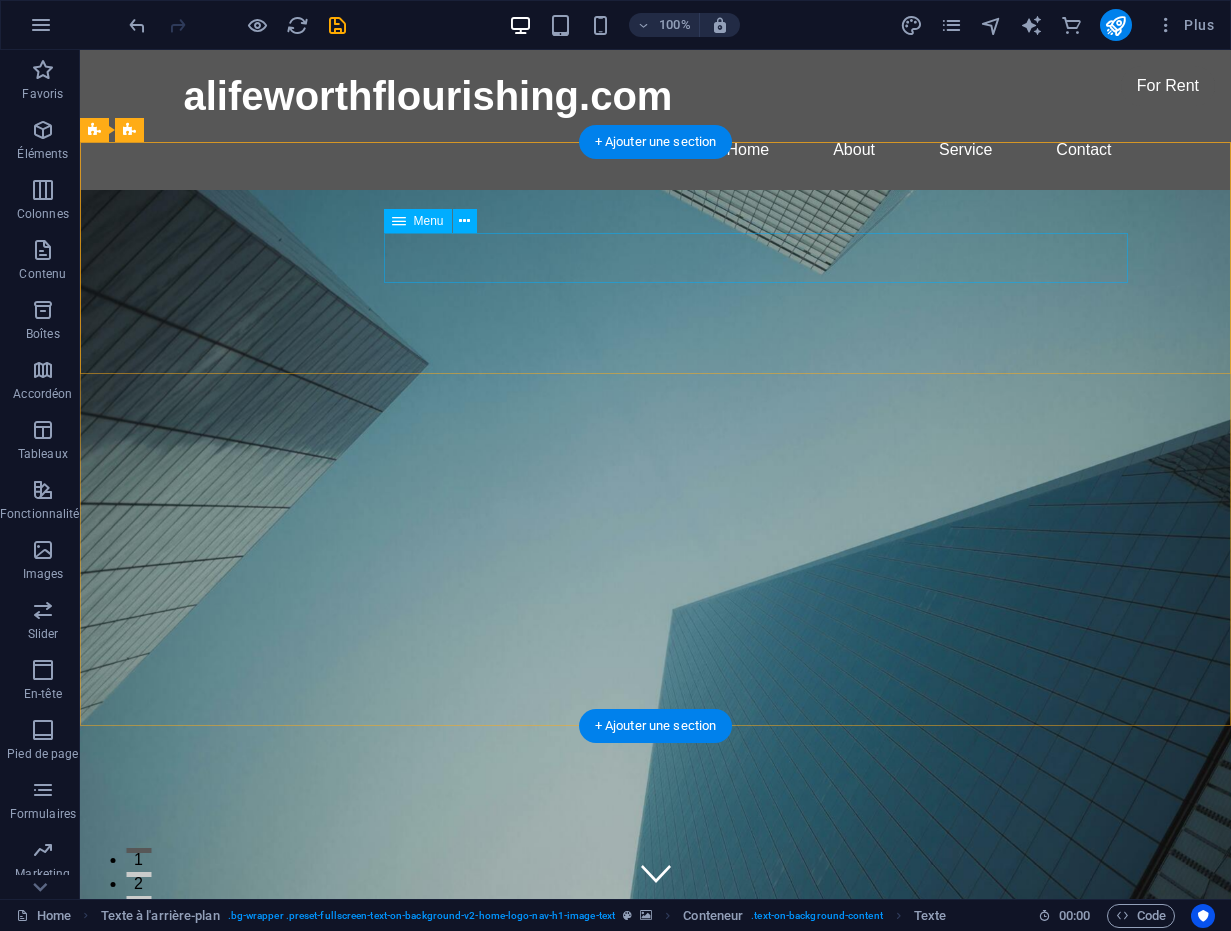 click on "Home About Services Book Online Contact" at bounding box center [656, 1214] 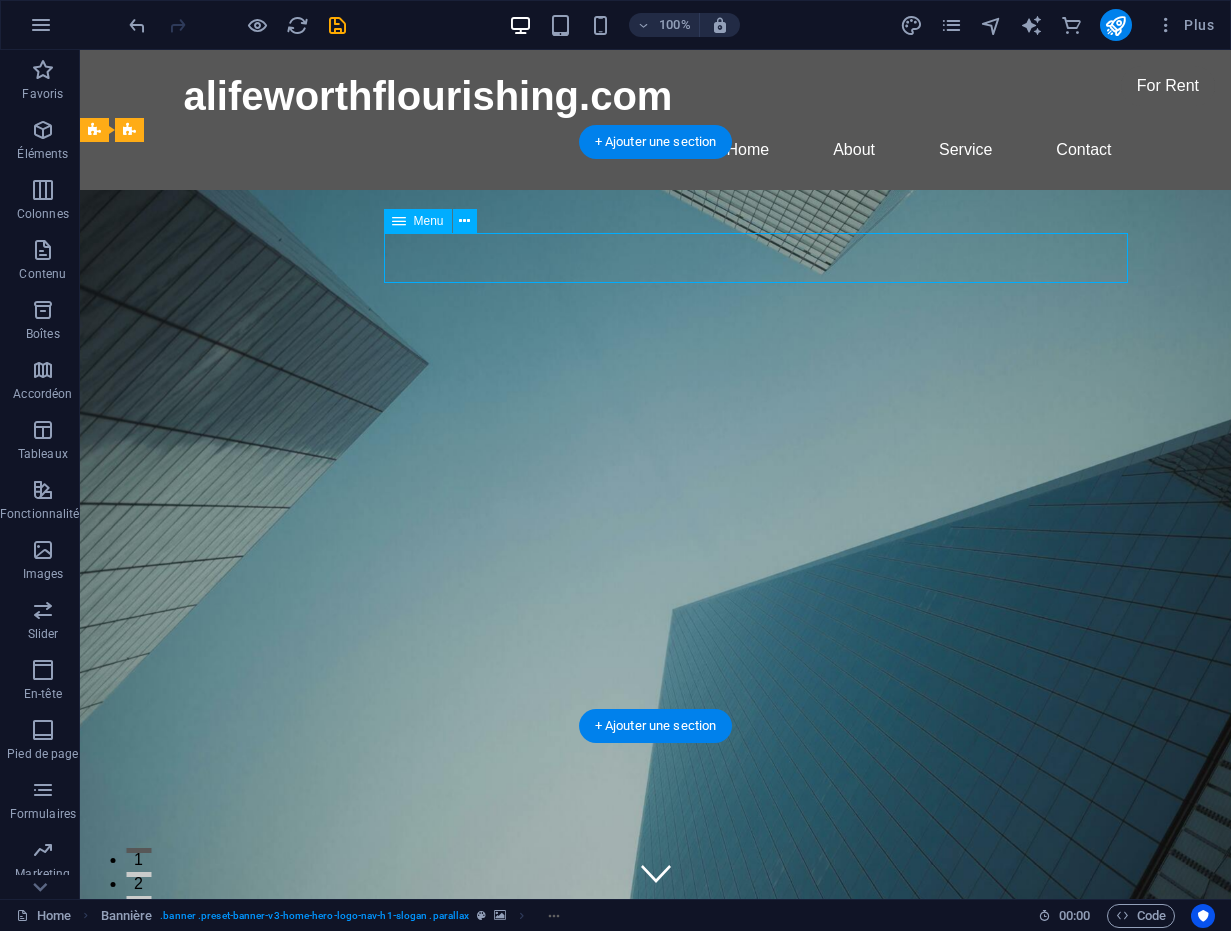 click on "Home About Services Book Online Contact" at bounding box center [656, 1214] 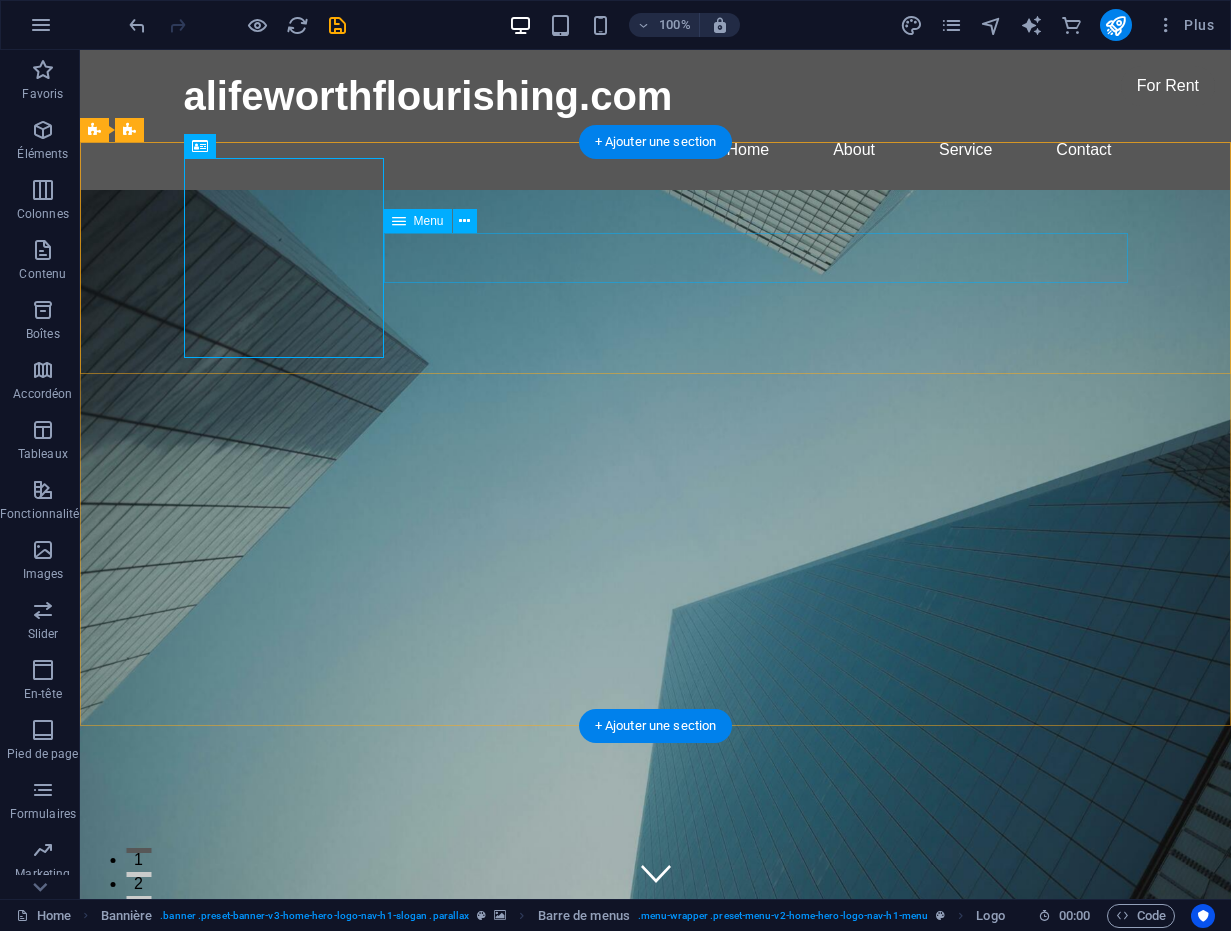 click on "Home About Services Book Online Contact" at bounding box center (656, 1214) 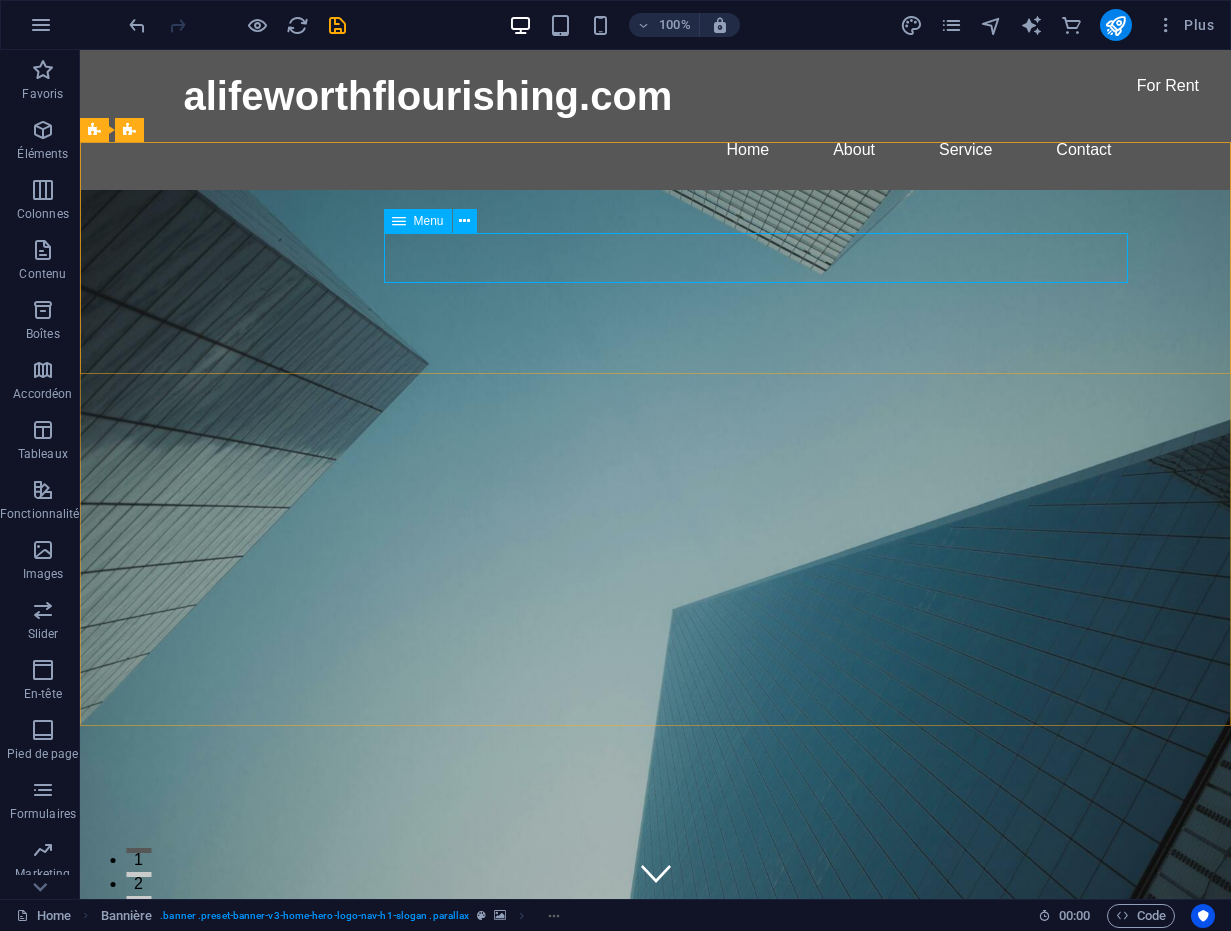 click at bounding box center (399, 221) 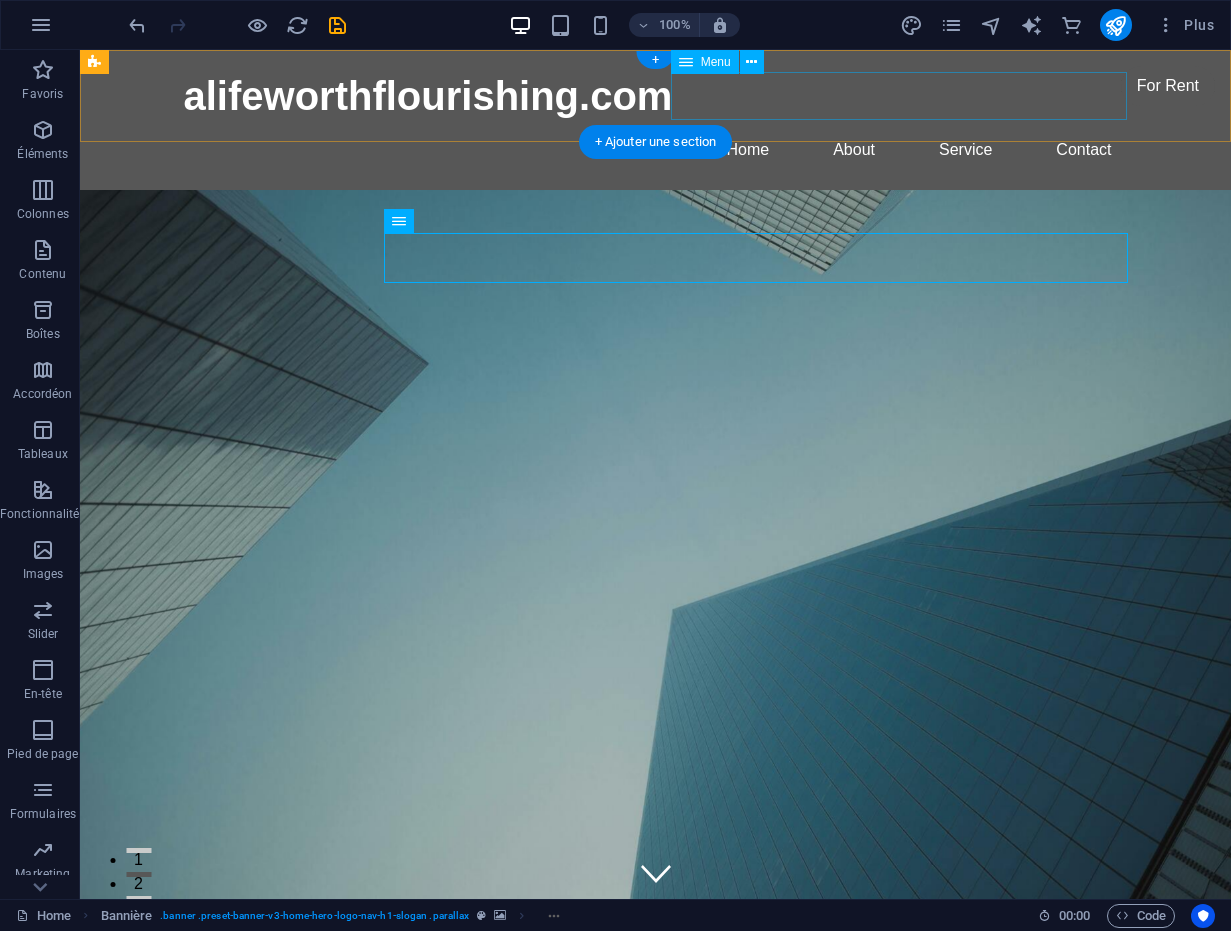 click on "Home About Service Contact" at bounding box center (656, 150) 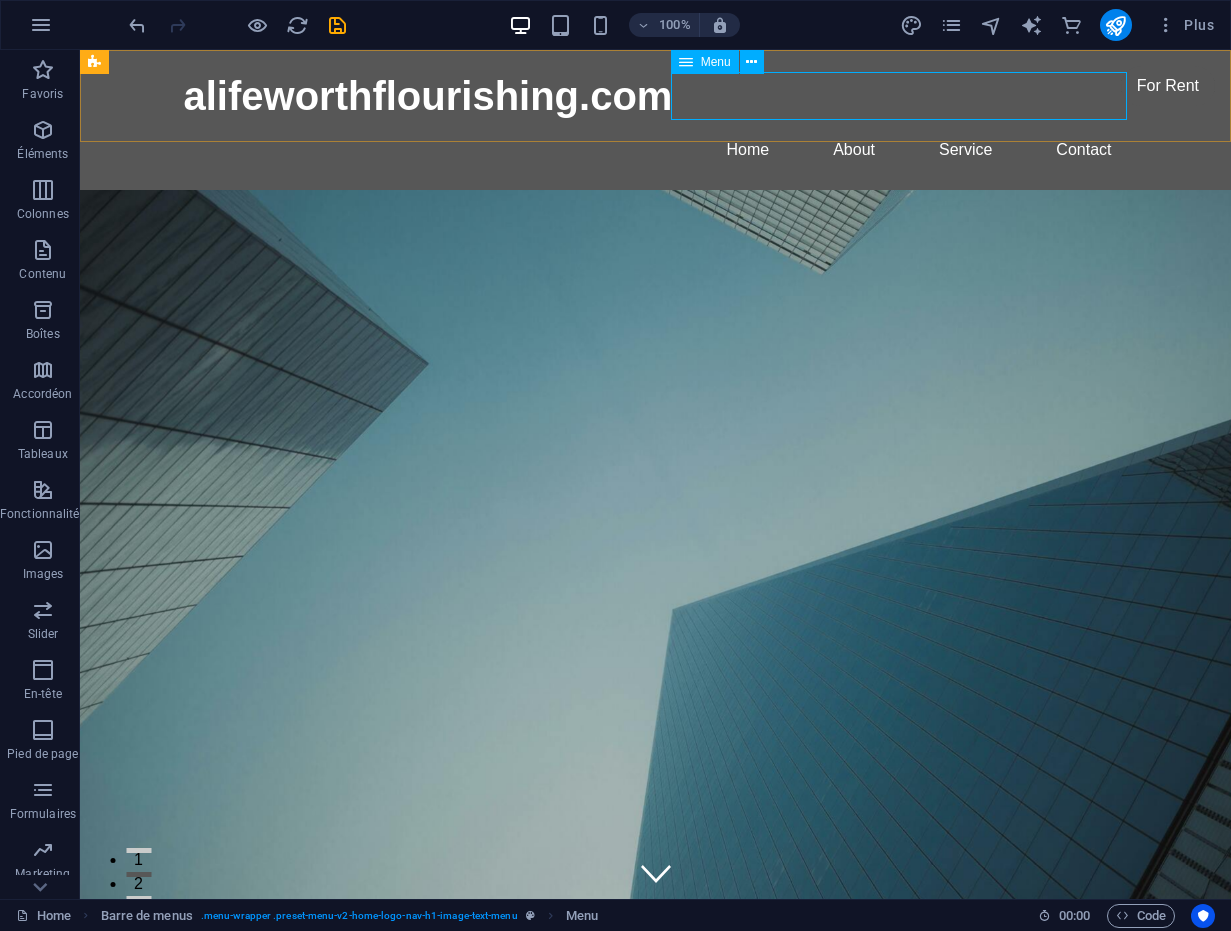 click at bounding box center (686, 62) 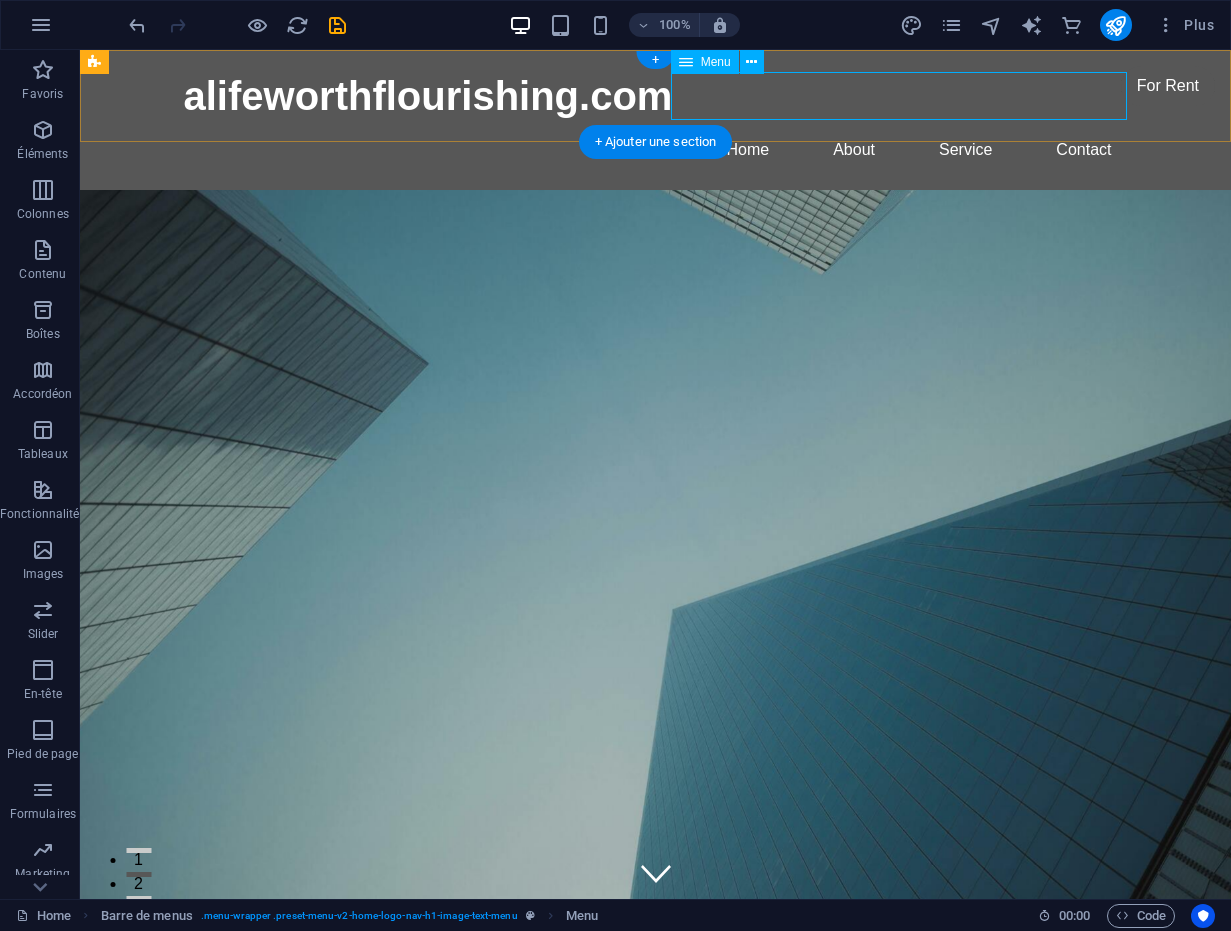 click on "Home About Service Contact" at bounding box center (656, 150) 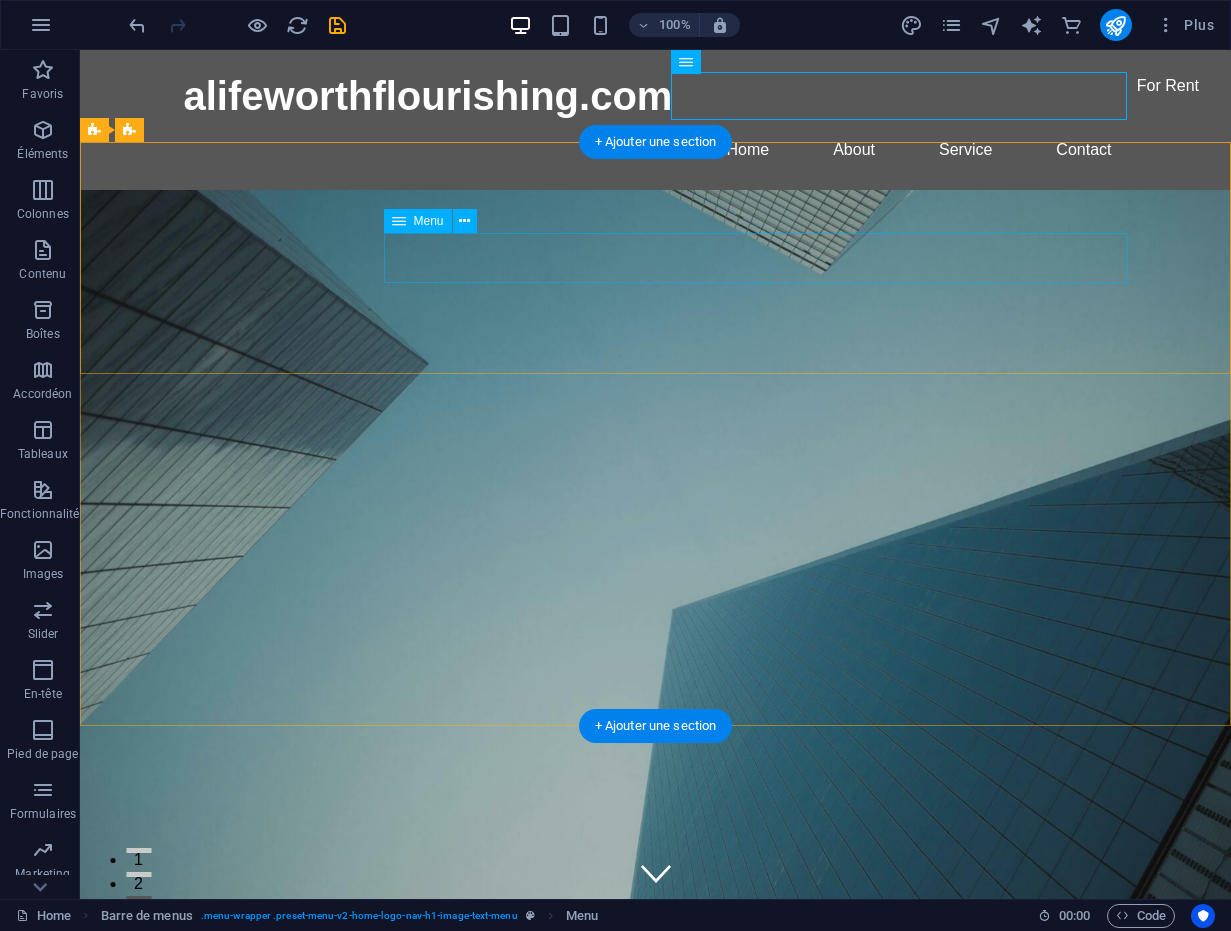 click on "Home About Services Book Online Contact" at bounding box center [656, 1214] 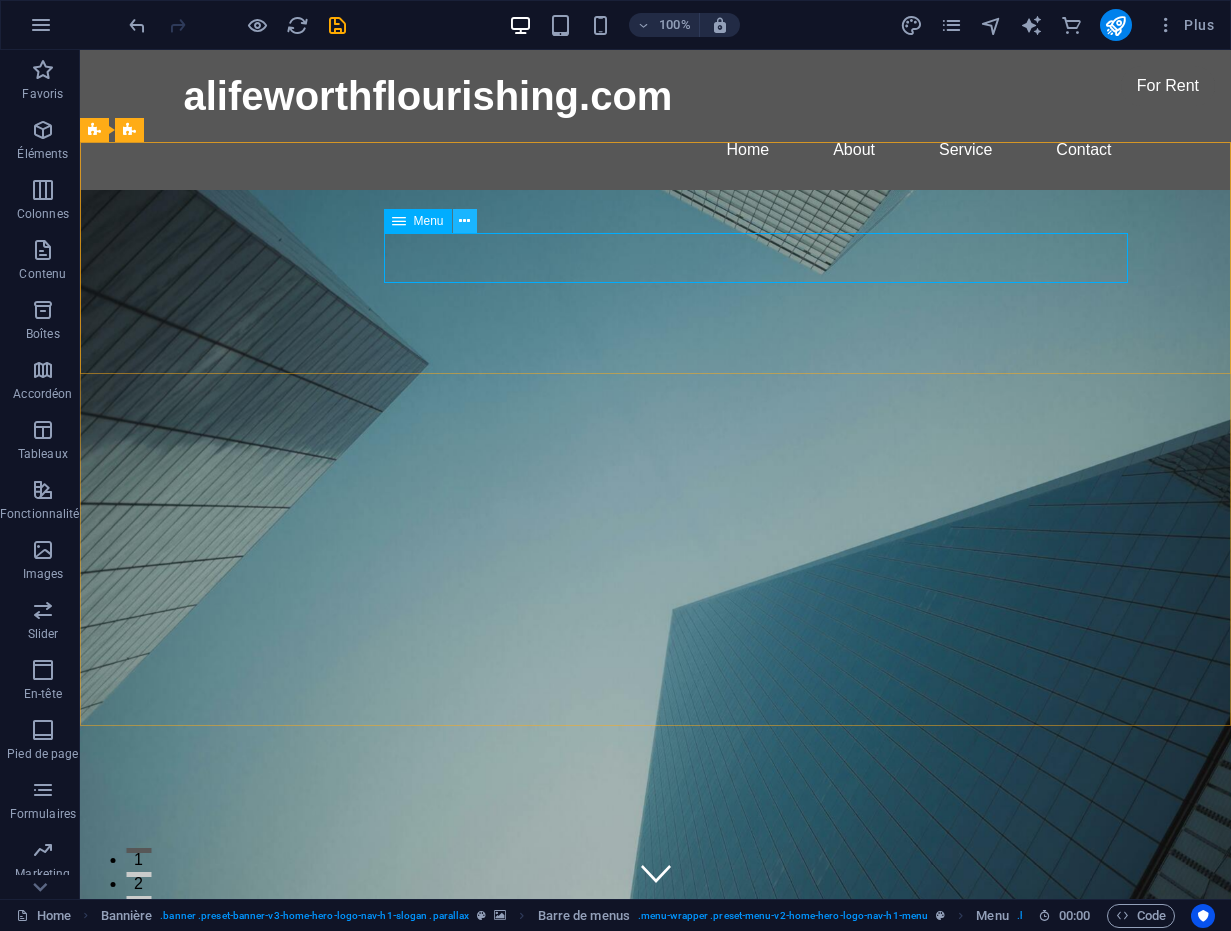 click at bounding box center (464, 221) 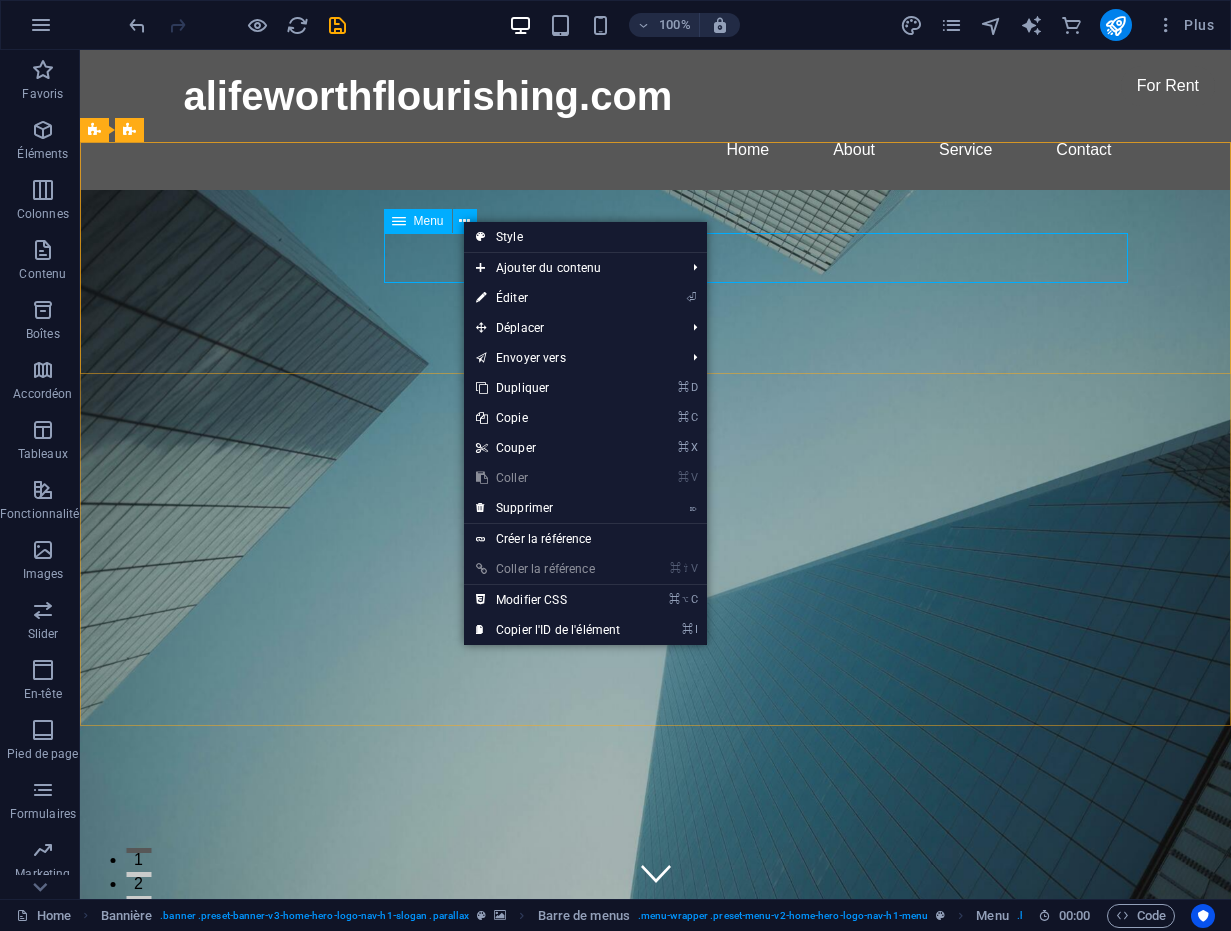 click at bounding box center [399, 221] 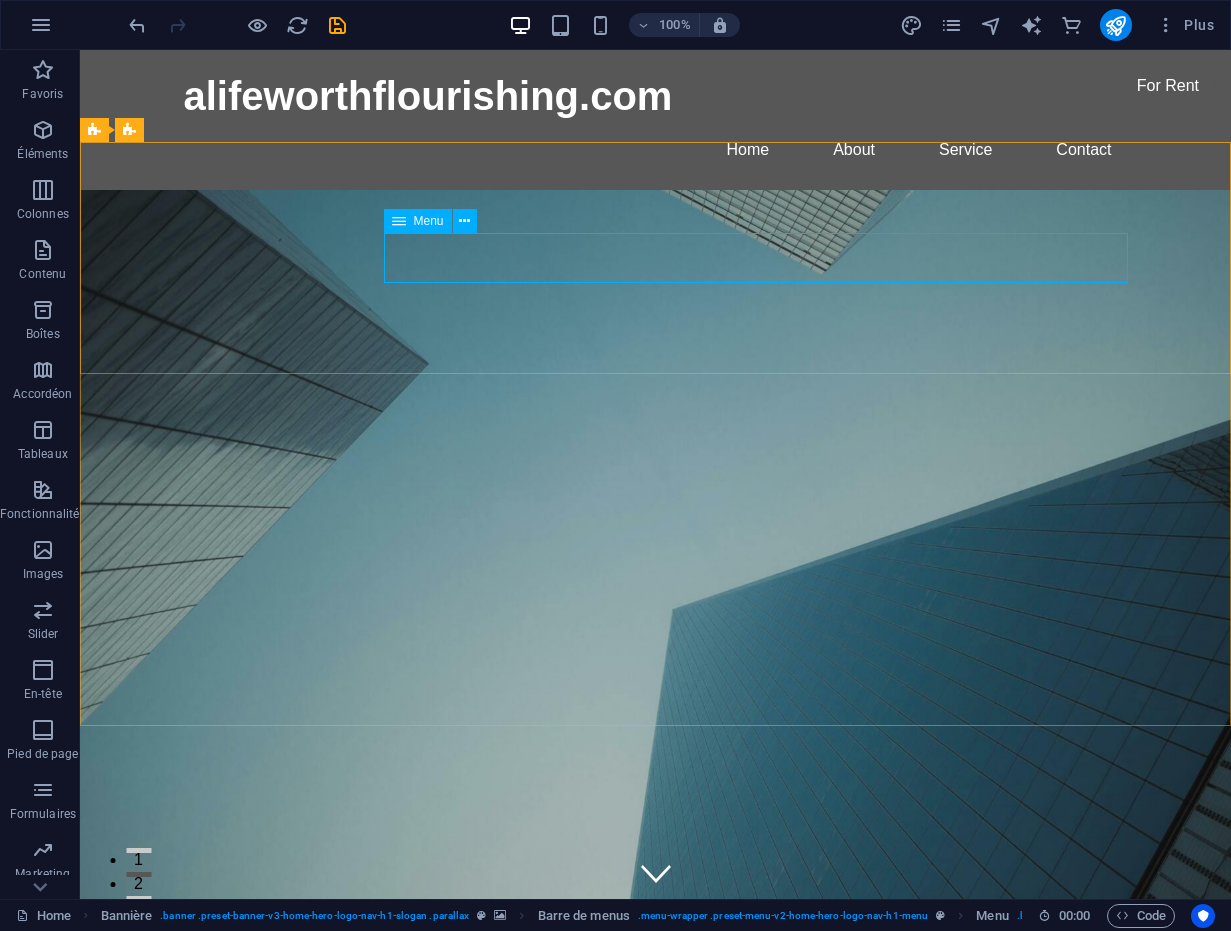 click at bounding box center [399, 221] 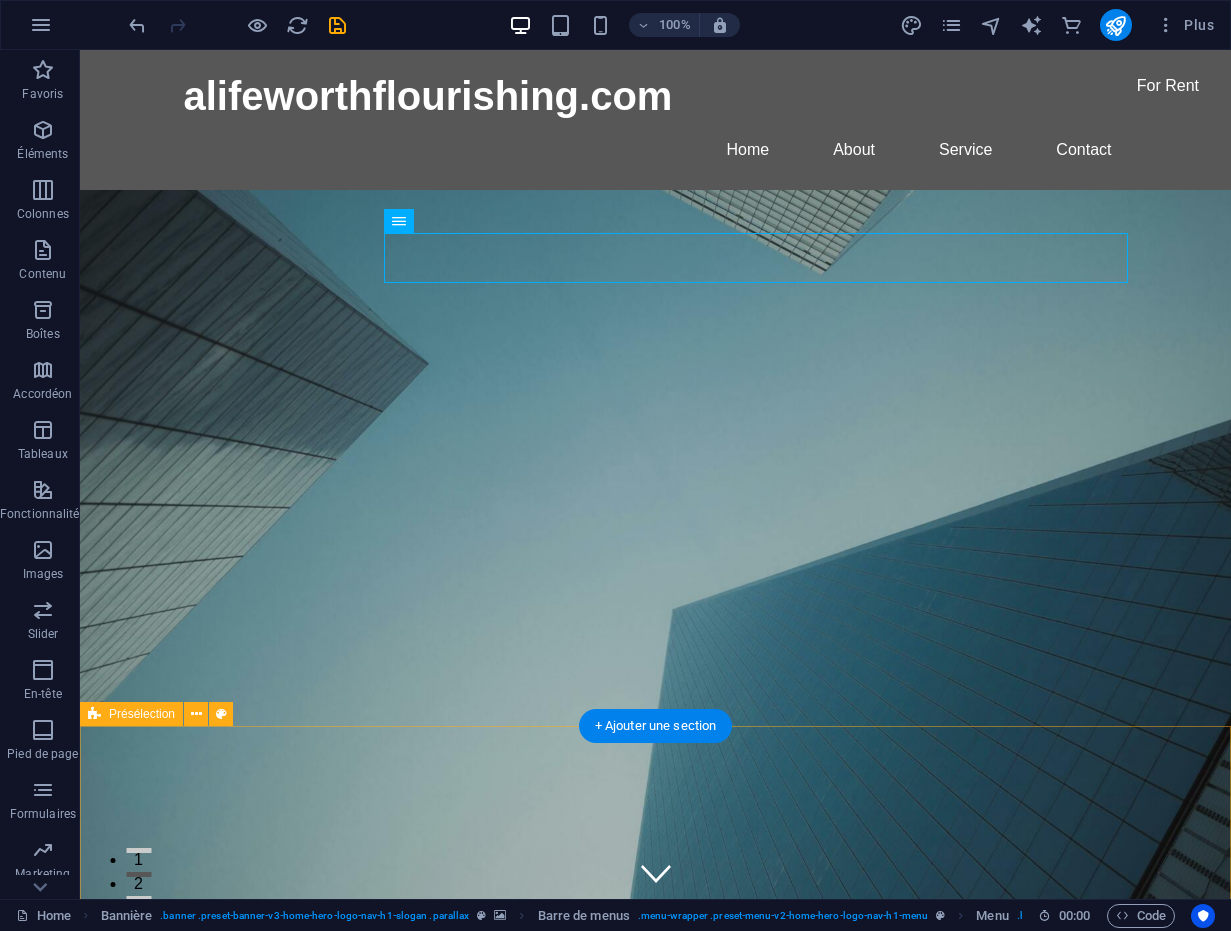 click on "Time for a New start  ]" at bounding box center [655, 2534] 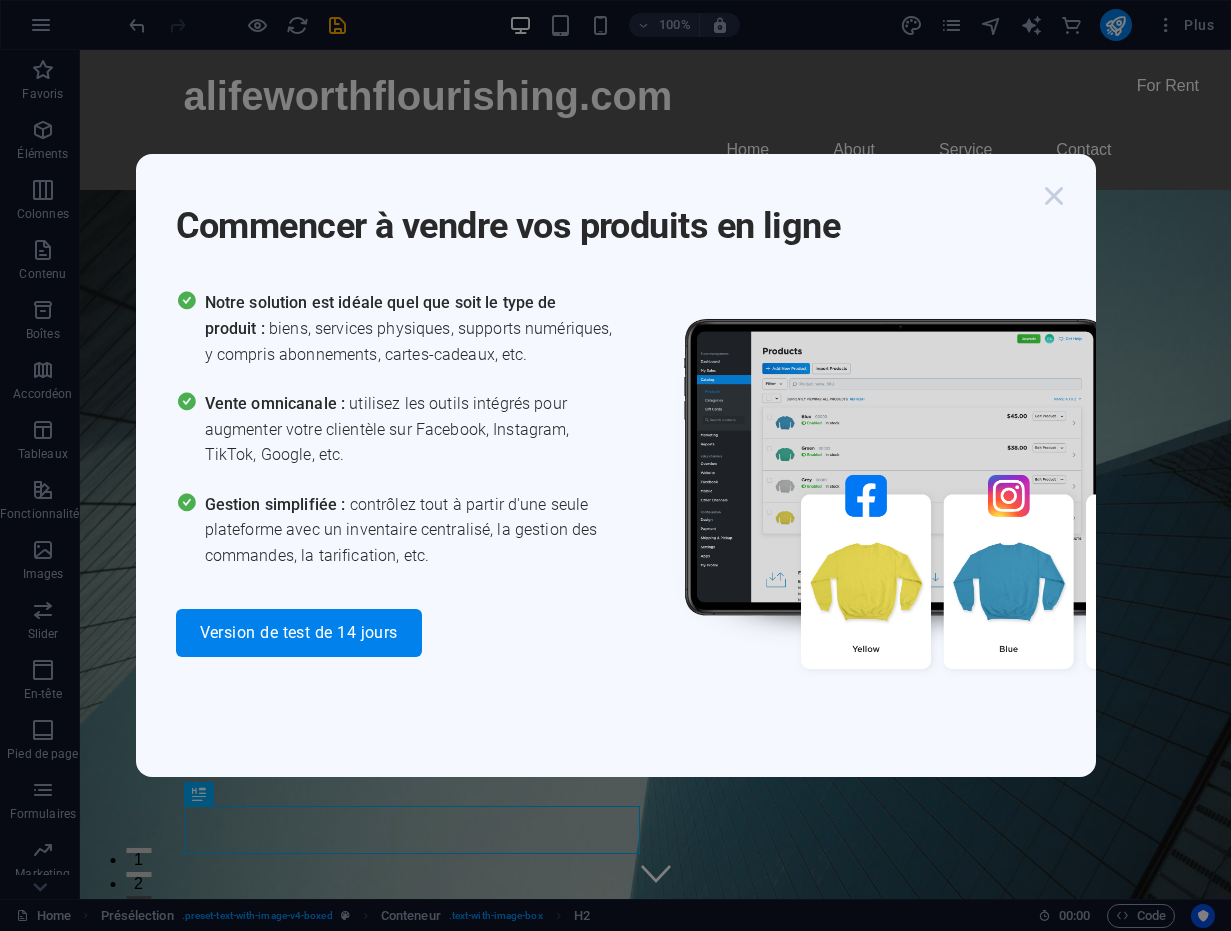click at bounding box center (1054, 196) 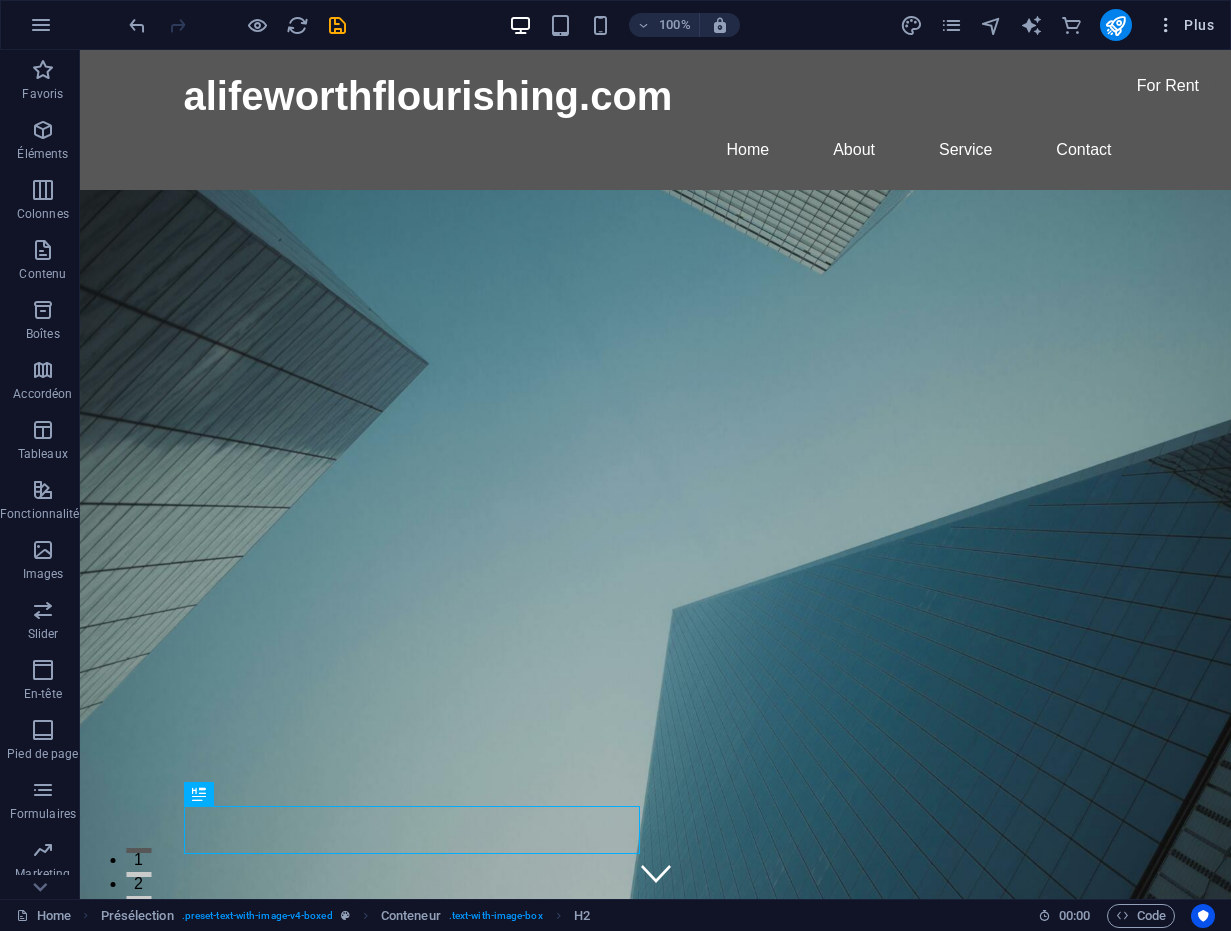 click on "Plus" at bounding box center [1185, 25] 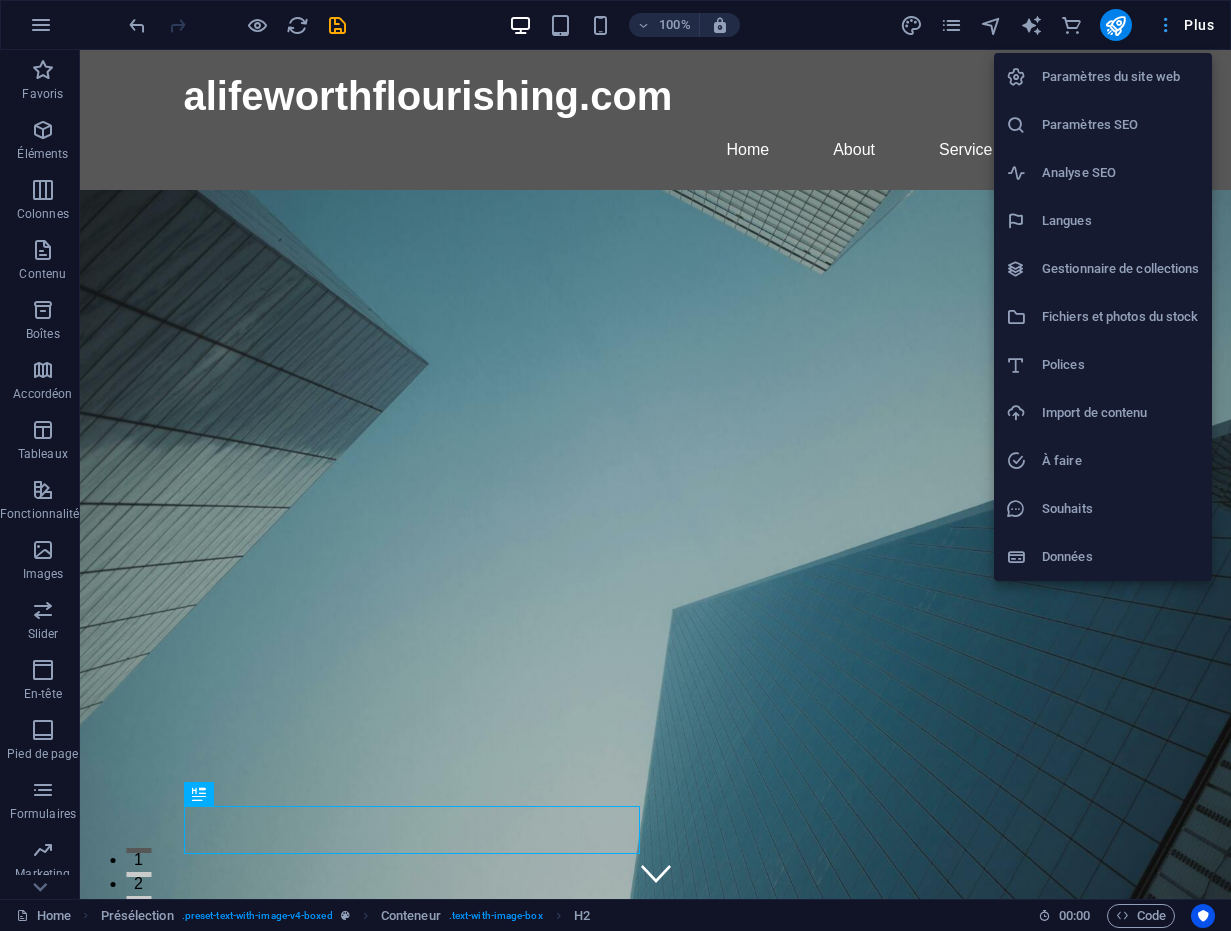 click at bounding box center (615, 465) 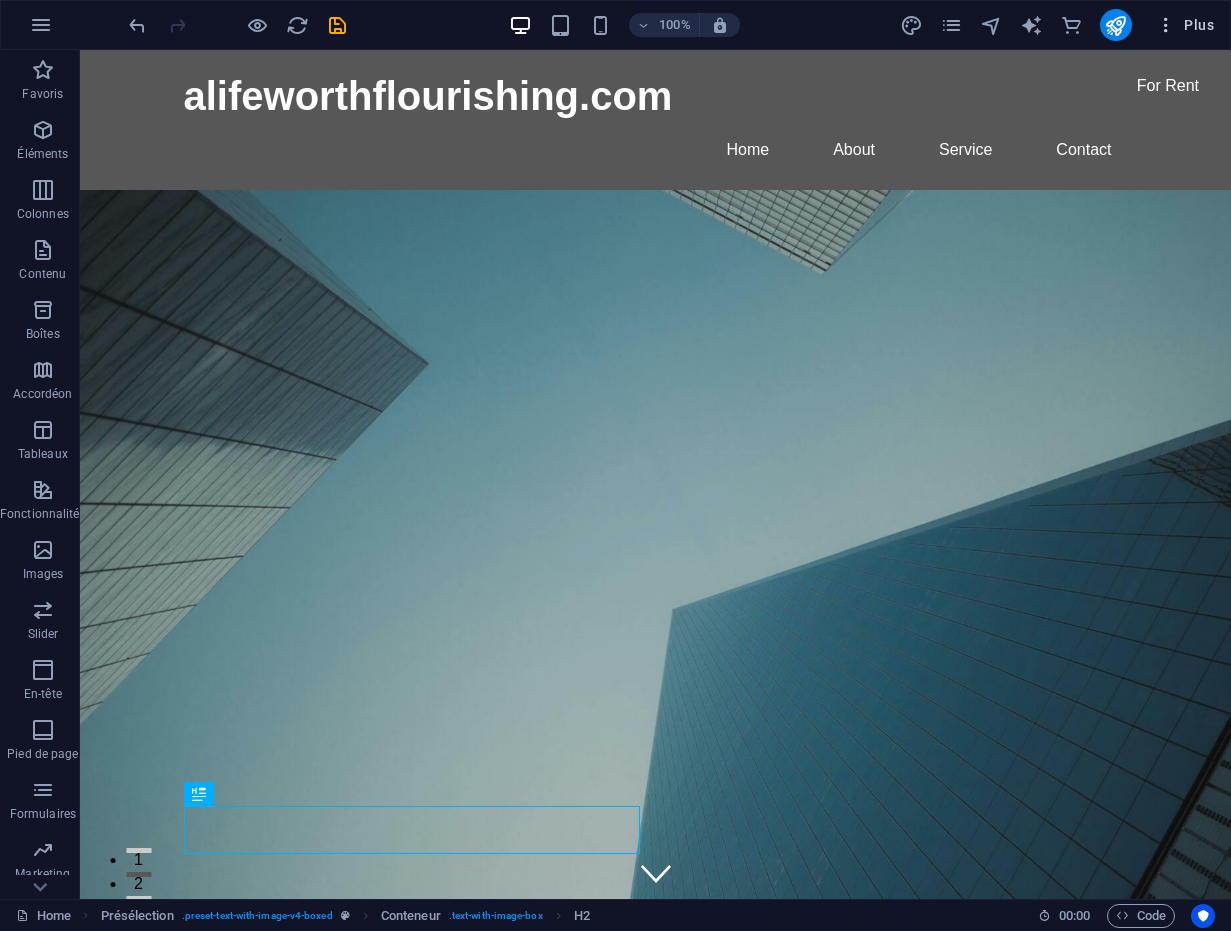 click on "Plus" at bounding box center (1185, 25) 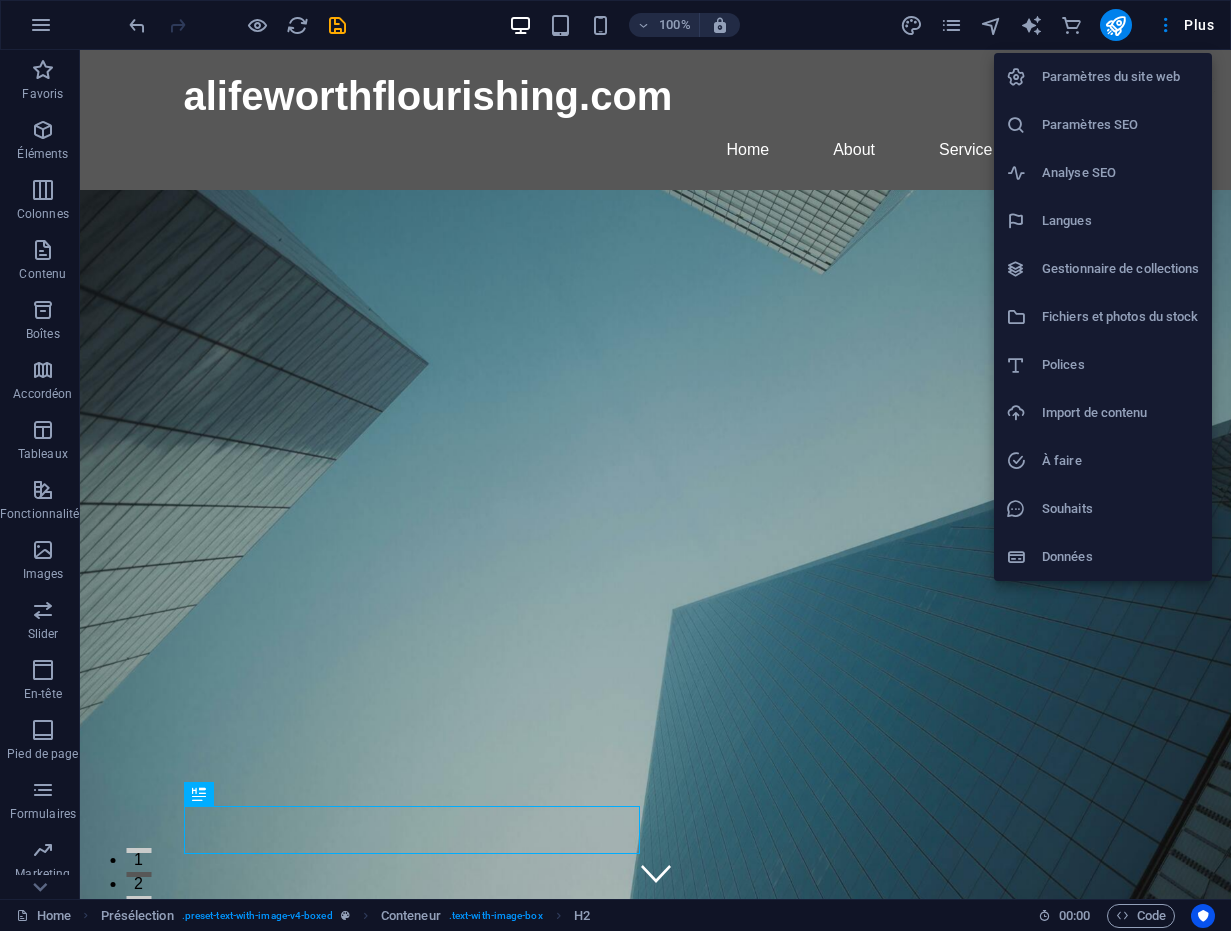 click at bounding box center (615, 465) 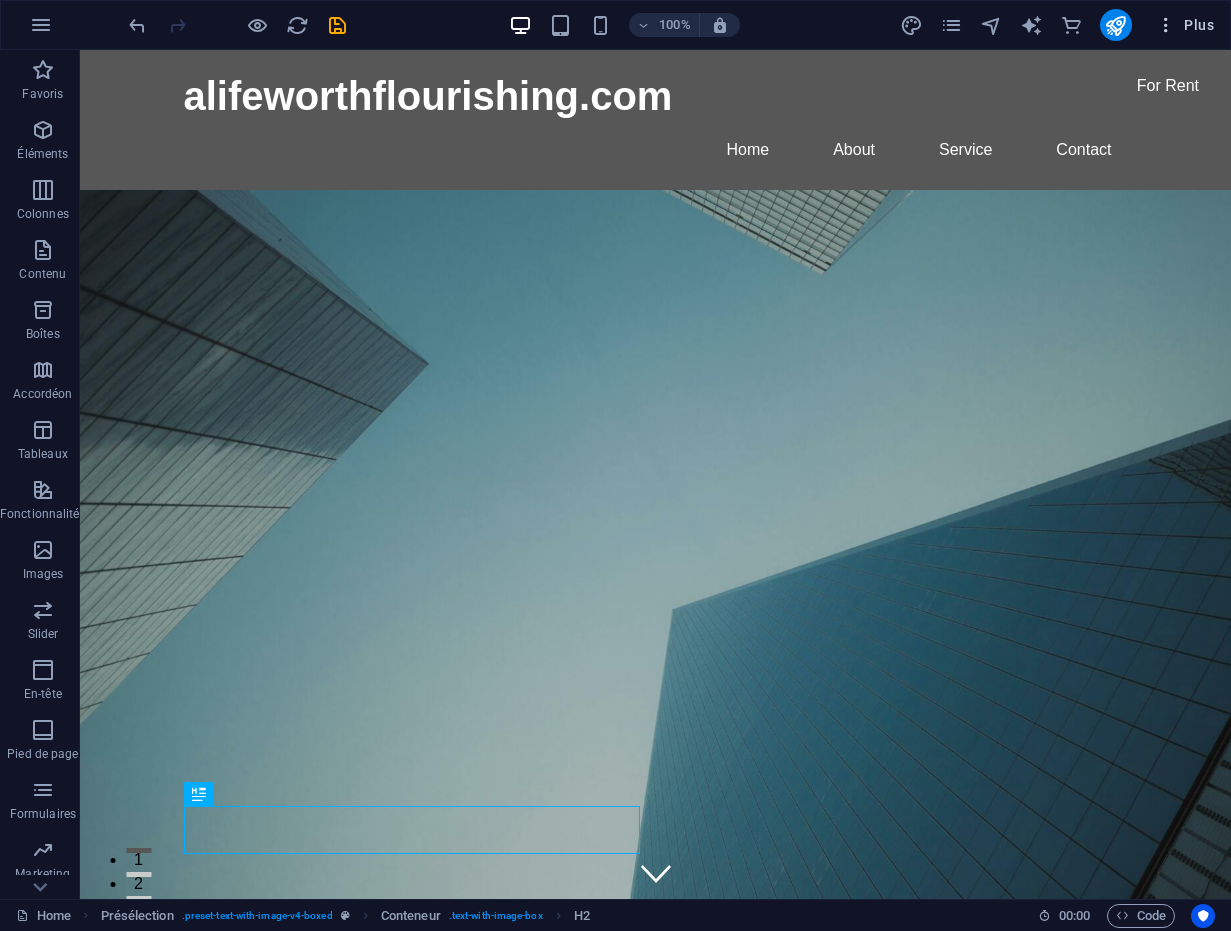 click on "Plus" at bounding box center (1185, 25) 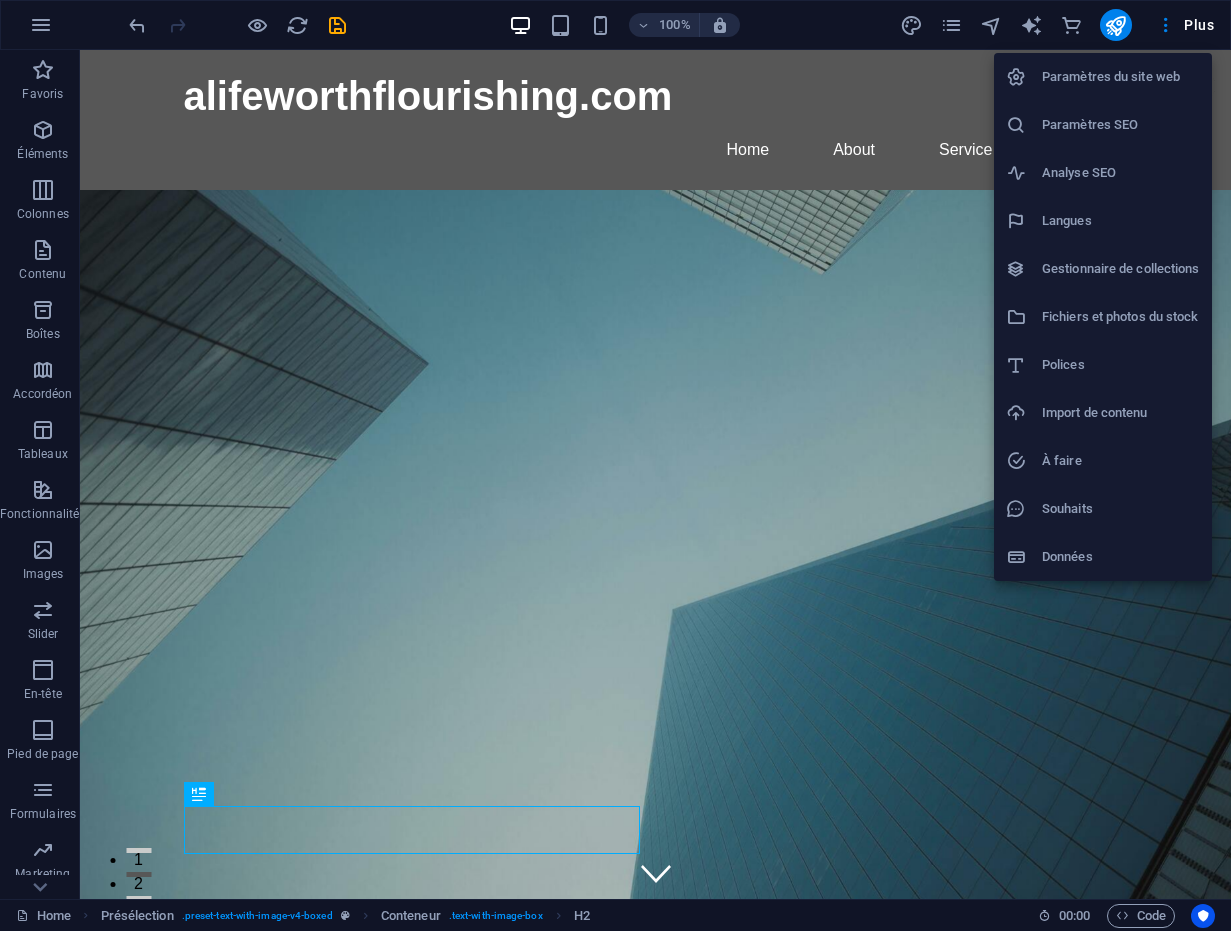 click at bounding box center [615, 465] 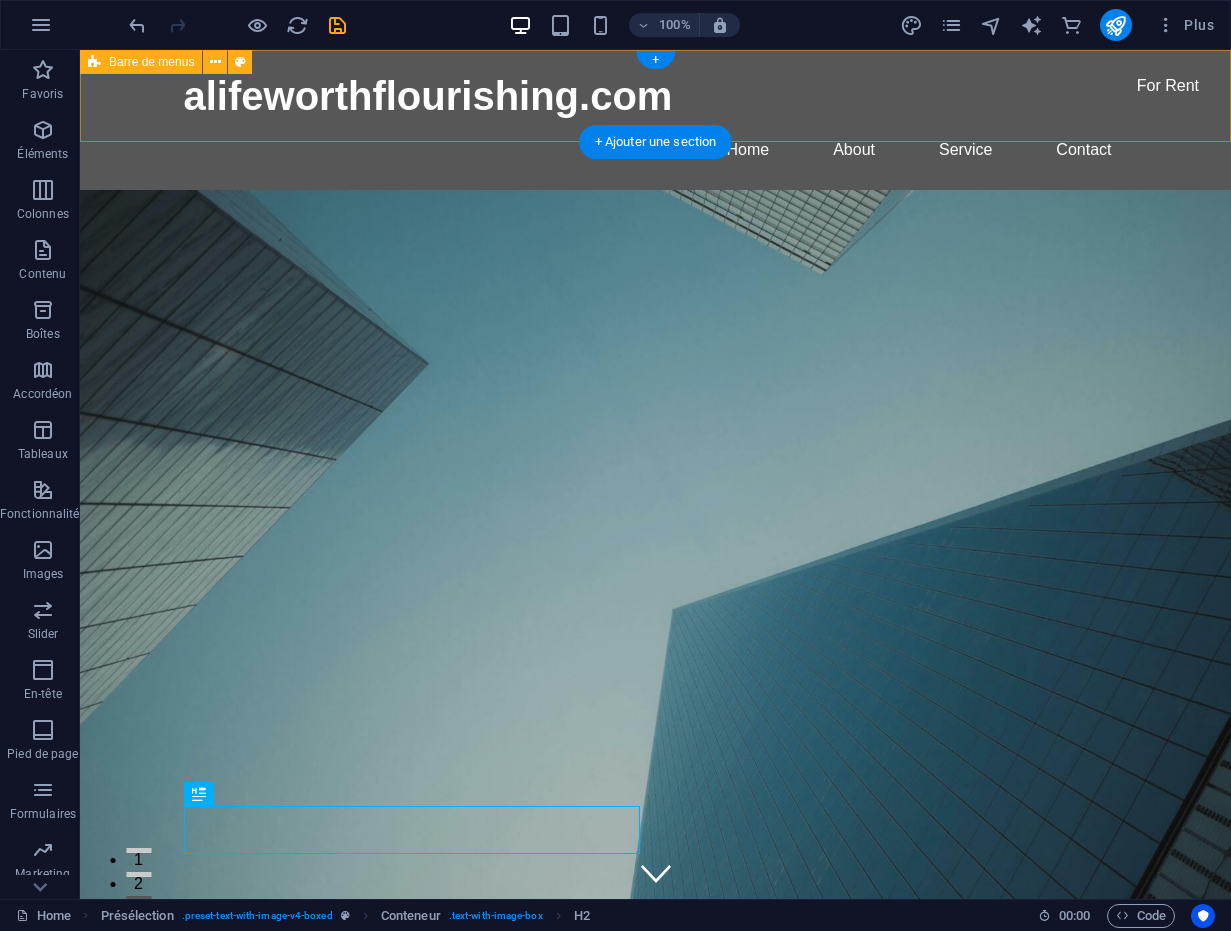 type 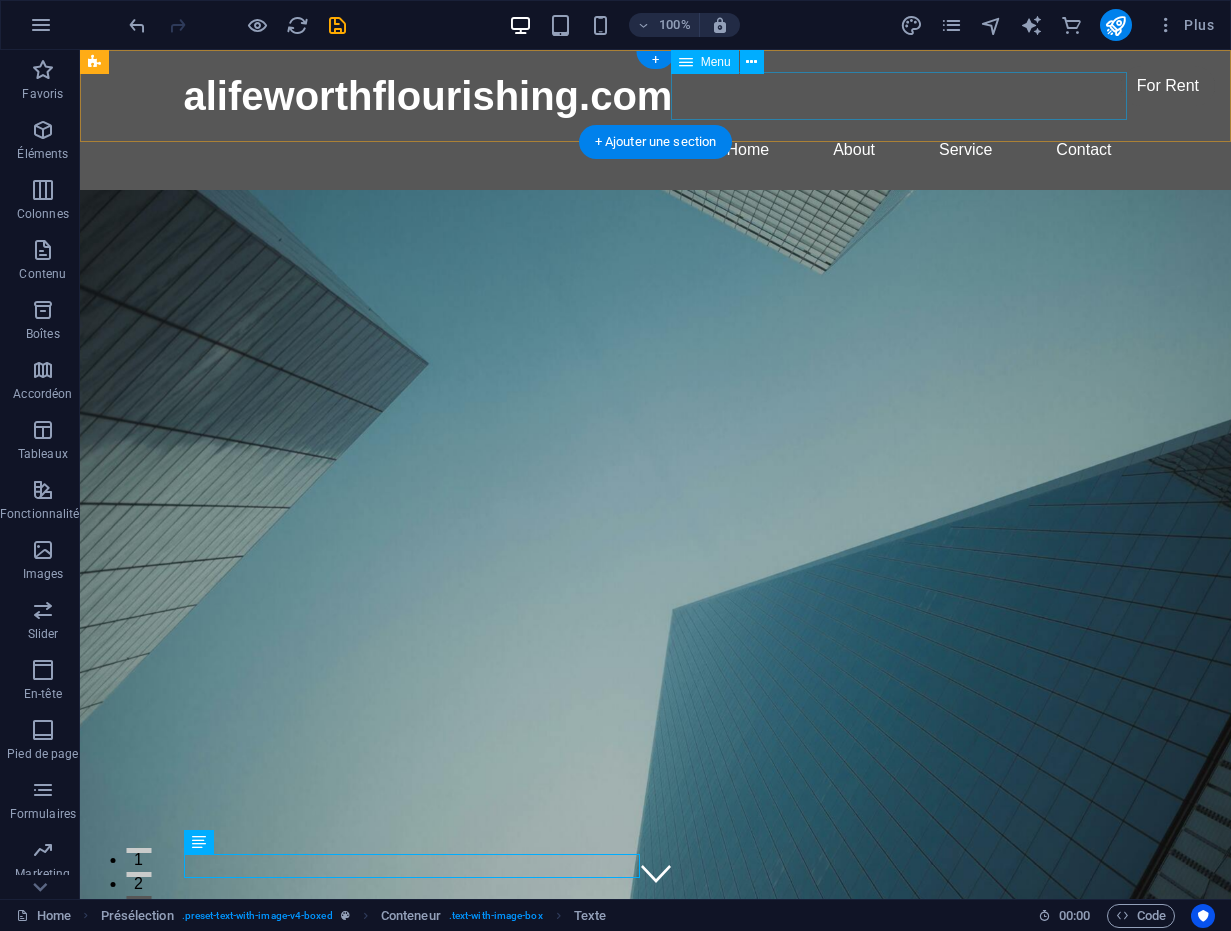 click on "Home About Service Contact" at bounding box center [656, 150] 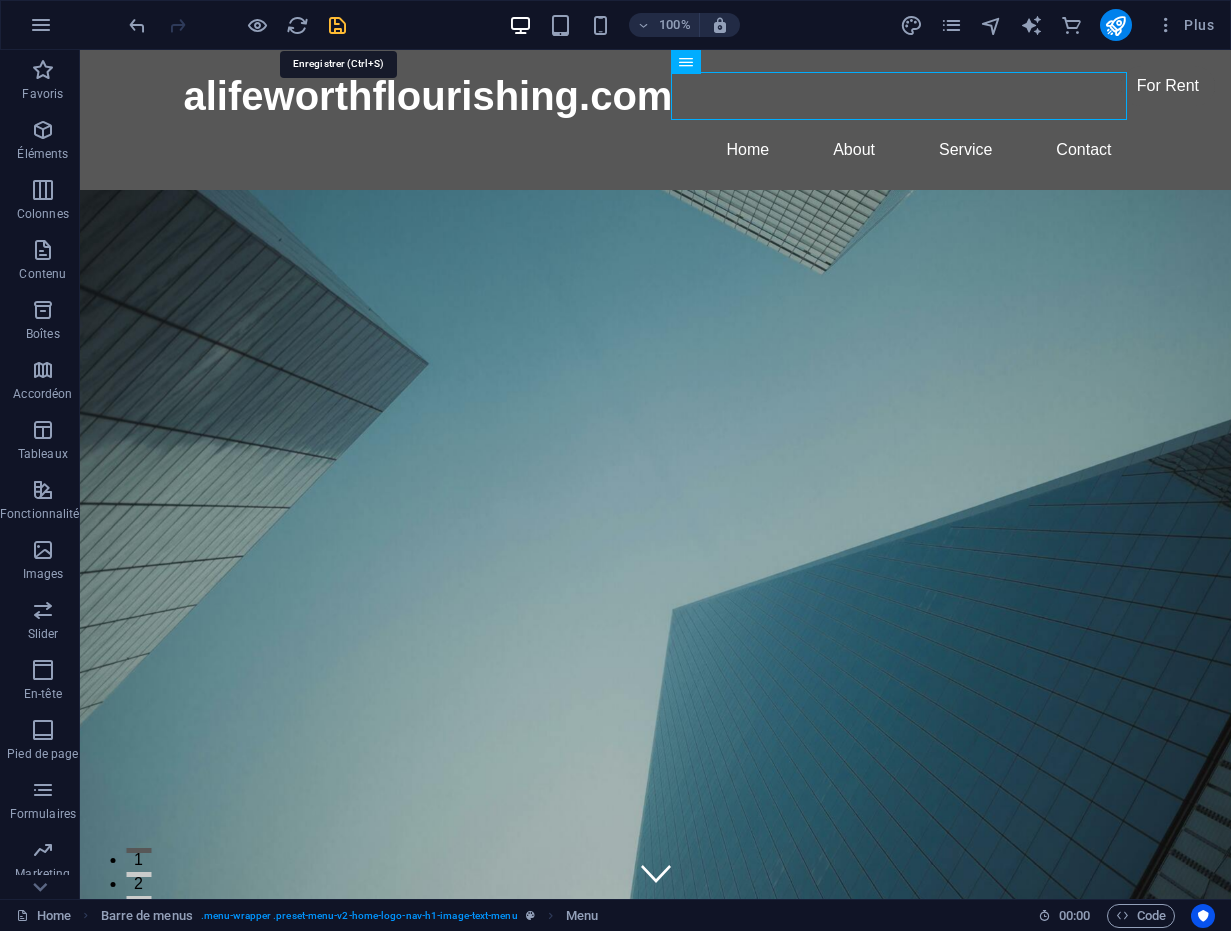 click at bounding box center (337, 25) 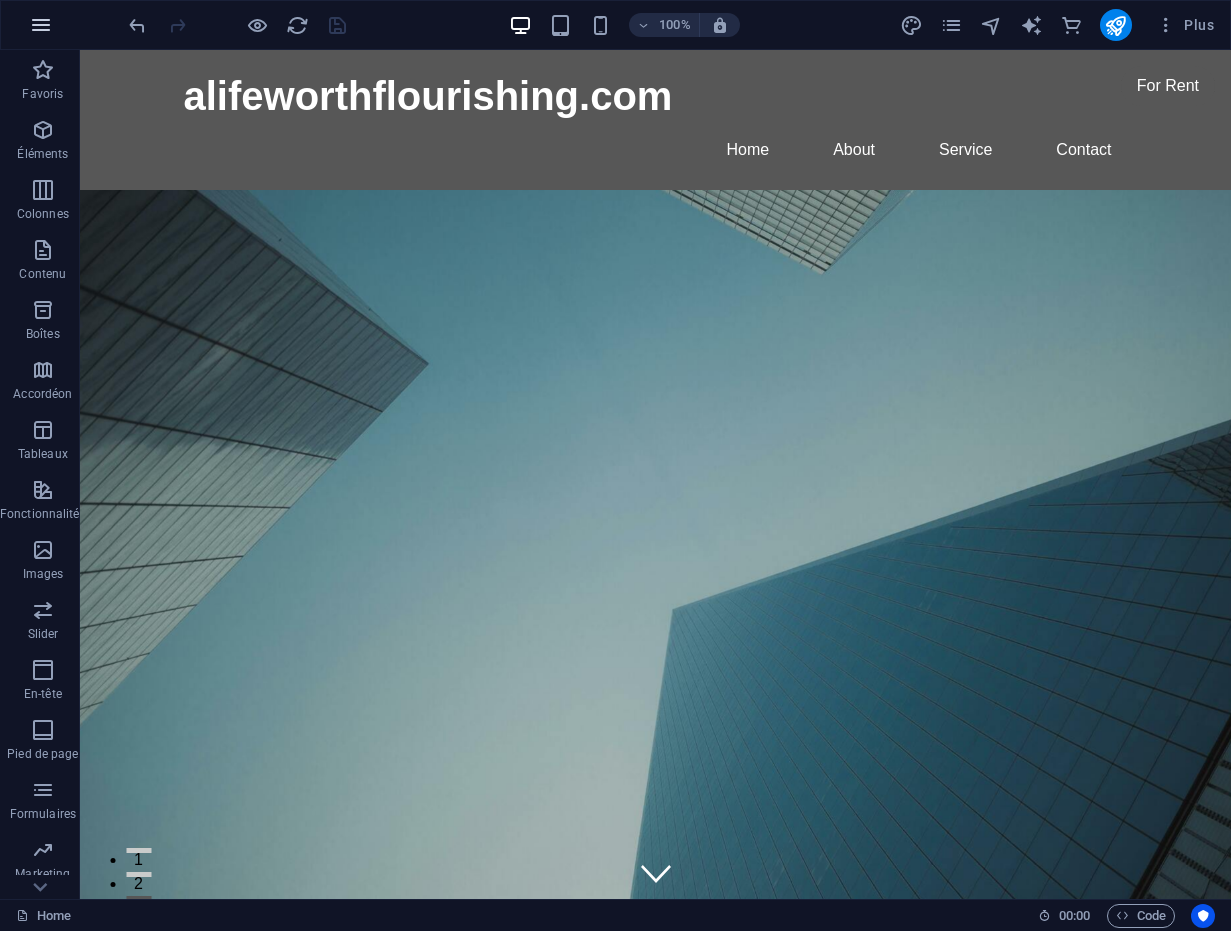 click at bounding box center [41, 25] 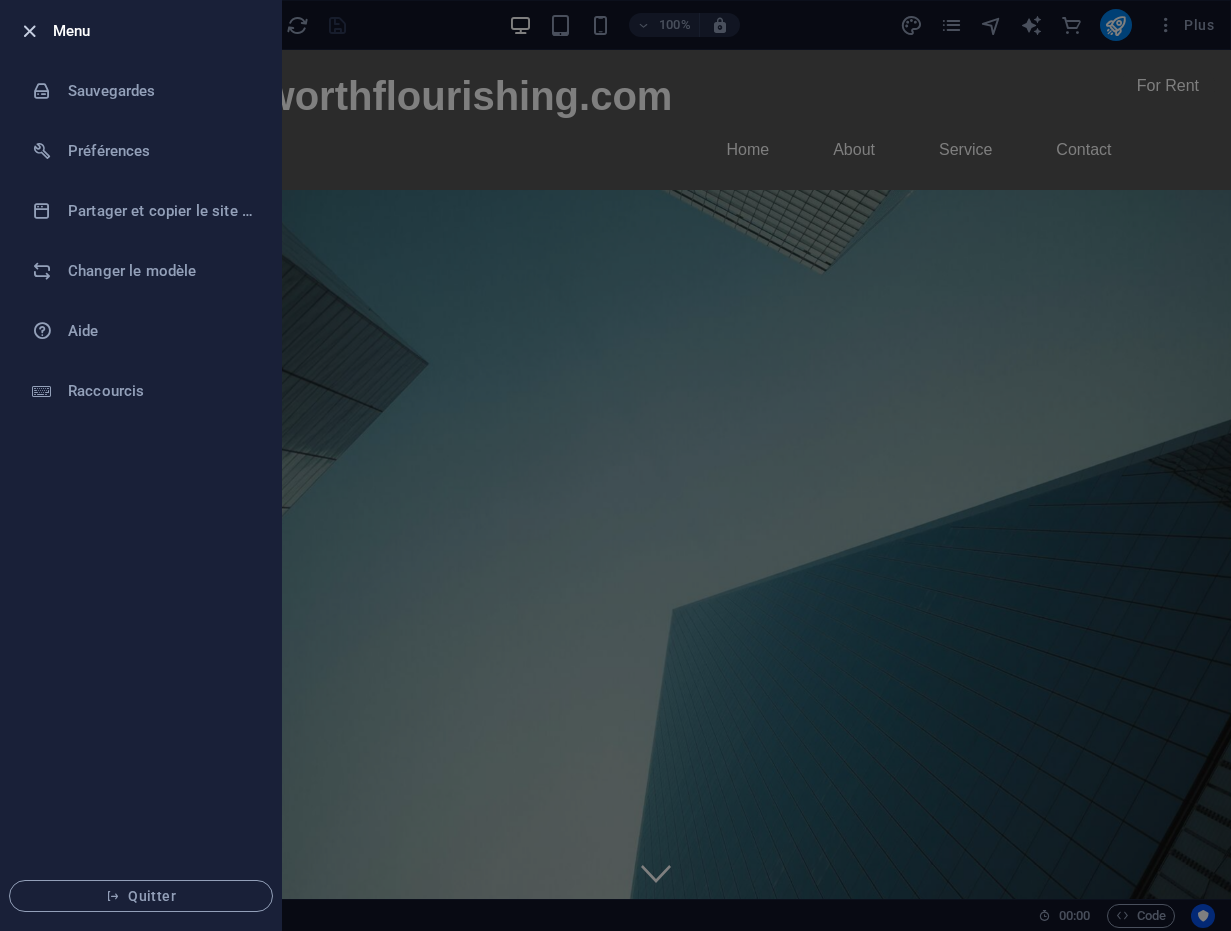 click at bounding box center (29, 31) 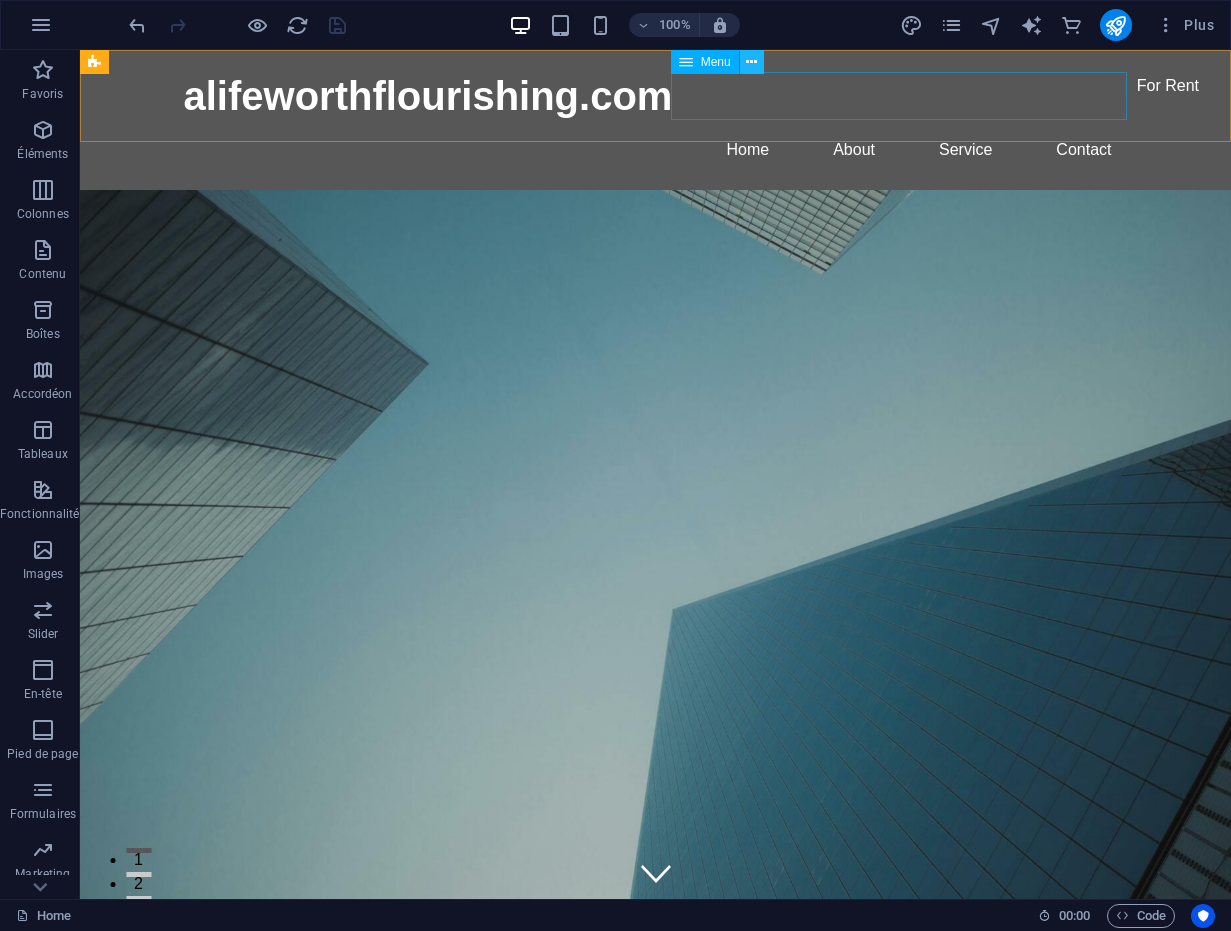 click at bounding box center [751, 62] 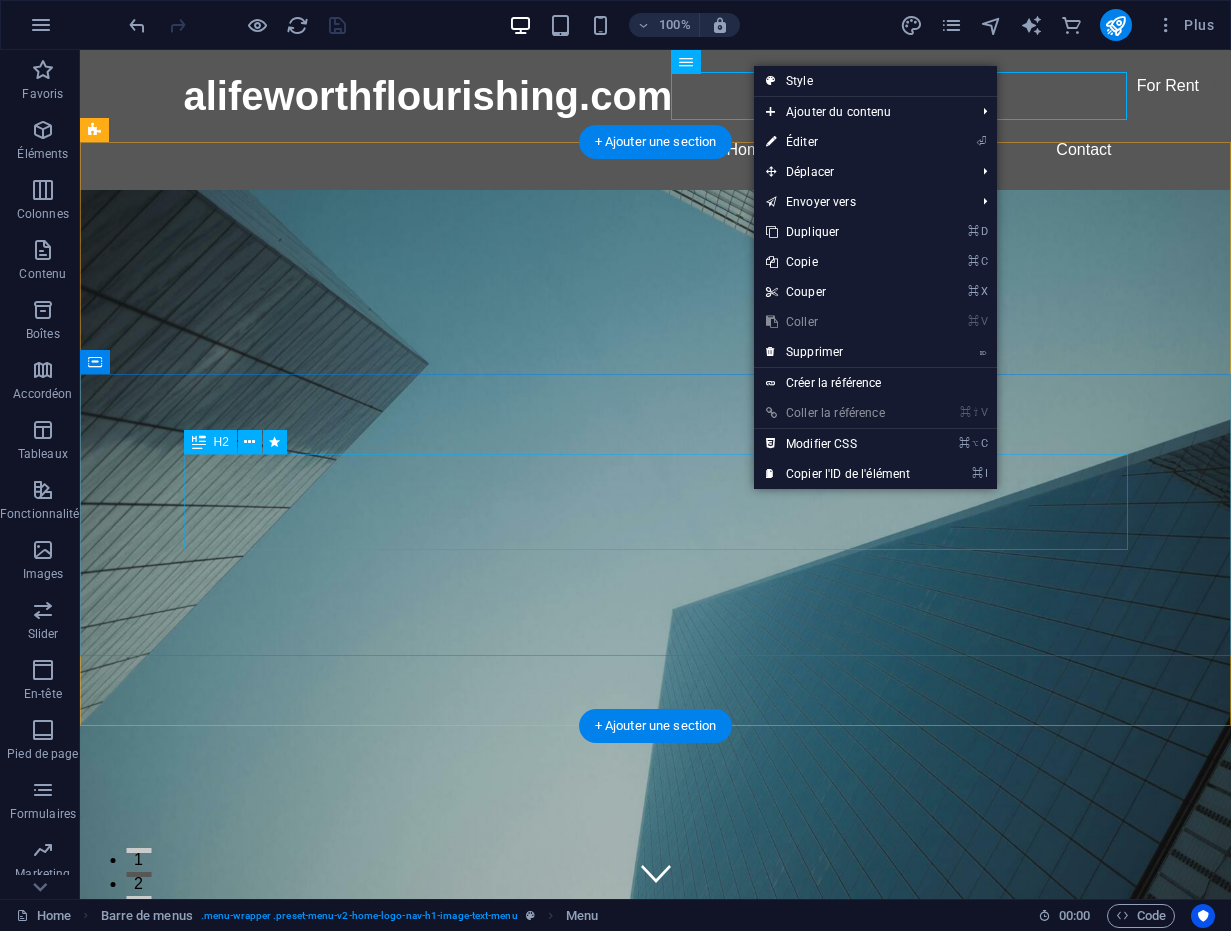 click on "Coaching , Therapy and Transformative Educational Programs for professionals & Students" at bounding box center (656, 1383) 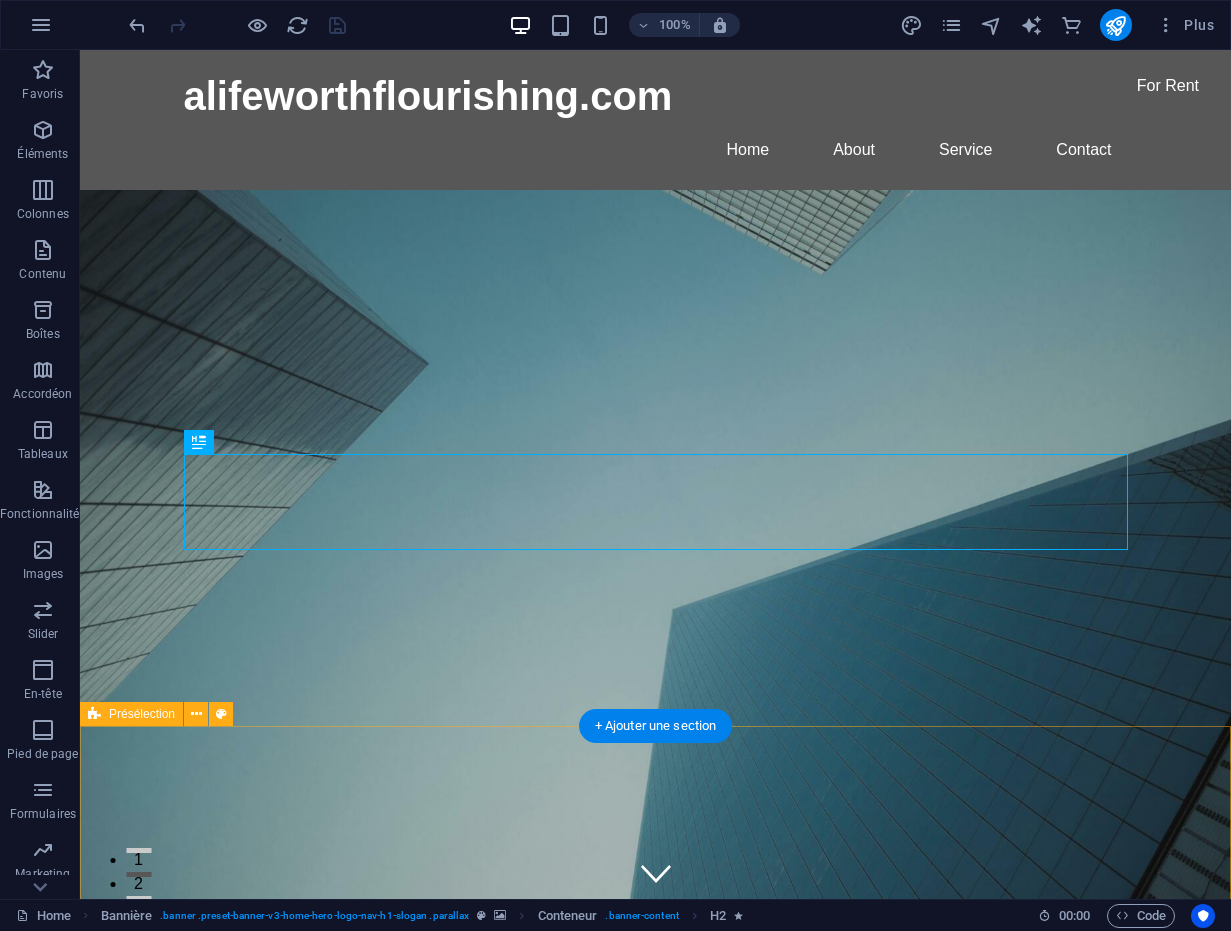 click on "Time for a New start  ]" at bounding box center [655, 2534] 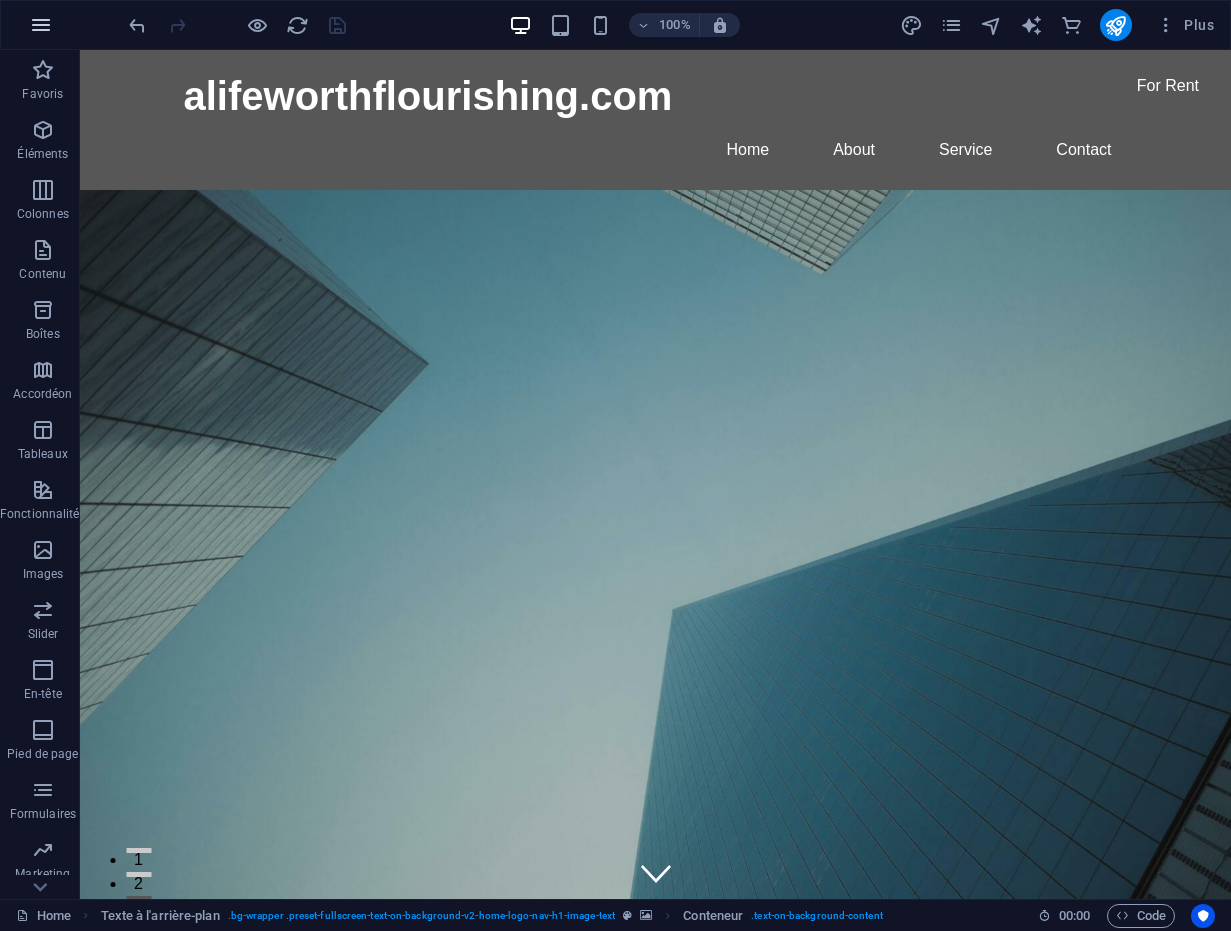 click at bounding box center [41, 25] 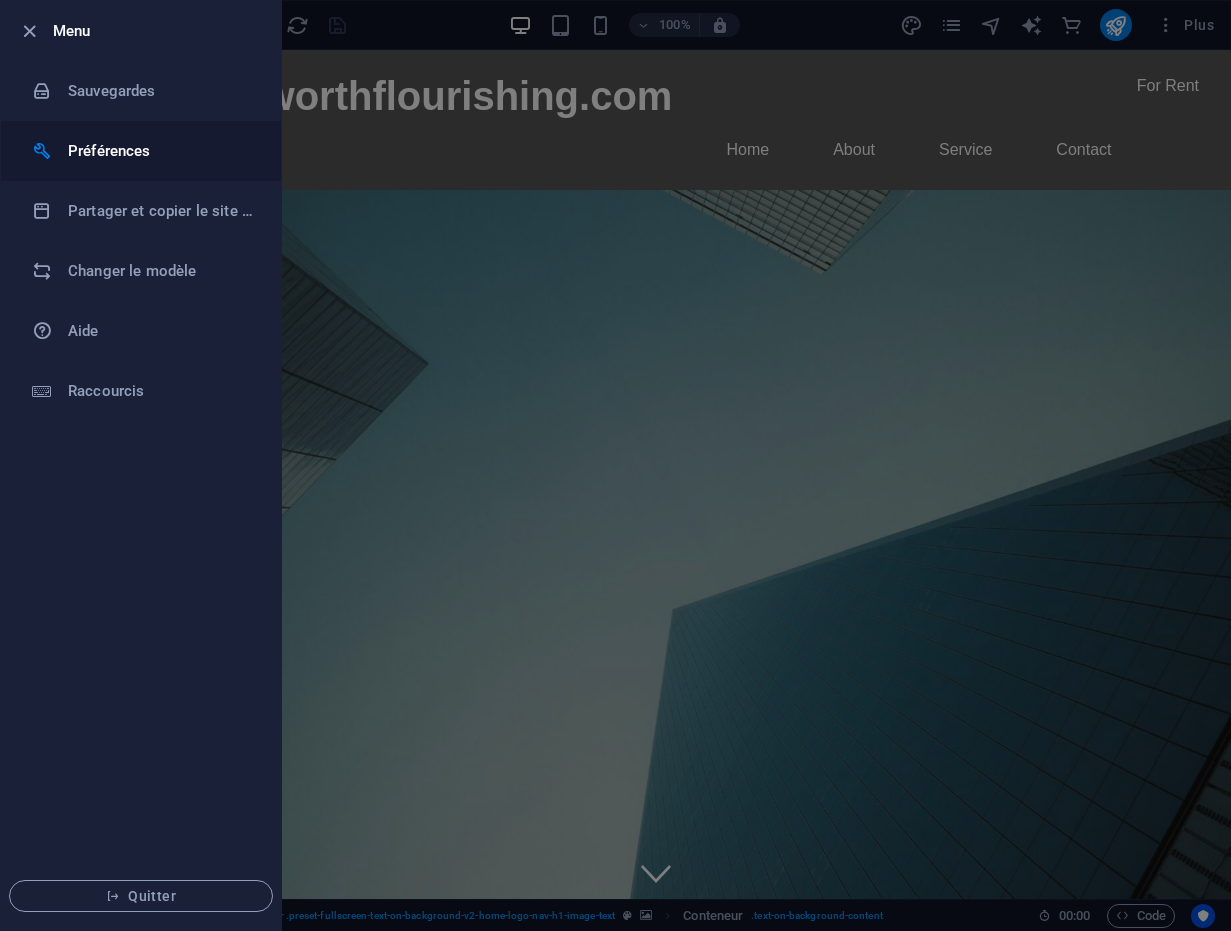 click on "Préférences" at bounding box center (160, 151) 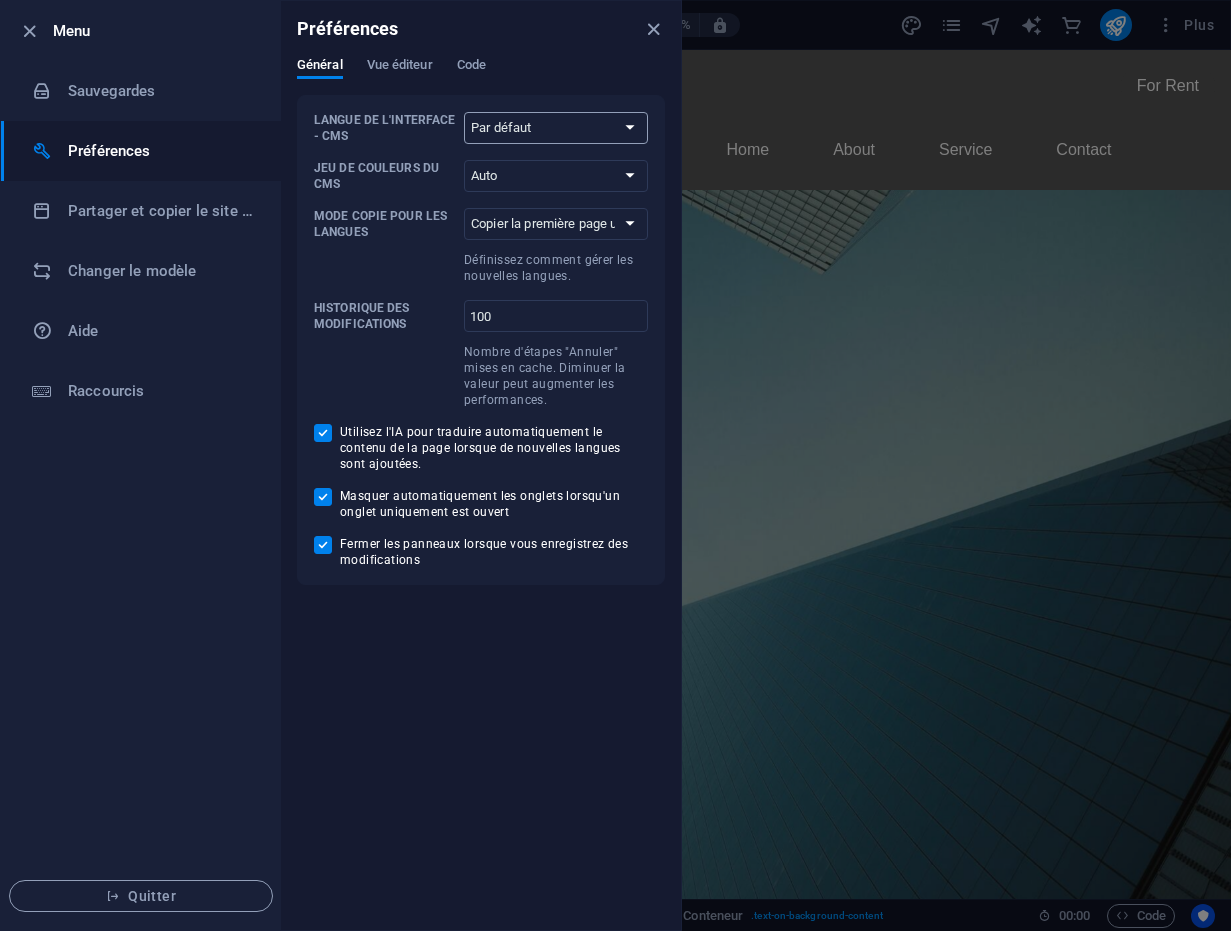 click on "Par défaut Deutsch English Español Français Magyar Italiano Nederlands Polski Português русский язык Svenska Türkçe 日本語" at bounding box center (556, 128) 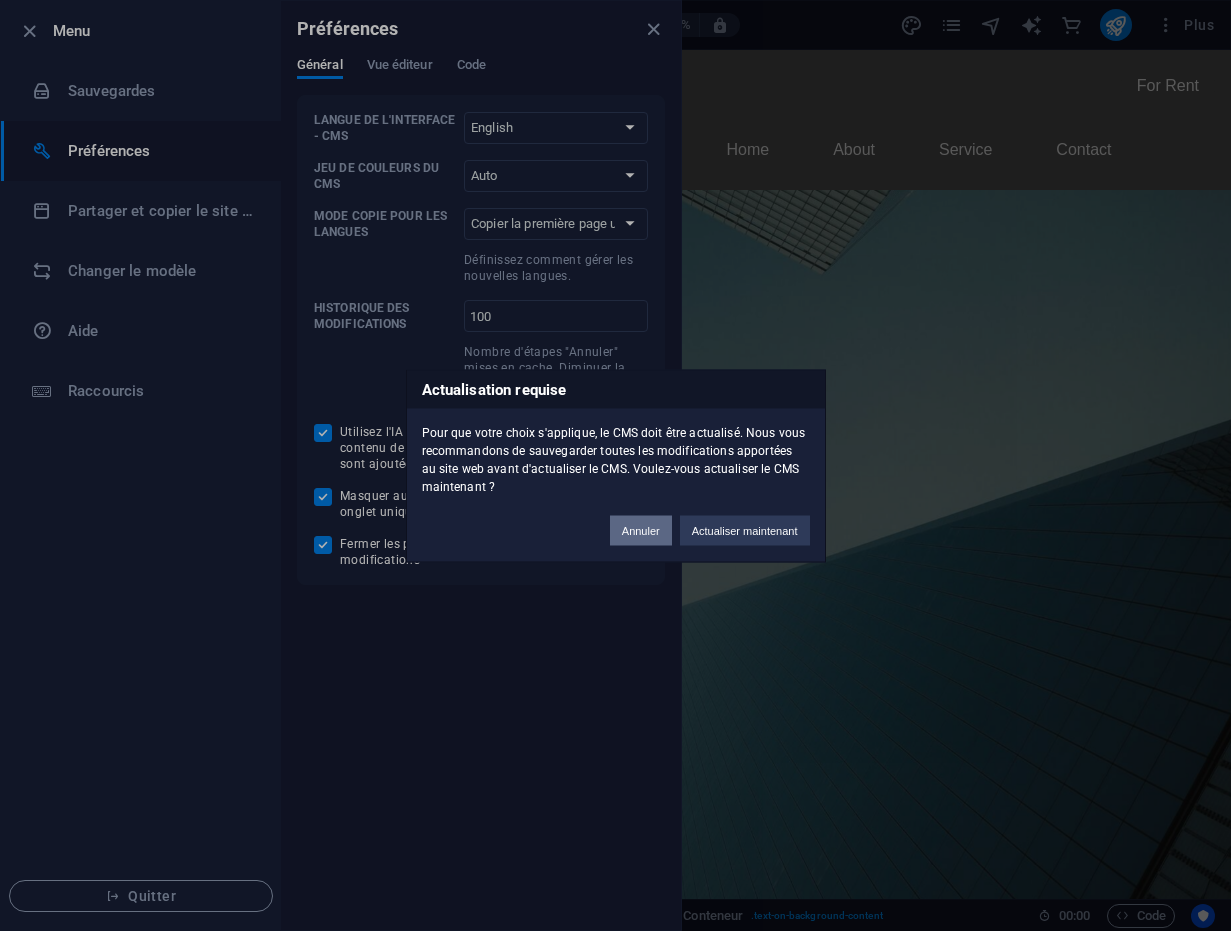click on "Annuler" at bounding box center [641, 530] 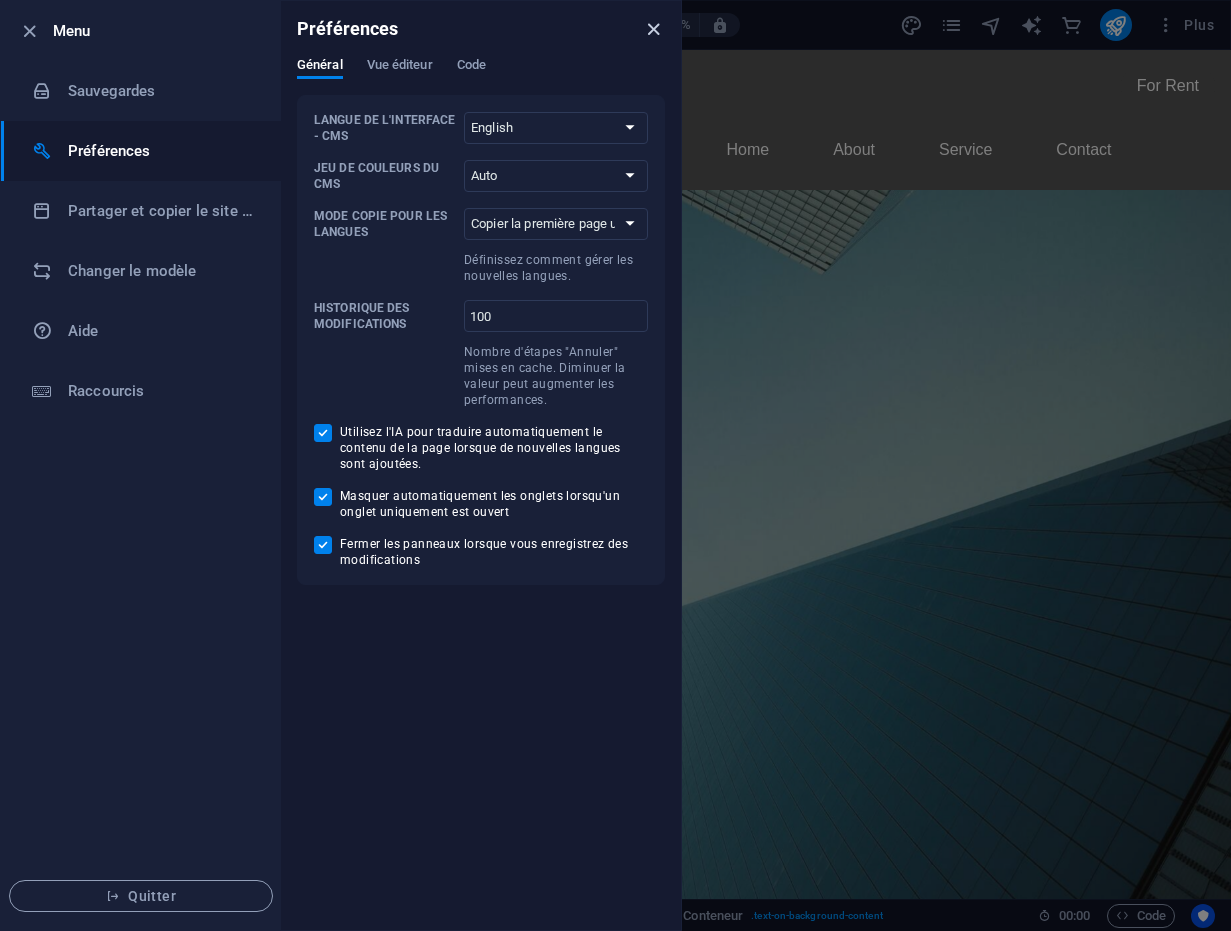 click at bounding box center [653, 29] 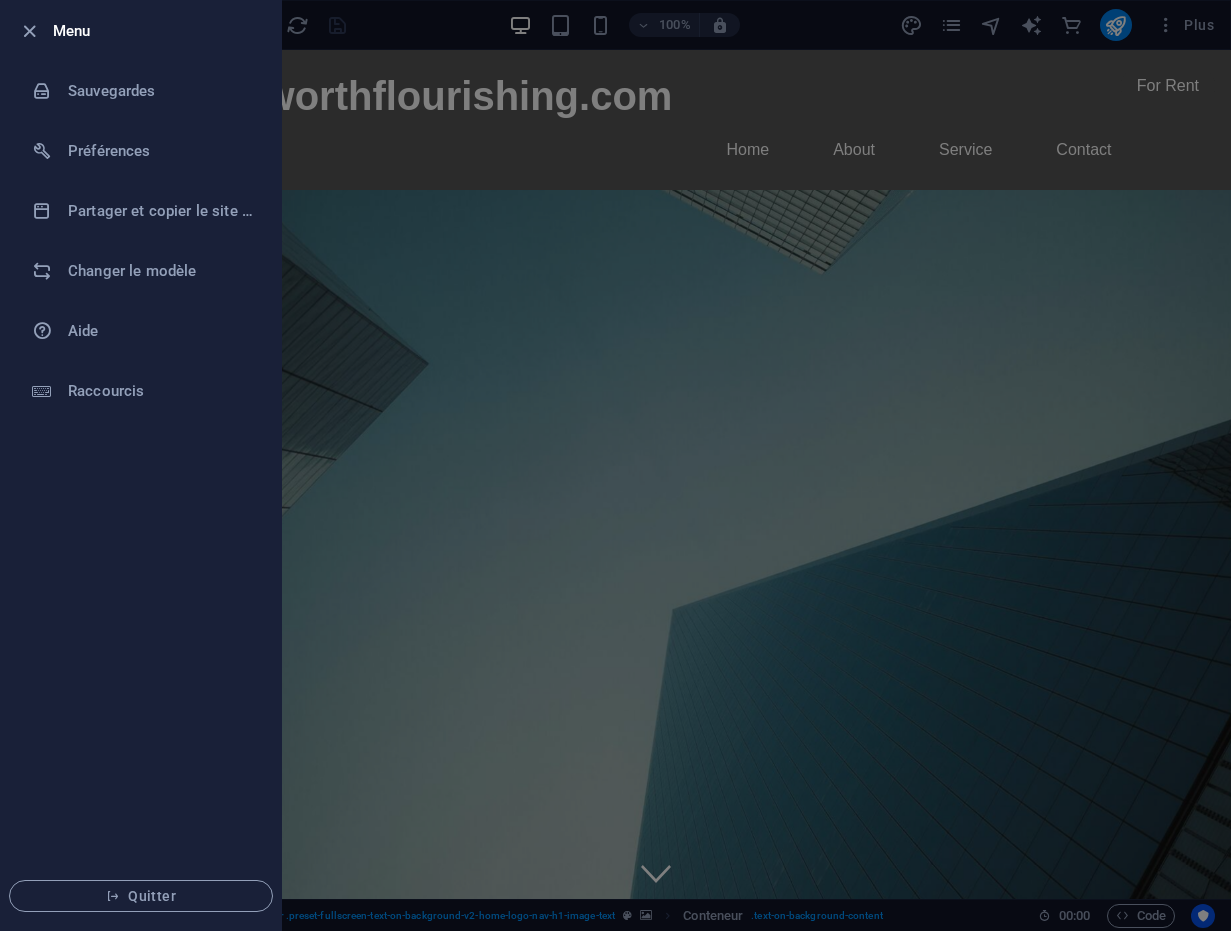 click at bounding box center [615, 465] 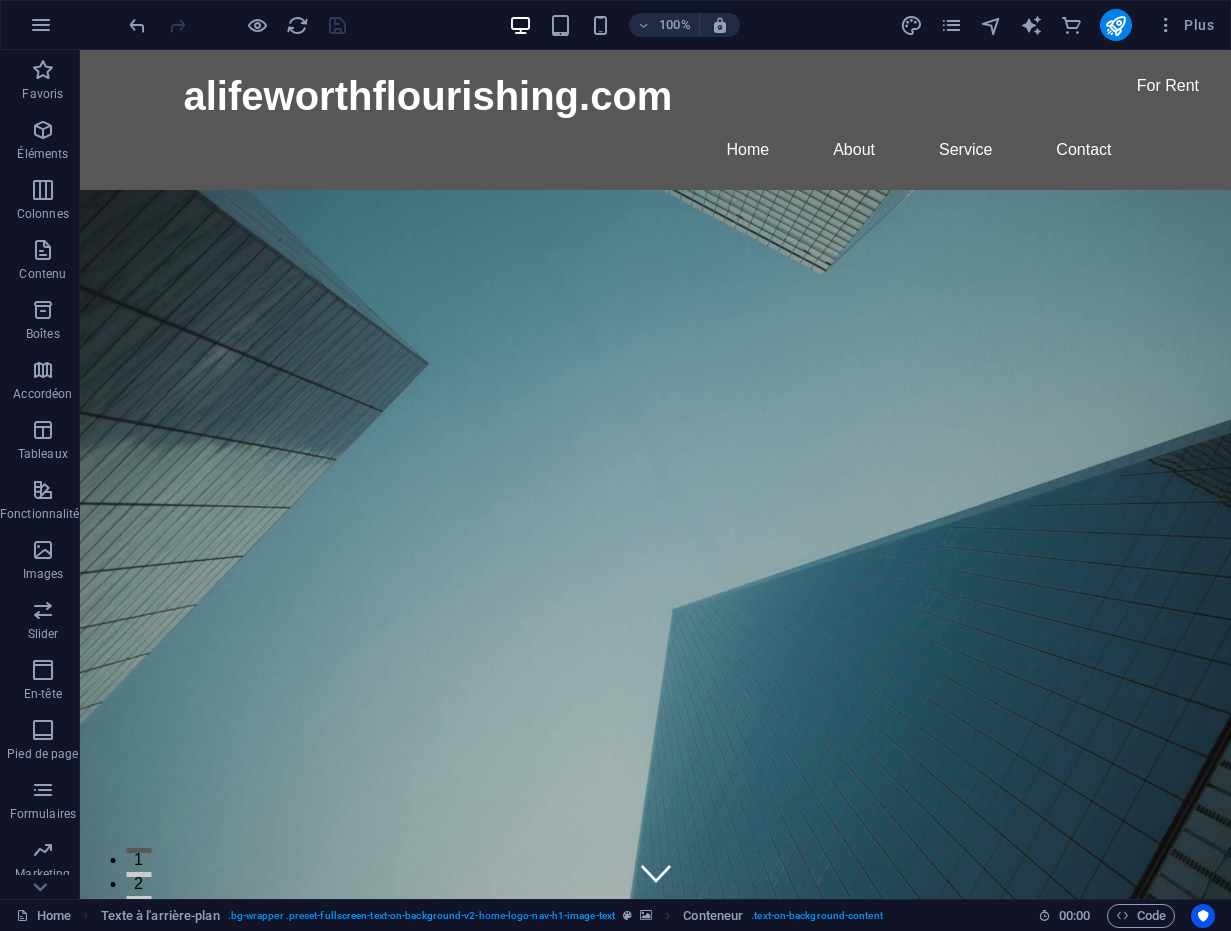 click at bounding box center [237, 25] 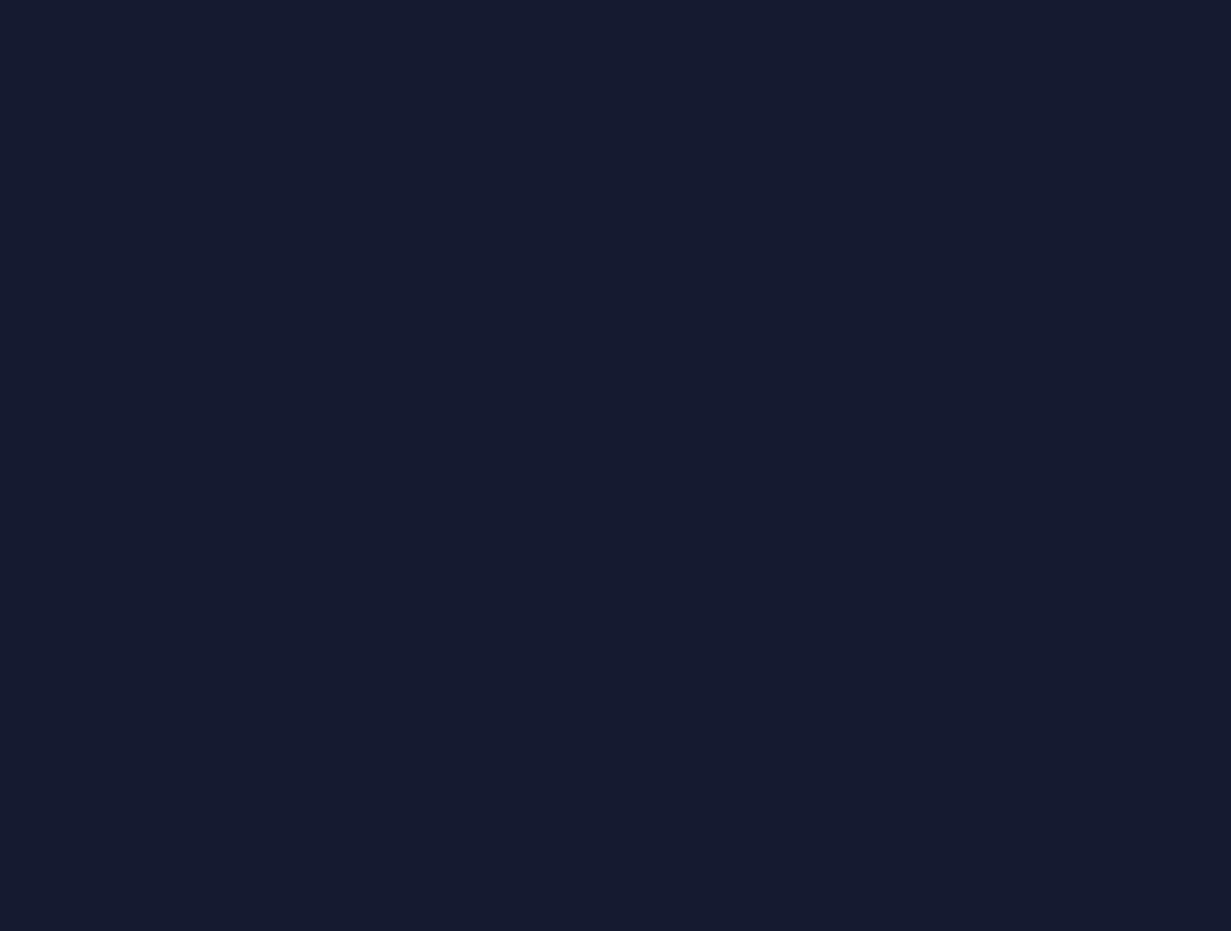 scroll, scrollTop: 0, scrollLeft: 0, axis: both 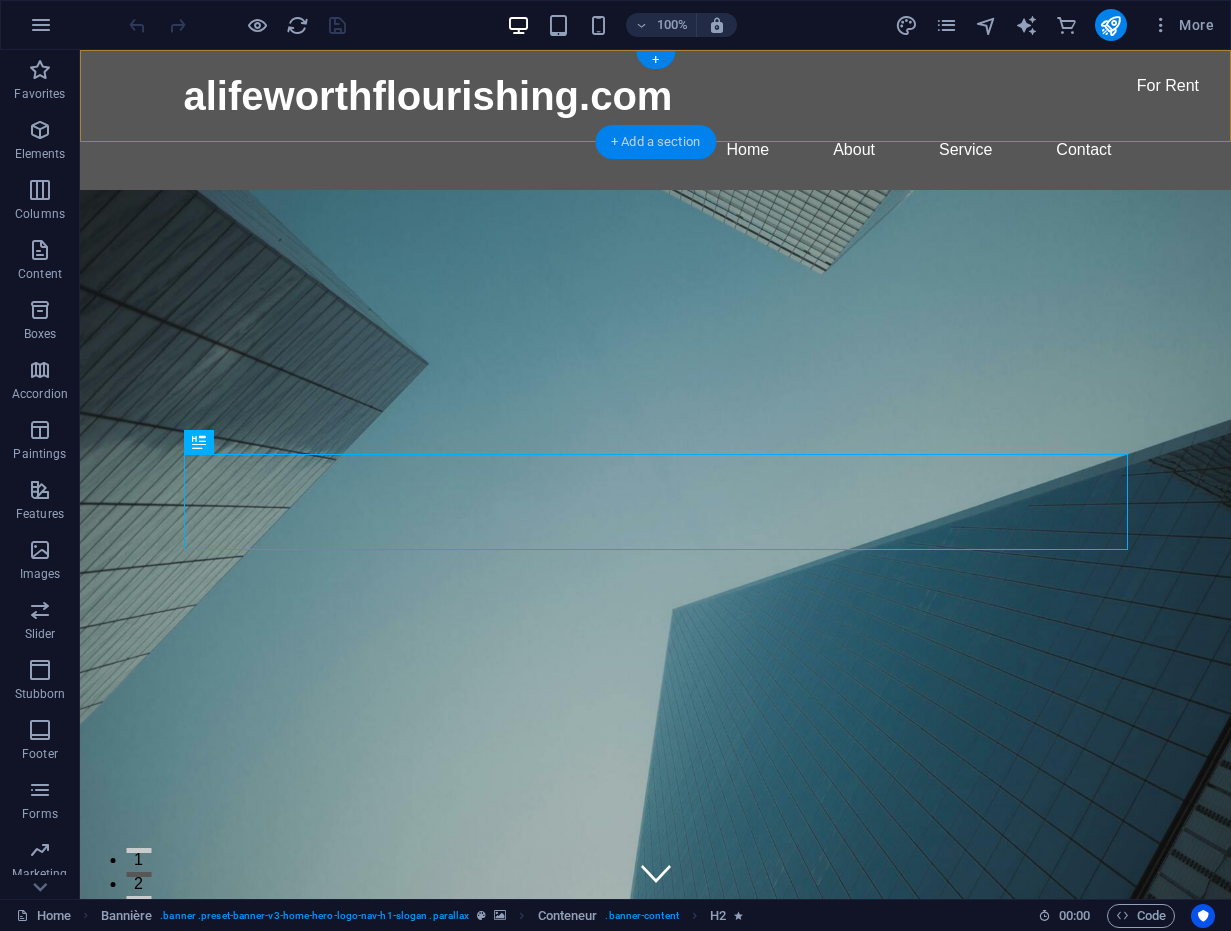 click on "+ Add a section" at bounding box center (655, 141) 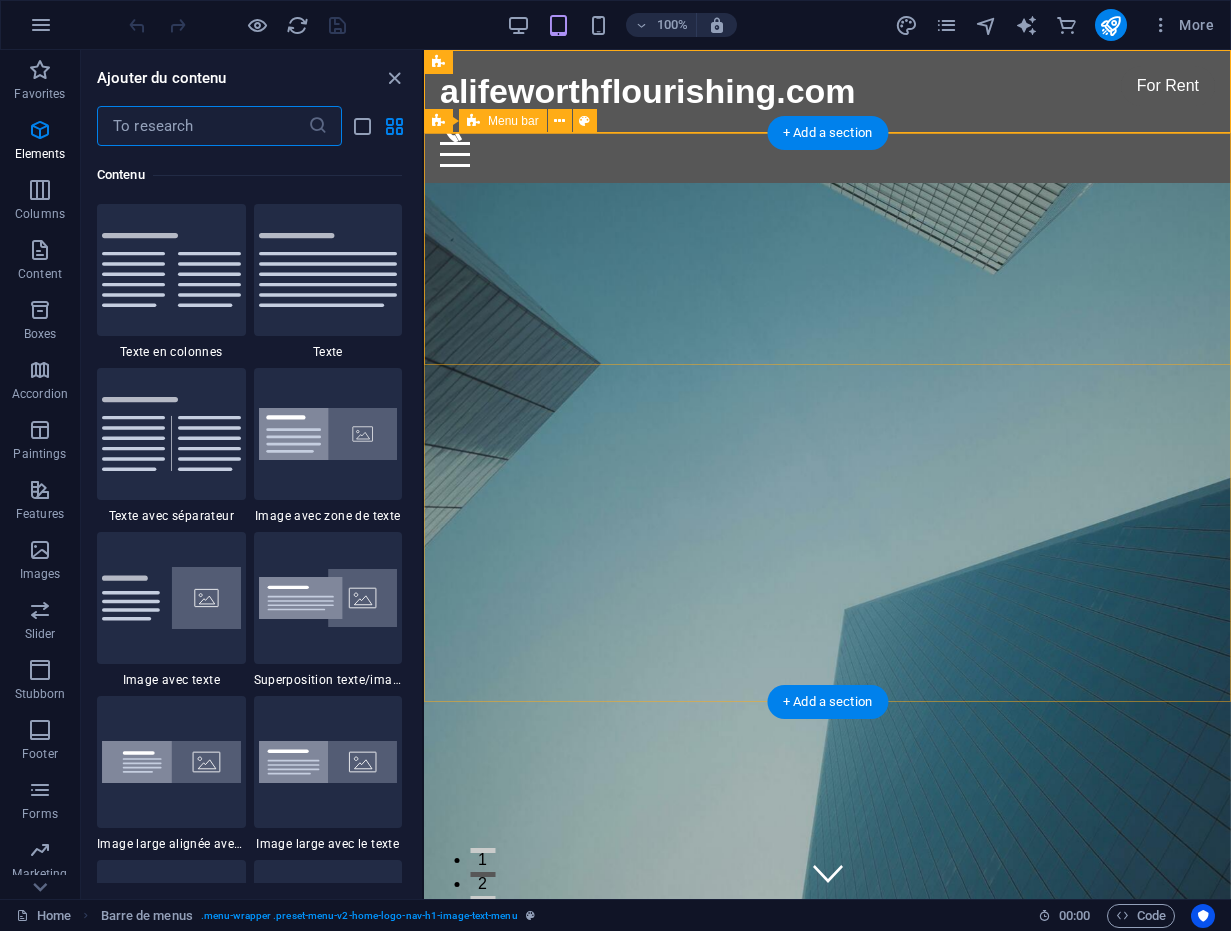 scroll, scrollTop: 3499, scrollLeft: 0, axis: vertical 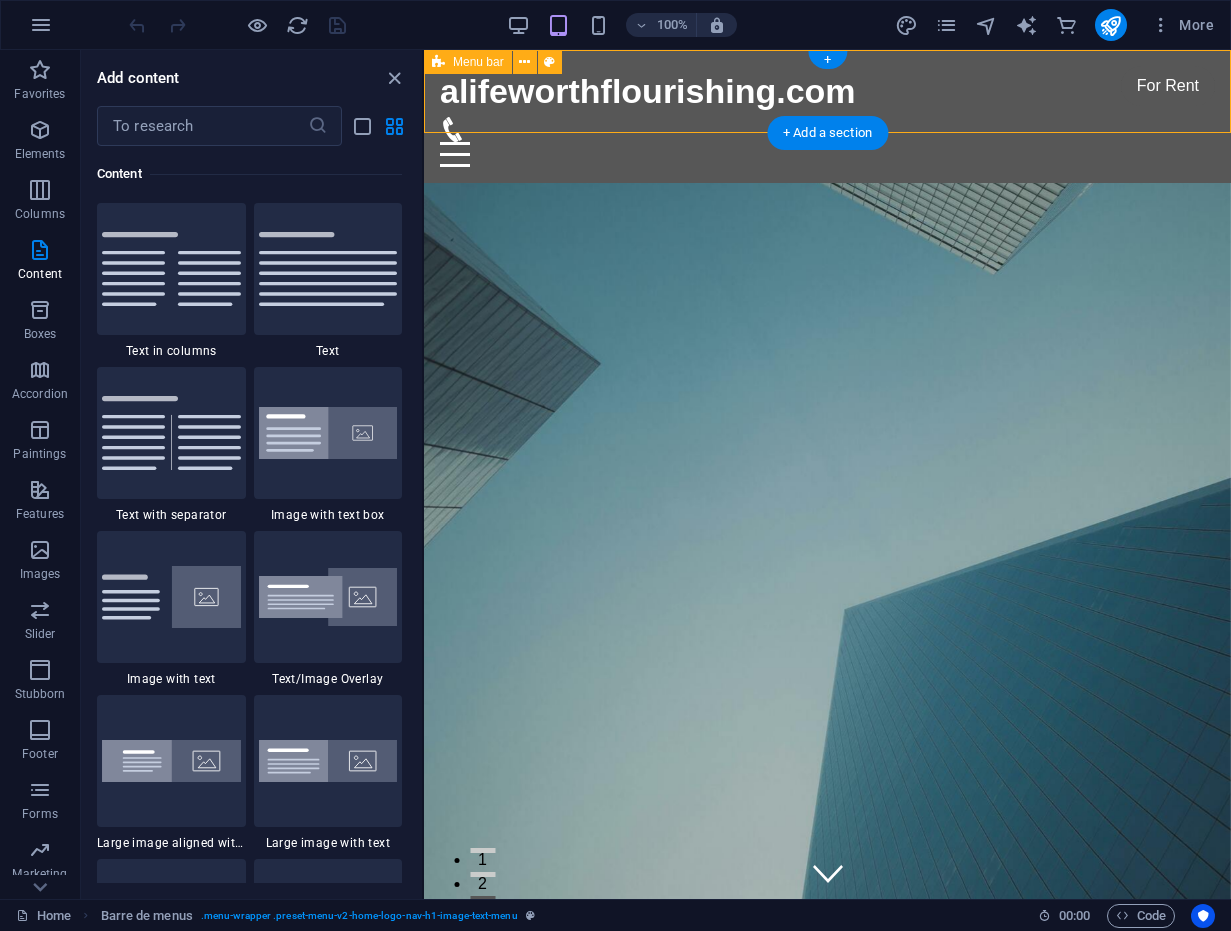 click on "alifeworthflourishing.com Home About Service Contact" at bounding box center (827, 116) 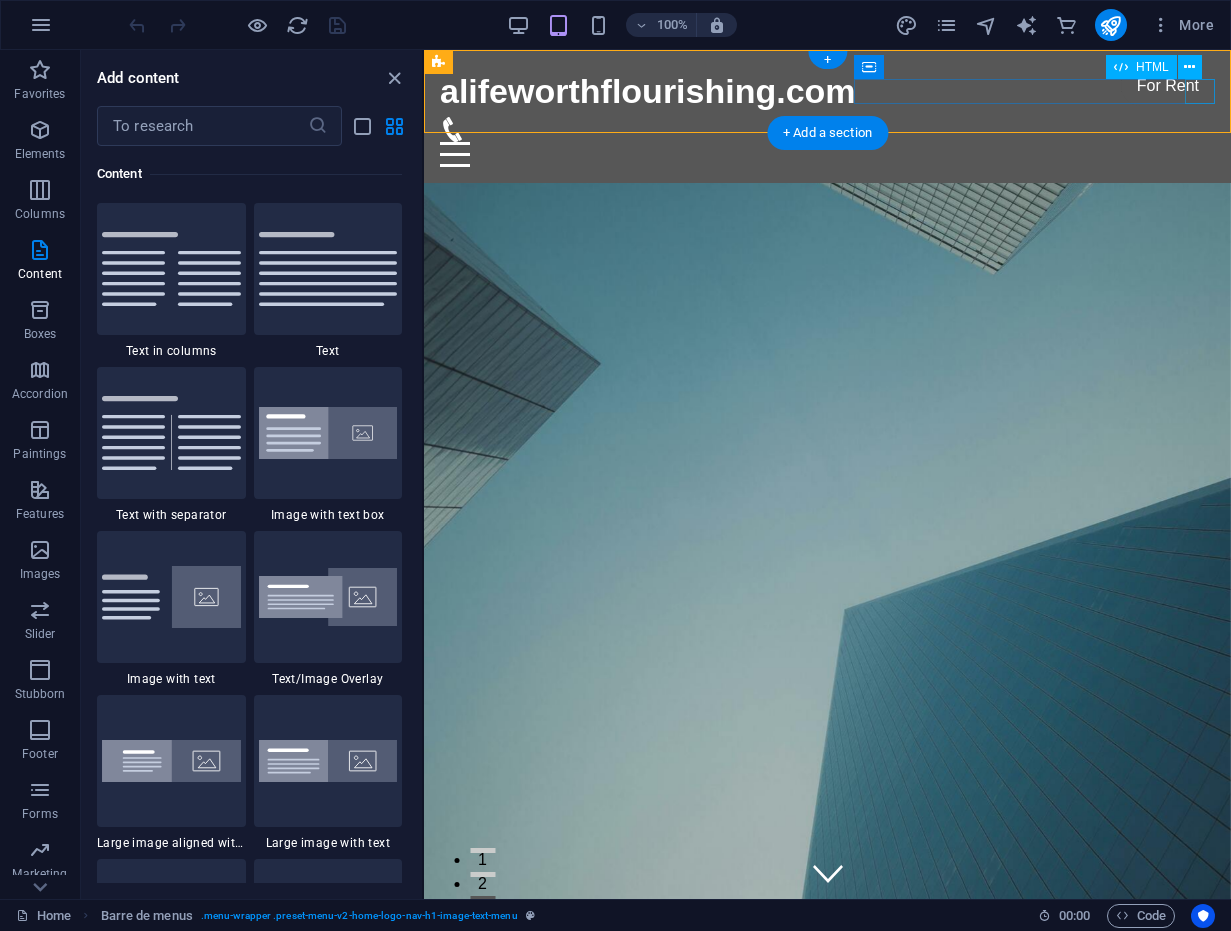 click at bounding box center [827, 154] 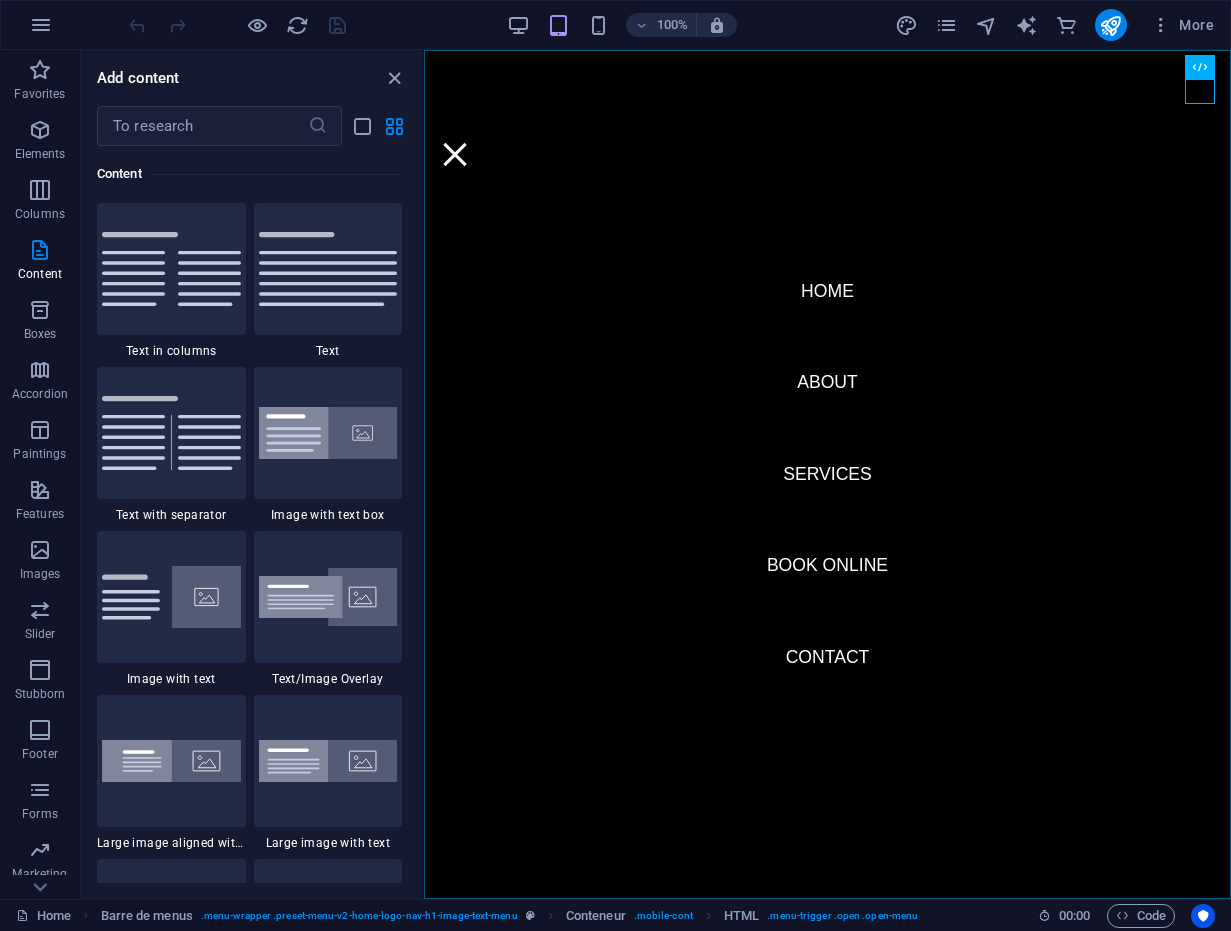 click on "Home About Services Book Online Contact" at bounding box center (827, 474) 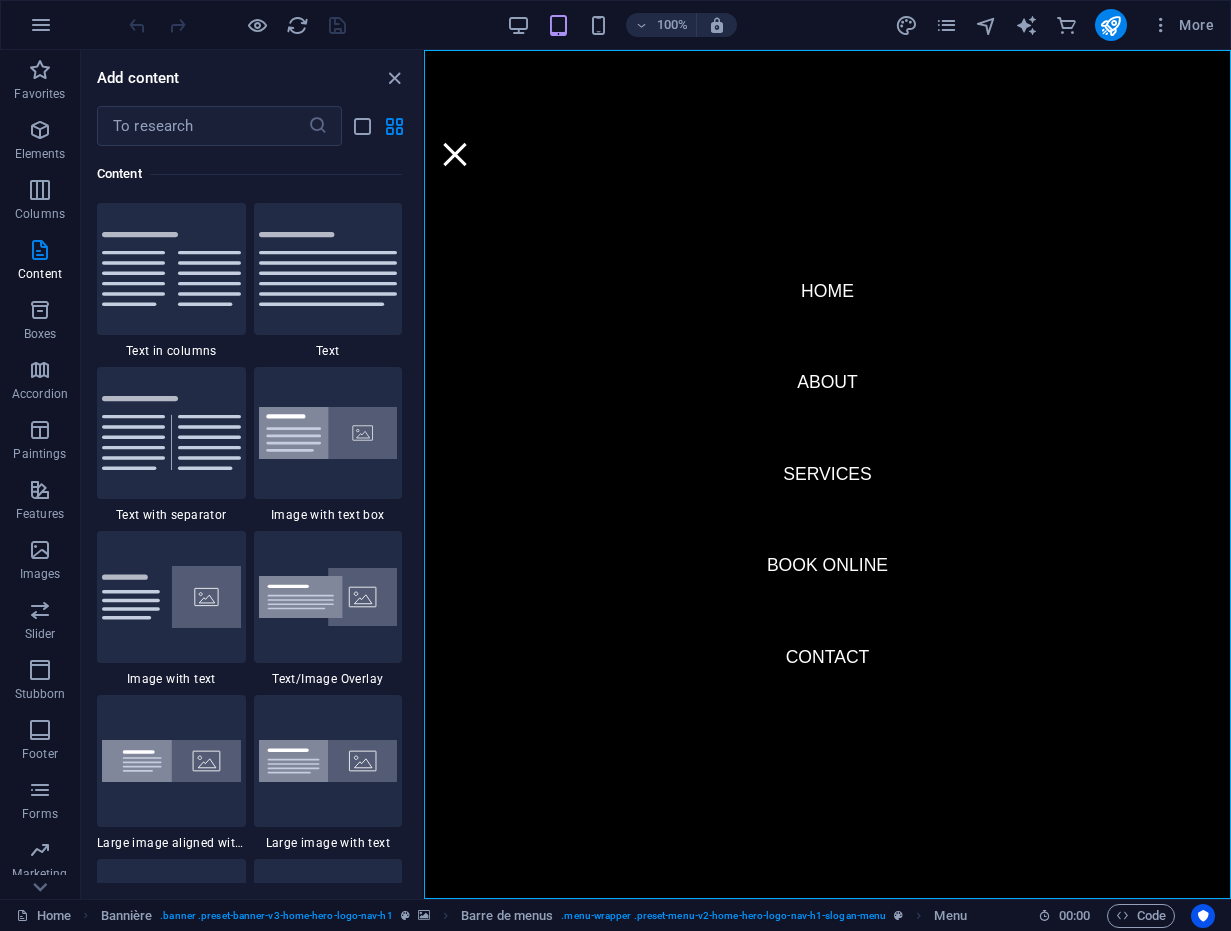 click on "Home About Services Book Online Contact" at bounding box center (827, 474) 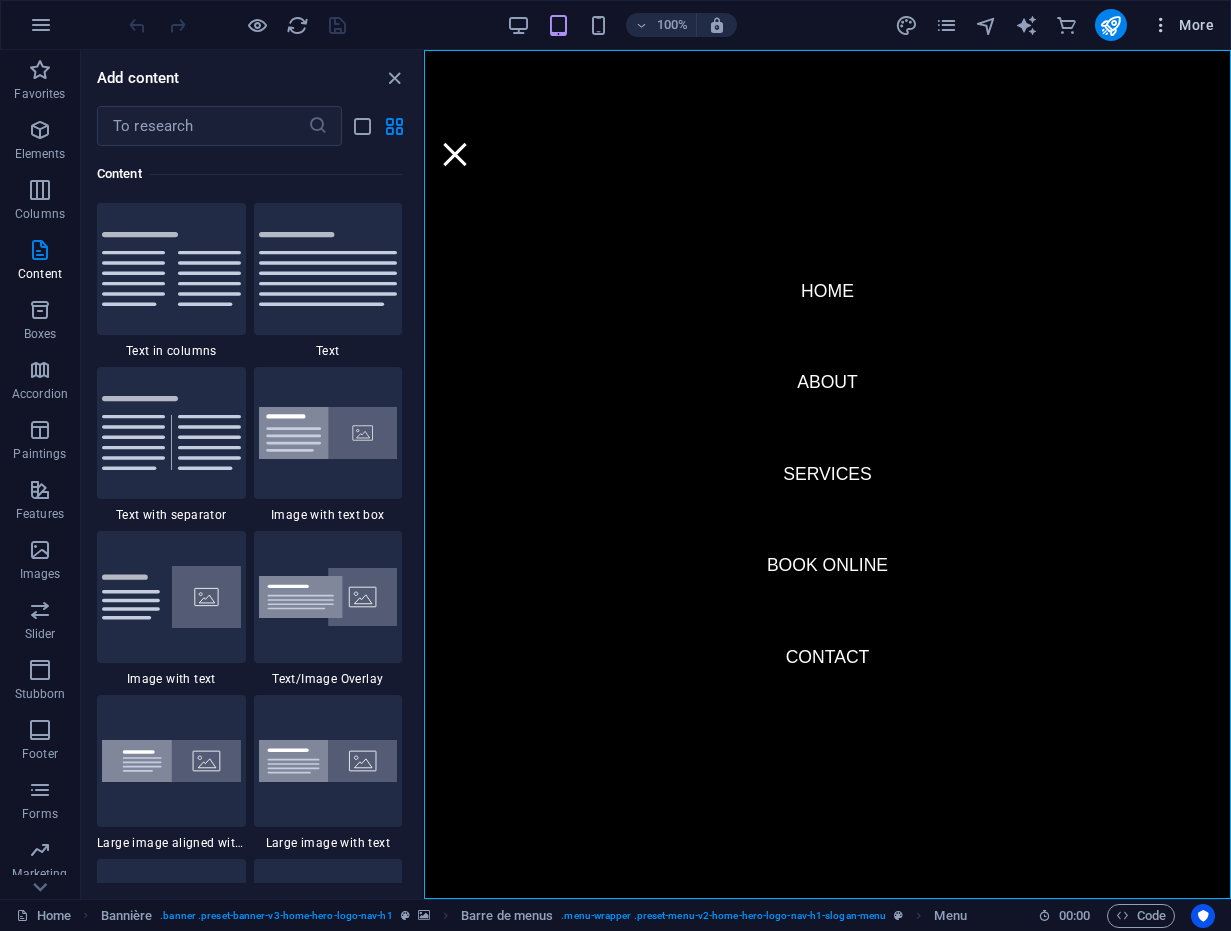 click at bounding box center (1161, 25) 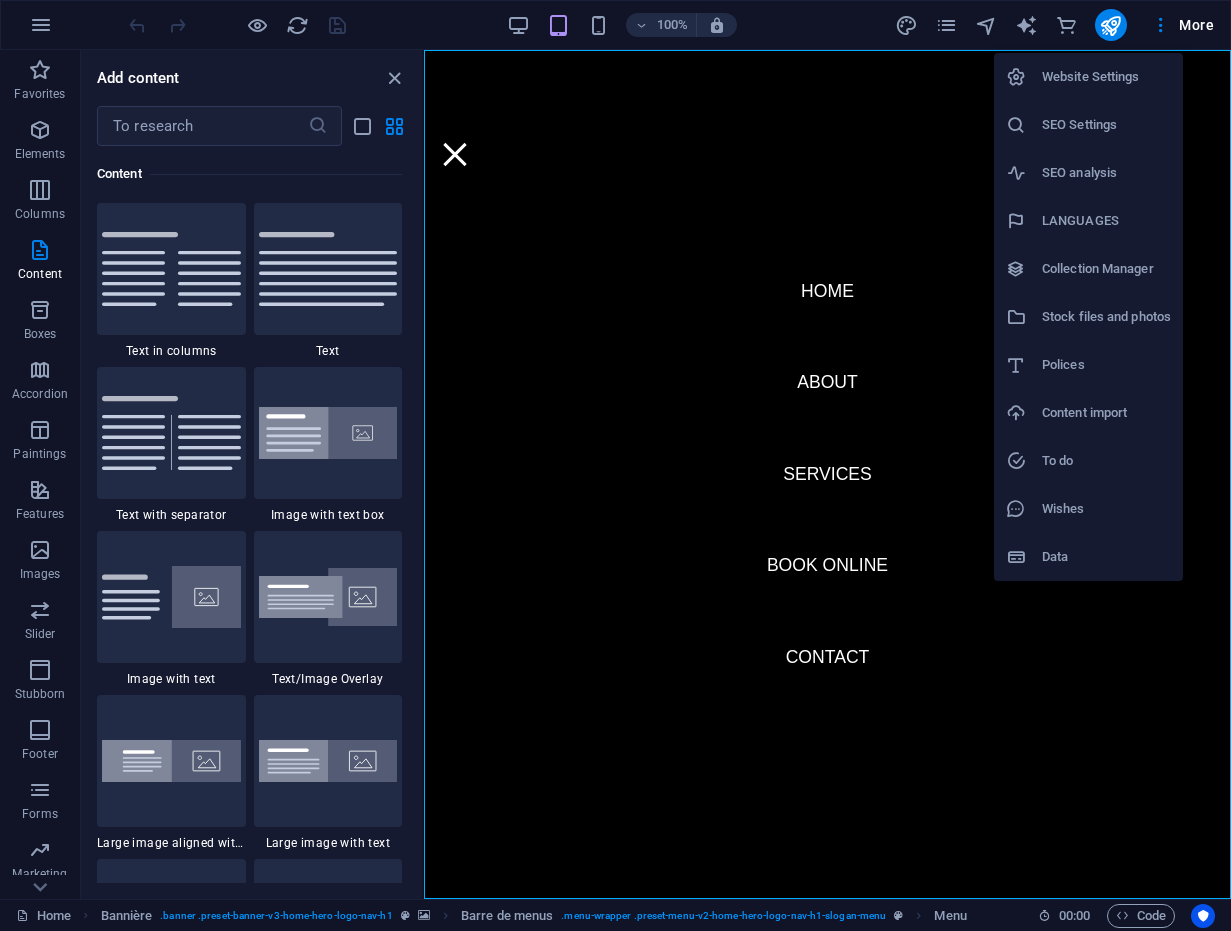 click on "Website Settings" at bounding box center [1091, 76] 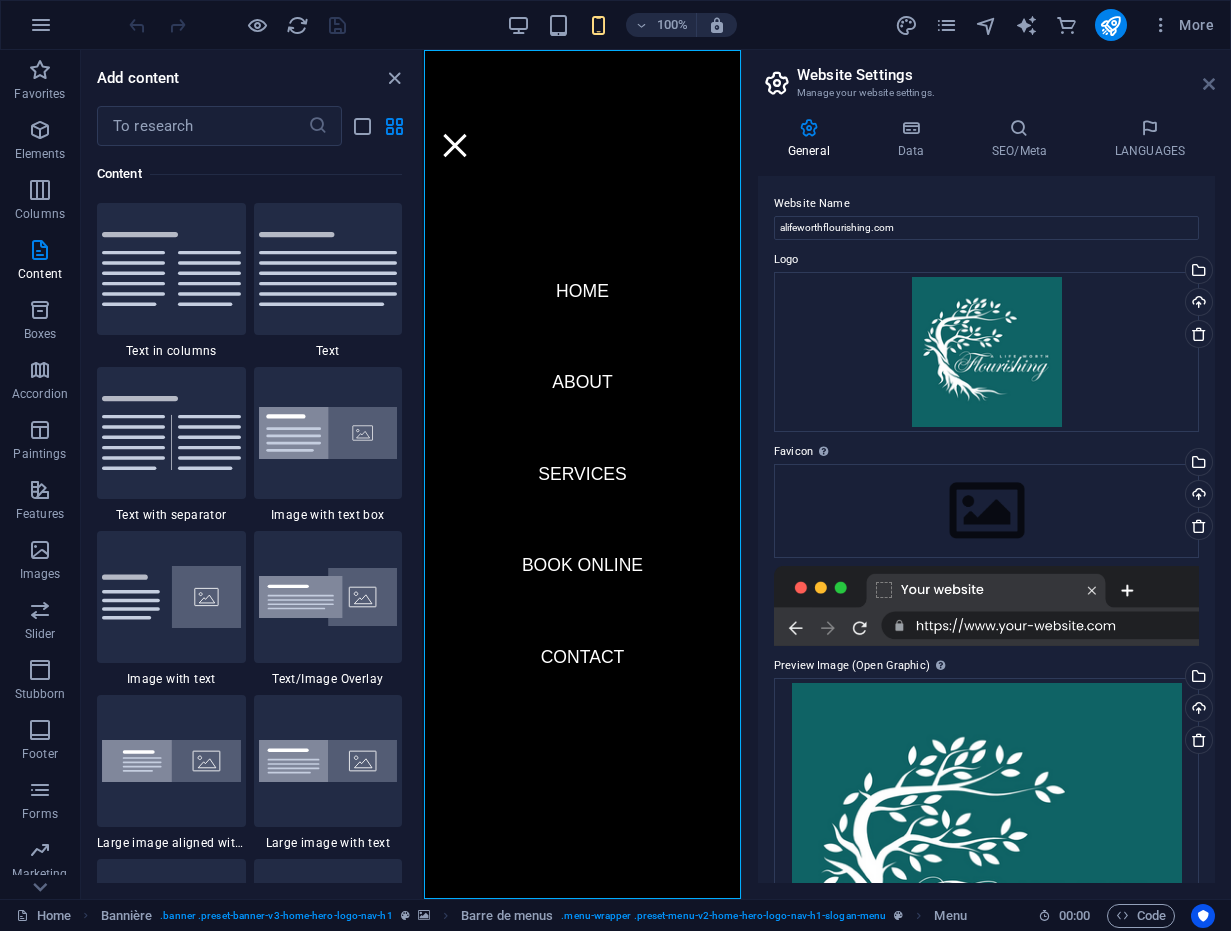 click at bounding box center [1209, 84] 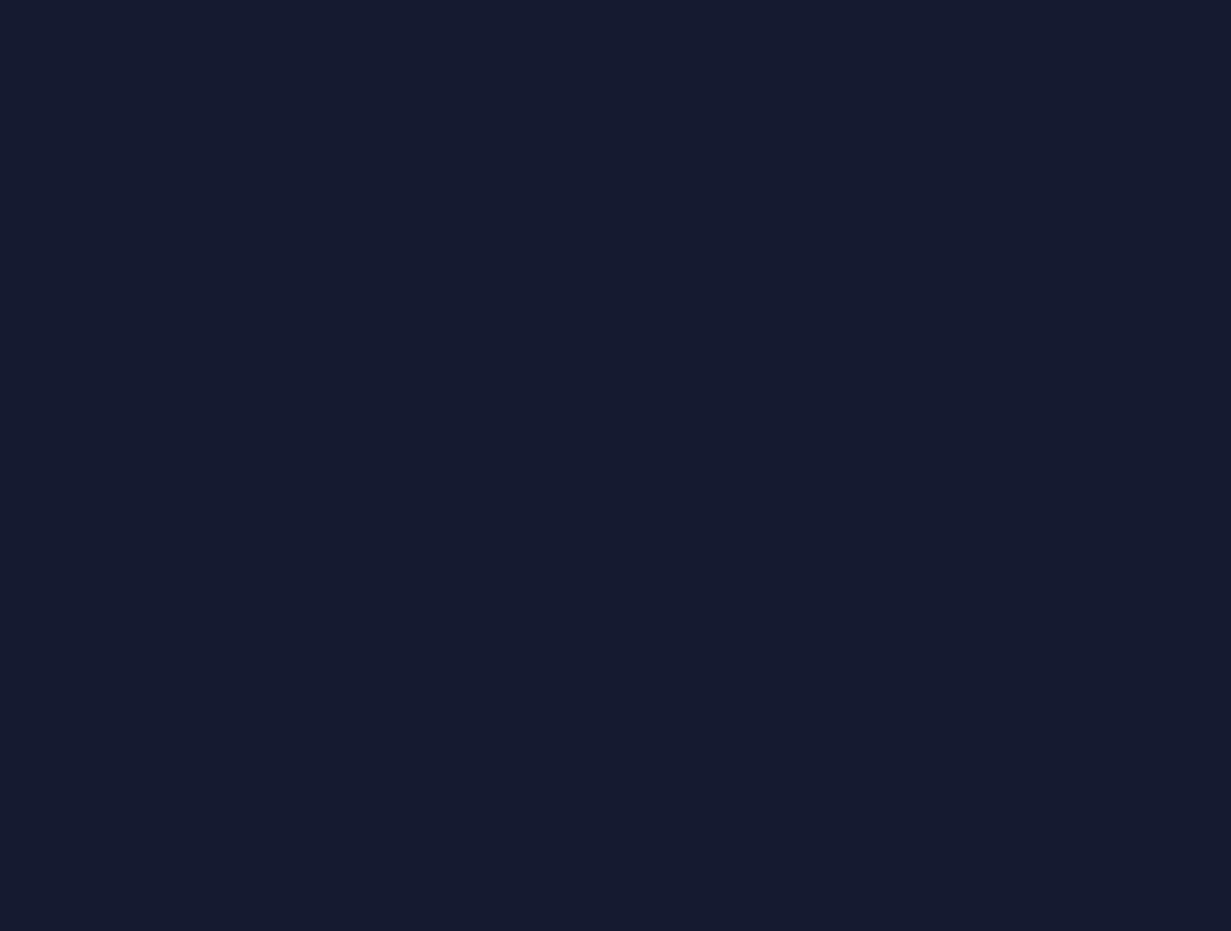 scroll, scrollTop: 0, scrollLeft: 0, axis: both 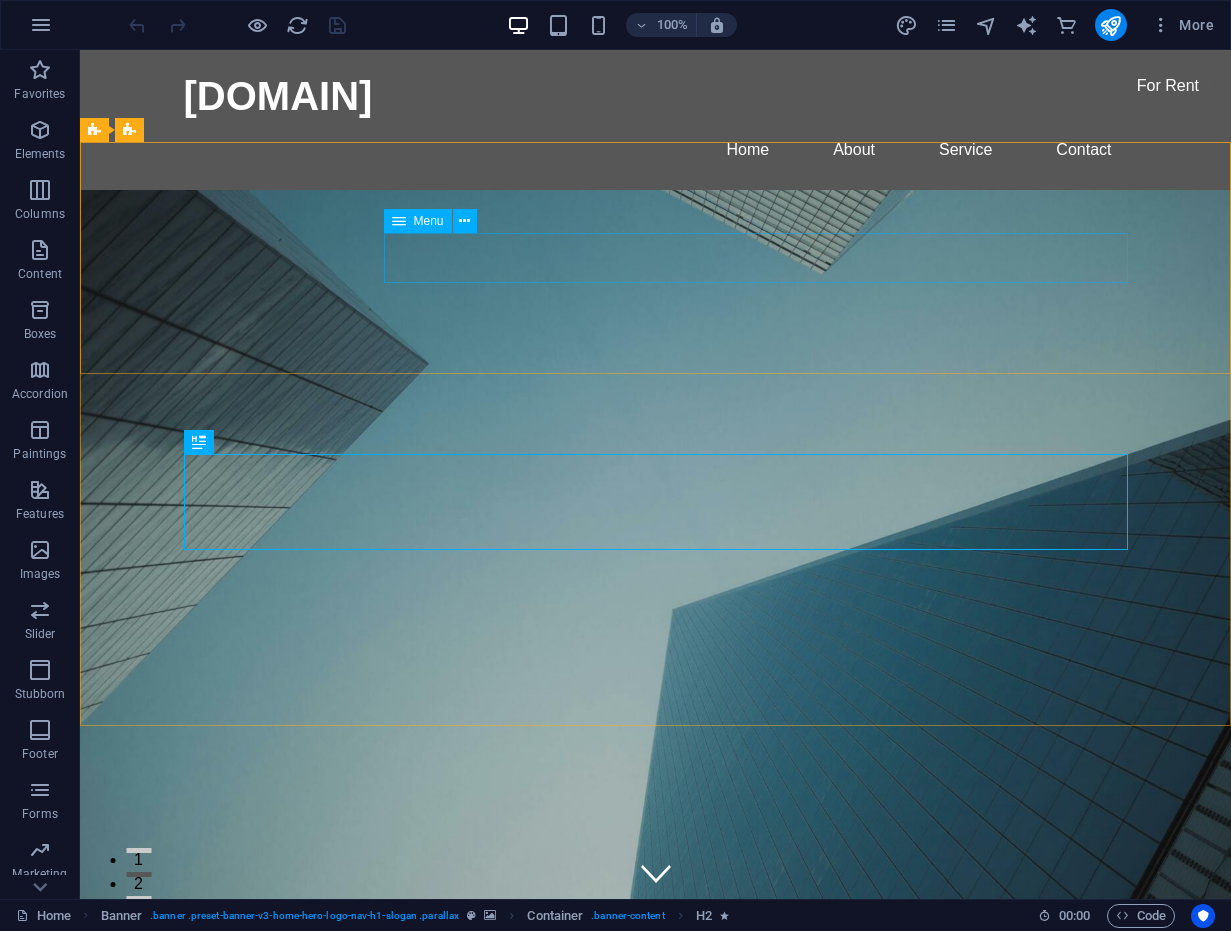 click at bounding box center [399, 221] 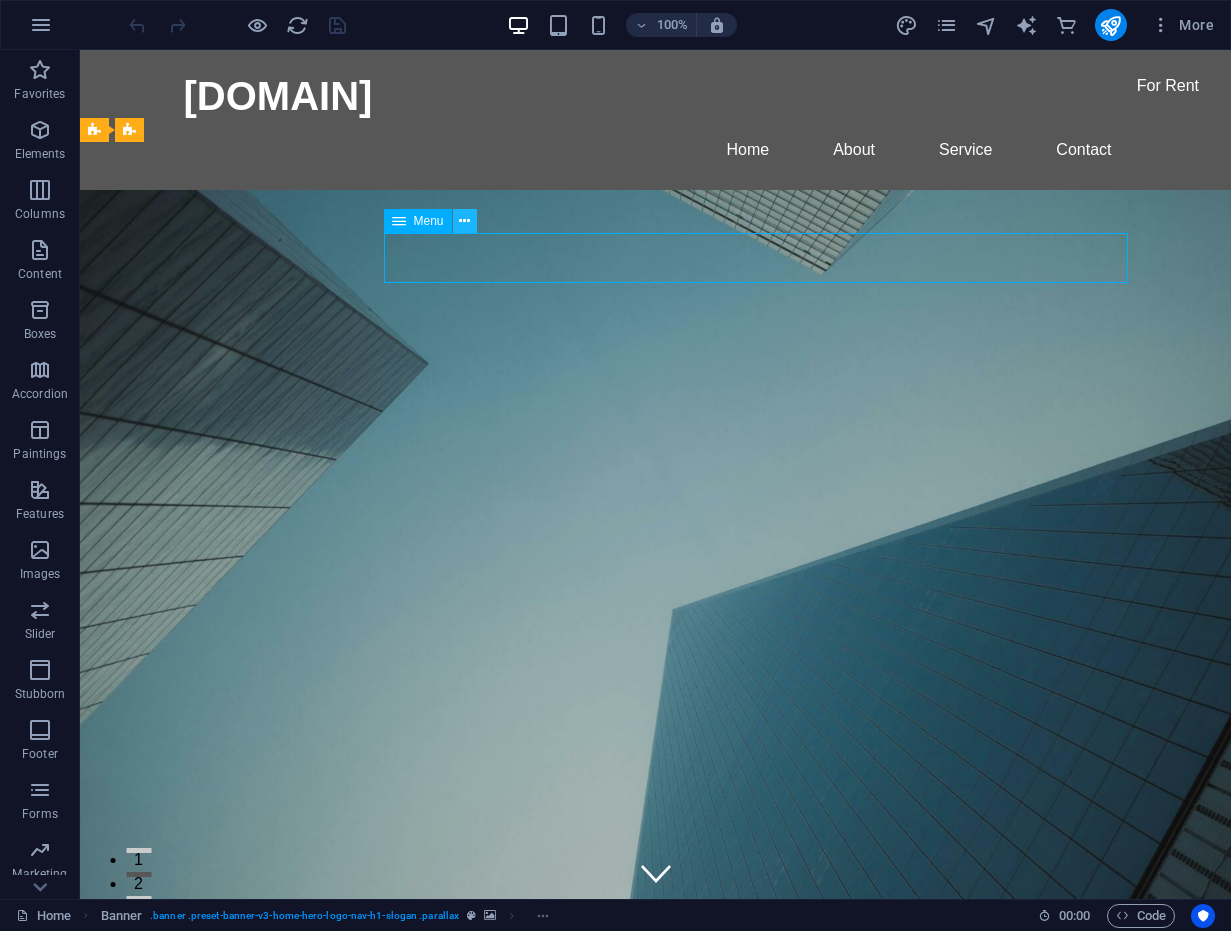 click at bounding box center (464, 221) 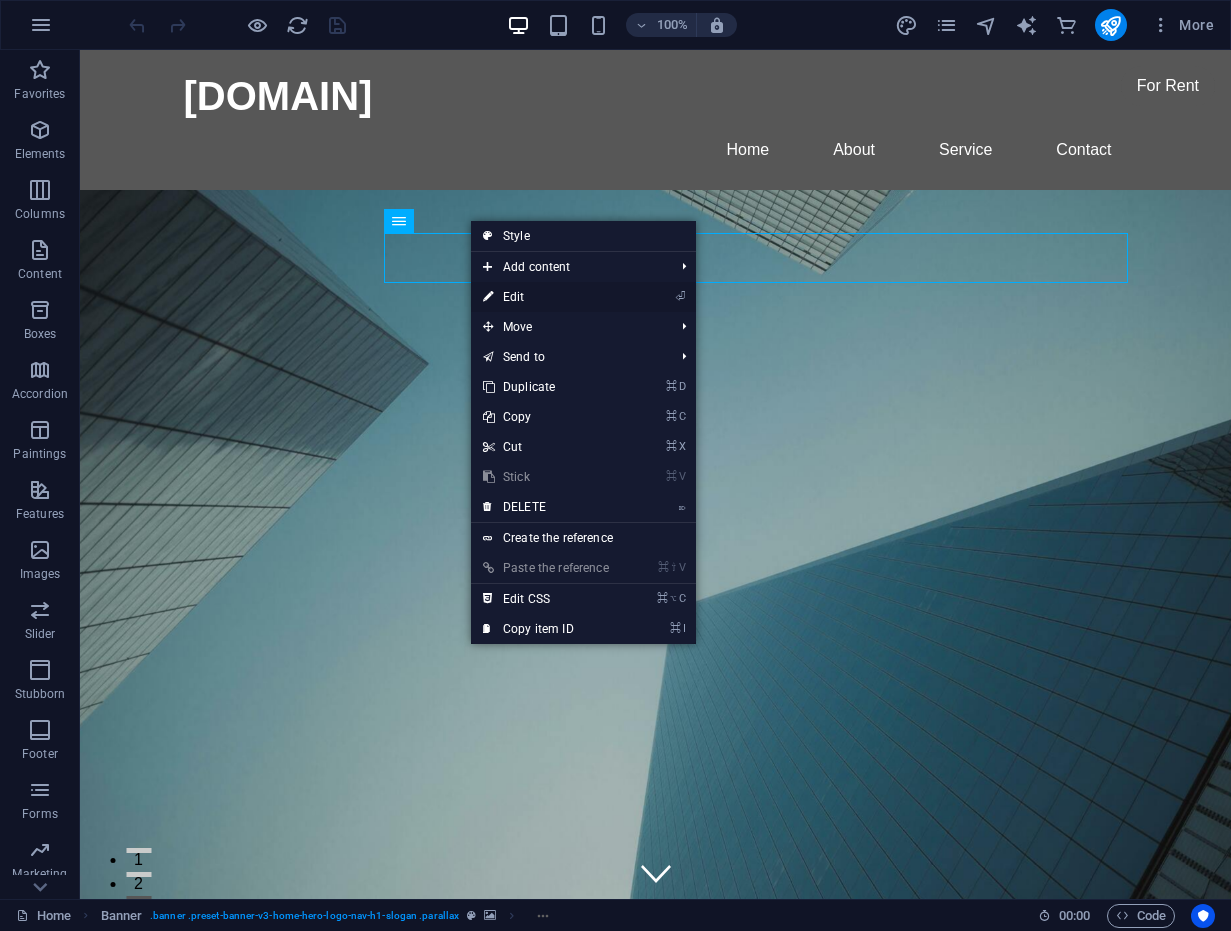 click on "Edit" at bounding box center [514, 297] 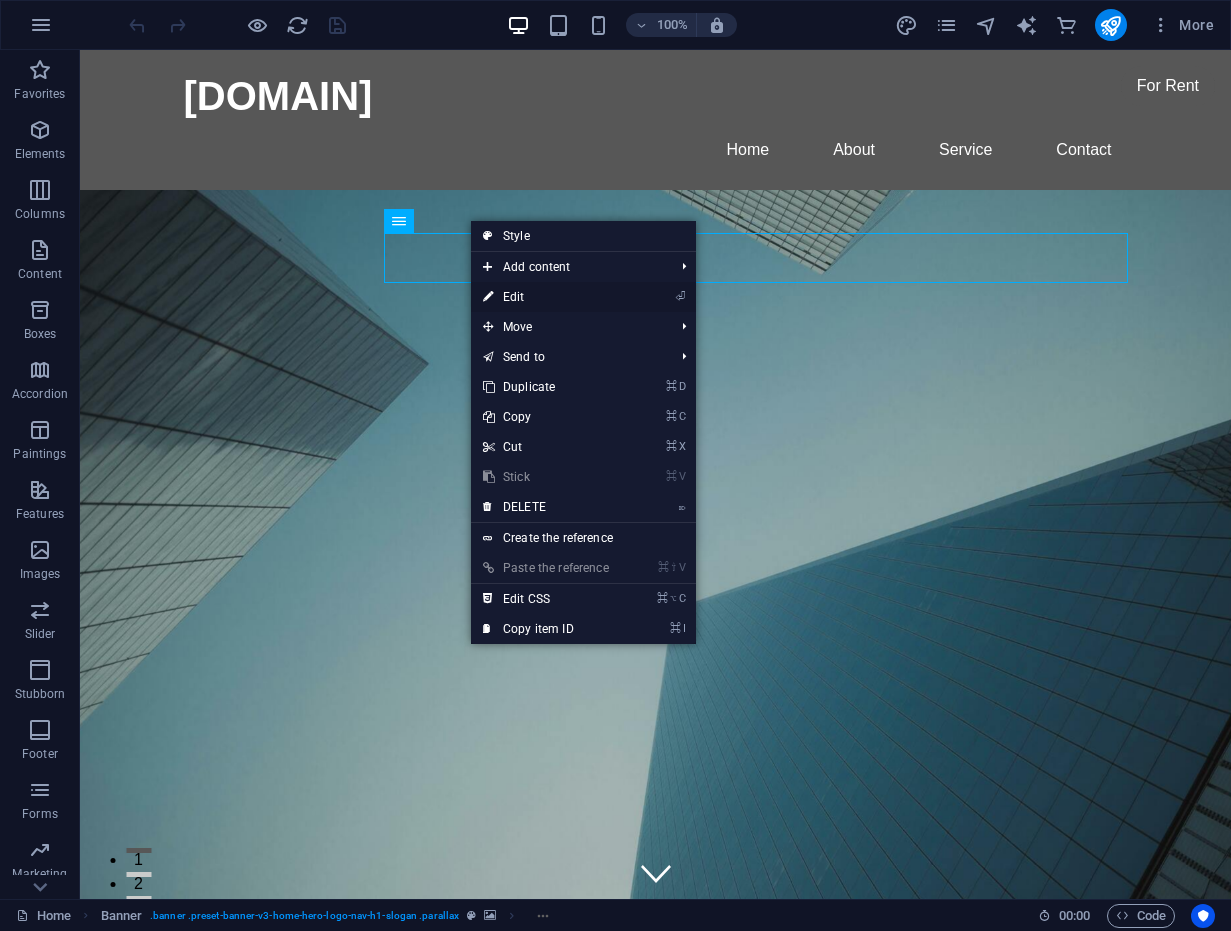 select 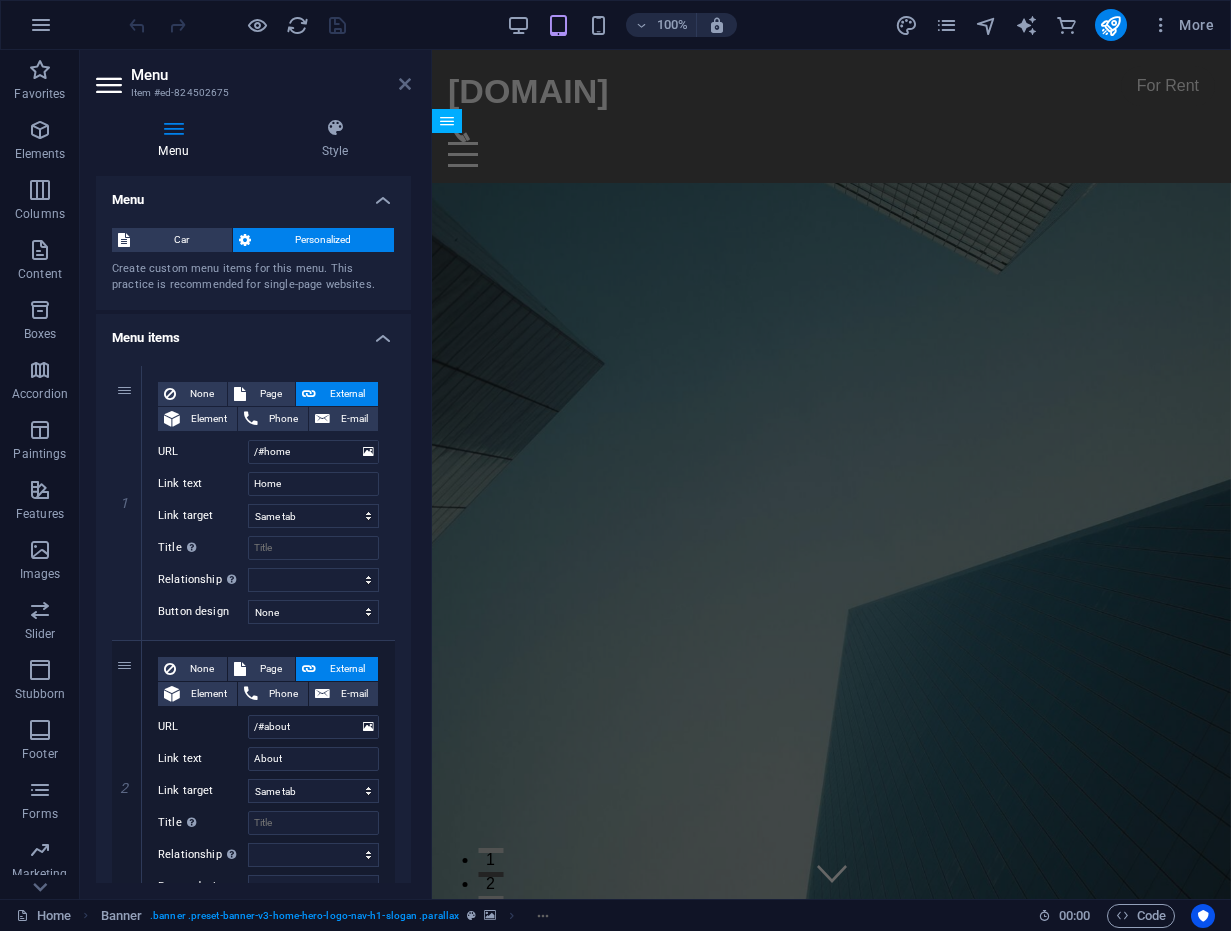 click at bounding box center [405, 84] 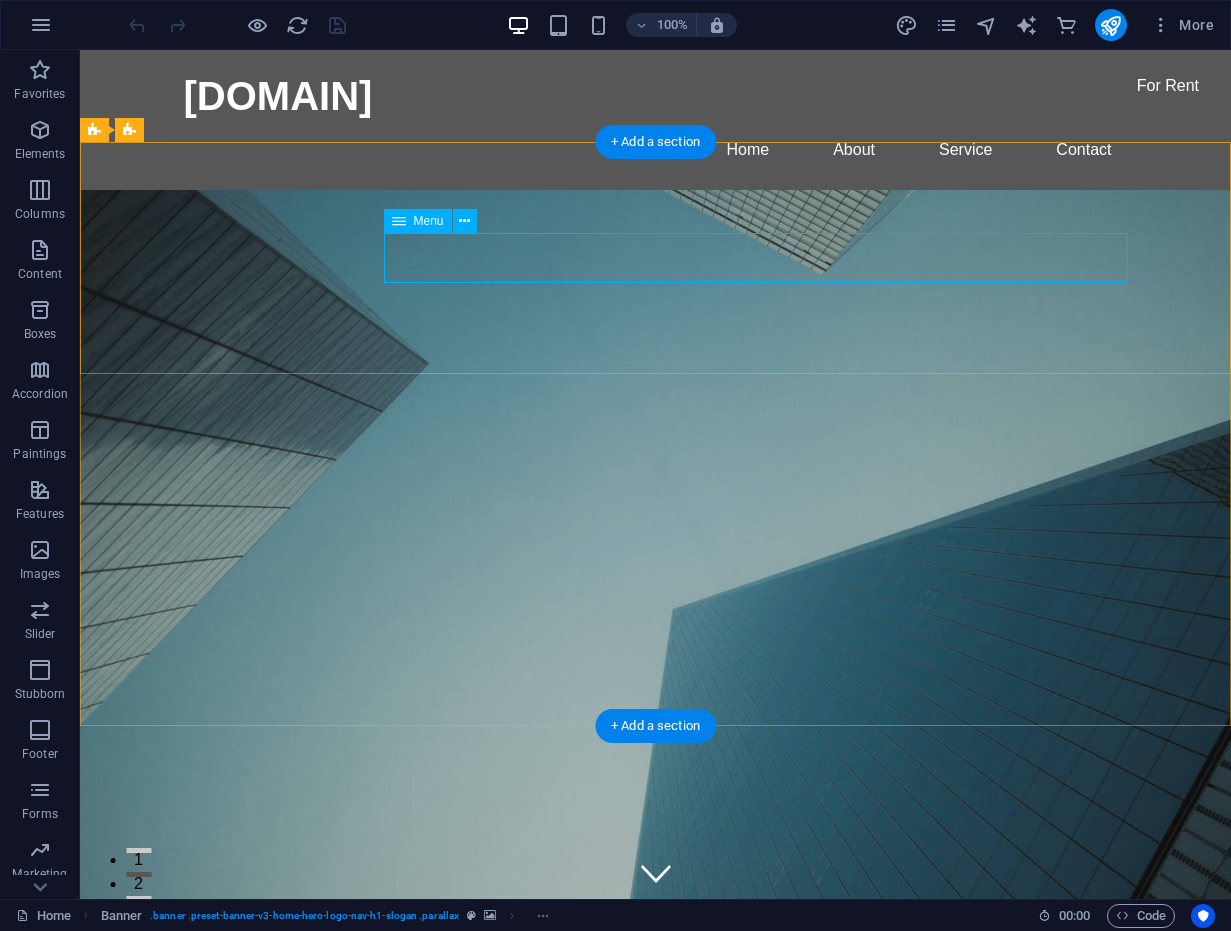 click on "Home About Services Book Online Contact" at bounding box center (656, 1214) 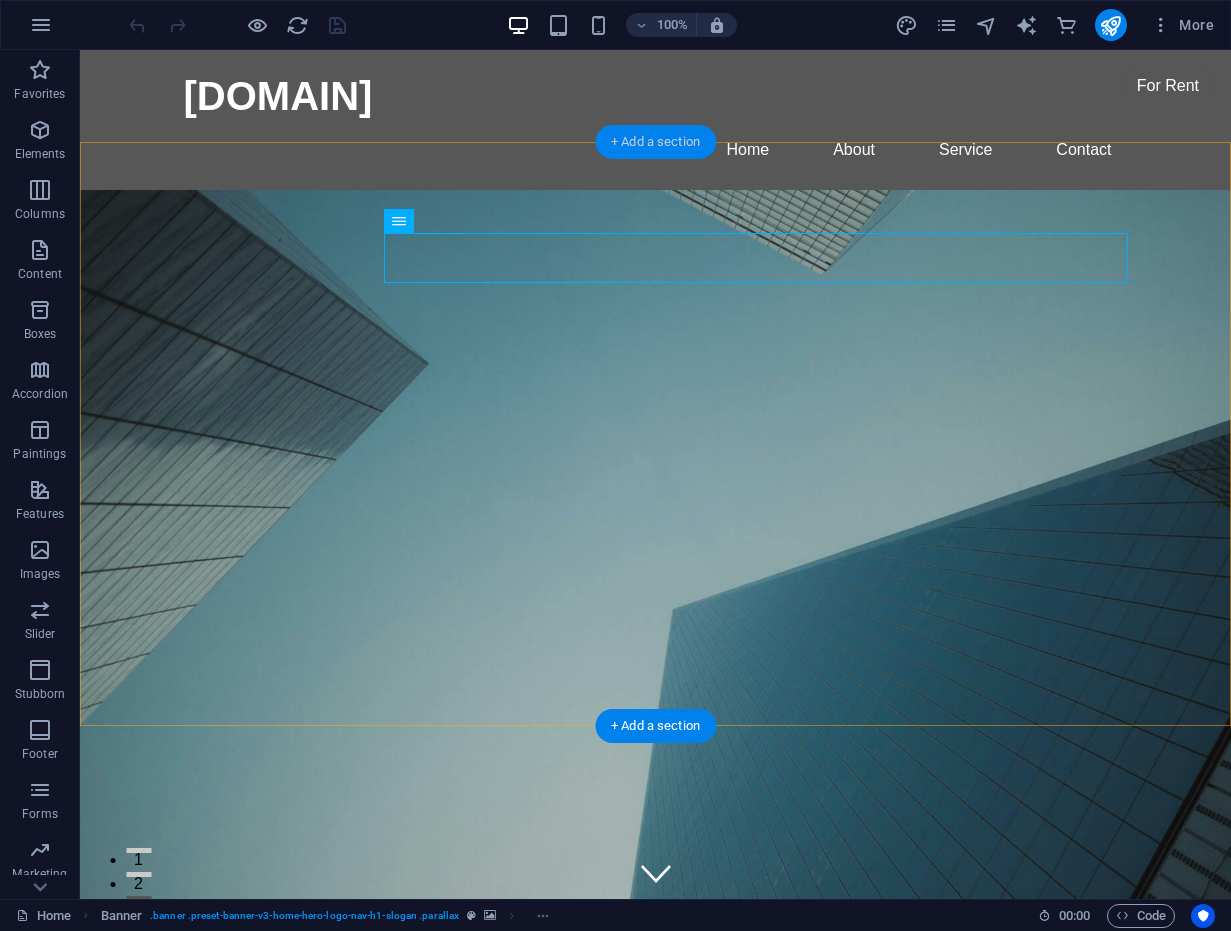 click on "+ Add a section" at bounding box center (655, 141) 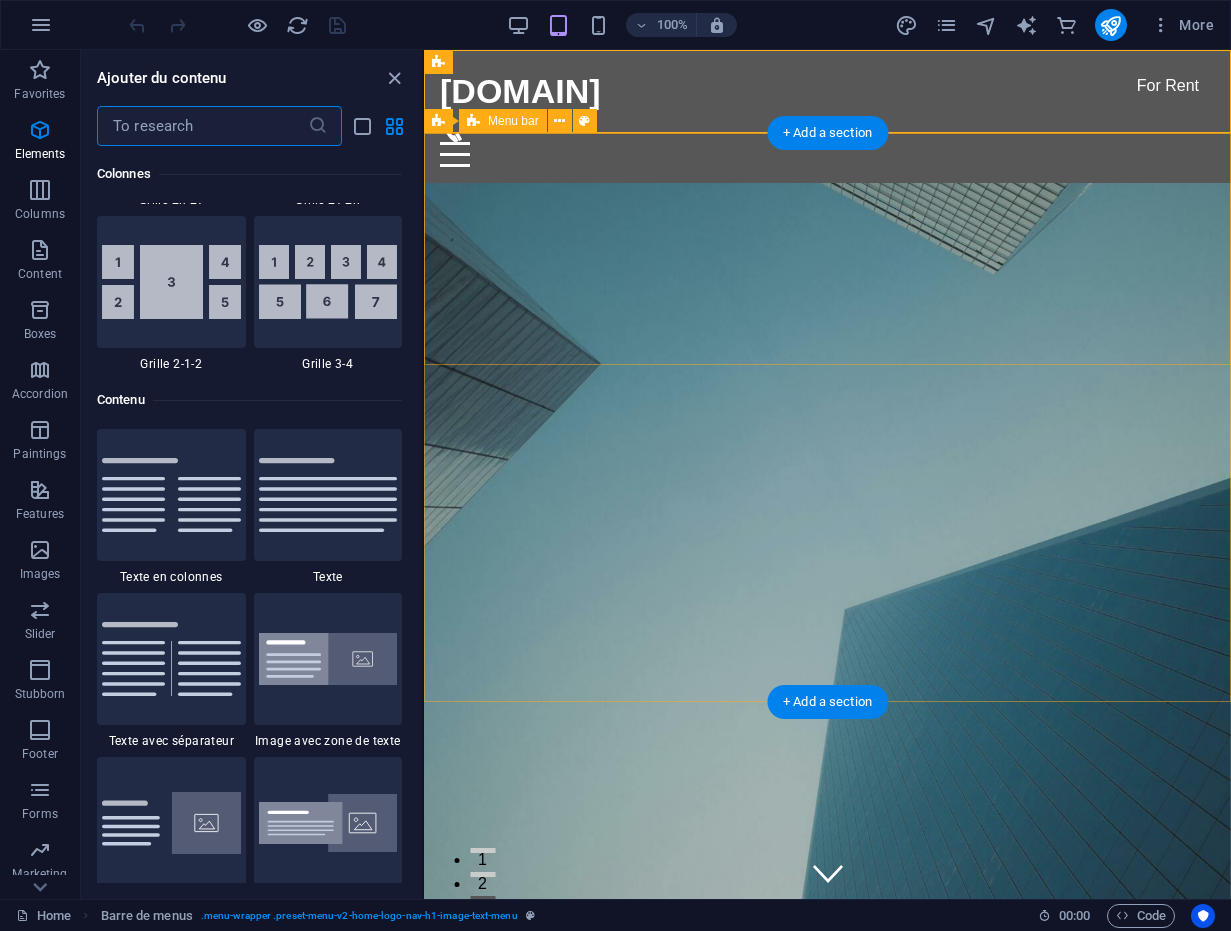 scroll, scrollTop: 3499, scrollLeft: 0, axis: vertical 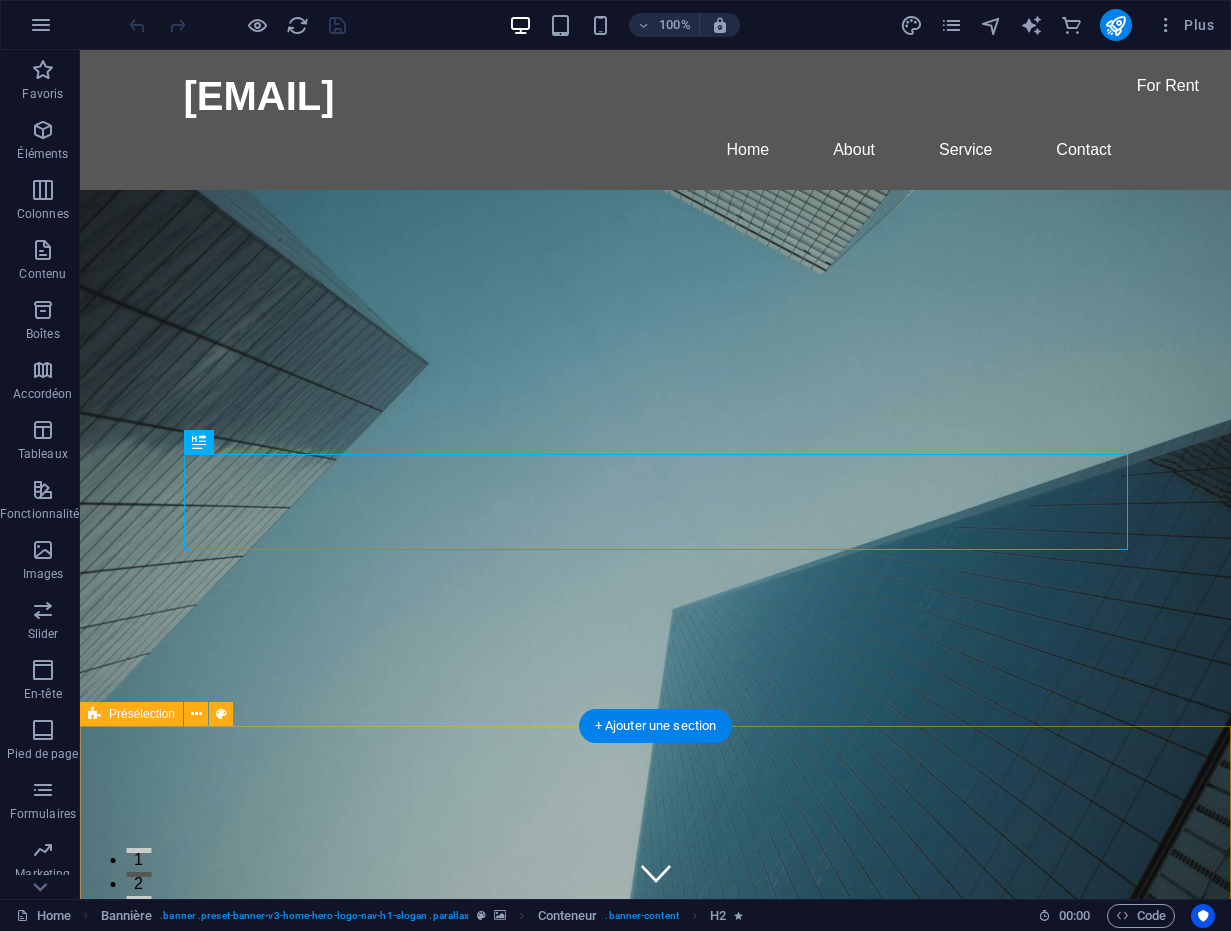 click on "Time for a New start  ]" at bounding box center [655, 2534] 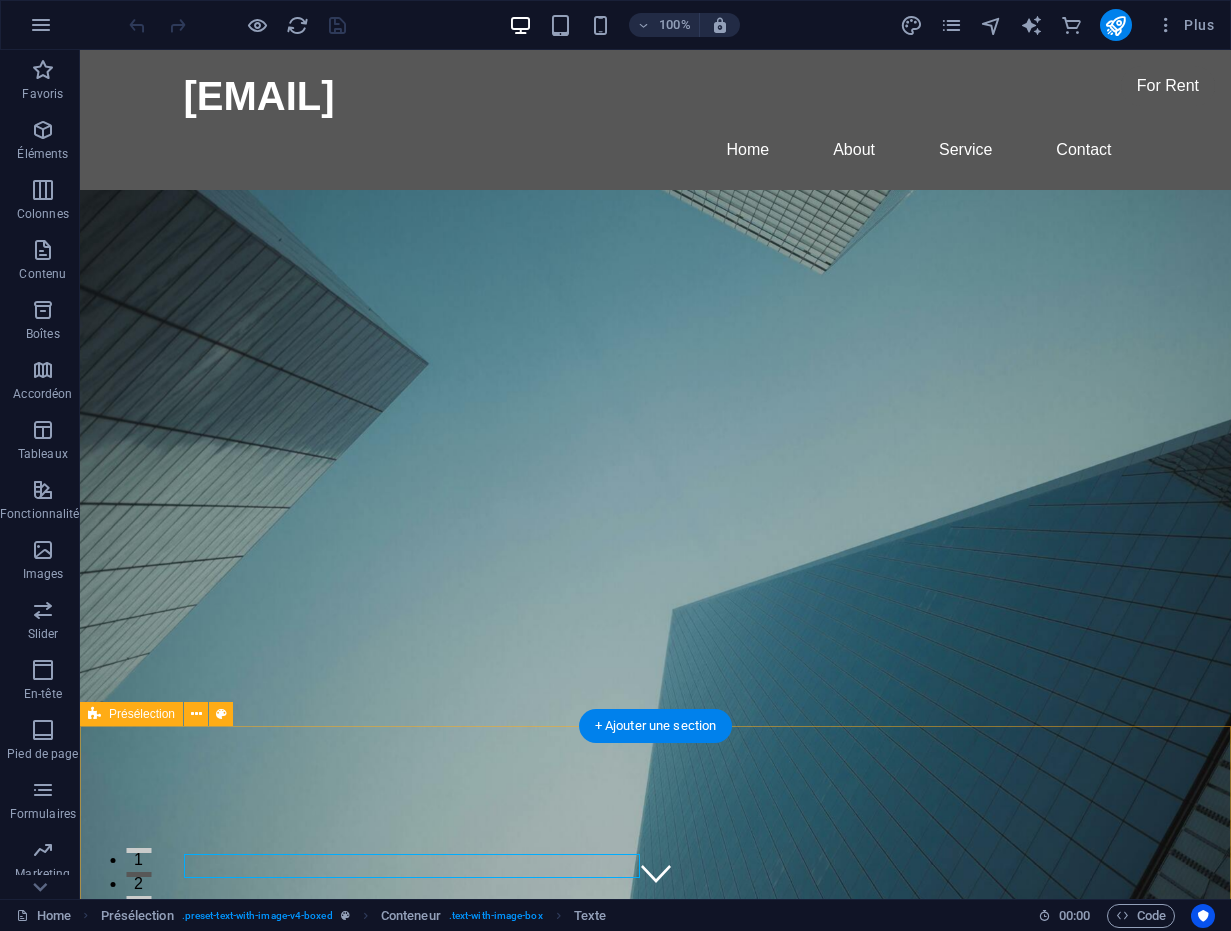 click on "Time for a New start  ]" at bounding box center [655, 2534] 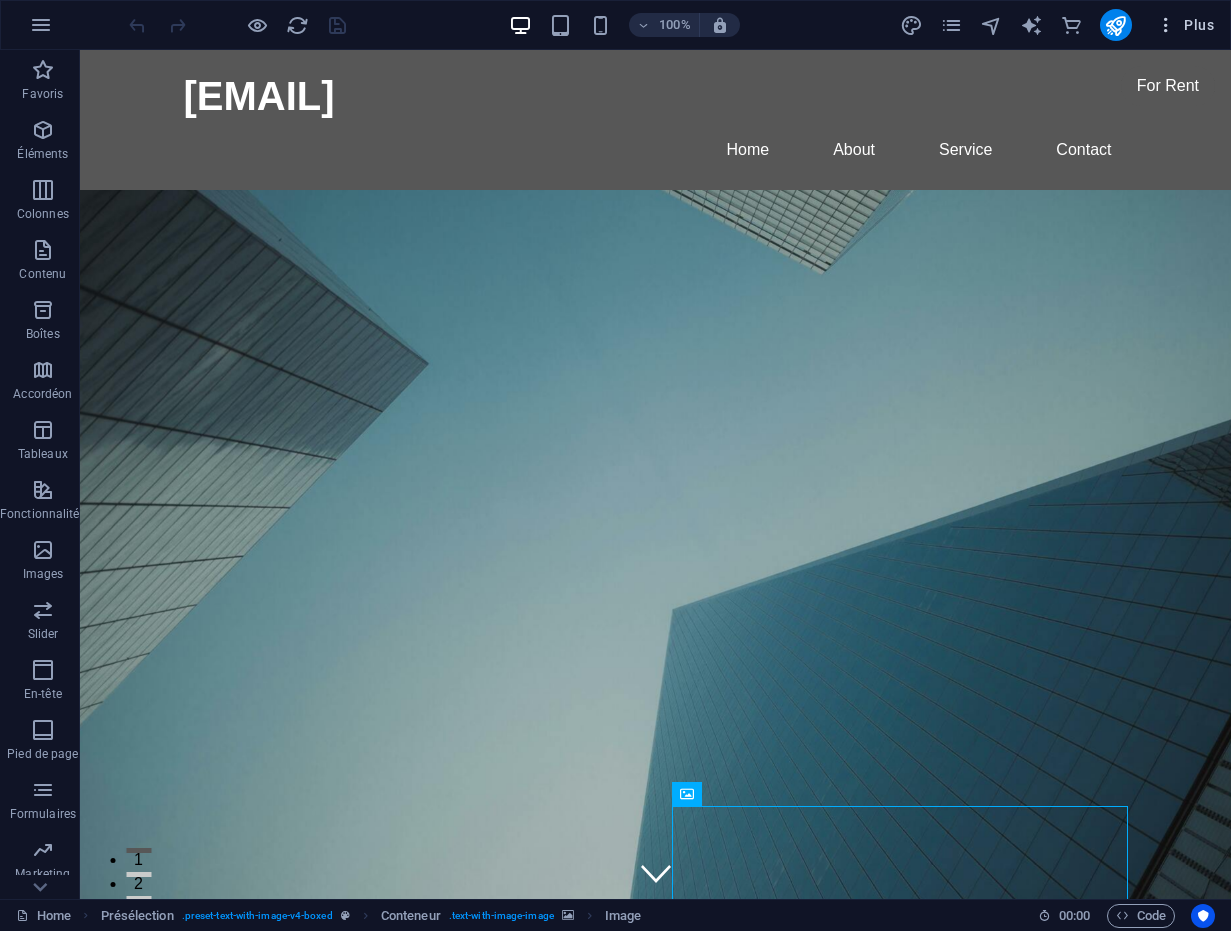 click on "Plus" at bounding box center [1185, 25] 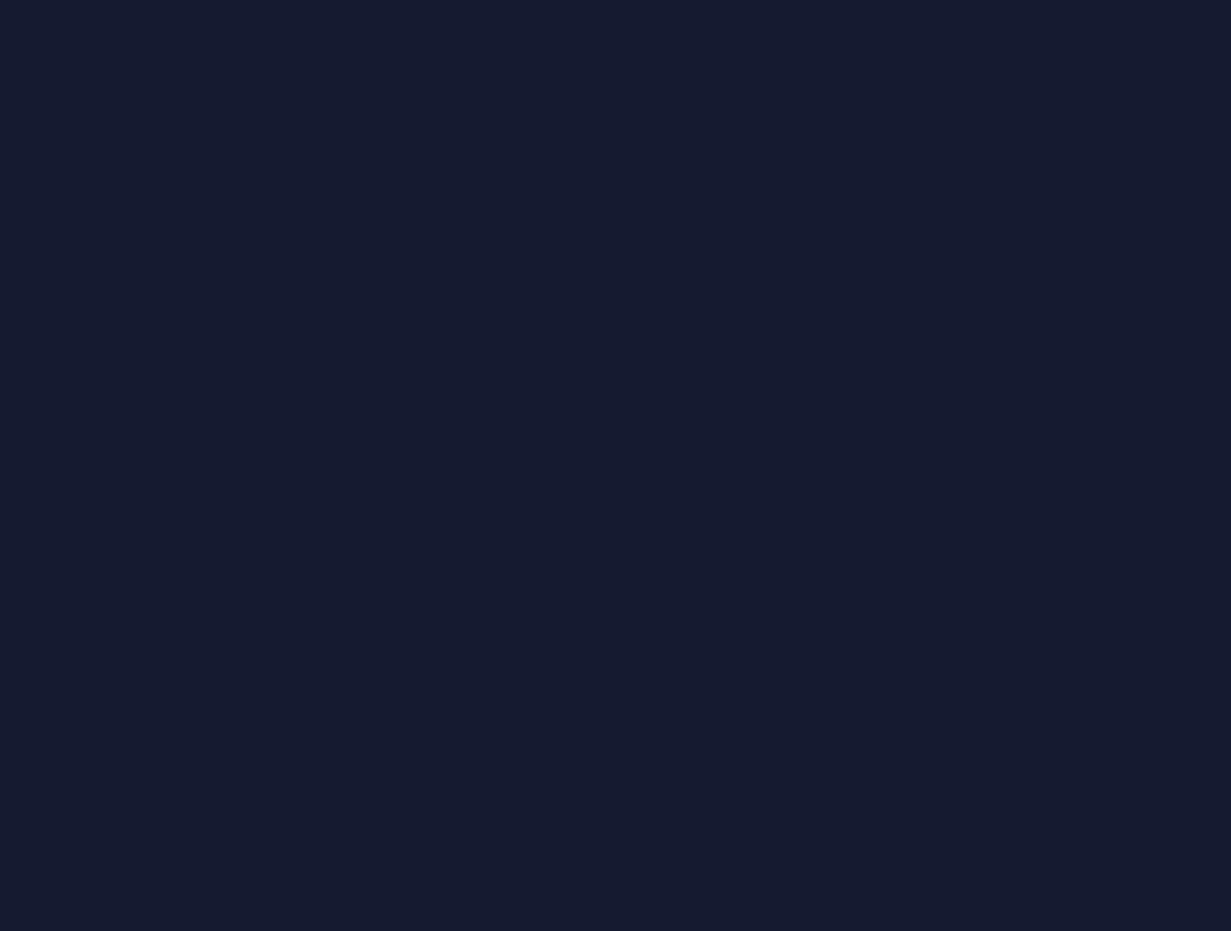scroll, scrollTop: 0, scrollLeft: 0, axis: both 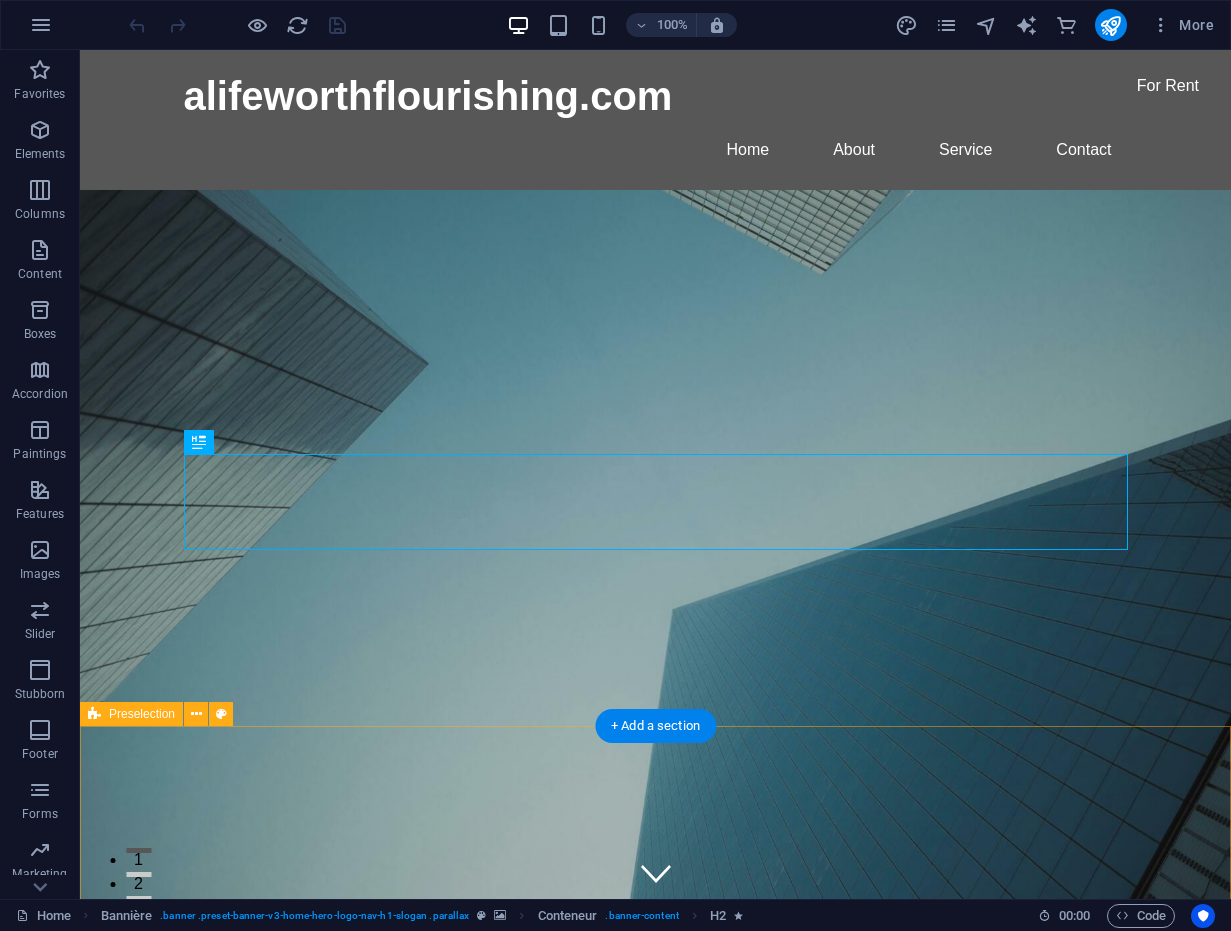 click on "Time for a New Start  ]" at bounding box center (655, 2534) 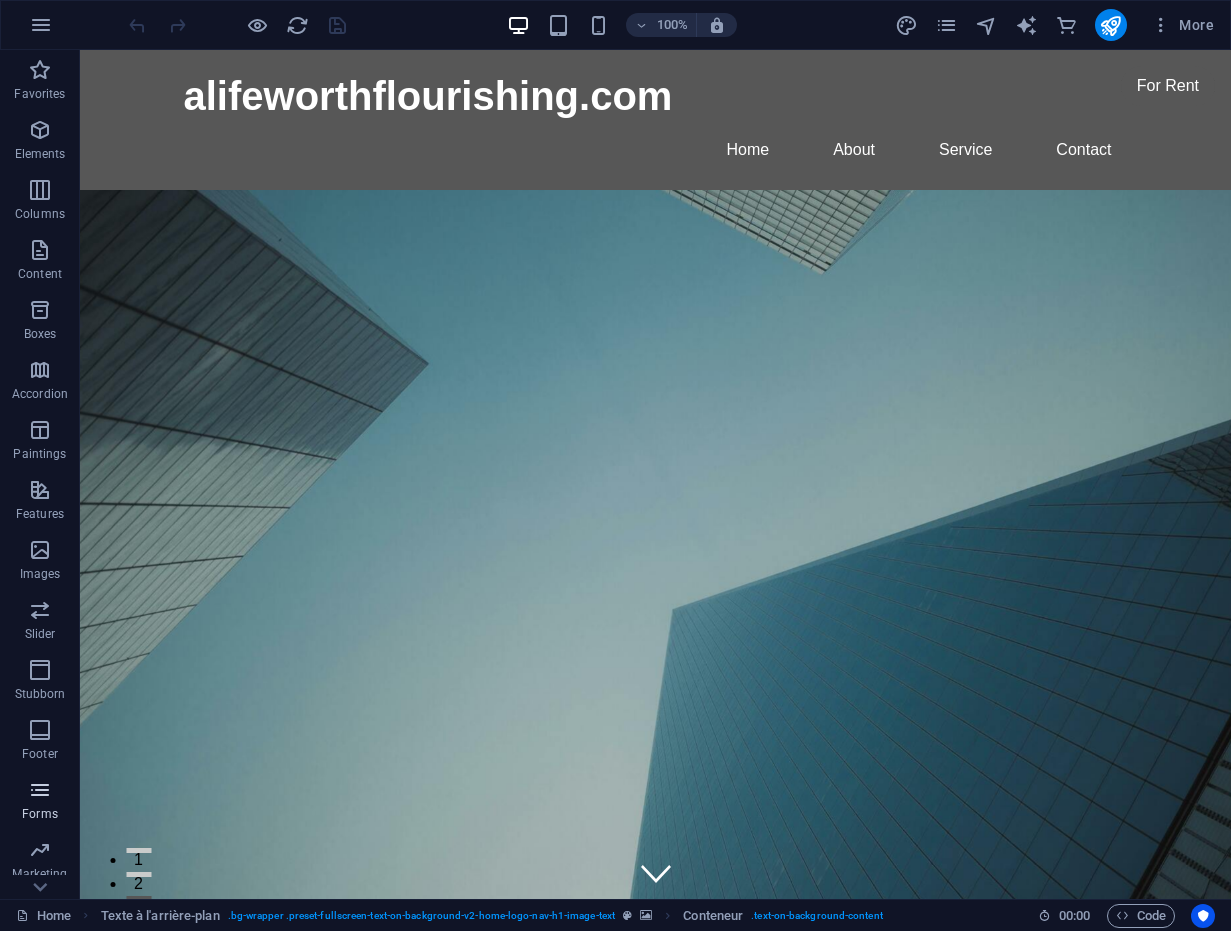 click at bounding box center [40, 790] 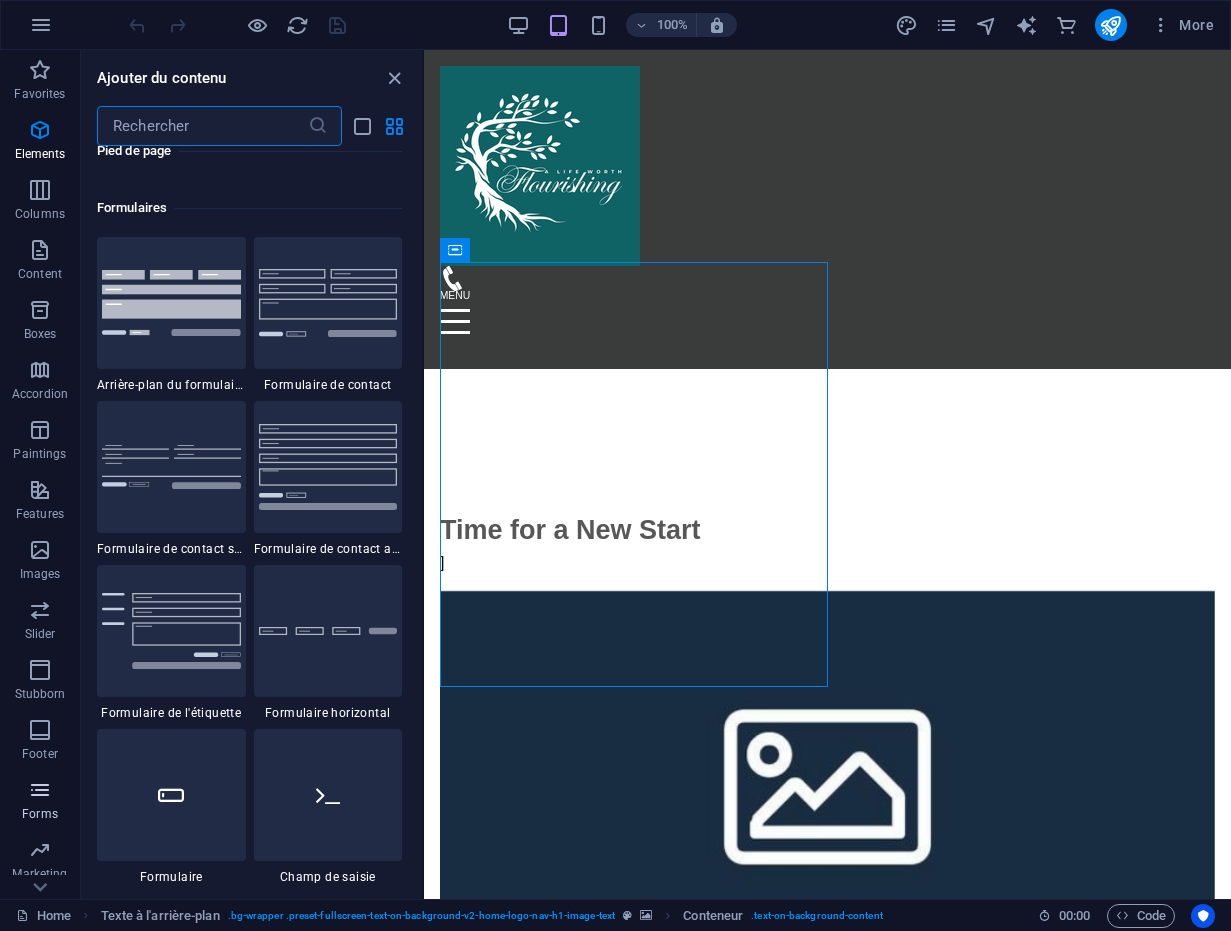 scroll, scrollTop: 14600, scrollLeft: 0, axis: vertical 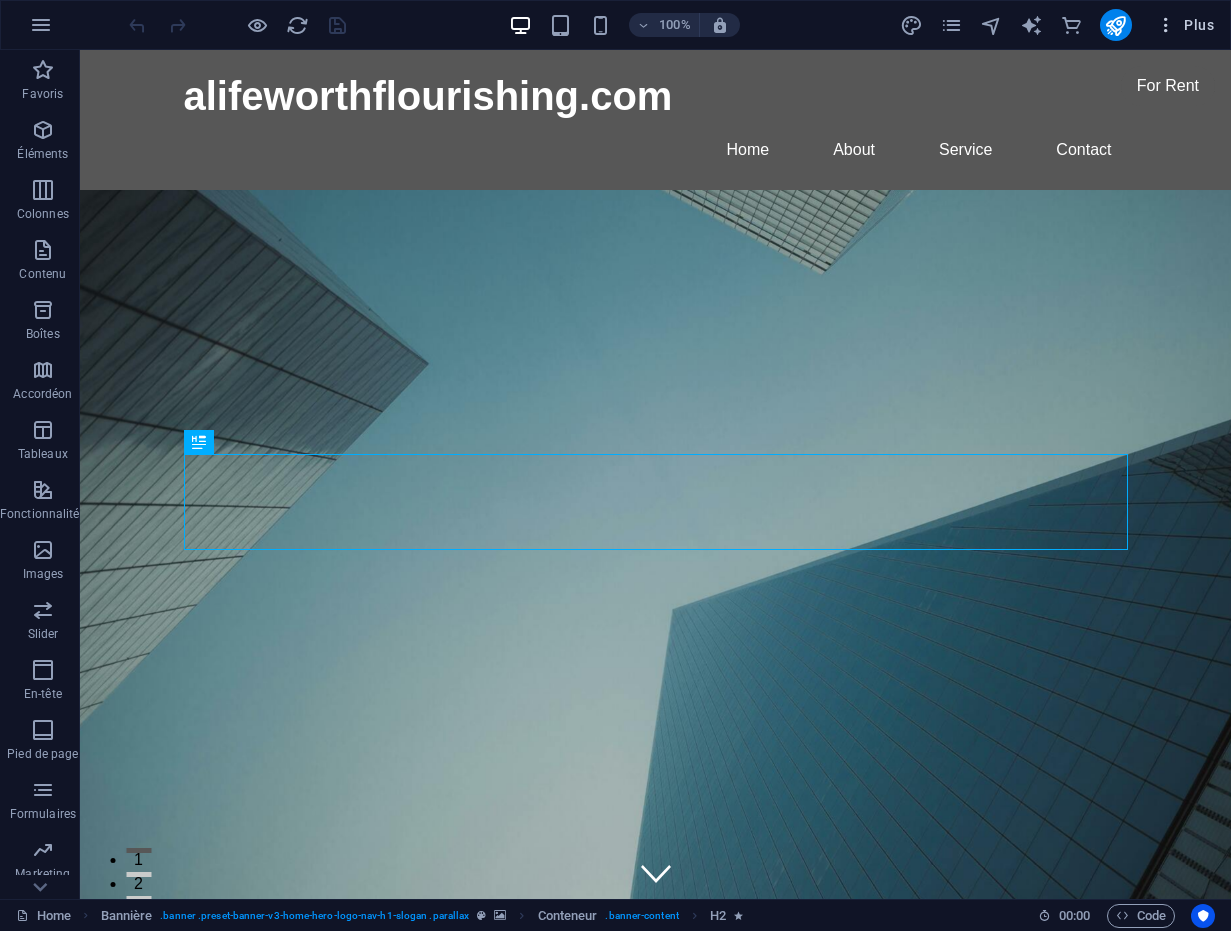 click on "Plus" at bounding box center [1185, 25] 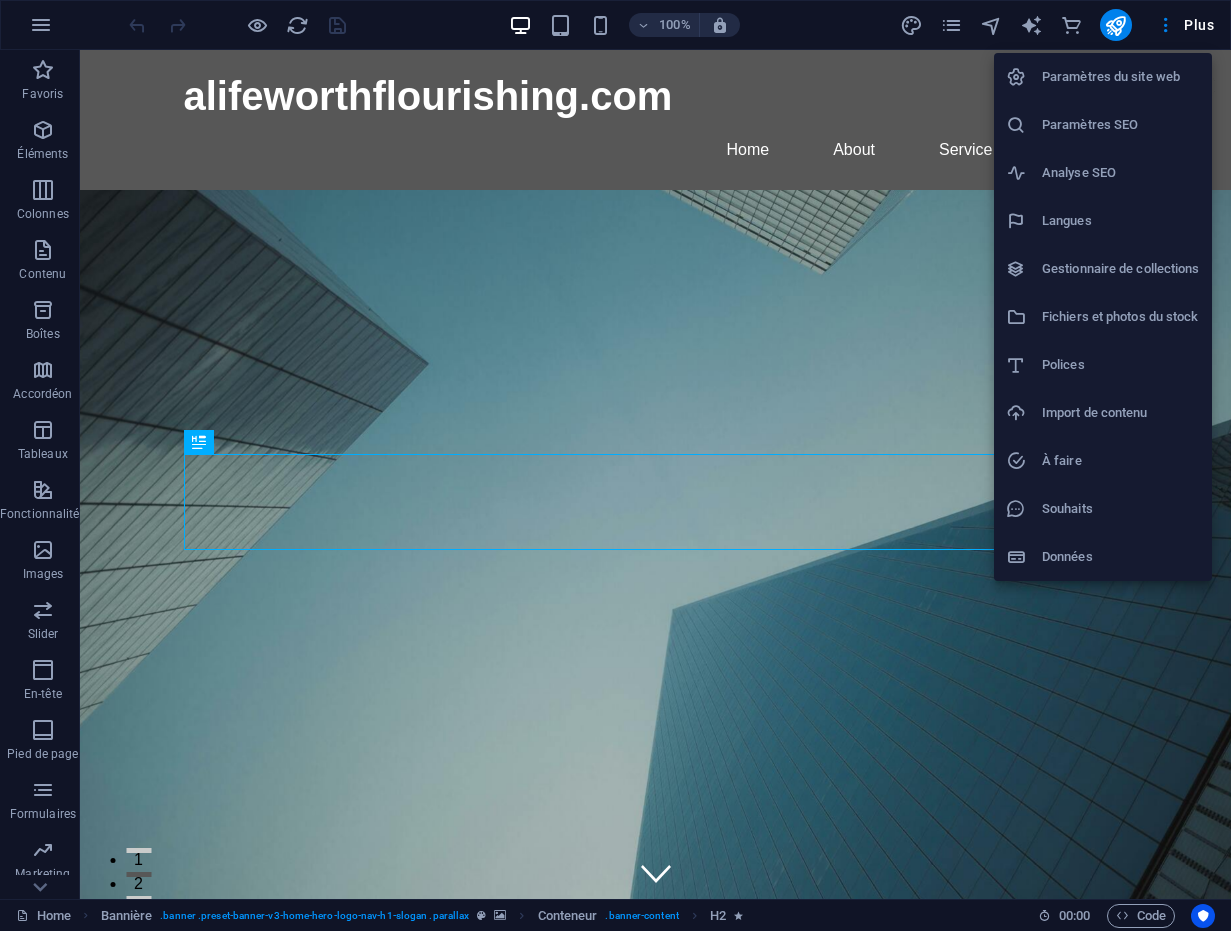 click at bounding box center [615, 465] 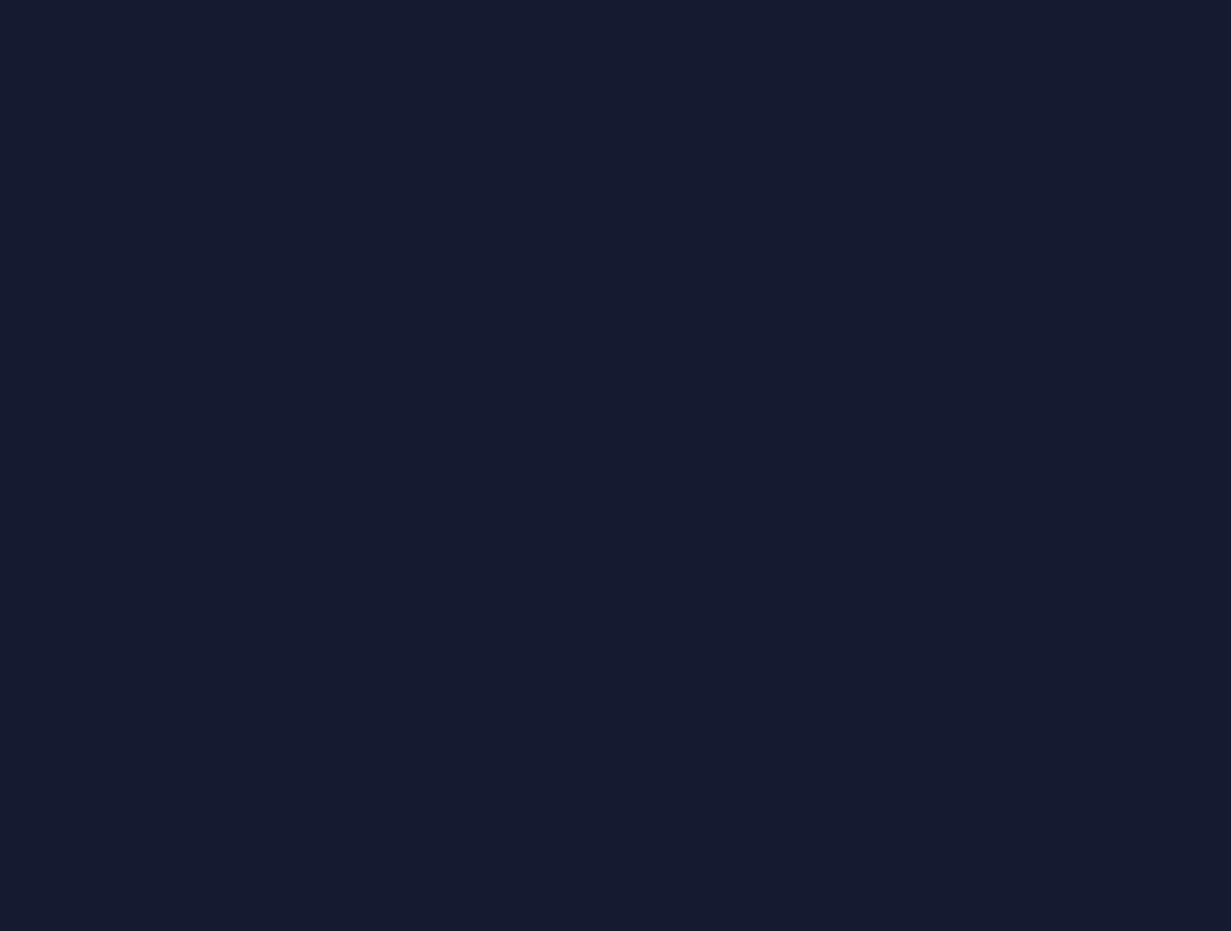 scroll, scrollTop: 0, scrollLeft: 0, axis: both 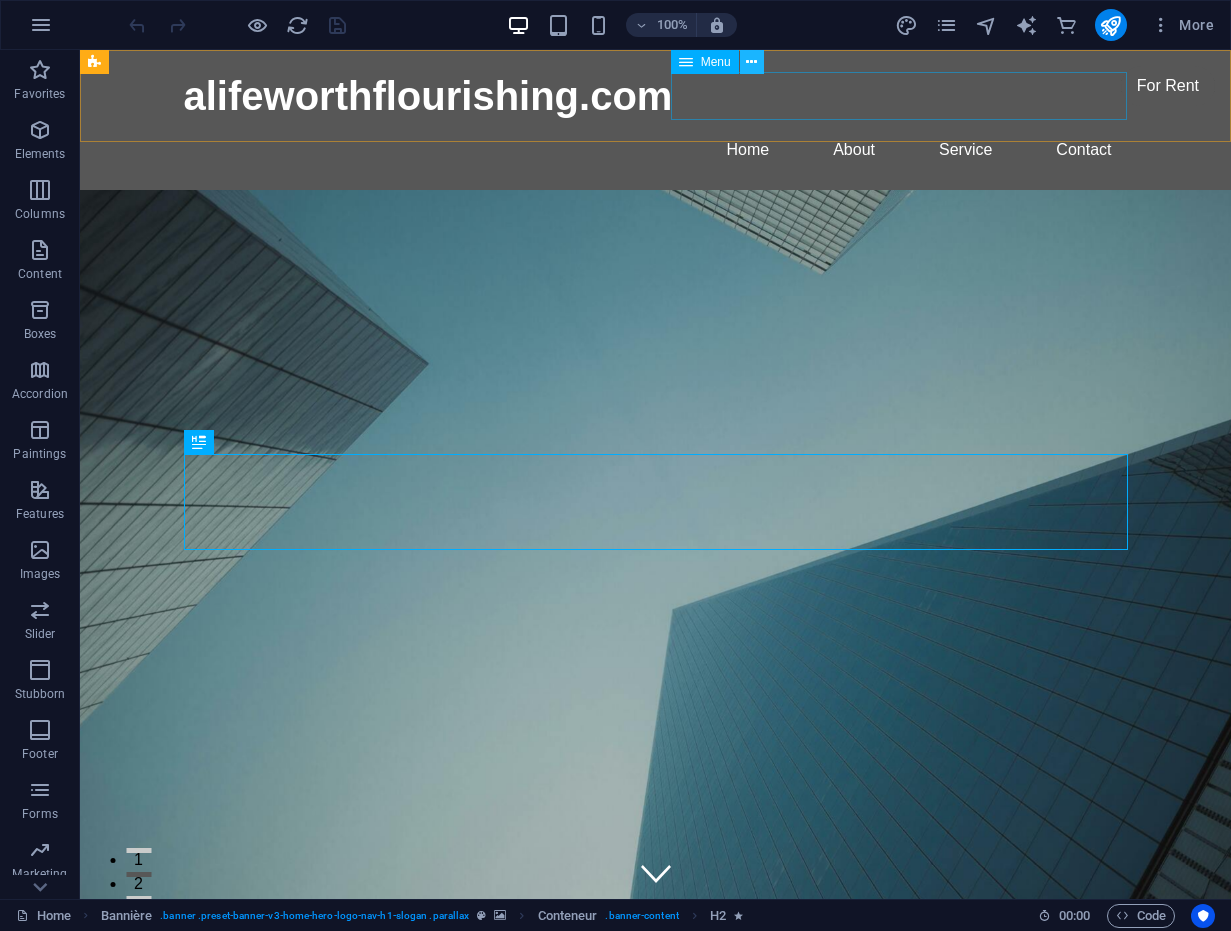 click at bounding box center [751, 62] 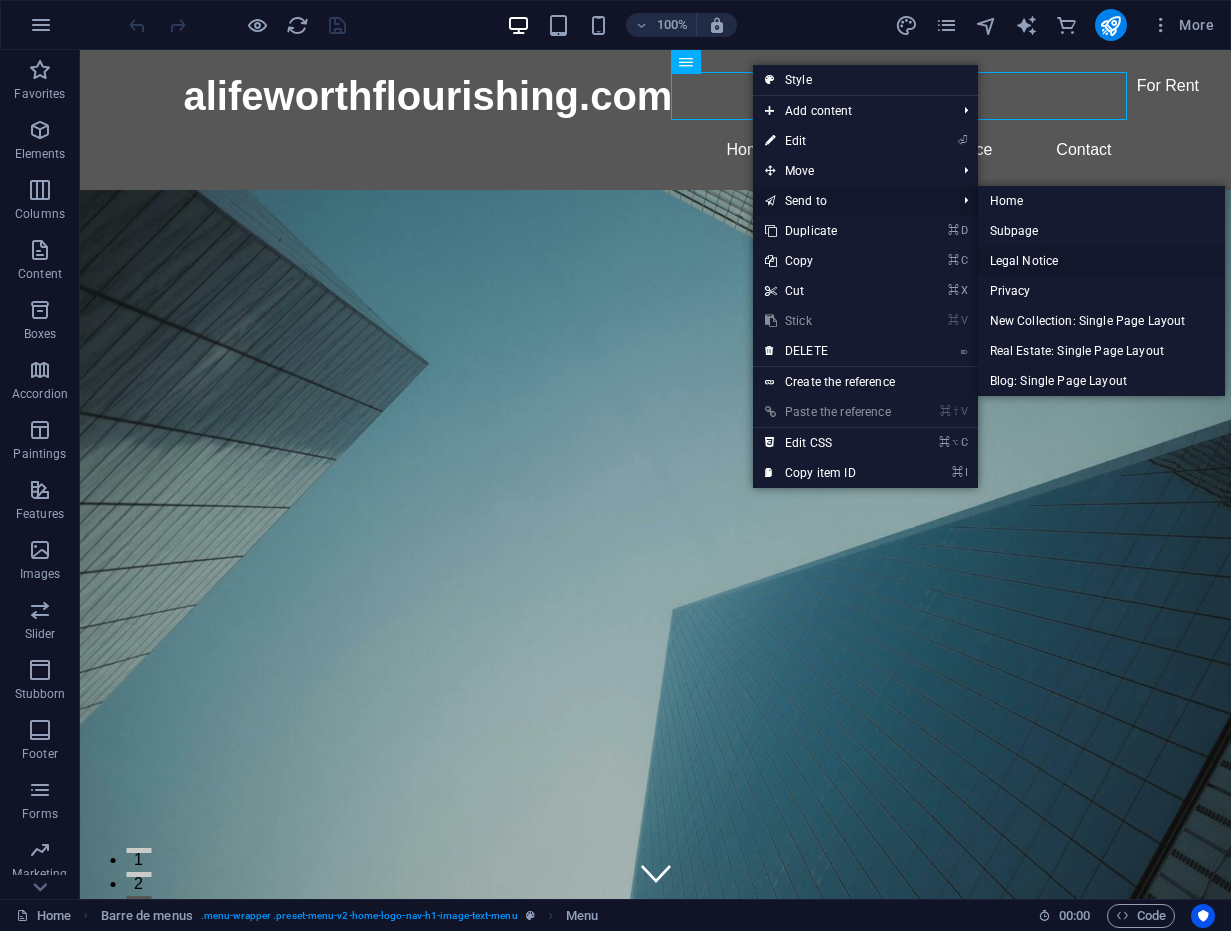 click on "Legal Notice" at bounding box center (1102, 261) 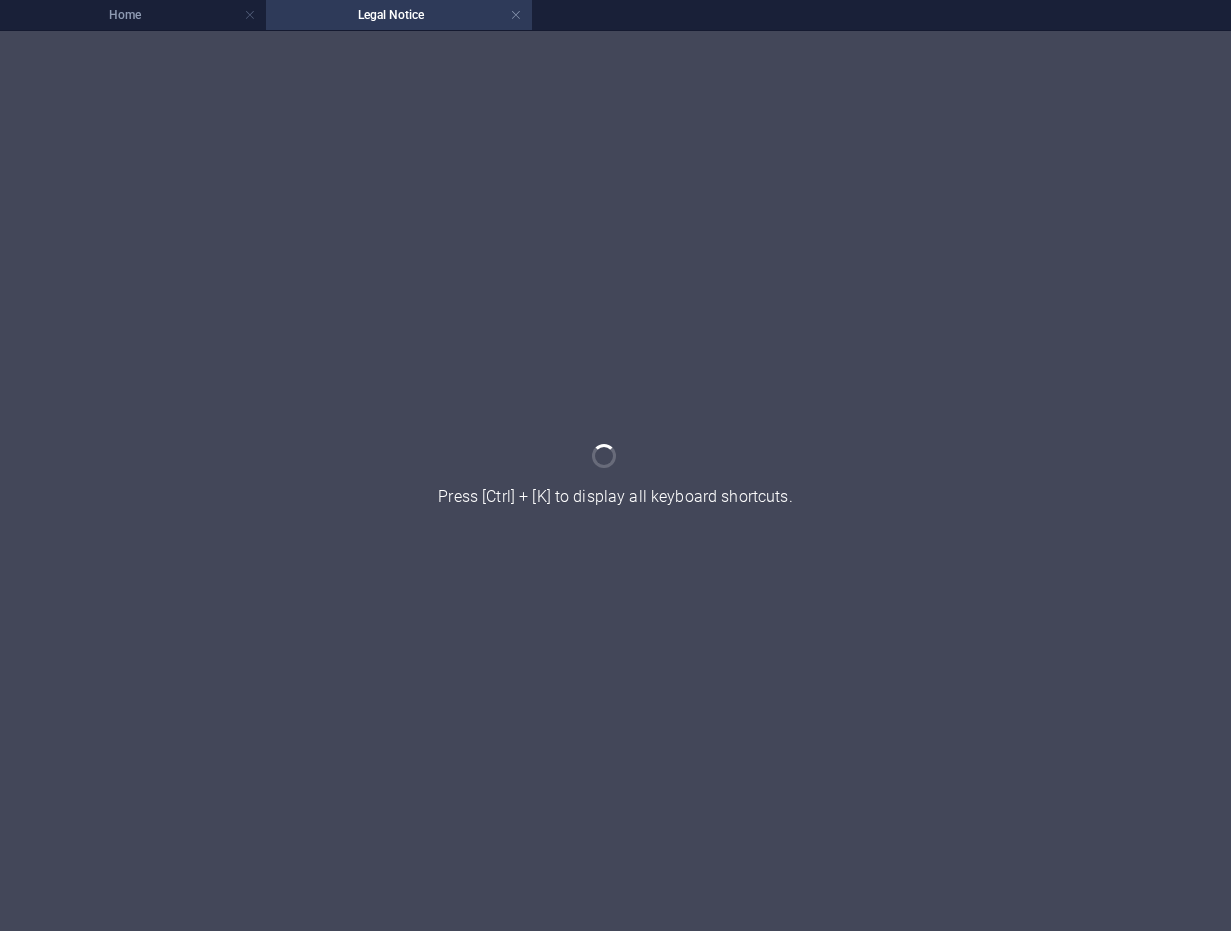 select 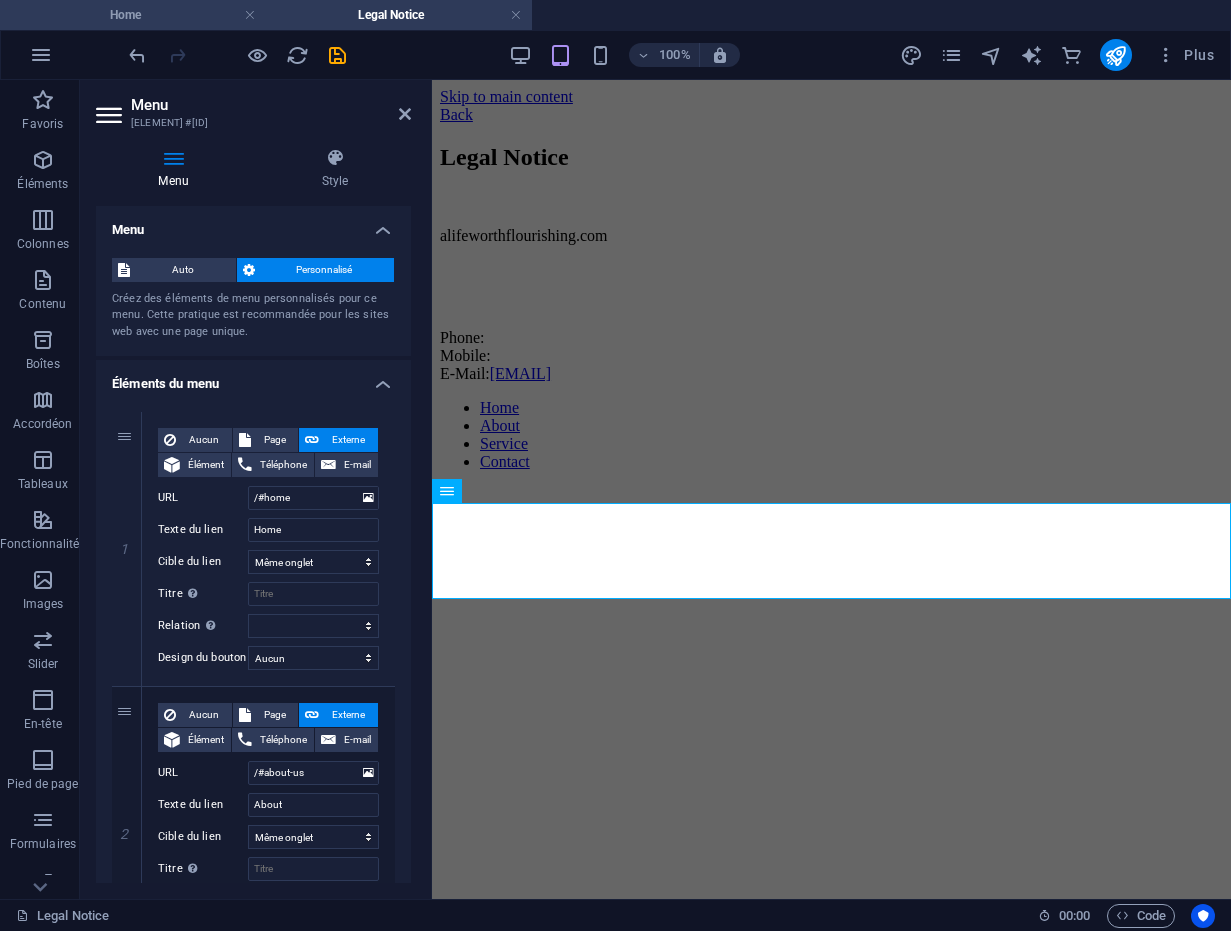 scroll, scrollTop: 0, scrollLeft: 0, axis: both 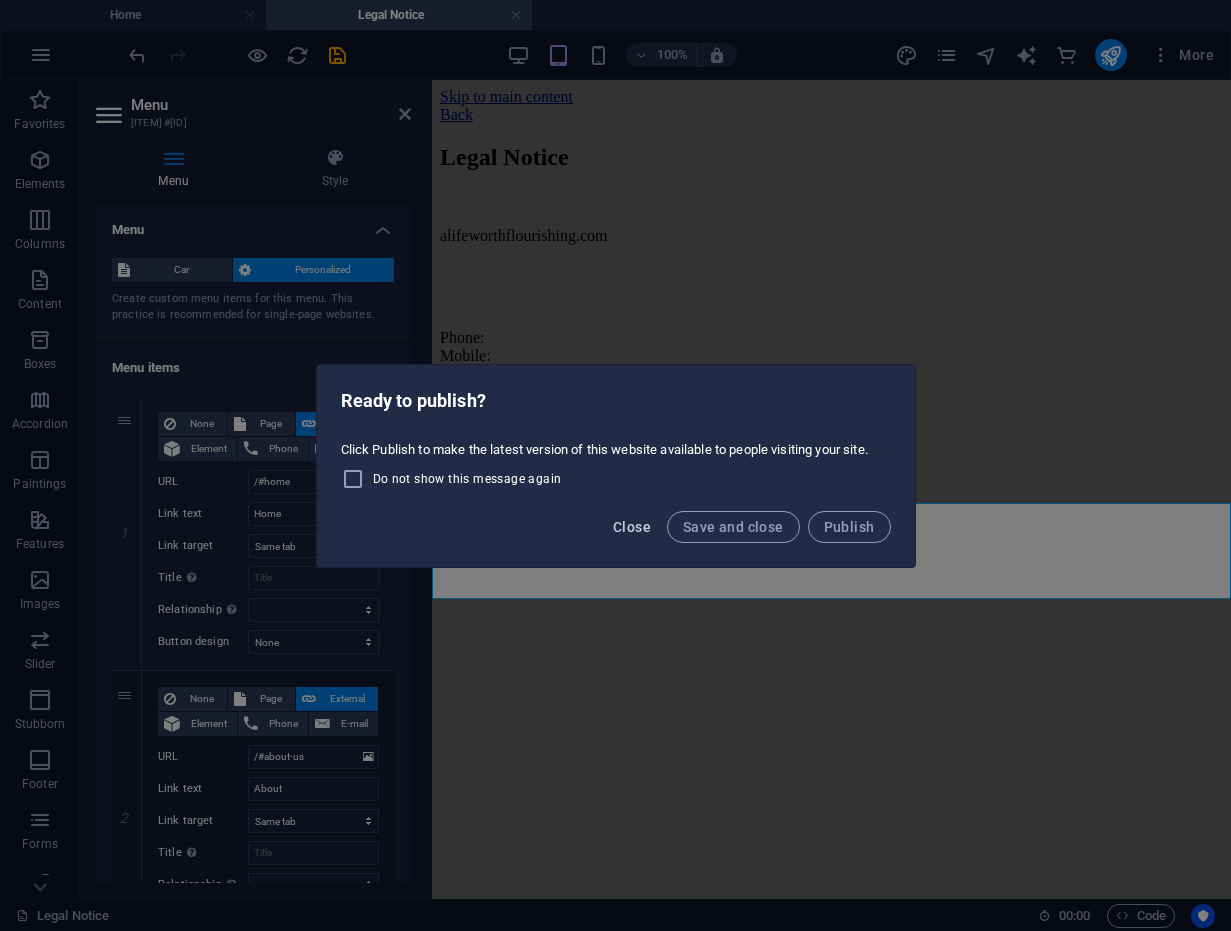 click on "Close" at bounding box center (632, 527) 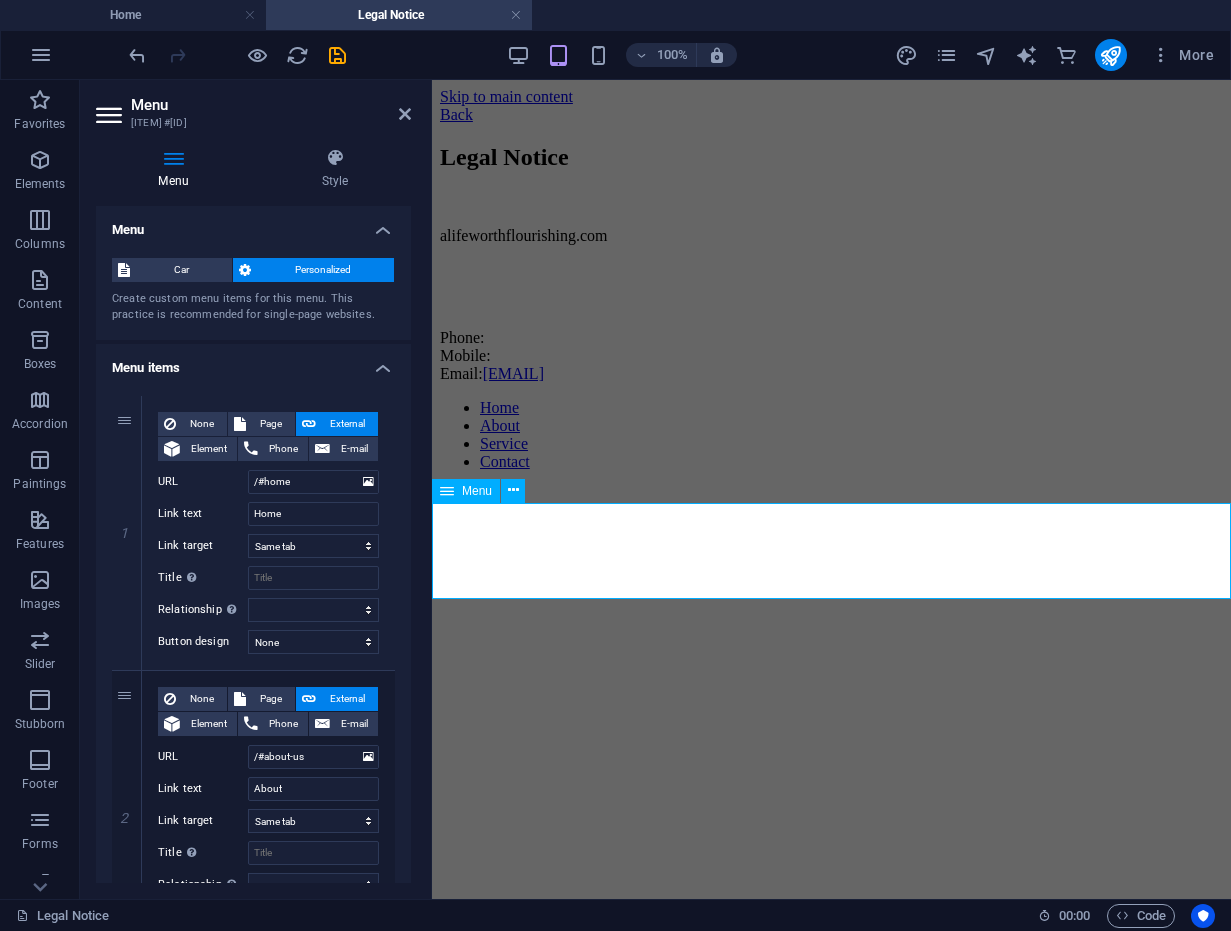 click on "Home About Service Contact" at bounding box center [831, 435] 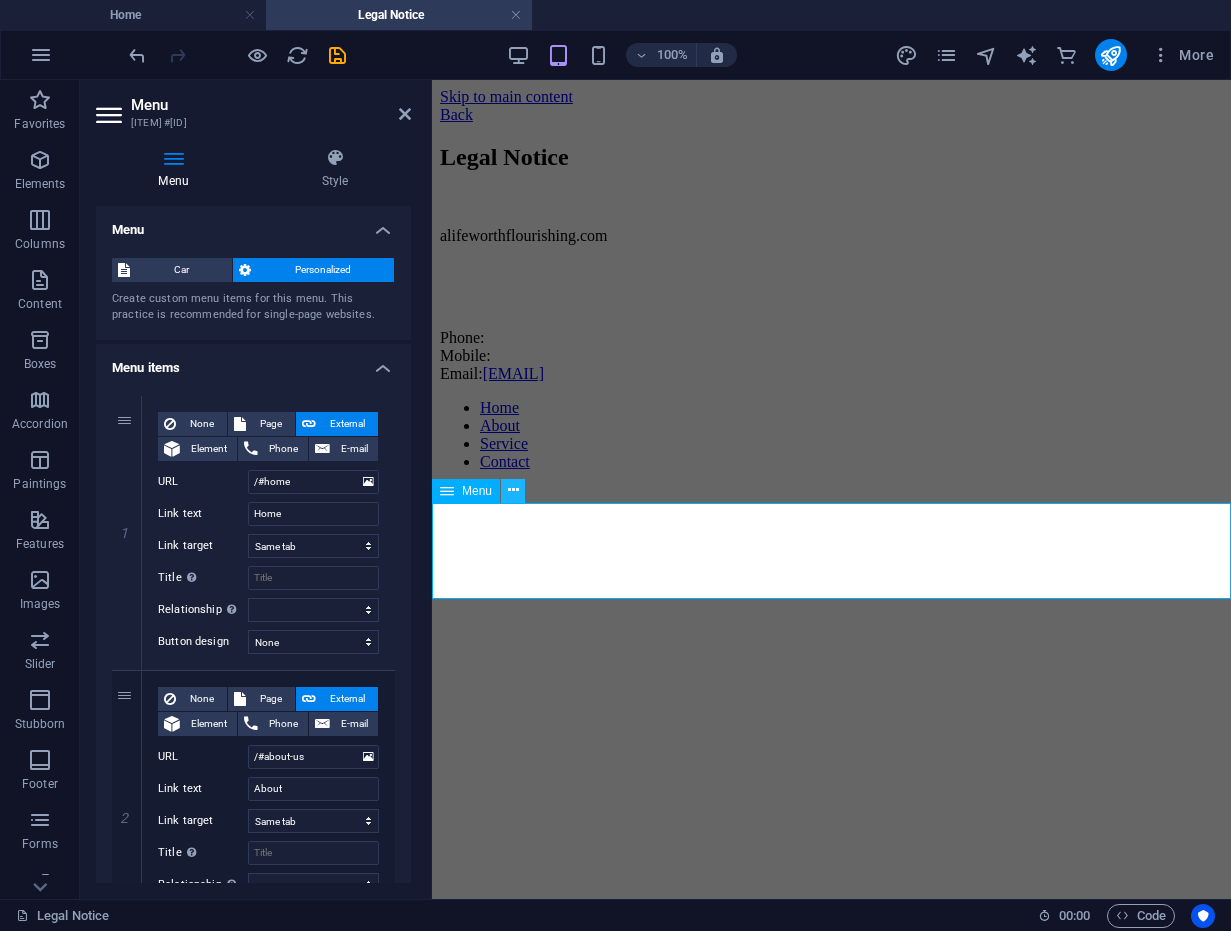 click at bounding box center [513, 490] 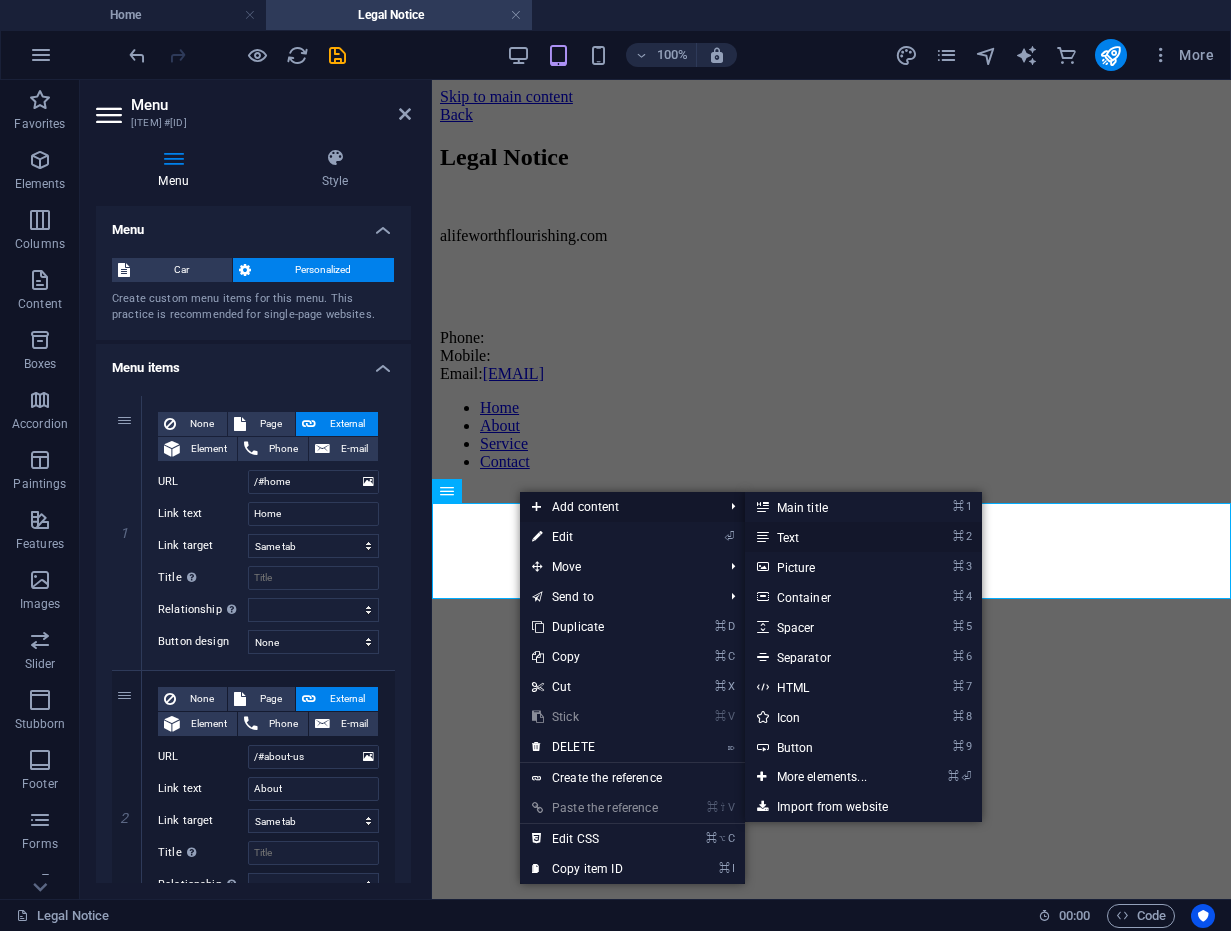 click on "Text" at bounding box center [788, 538] 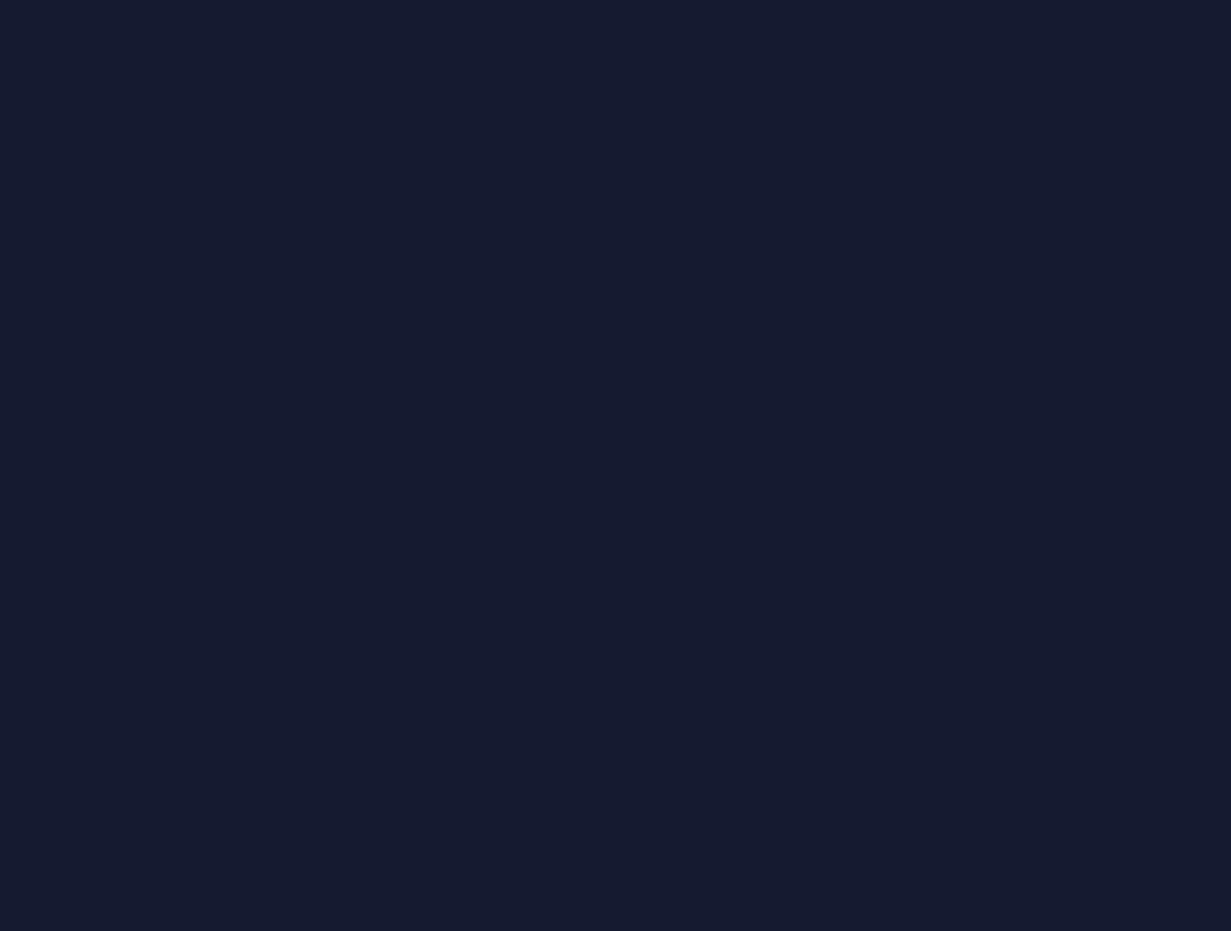 scroll, scrollTop: 0, scrollLeft: 0, axis: both 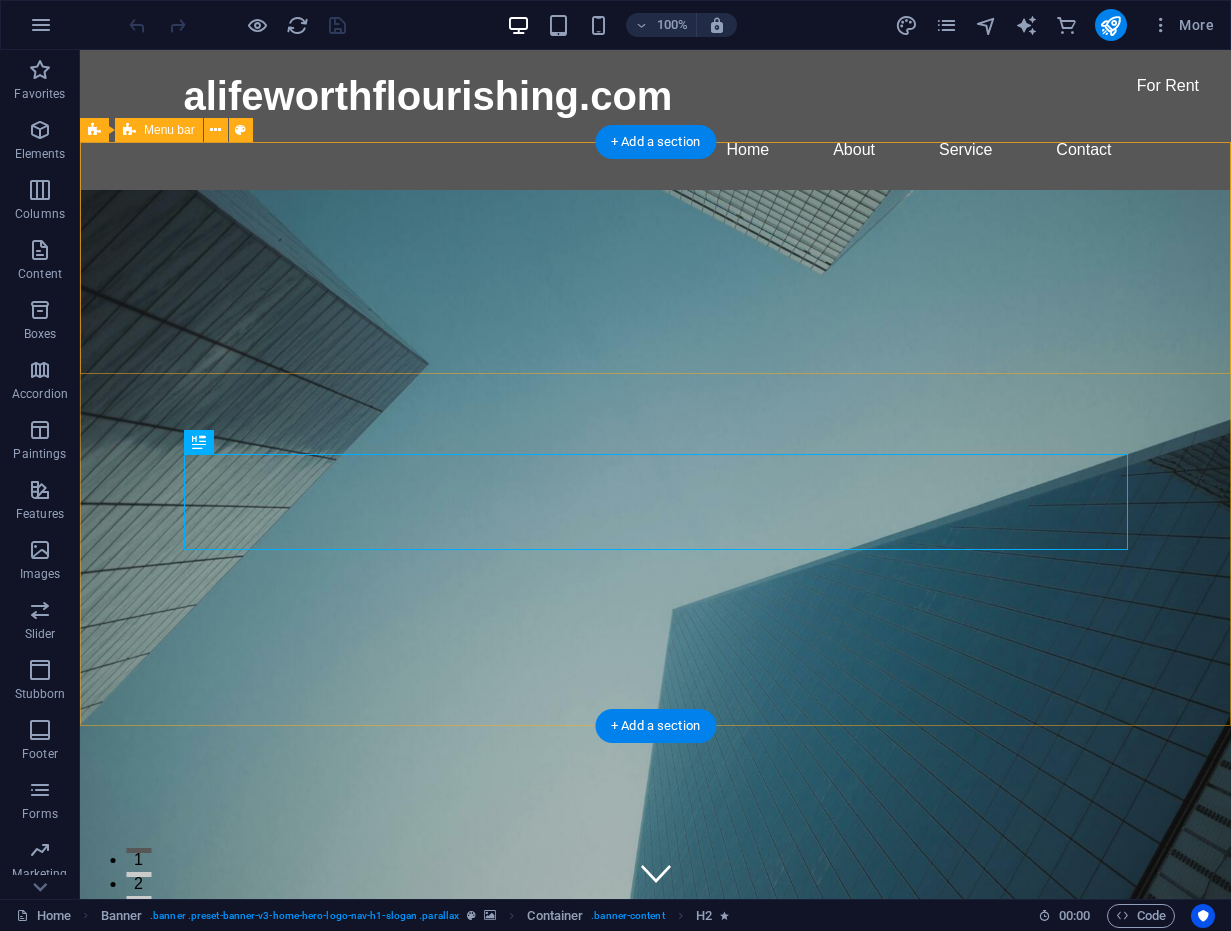 click on "Home About Services Book Online Contact" at bounding box center (655, 1114) 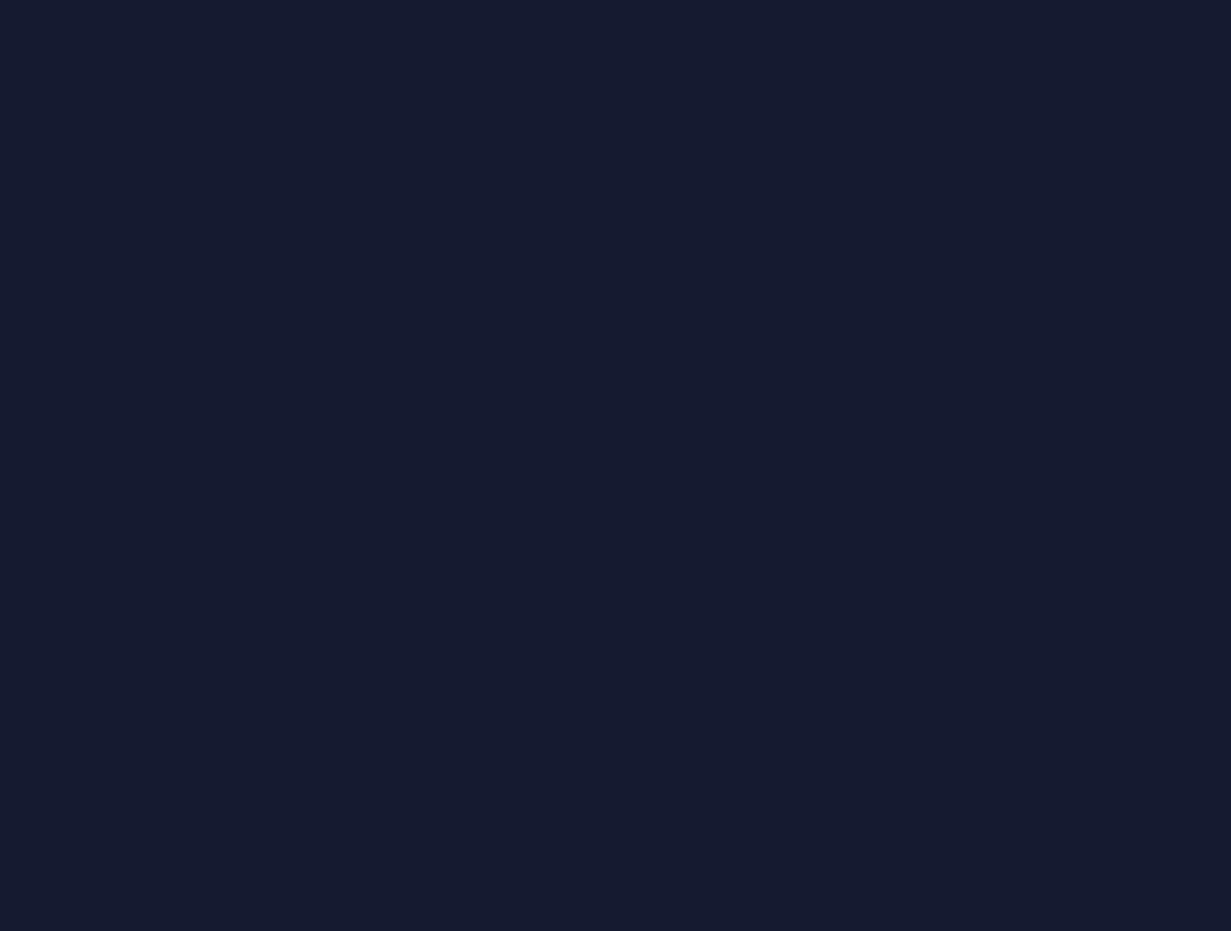 scroll, scrollTop: 0, scrollLeft: 0, axis: both 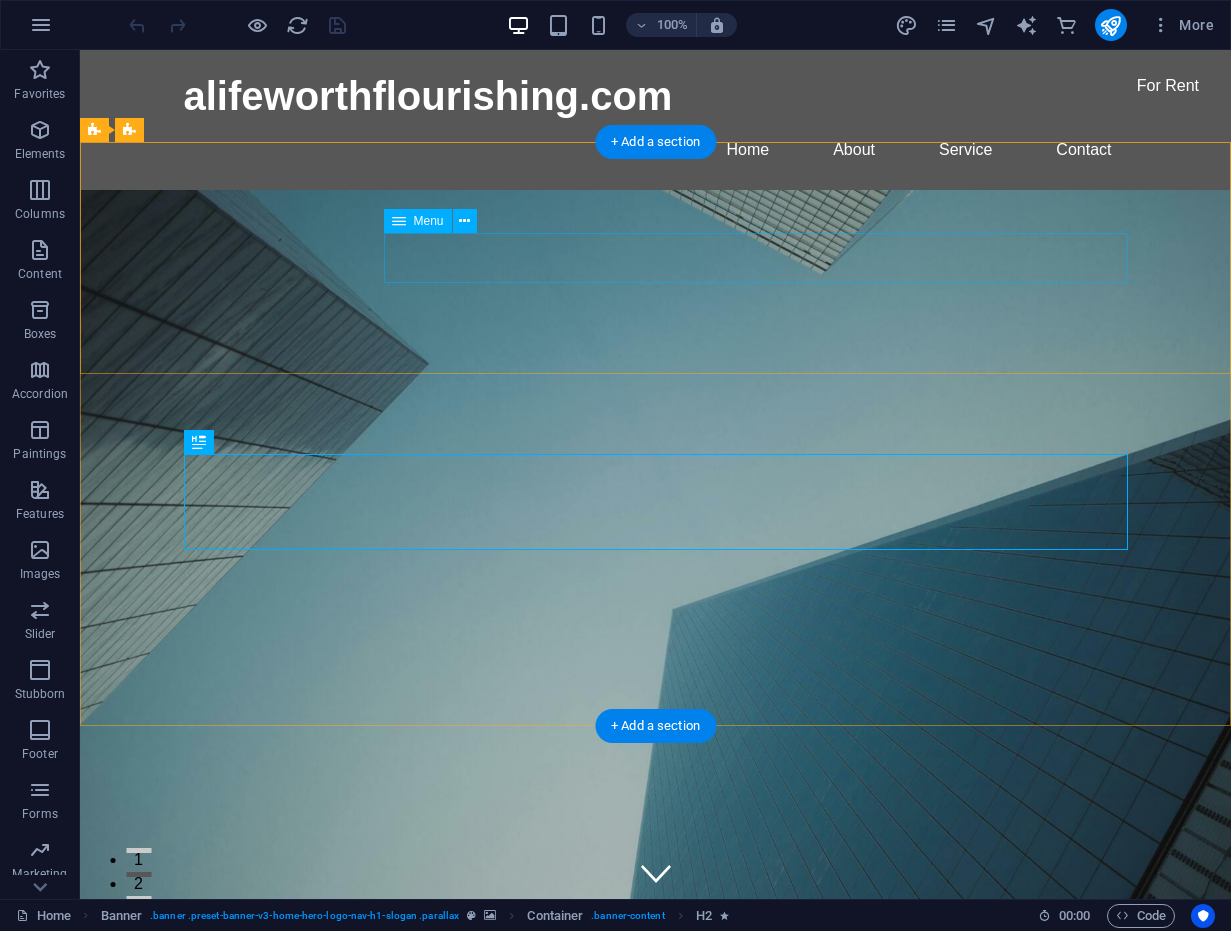 click on "Home About Services Book Online Contact" at bounding box center (656, 1214) 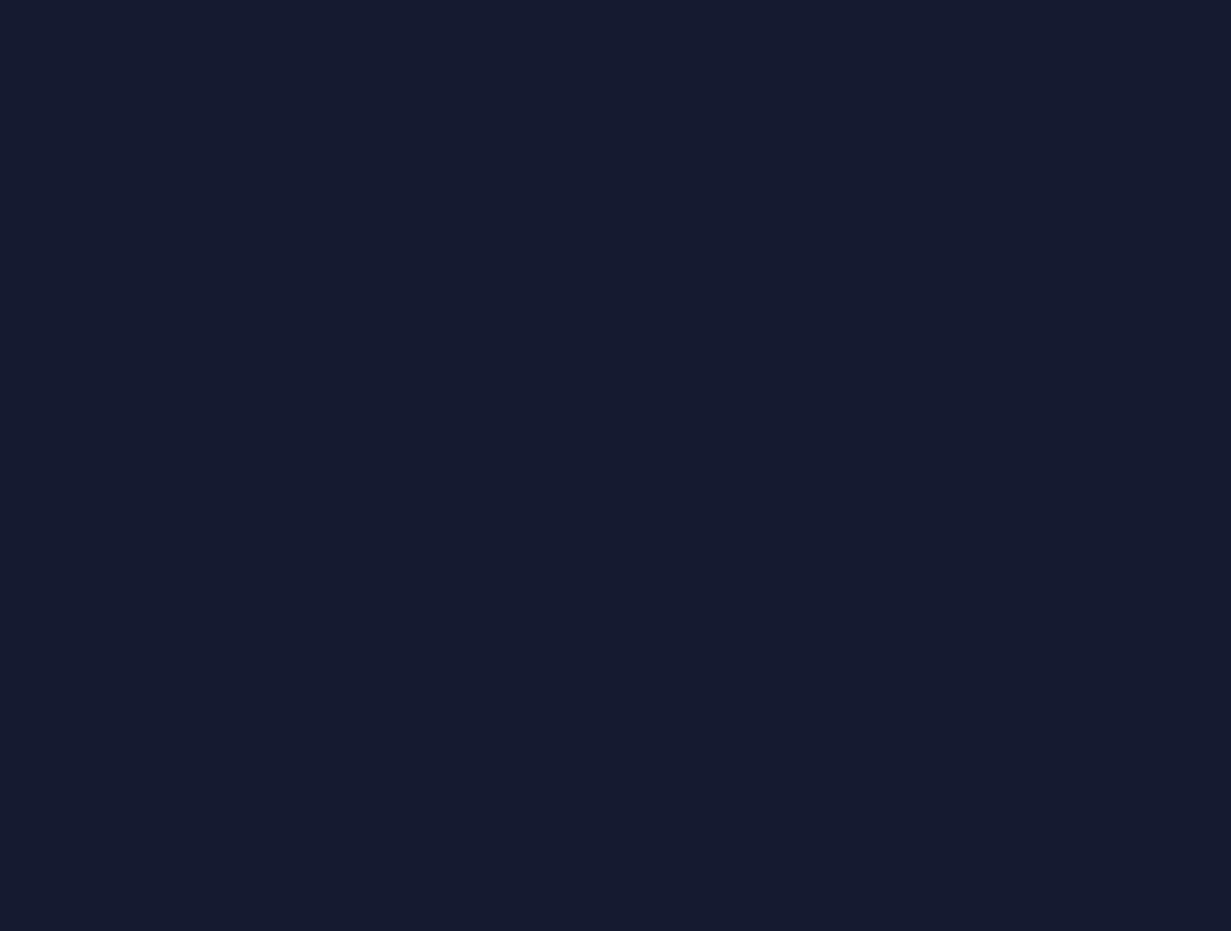 scroll, scrollTop: 0, scrollLeft: 0, axis: both 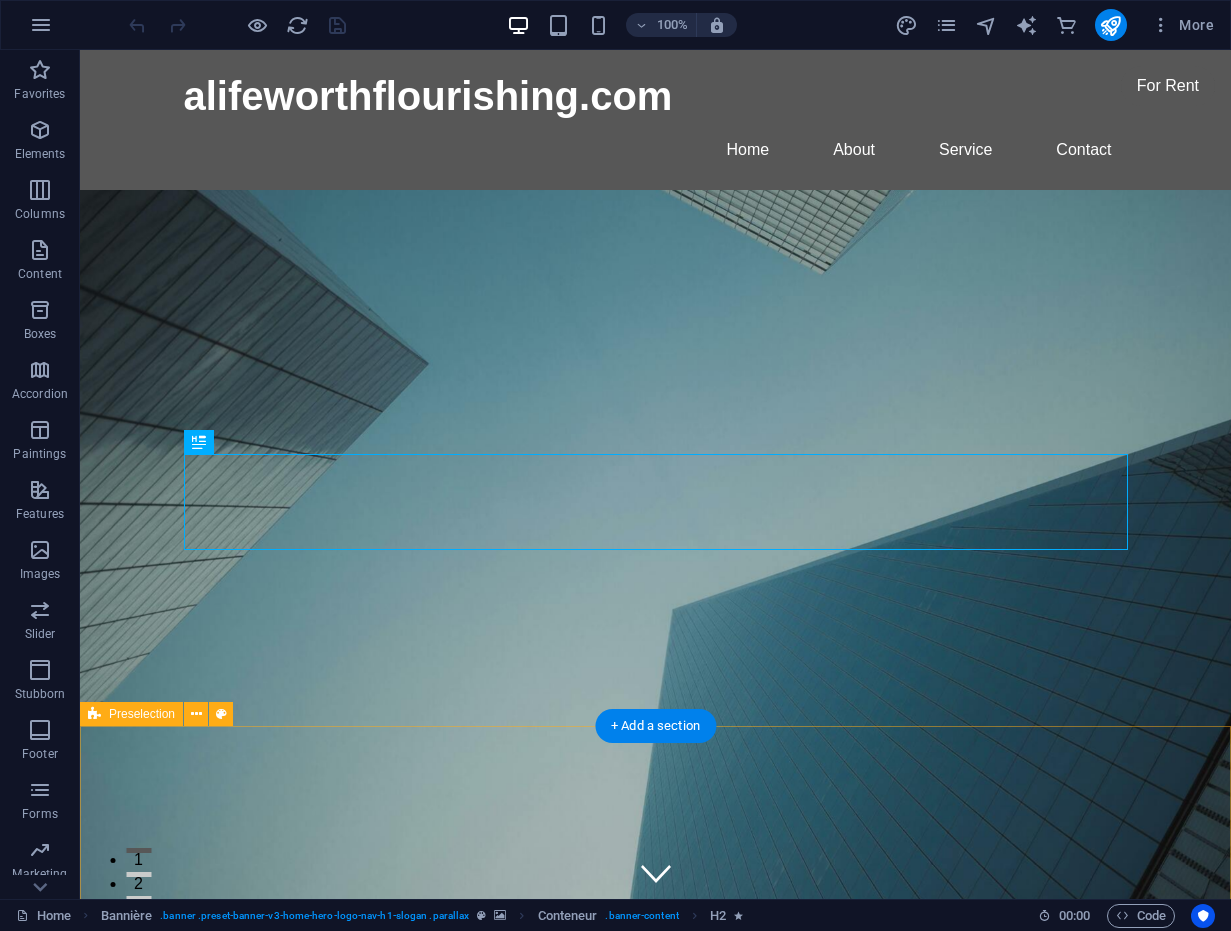 click on "Time for a New Start  ]" at bounding box center [655, 2534] 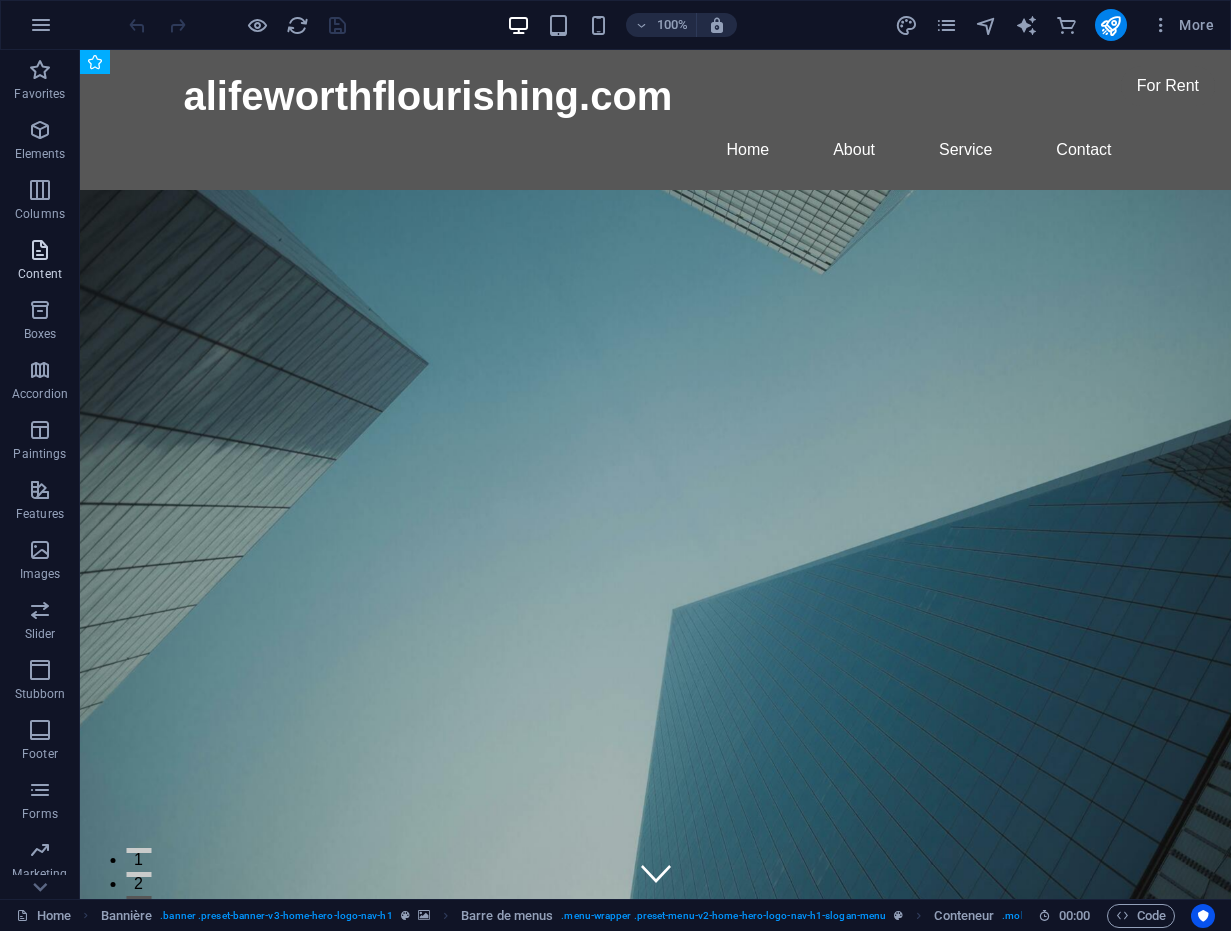 click at bounding box center [40, 250] 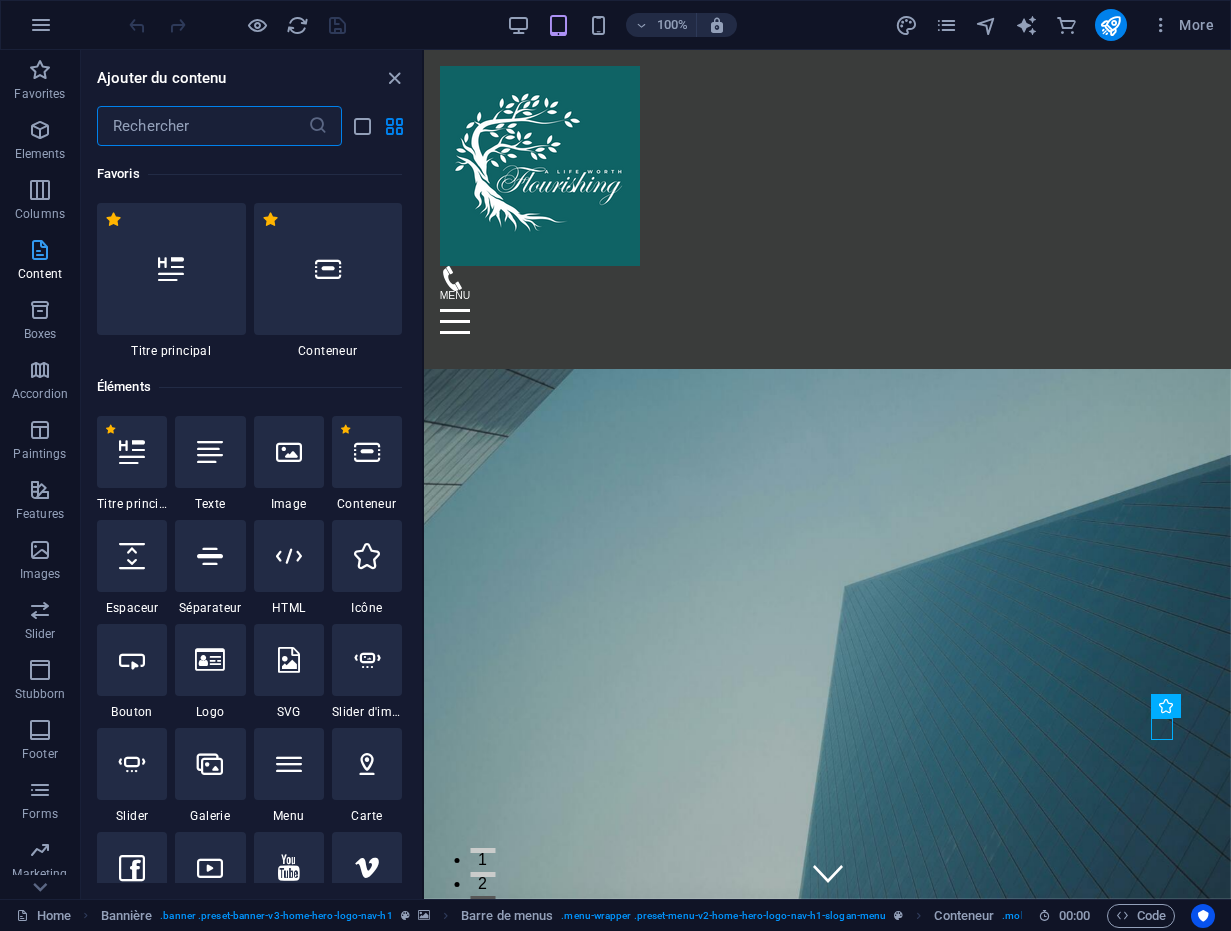scroll, scrollTop: 1022, scrollLeft: 0, axis: vertical 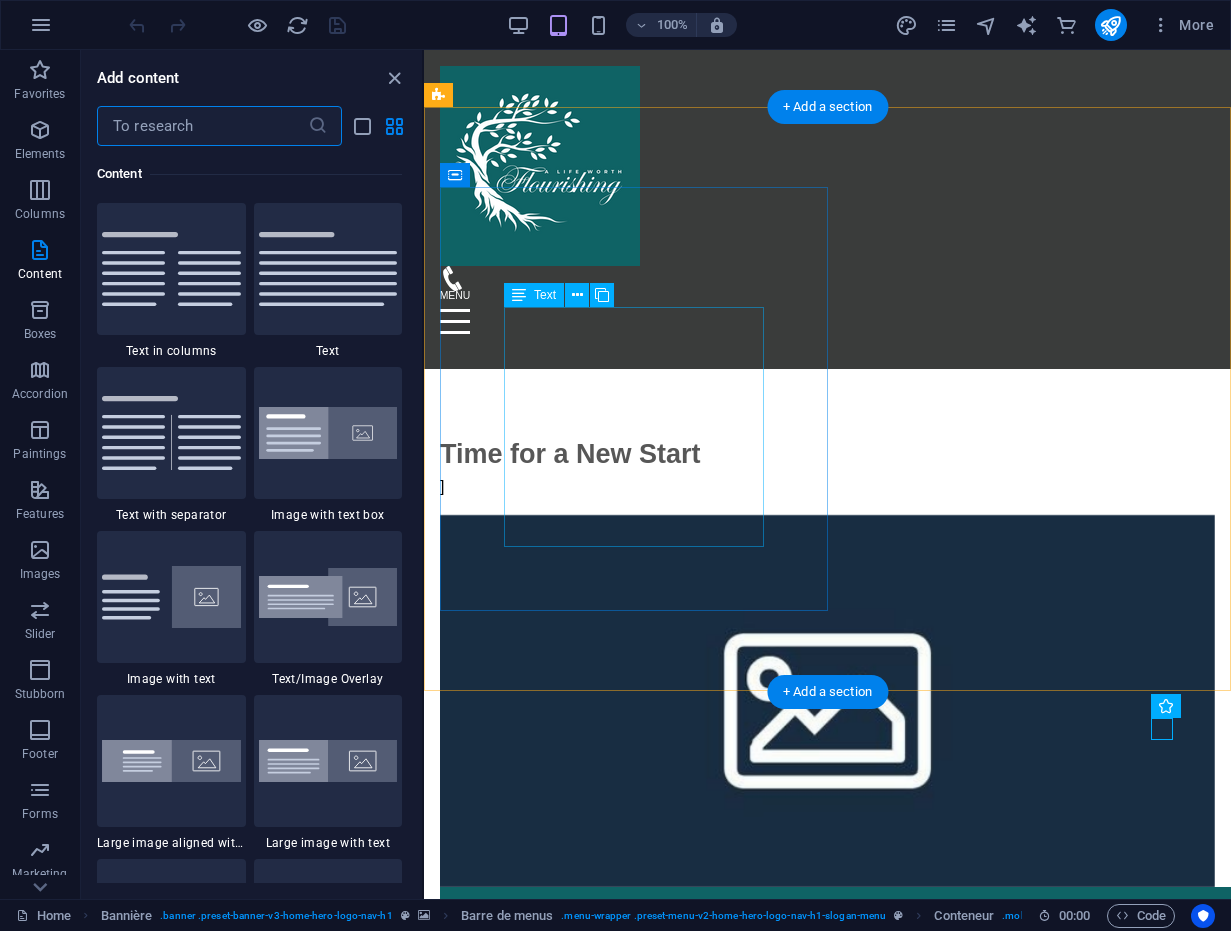 click on "Lorem ipsum dolor sit amet, consectetuer adipiscing elit. Aenean commodo ligula eget dolor. Lorem ipsum dolor sit amet, consectetuer adipiscing elit leget dolor. Lorem ipsum dolor sit amet, consectetuer adipiscing elit. Aenean commodo ligula eget dolor. Lorem ipsum dolor sit amet, consectetuer adipiscing elit dolor." at bounding box center [827, 2607] 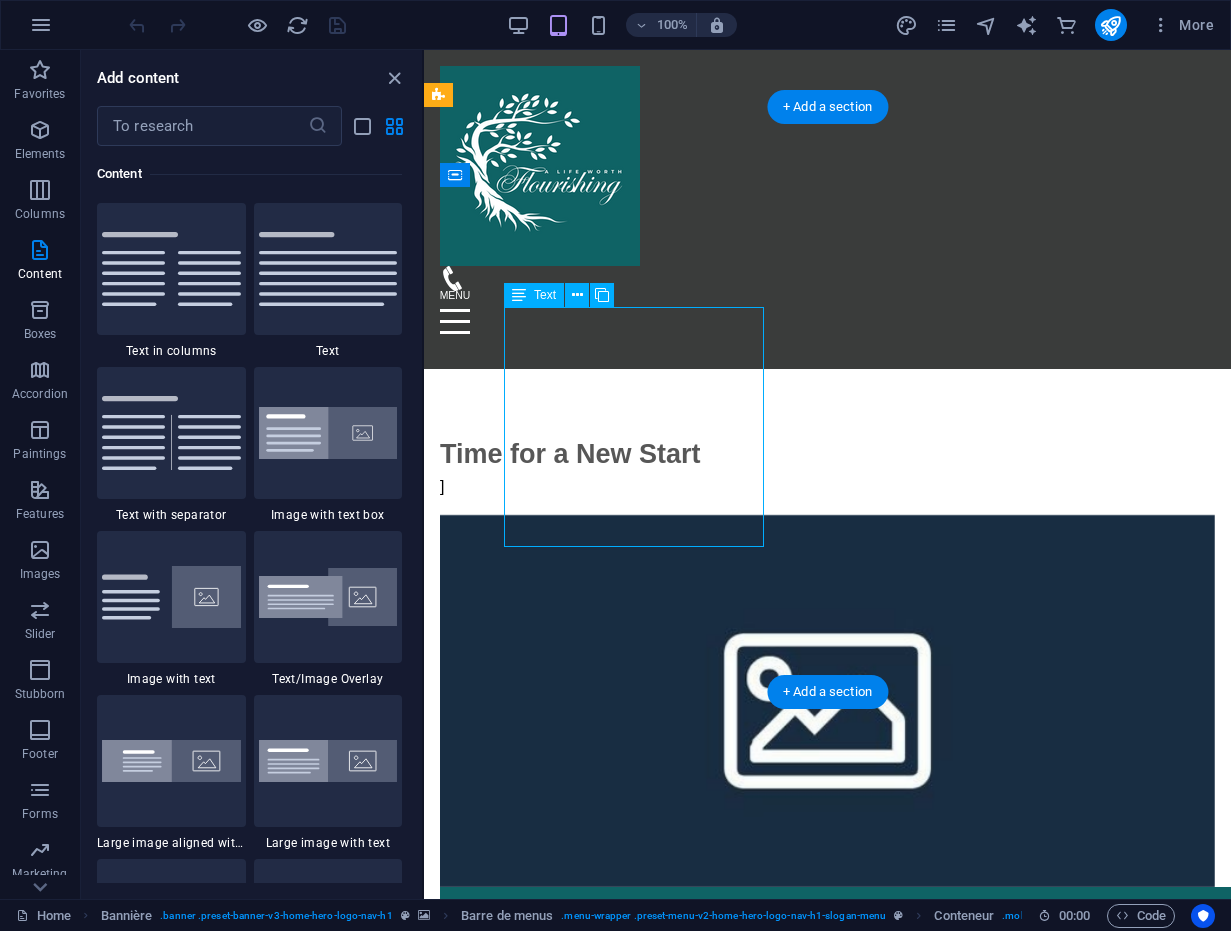 click on "Lorem ipsum dolor sit amet, consectetuer adipiscing elit. Aenean commodo ligula eget dolor. Lorem ipsum dolor sit amet, consectetuer adipiscing elit leget dolor. Lorem ipsum dolor sit amet, consectetuer adipiscing elit. Aenean commodo ligula eget dolor. Lorem ipsum dolor sit amet, consectetuer adipiscing elit dolor." at bounding box center [827, 2607] 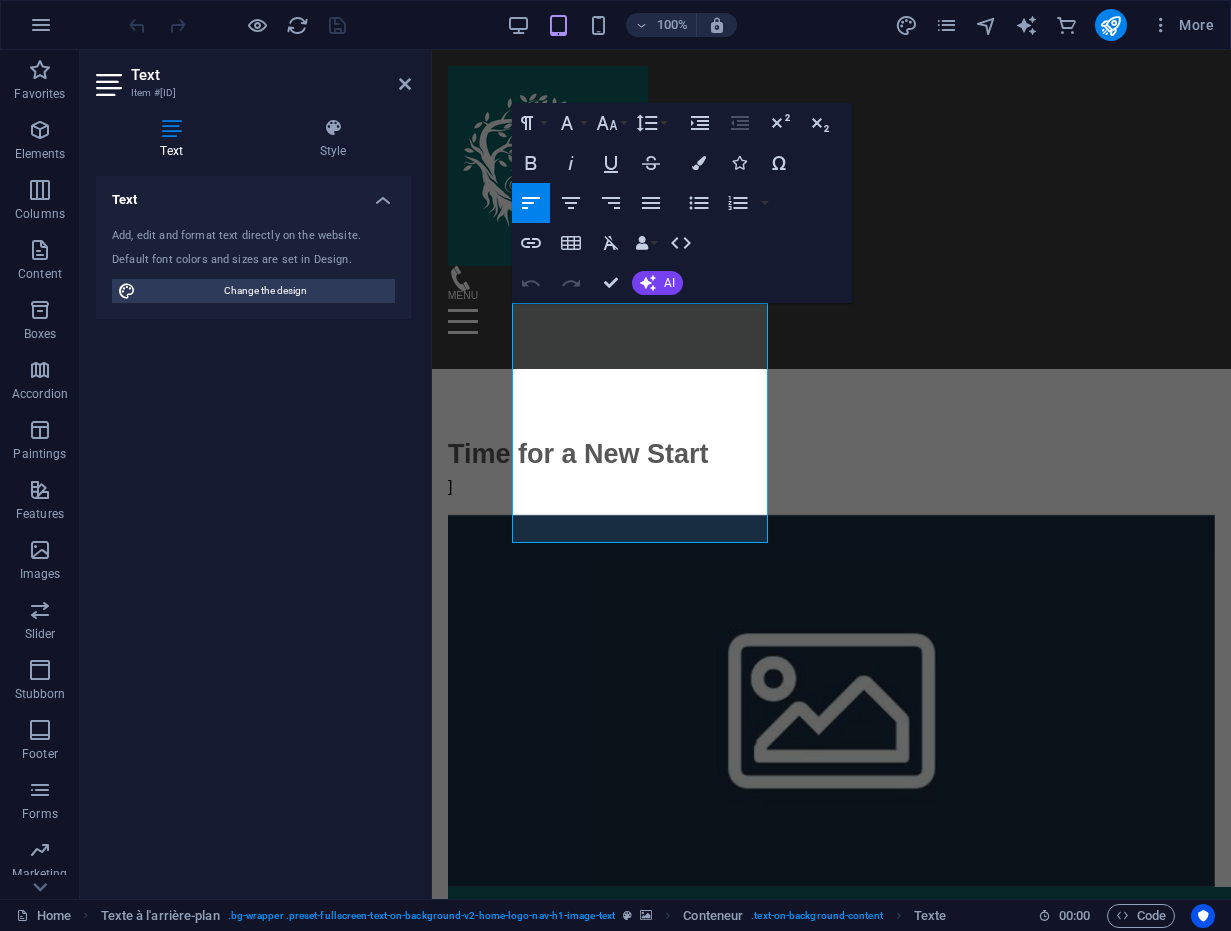 click on "Text" at bounding box center [253, 194] 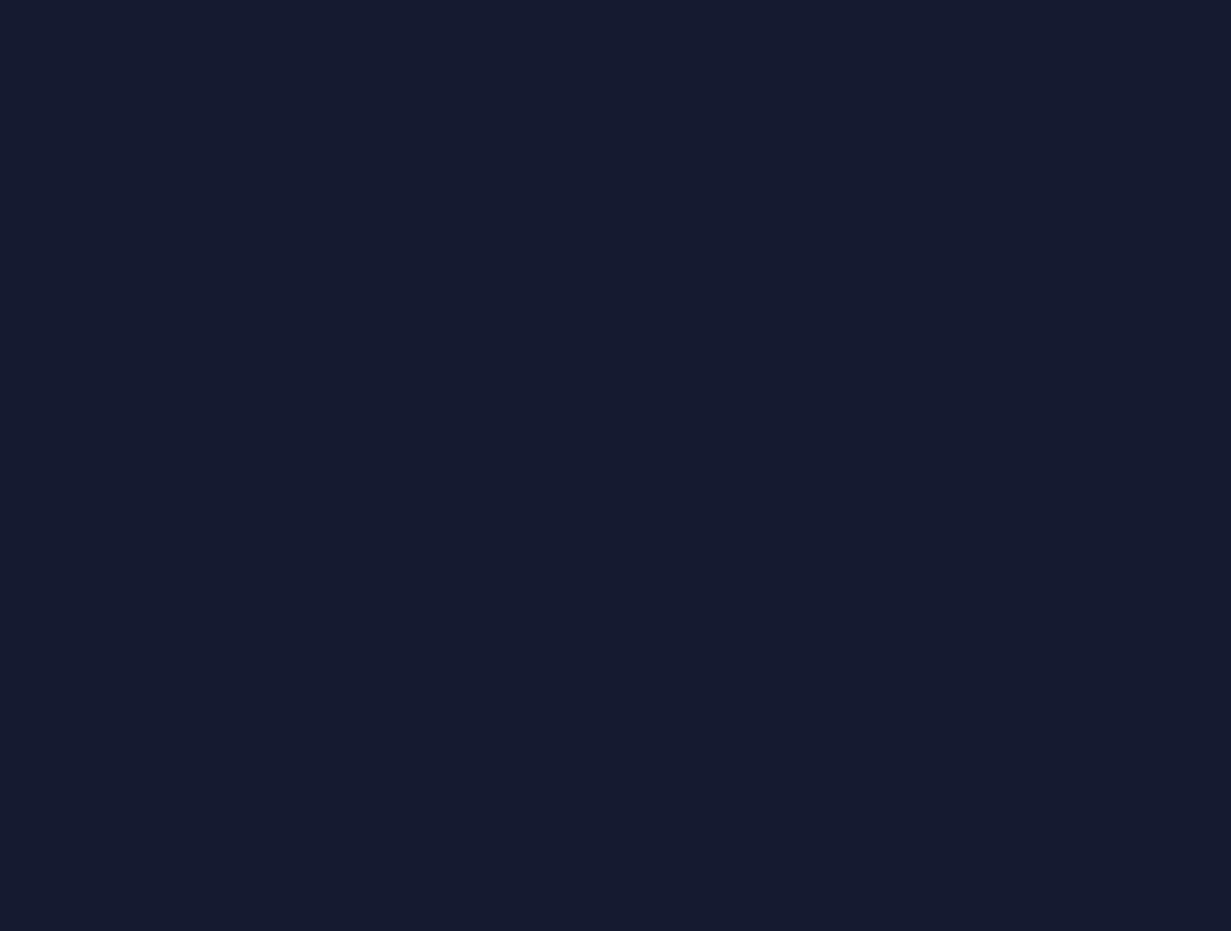 scroll, scrollTop: 0, scrollLeft: 0, axis: both 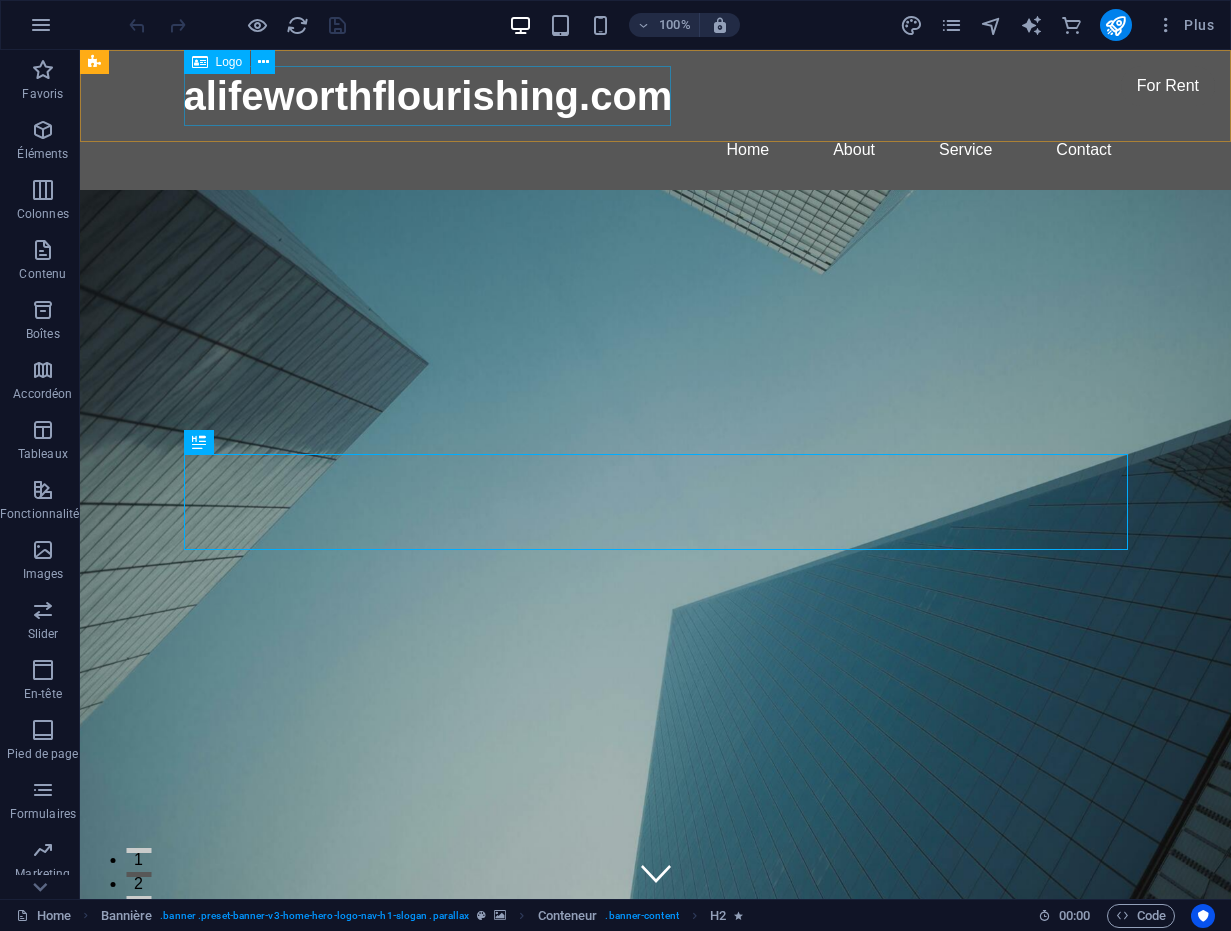click on "Logo" at bounding box center [229, 62] 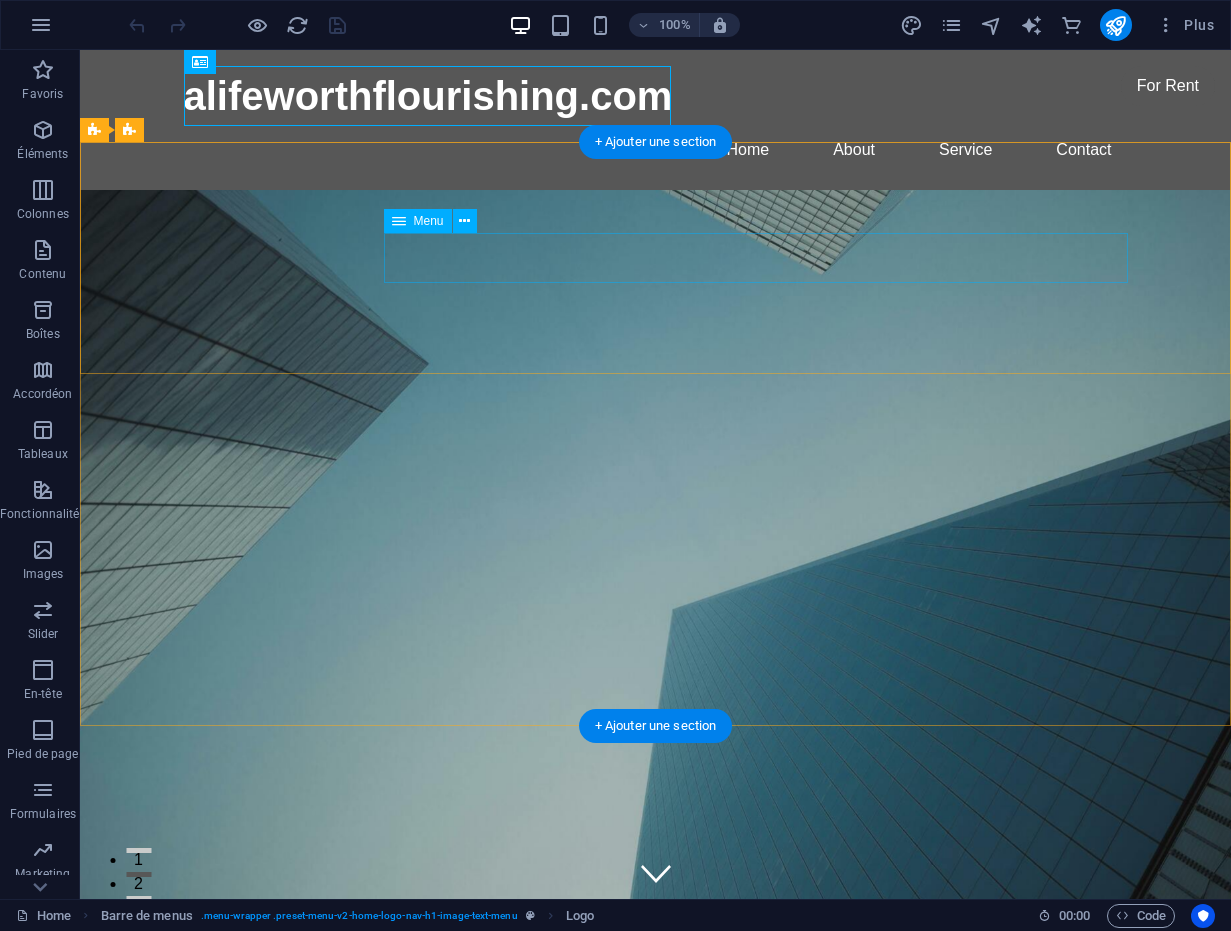 click on "Home About Services Book Online Contact" at bounding box center (656, 1214) 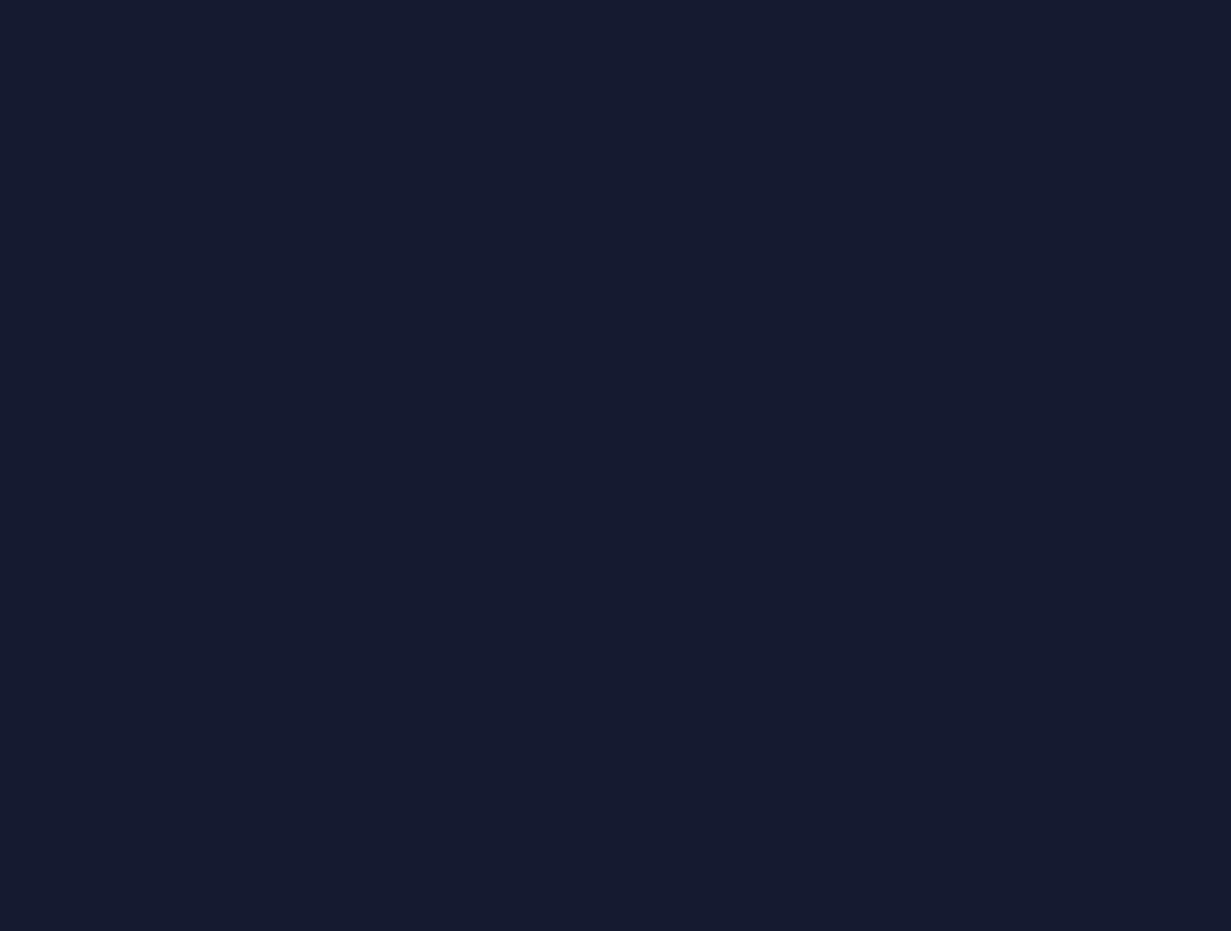 scroll, scrollTop: 0, scrollLeft: 0, axis: both 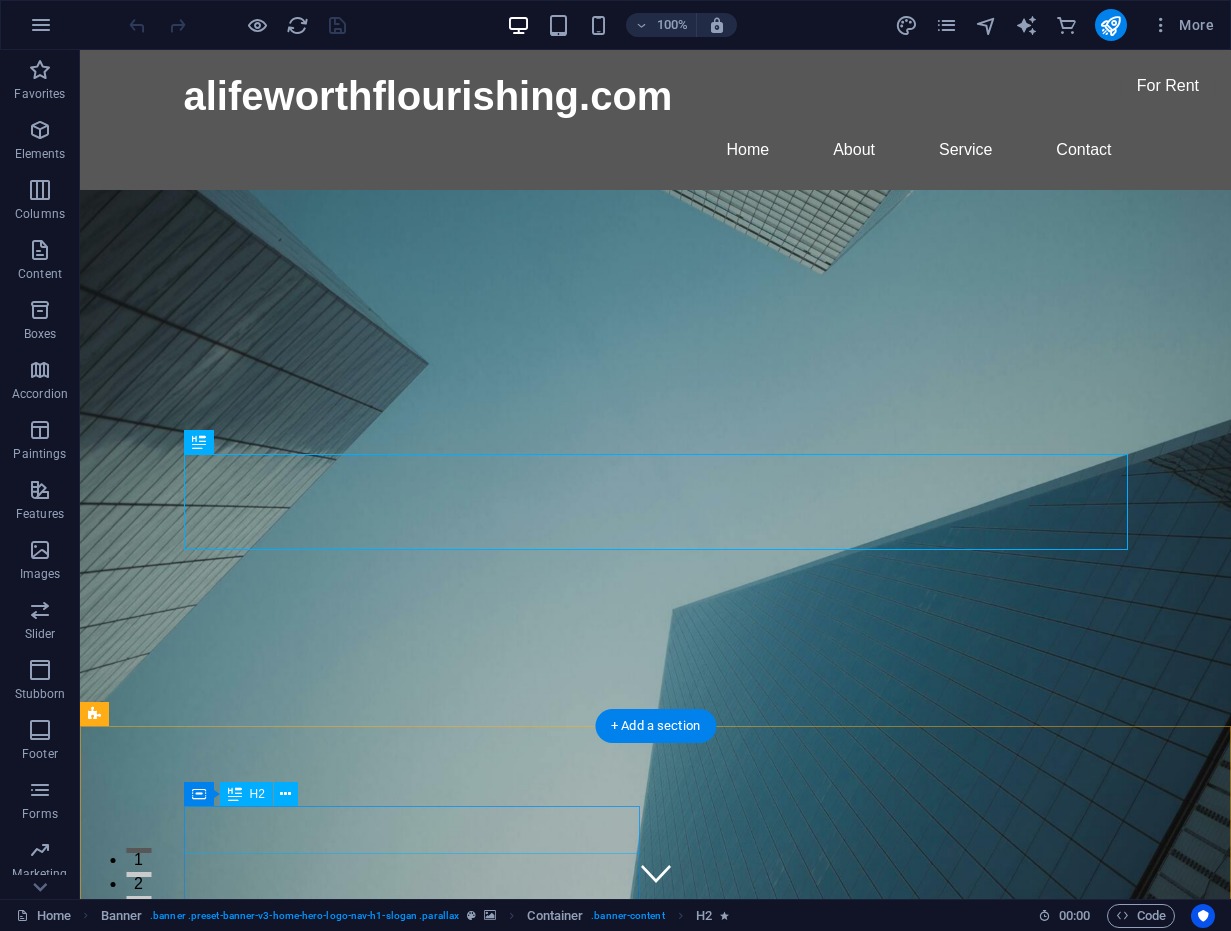 click on "Time for a New Start" at bounding box center [568, 1711] 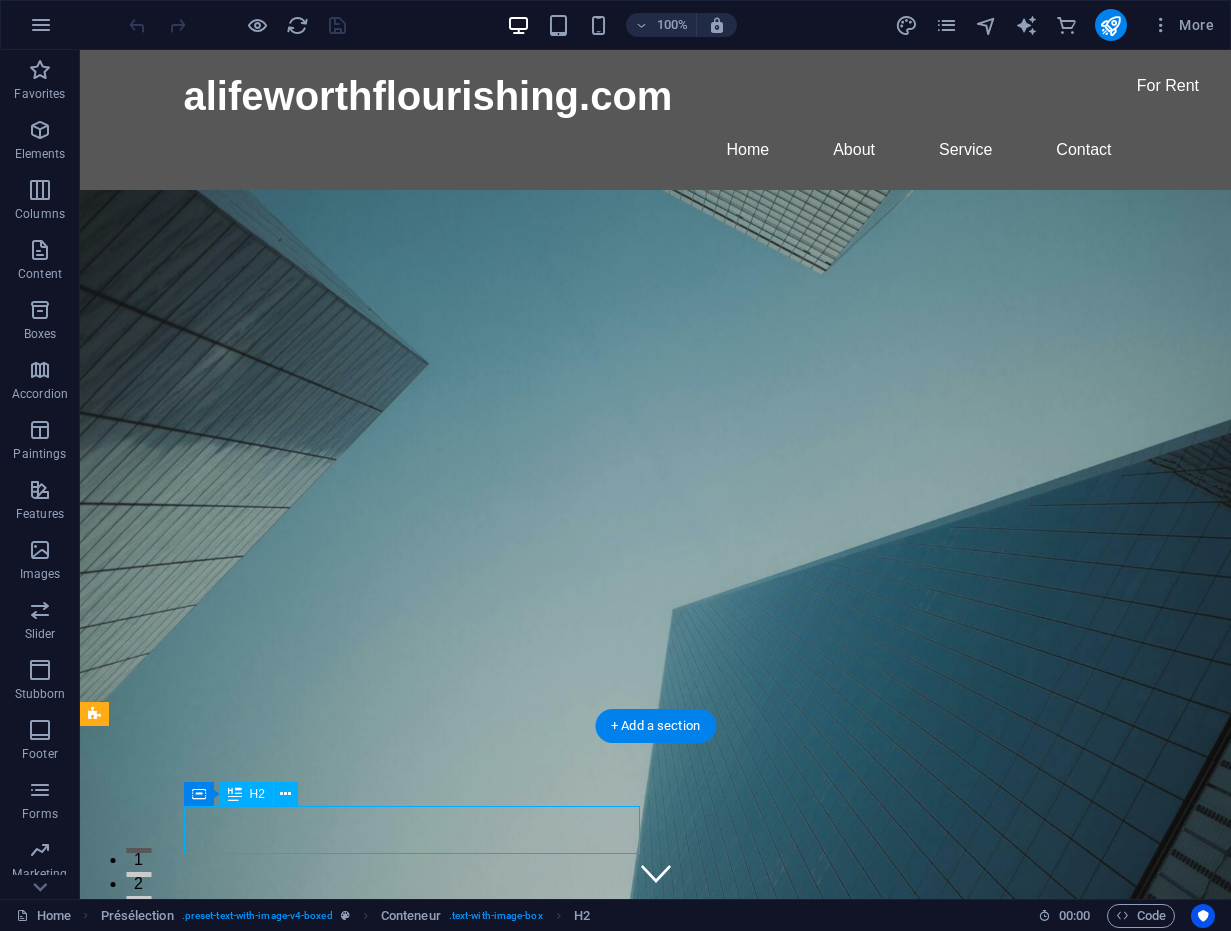 click on "Time for a New Start" at bounding box center [568, 1711] 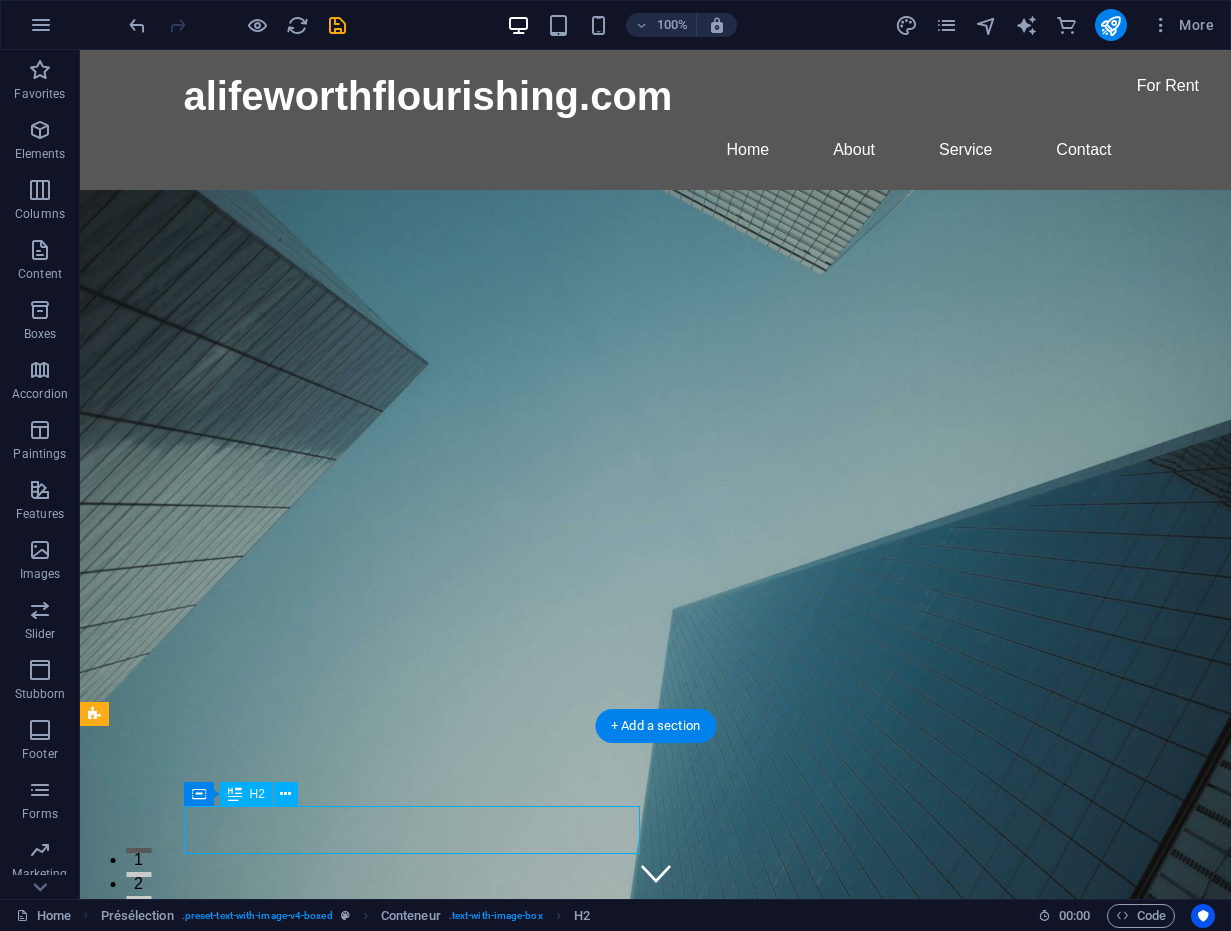 drag, startPoint x: 511, startPoint y: 824, endPoint x: 360, endPoint y: 821, distance: 151.0298 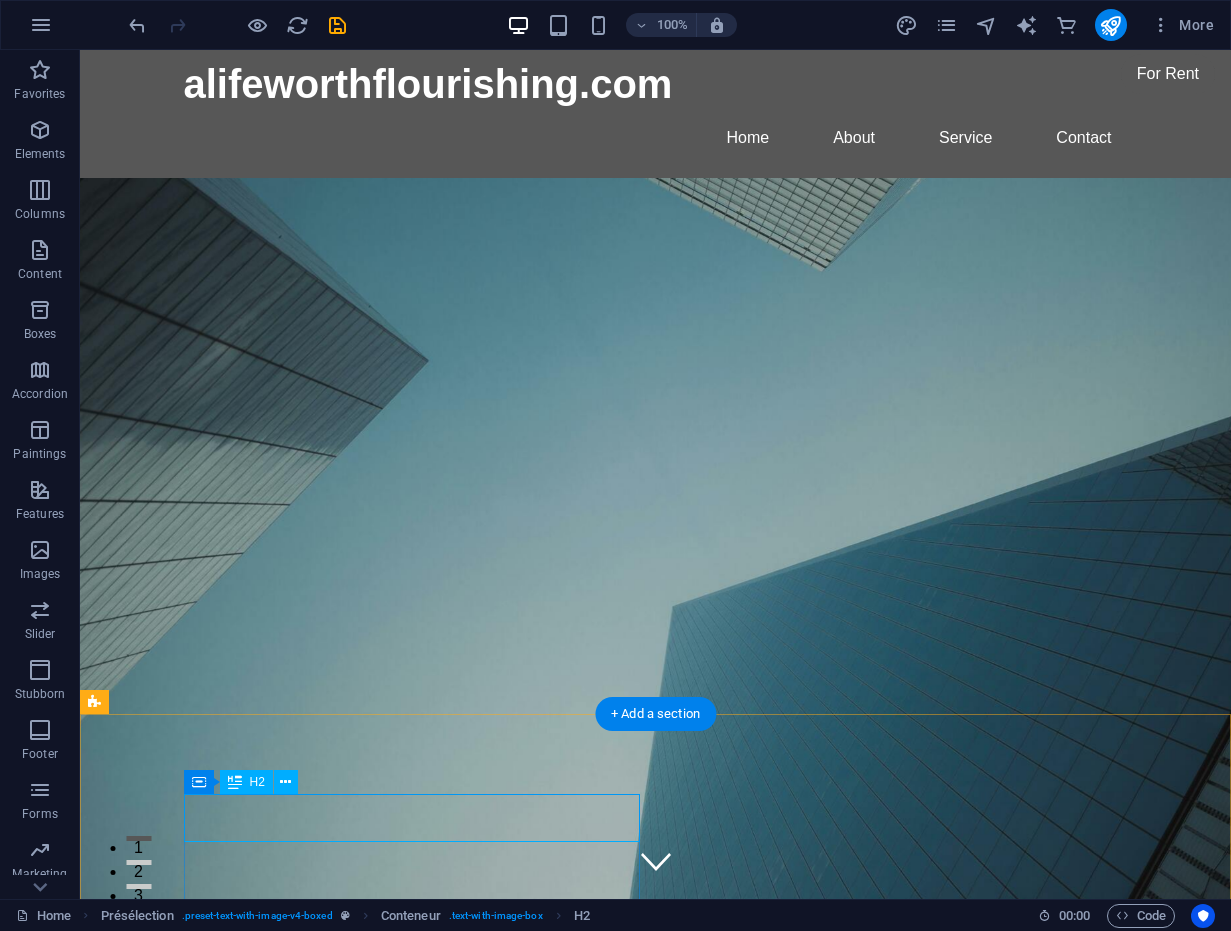 click on "Time for a New Start" at bounding box center [568, 1699] 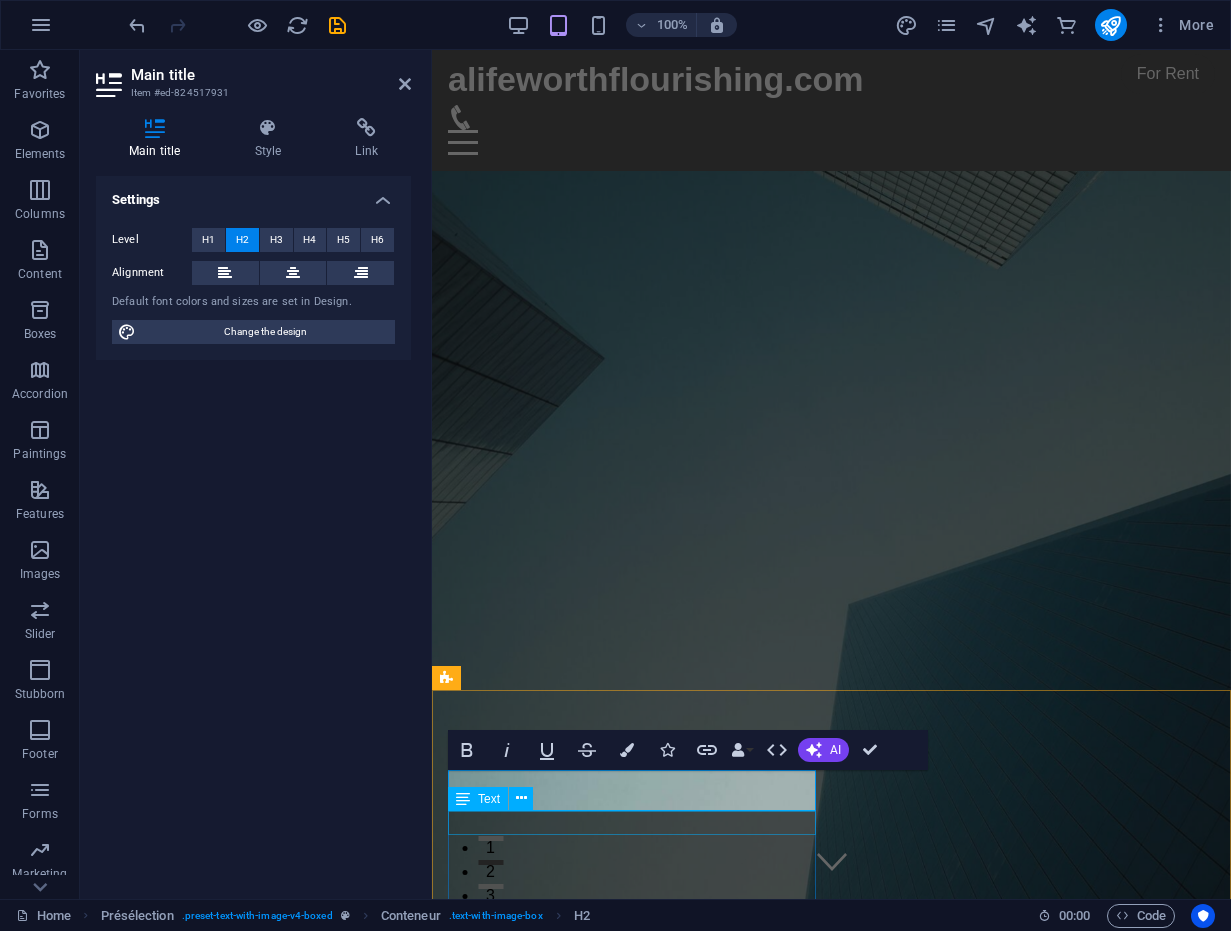 type 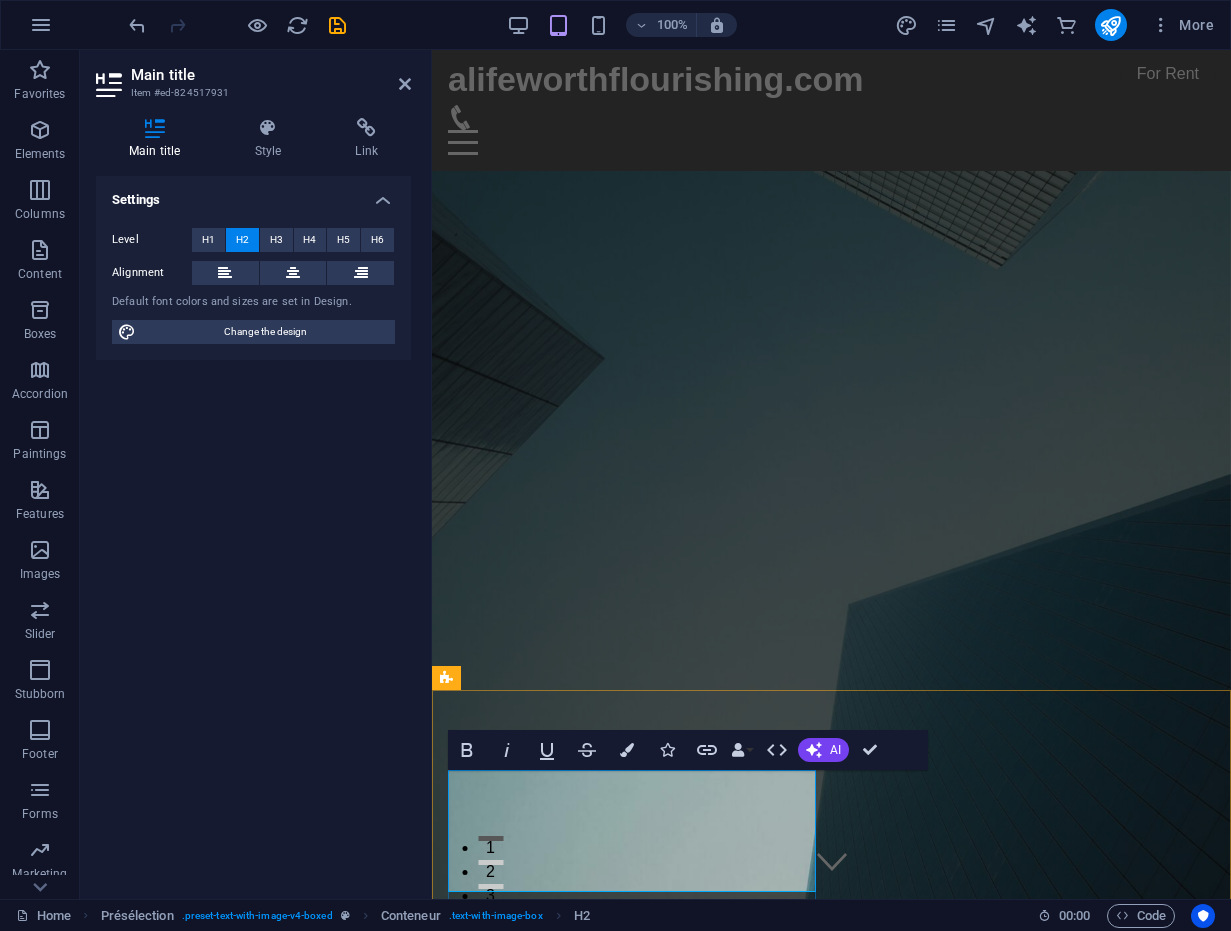click on "SITE IN PROGRESS ‌ ‌" at bounding box center [831, 1747] 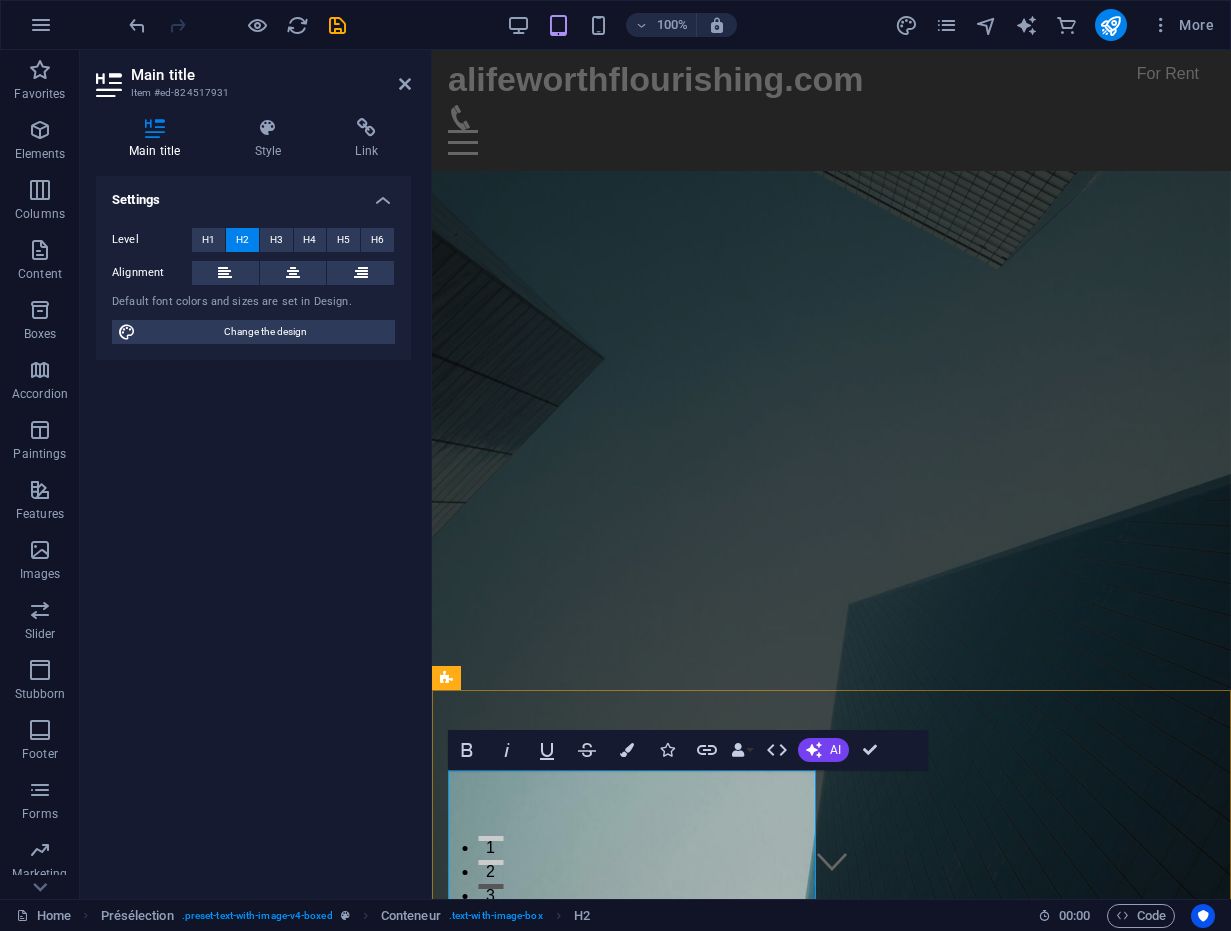 scroll, scrollTop: 41, scrollLeft: 0, axis: vertical 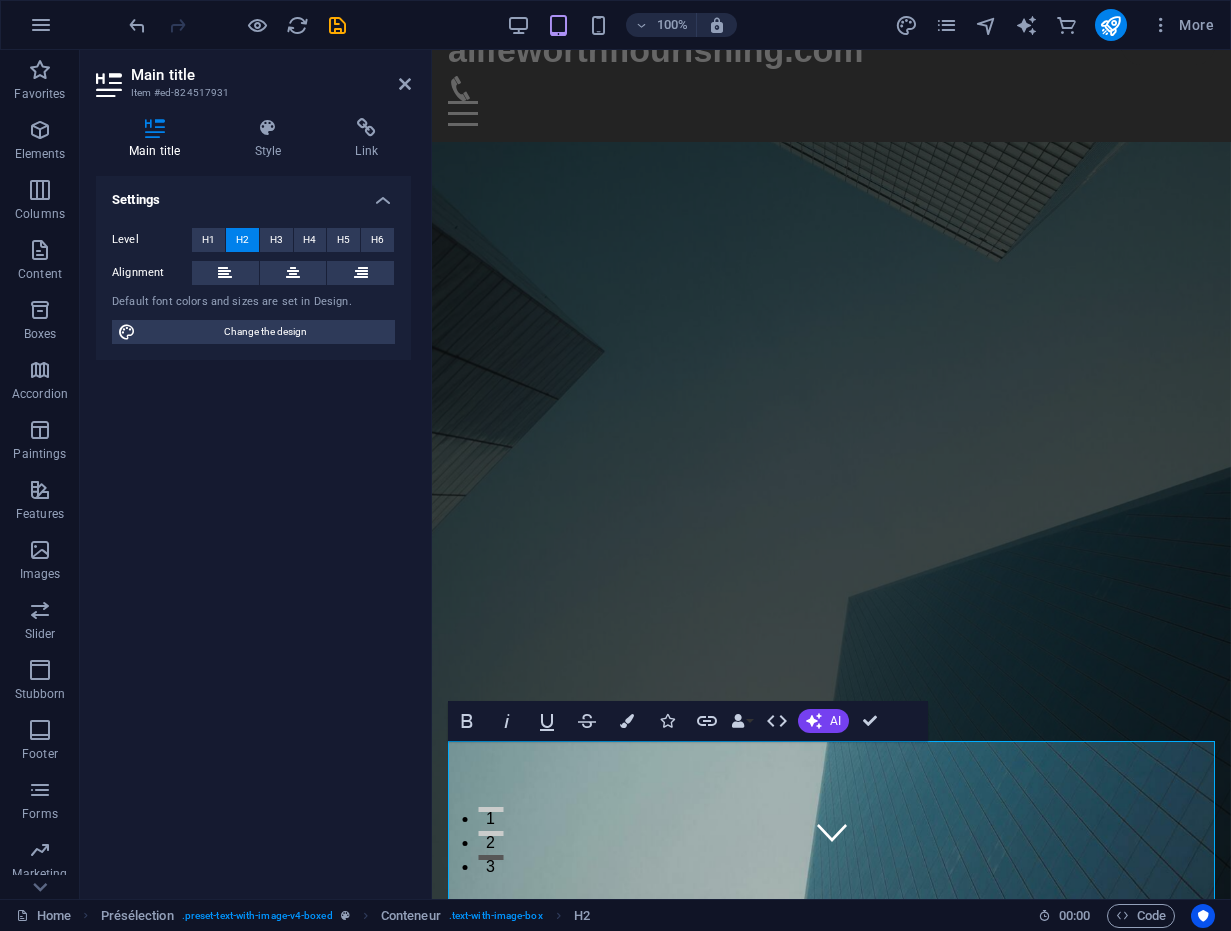 click at bounding box center (831, 566) 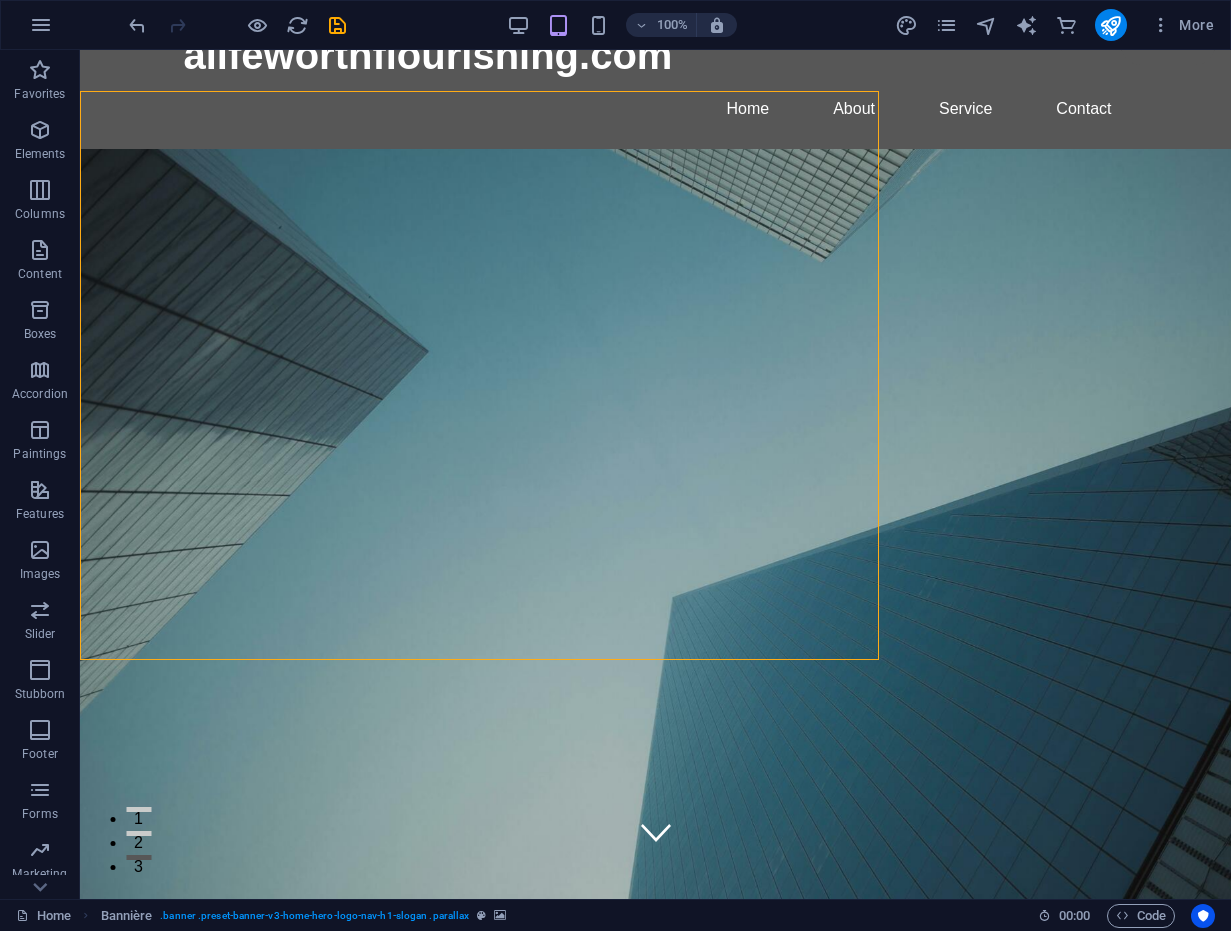 scroll, scrollTop: 42, scrollLeft: 0, axis: vertical 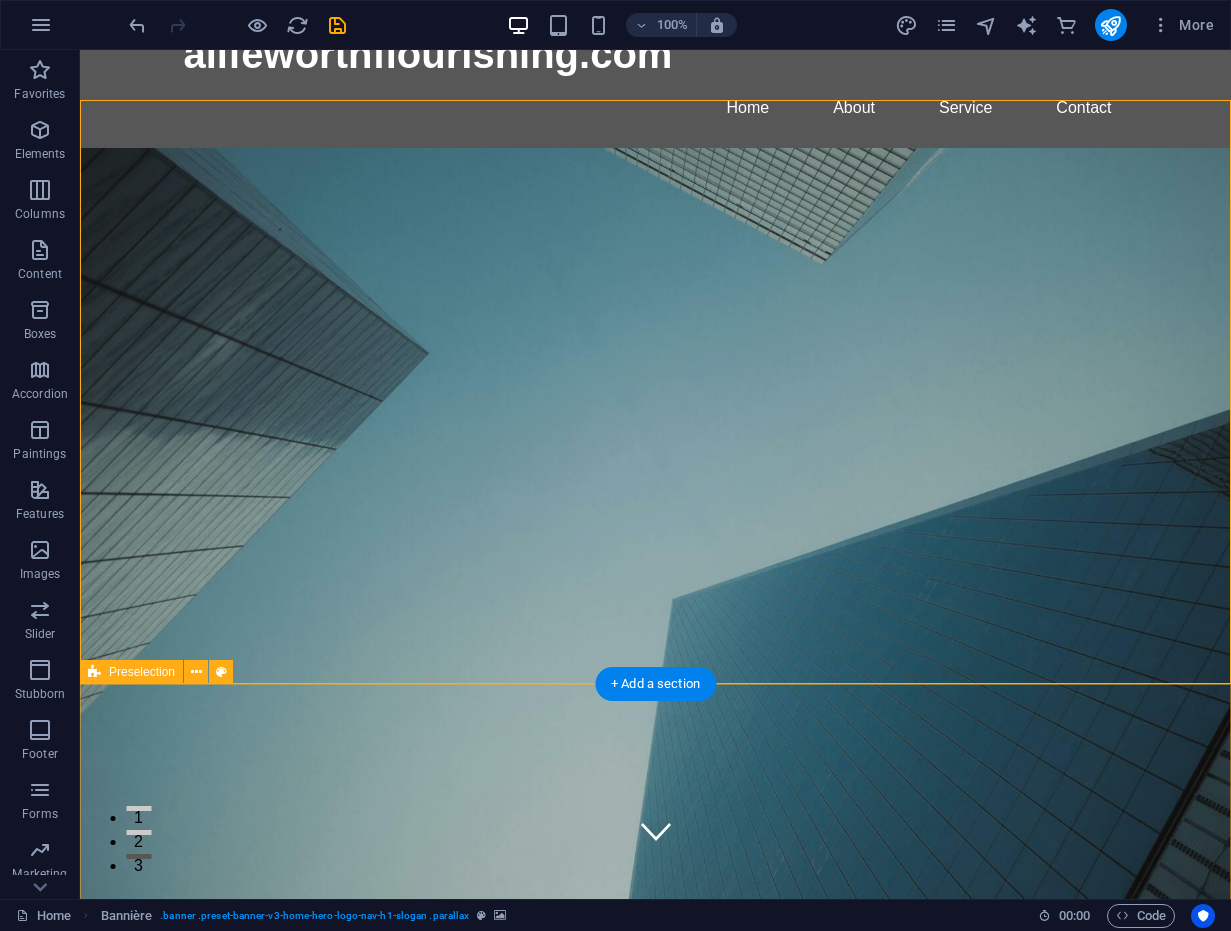 click on "SITE IN PROGRESS  PLEASE EMAIL ALIFEWORTHFLOURISHING@GMAIL.COM  OR 647-228-2483 FOR FURTHER INQUIRIES.  ]" at bounding box center [655, 2588] 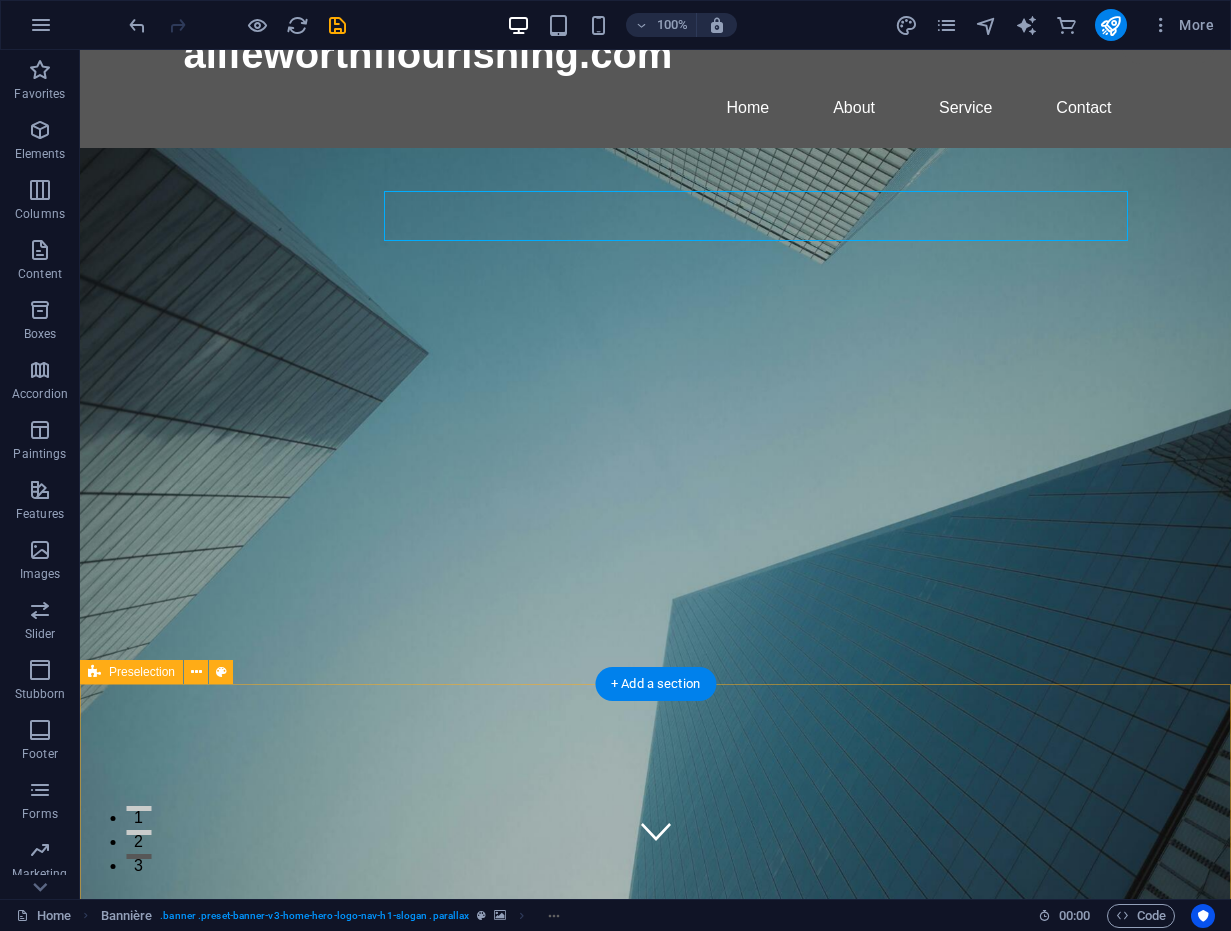 click on "SITE IN PROGRESS  PLEASE EMAIL ALIFEWORTHFLOURISHING@GMAIL.COM  OR 647-228-2483 FOR FURTHER INQUIRIES.  ]" at bounding box center [655, 2588] 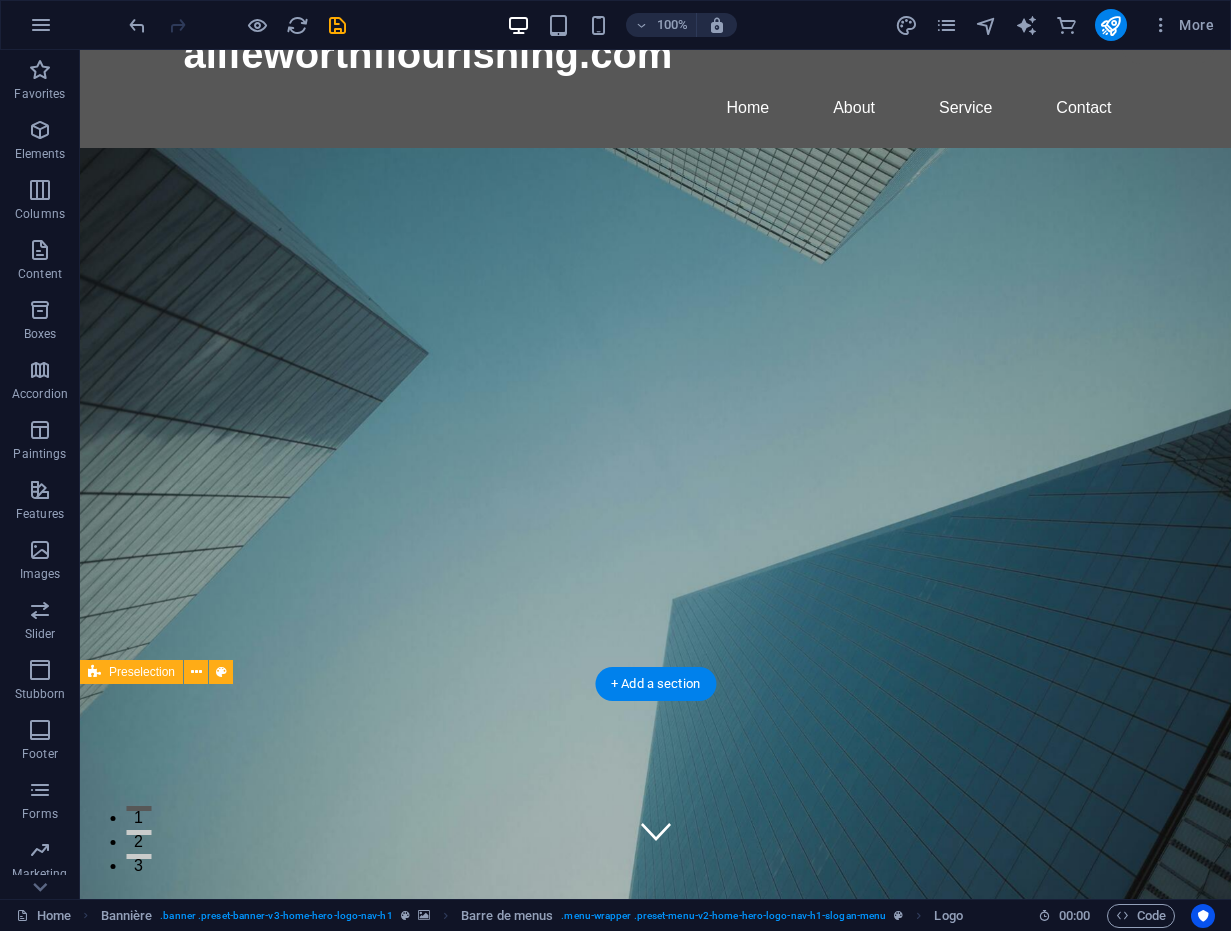 click on "SITE IN PROGRESS  PLEASE EMAIL ALIFEWORTHFLOURISHING@GMAIL.COM  OR 647-228-2483 FOR FURTHER INQUIRIES.  ]" at bounding box center (655, 2588) 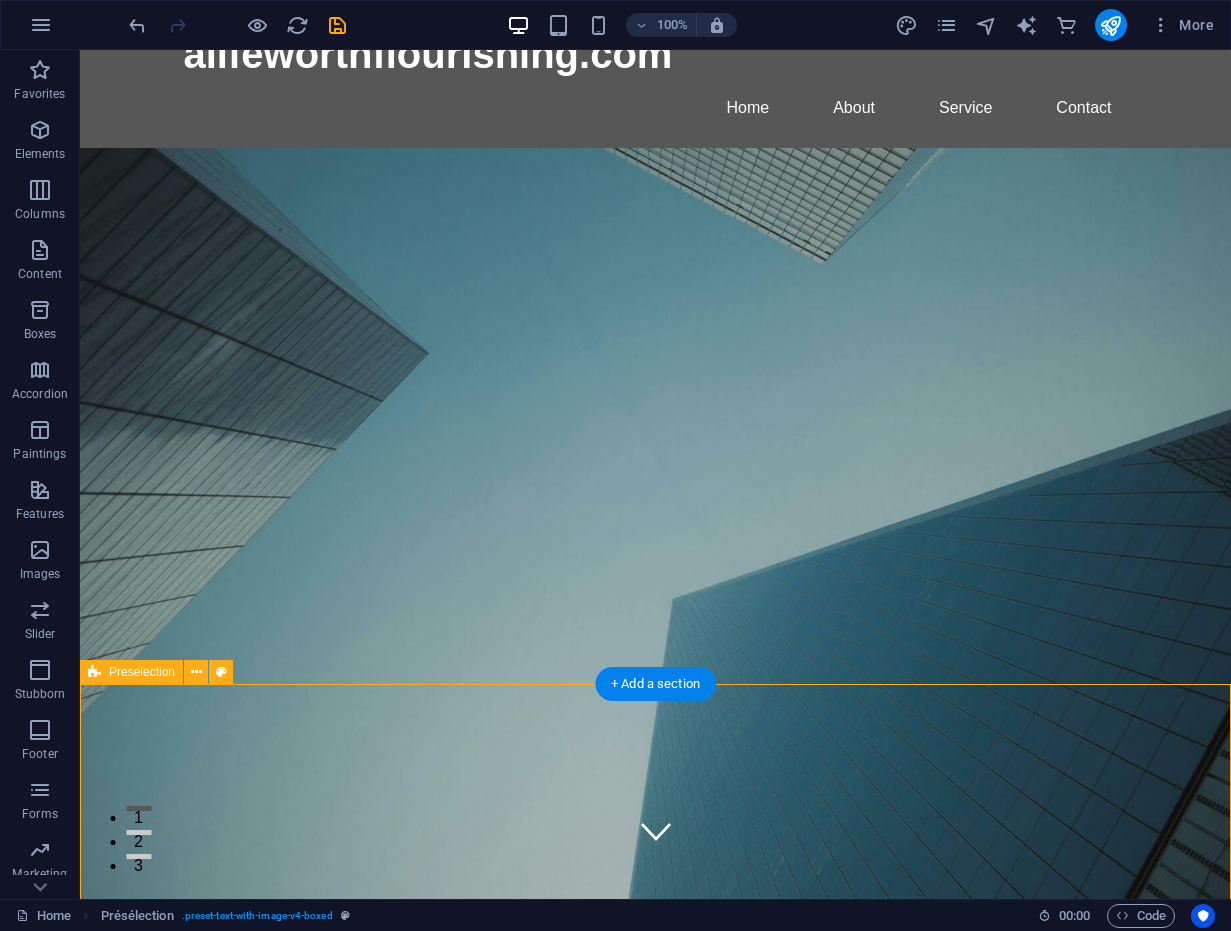 click on "SITE IN PROGRESS  PLEASE EMAIL ALIFEWORTHFLOURISHING@GMAIL.COM  OR 647-228-2483 FOR FURTHER INQUIRIES.  ]" at bounding box center (655, 2588) 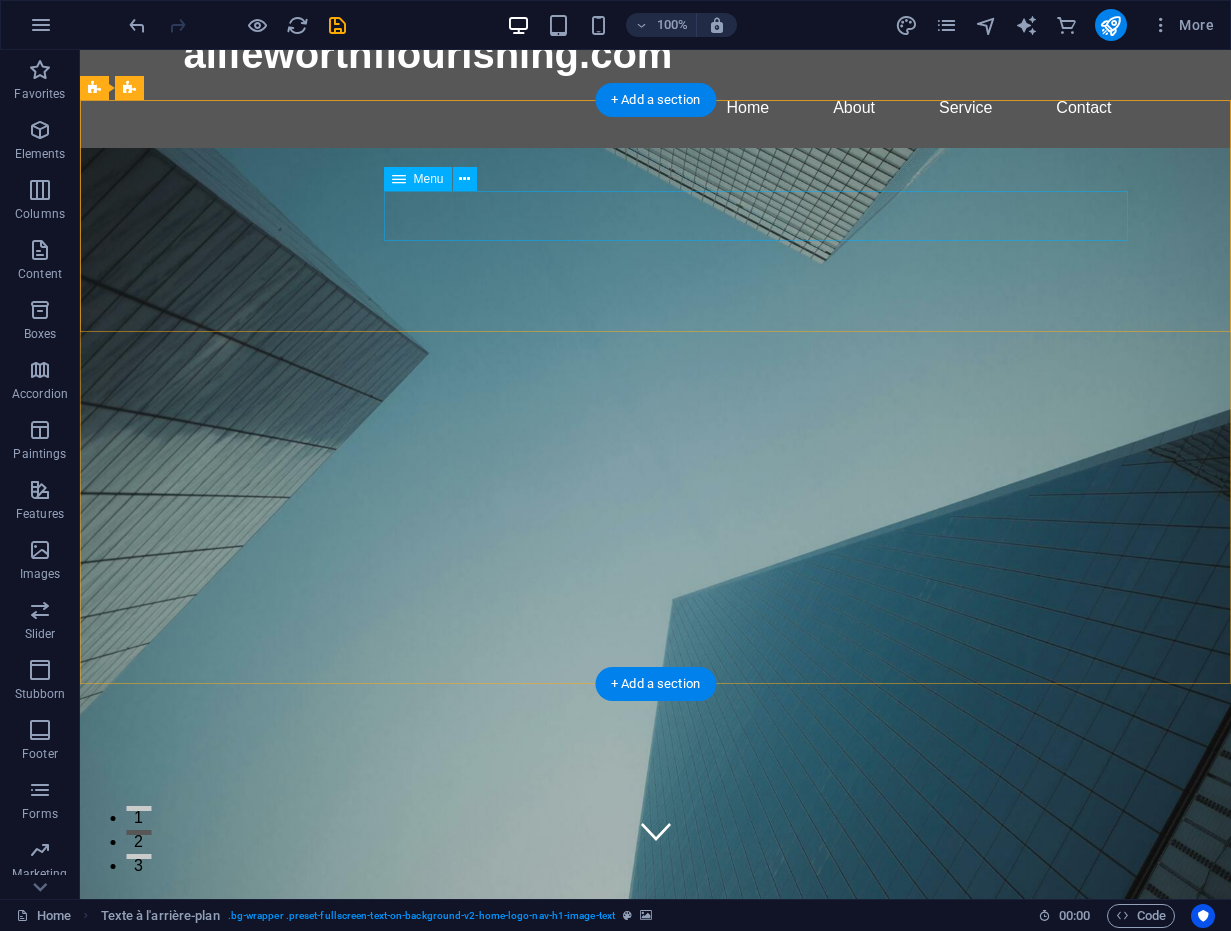 click on "Home About Services Book Online Contact" at bounding box center [656, 1172] 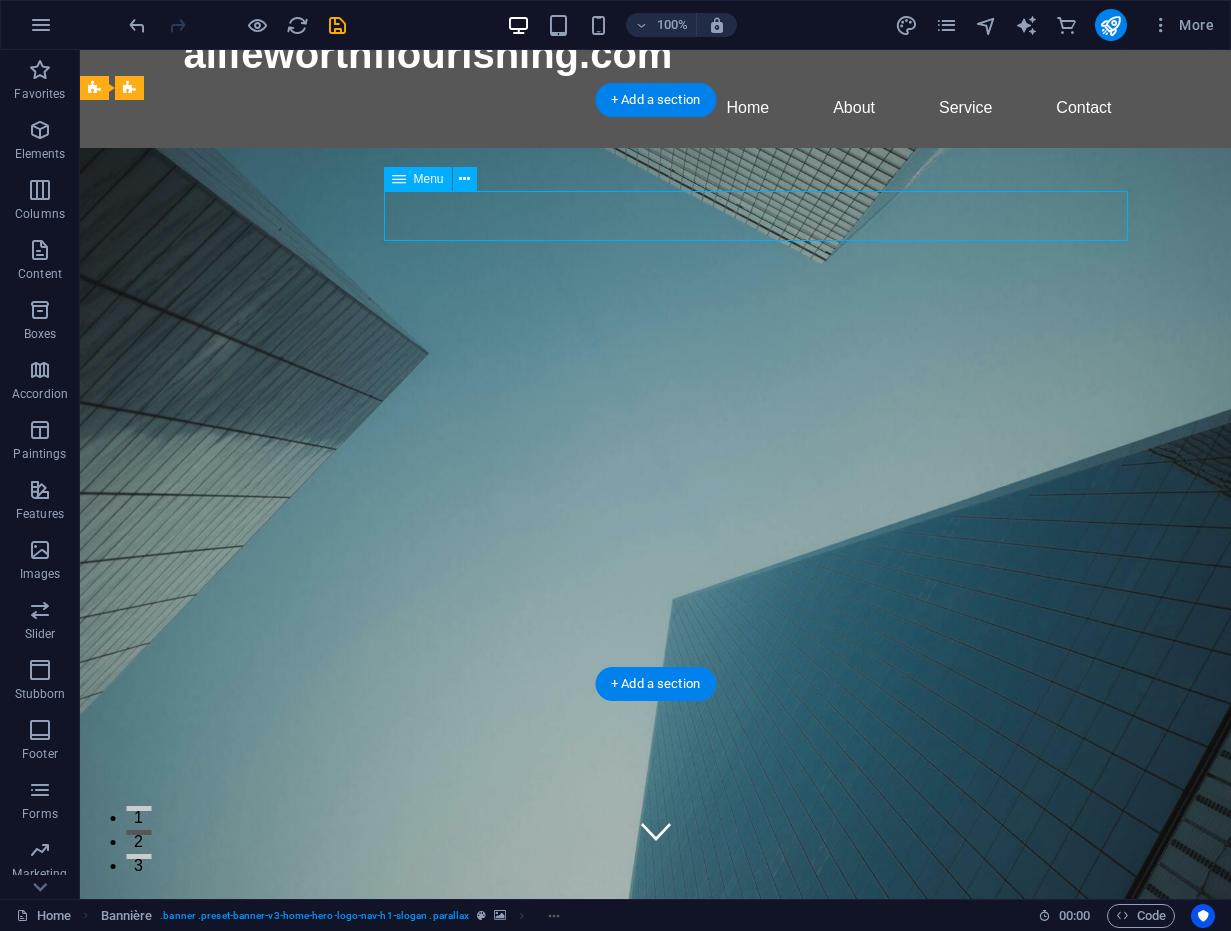 click on "Home About Services Book Online Contact" at bounding box center [656, 1172] 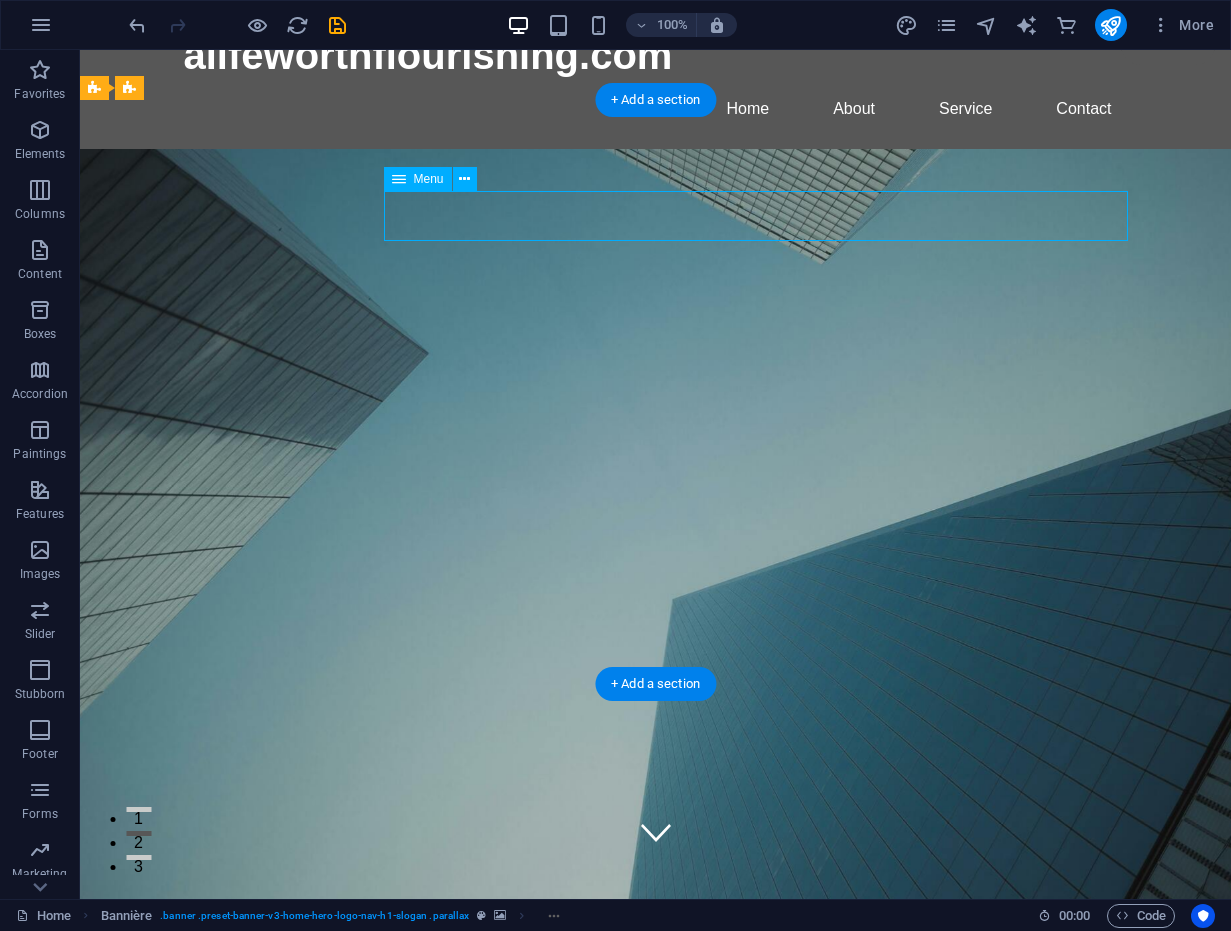 select 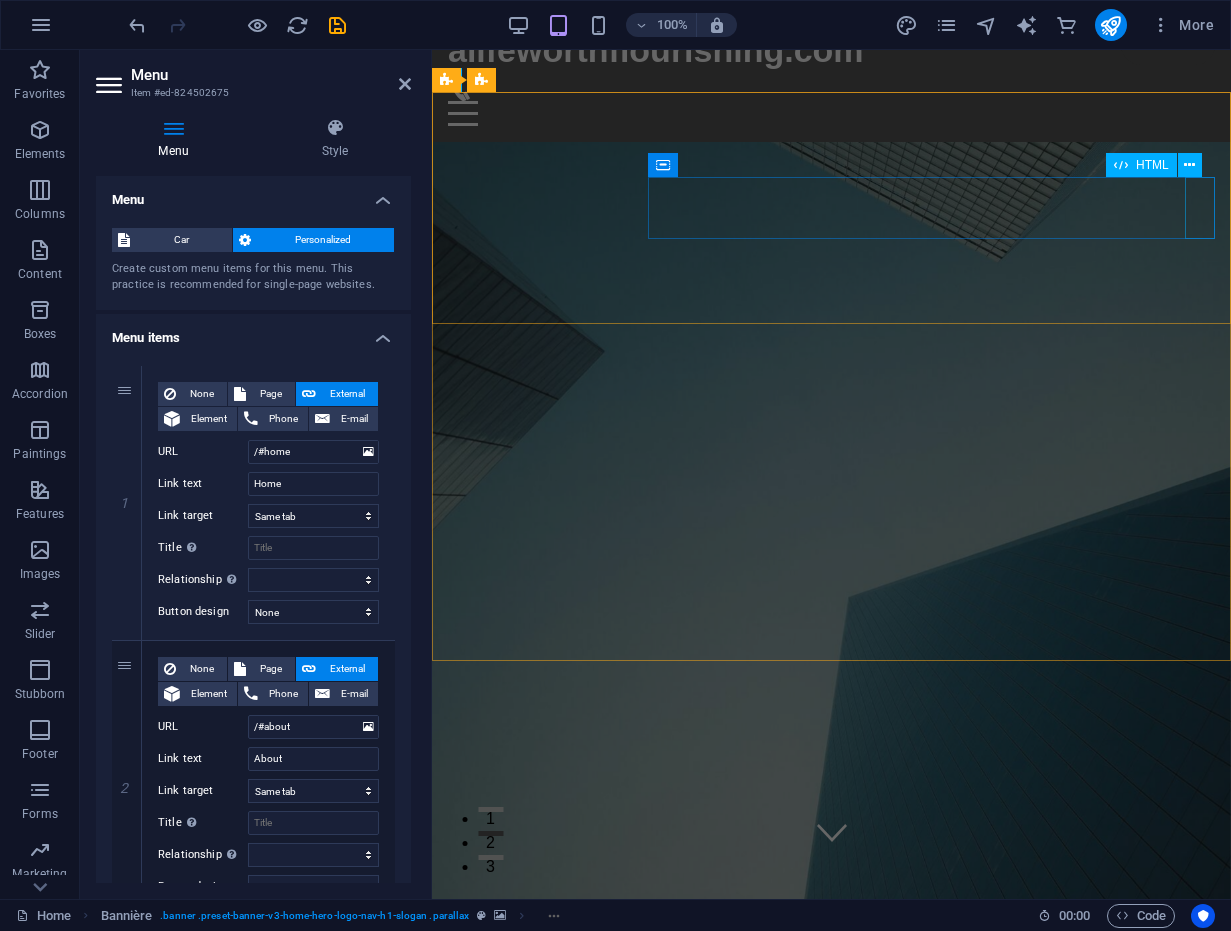 click at bounding box center [831, 1193] 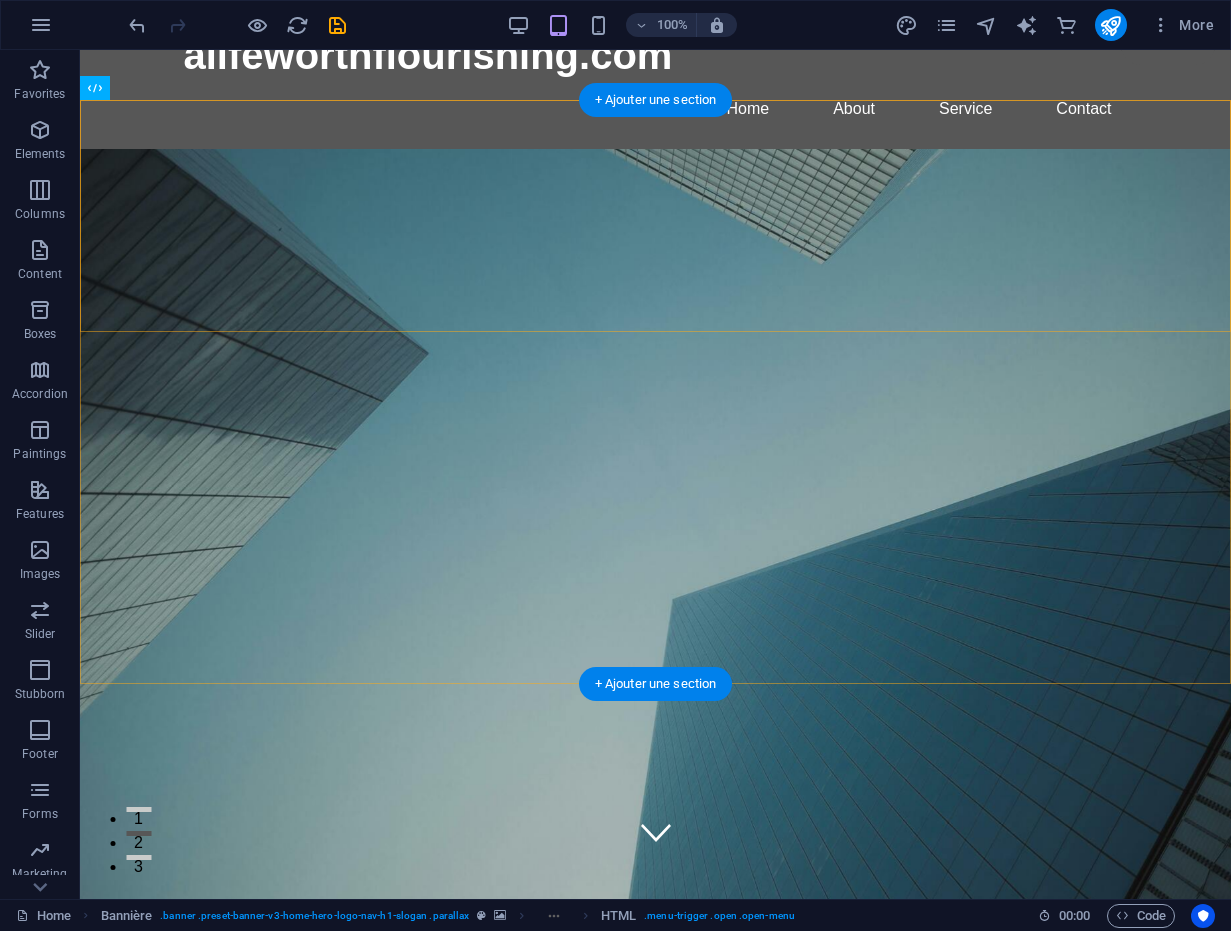 scroll, scrollTop: 42, scrollLeft: 0, axis: vertical 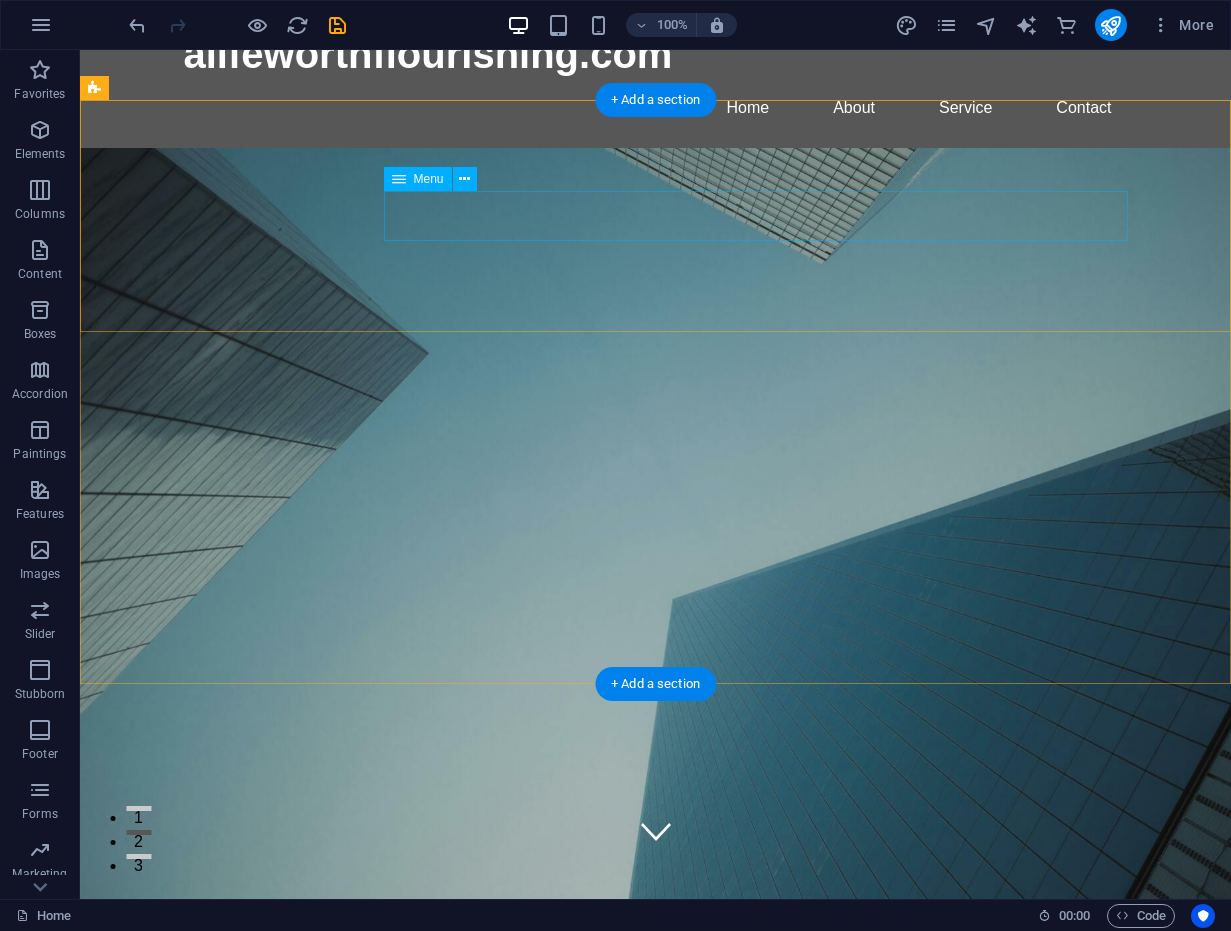 click on "Home About Services Book Online Contact" at bounding box center [656, 1172] 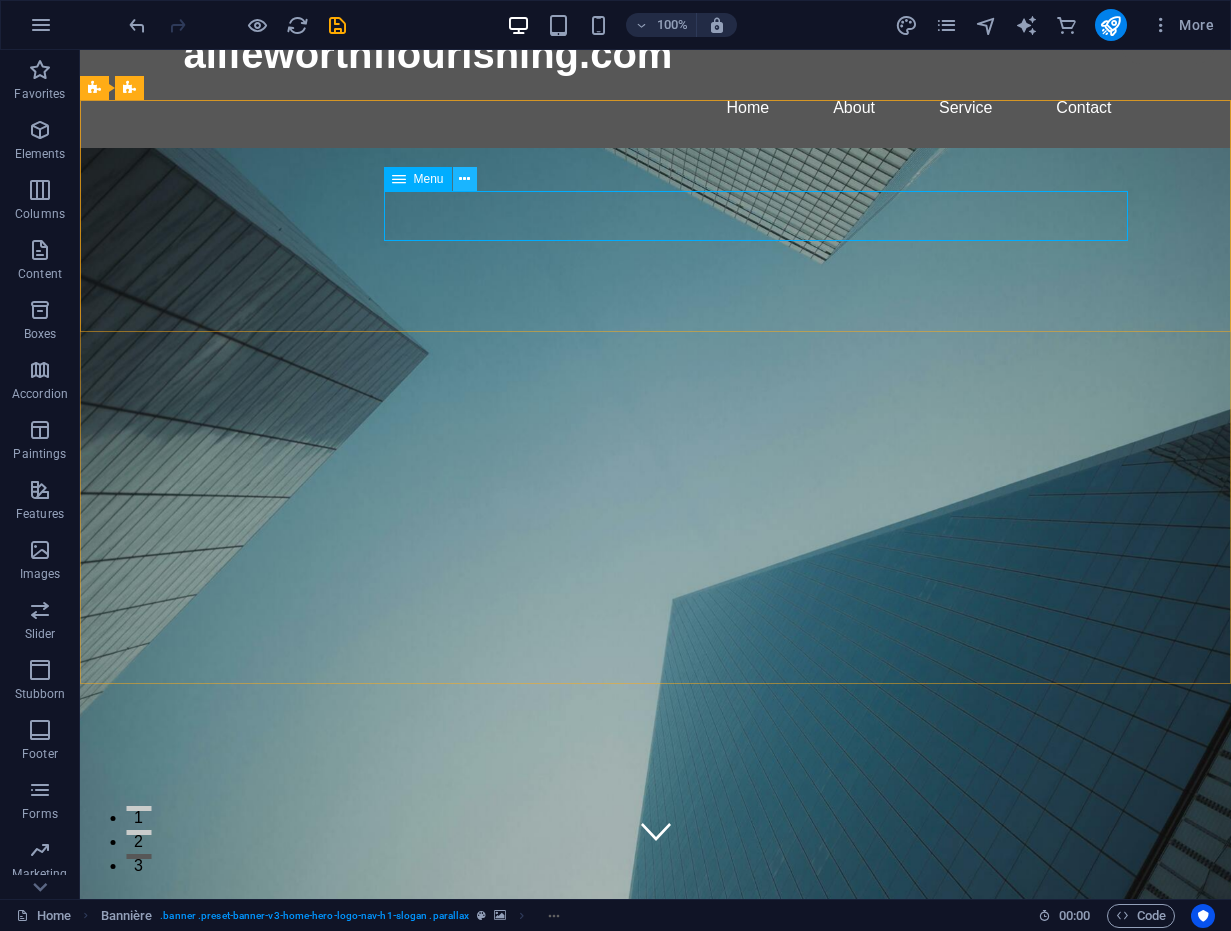 click at bounding box center [464, 179] 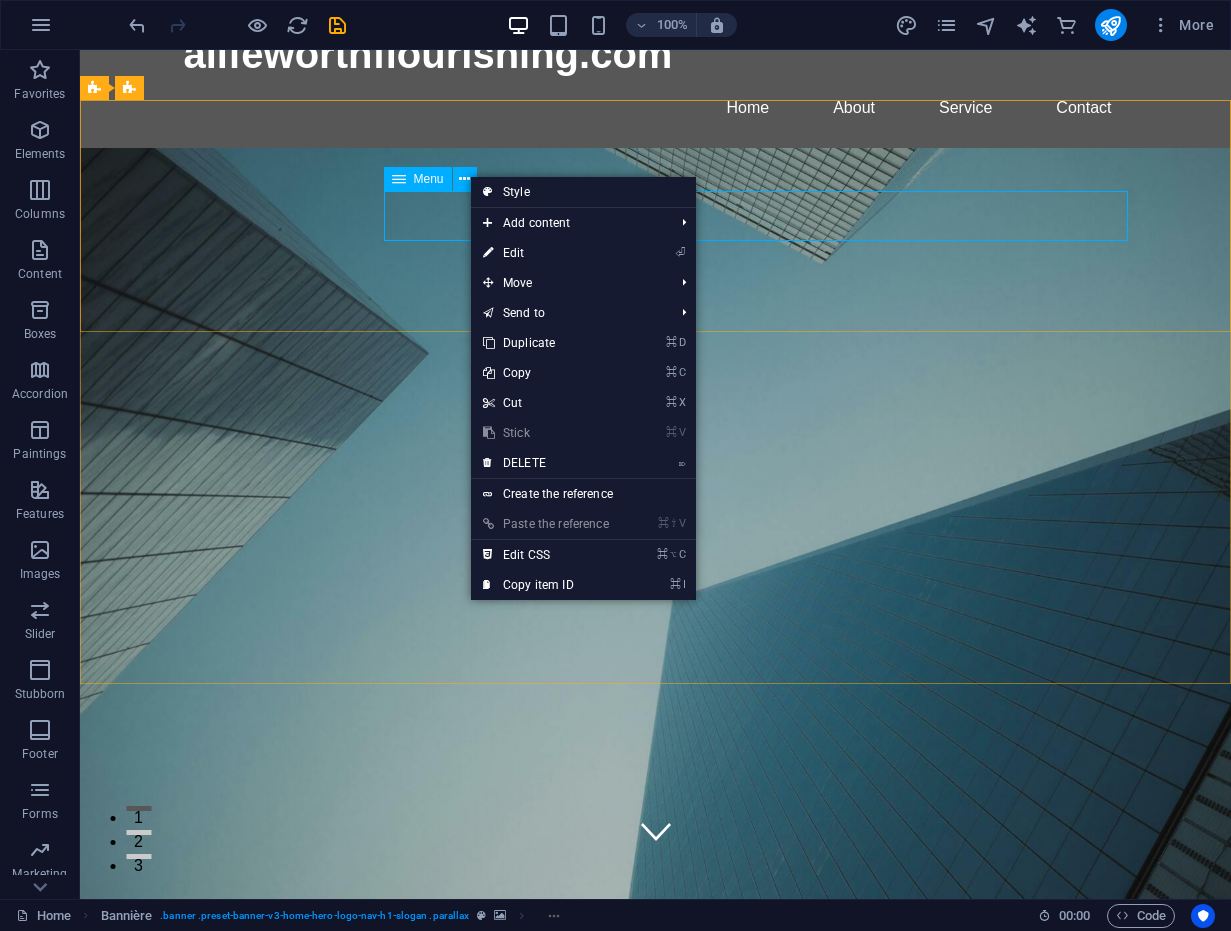 click at bounding box center (399, 179) 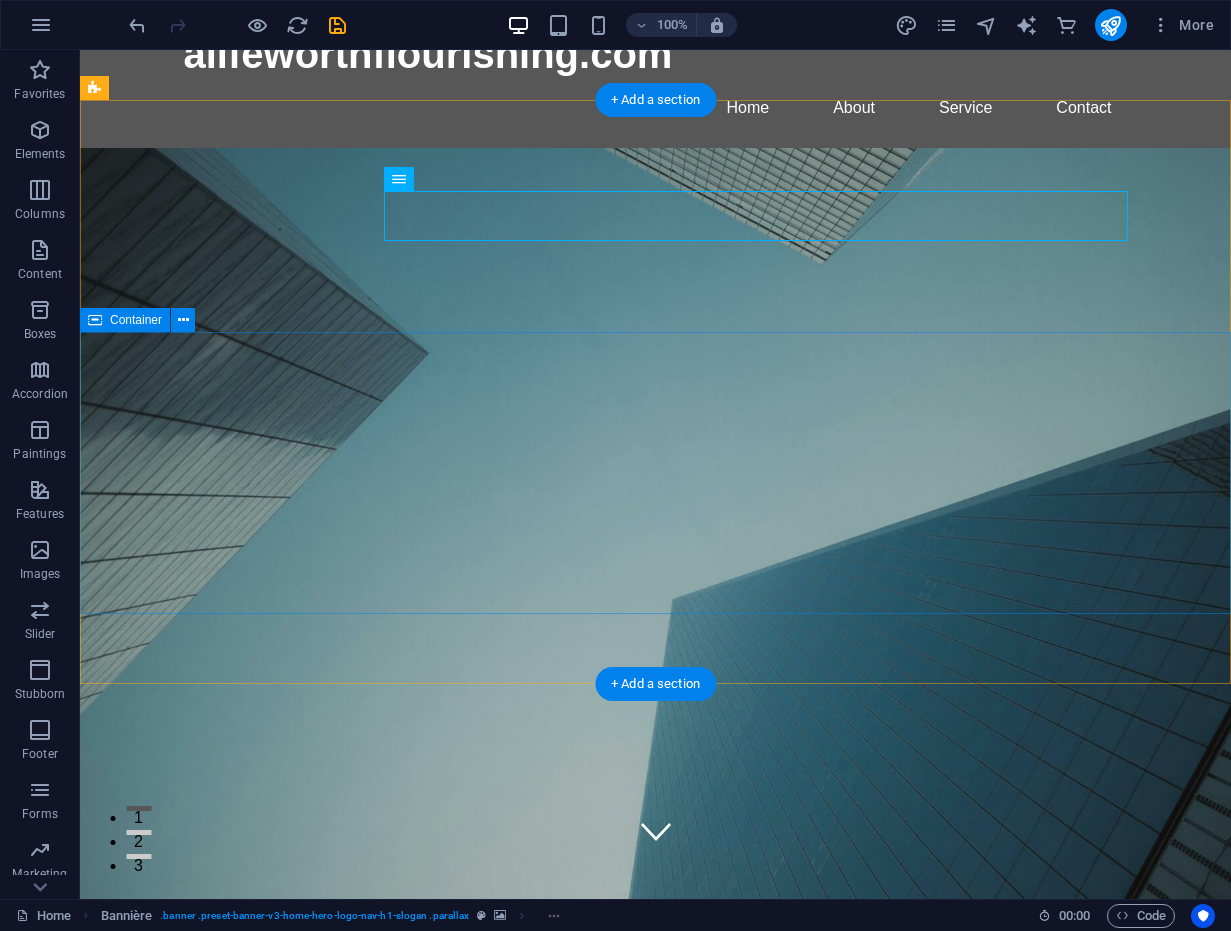 click on "Coaching, Therapy and Transformative Educational Programs for professionals & Students" at bounding box center [655, 1354] 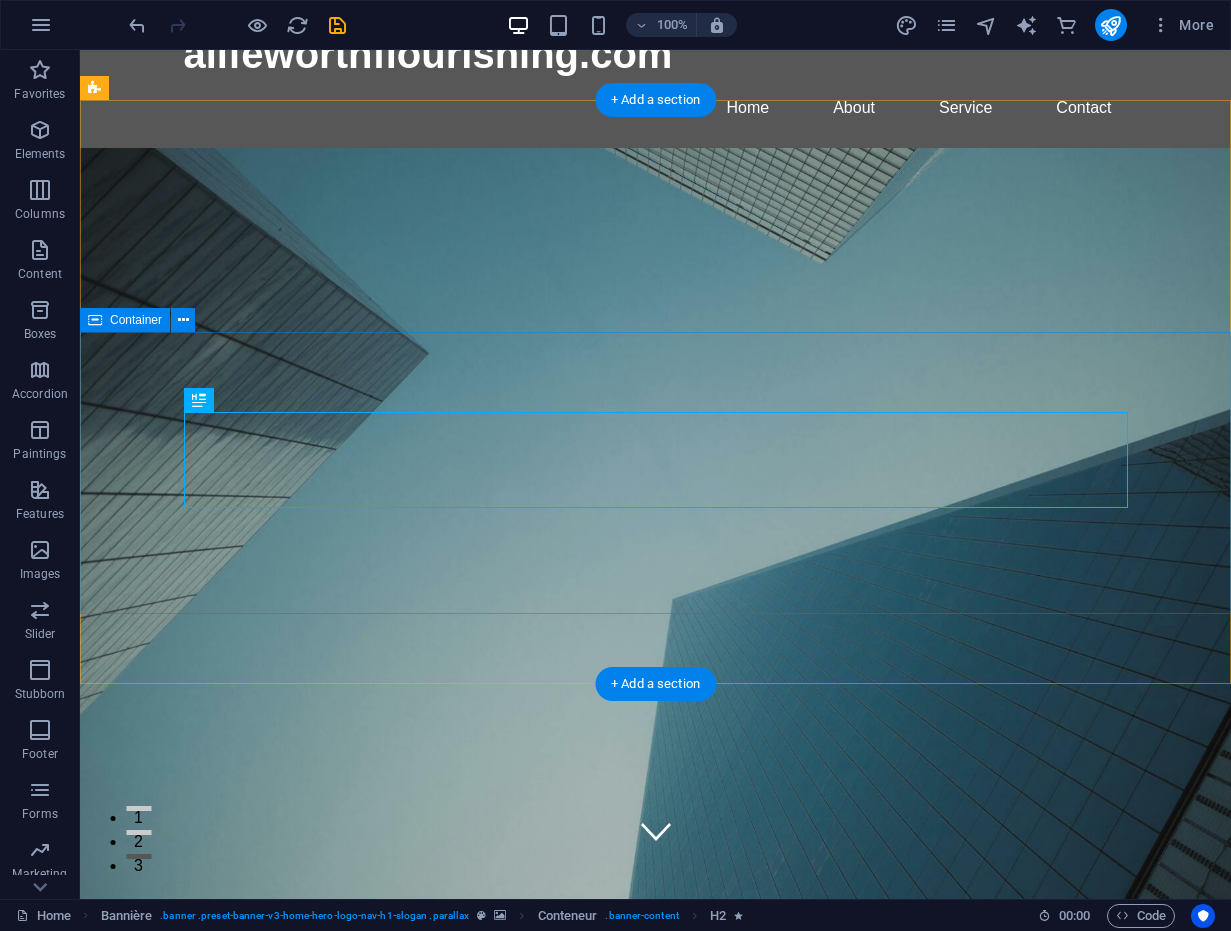 click on "Coaching, Therapy and Transformative Educational Programs for professionals & Students" at bounding box center [655, 1354] 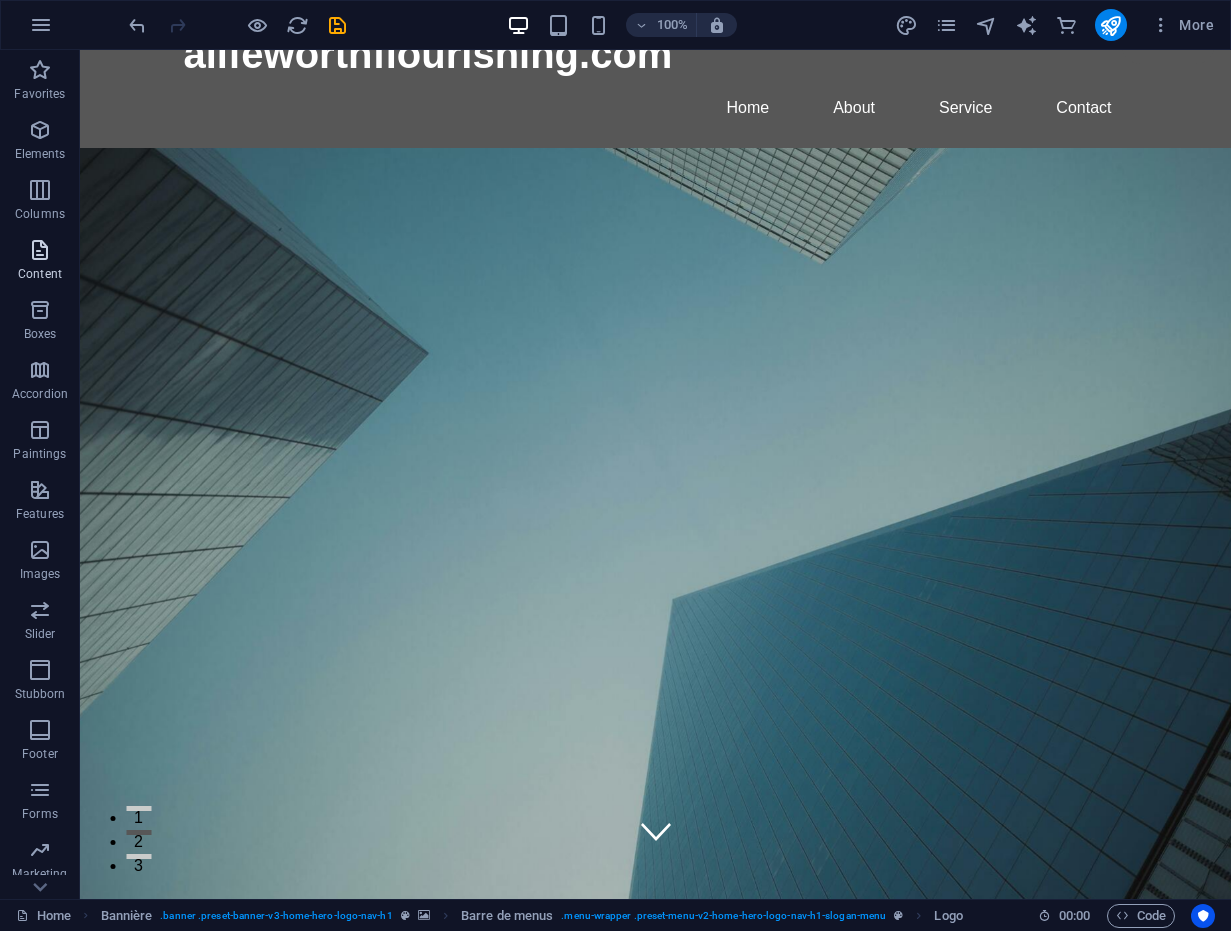click on "Content" at bounding box center (40, 262) 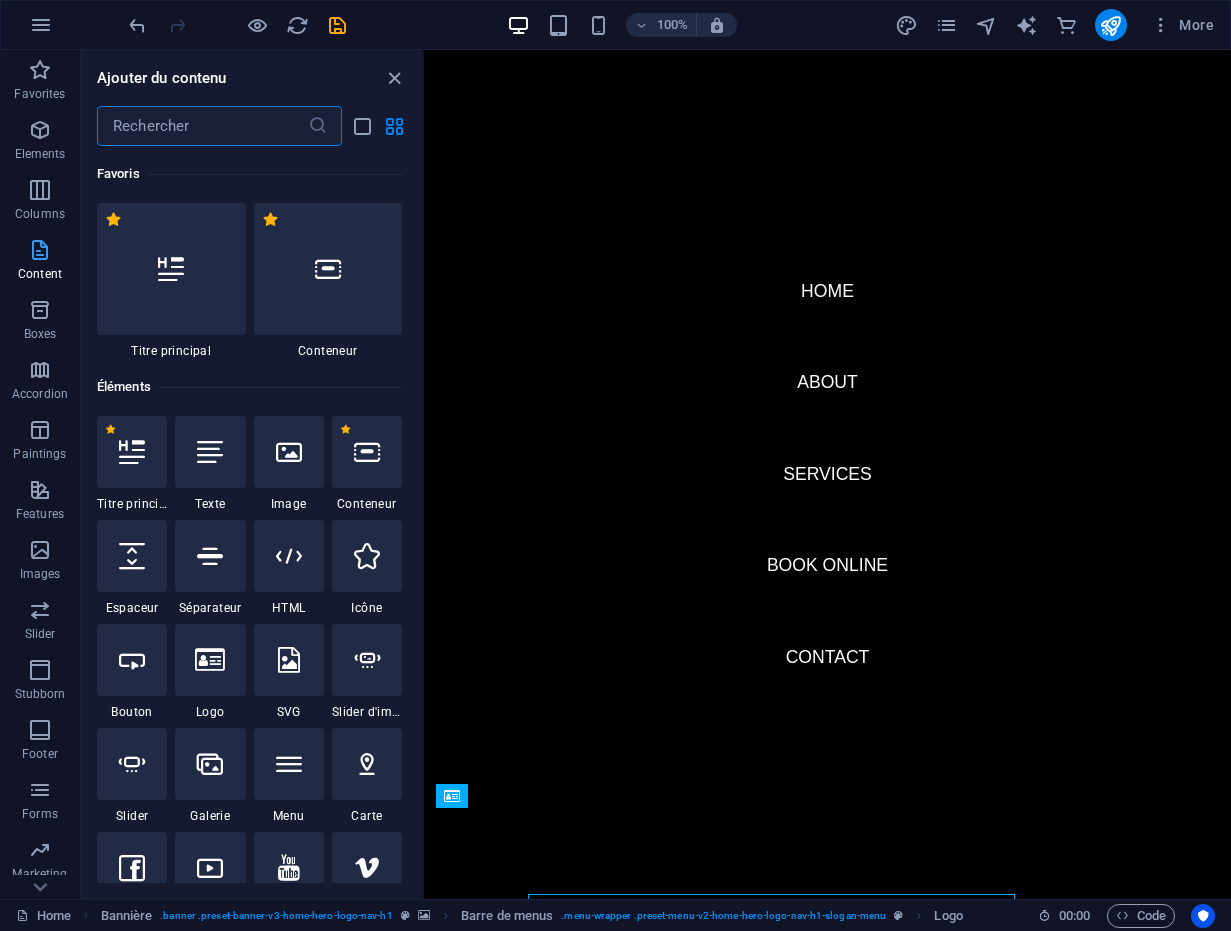scroll, scrollTop: 1280, scrollLeft: 0, axis: vertical 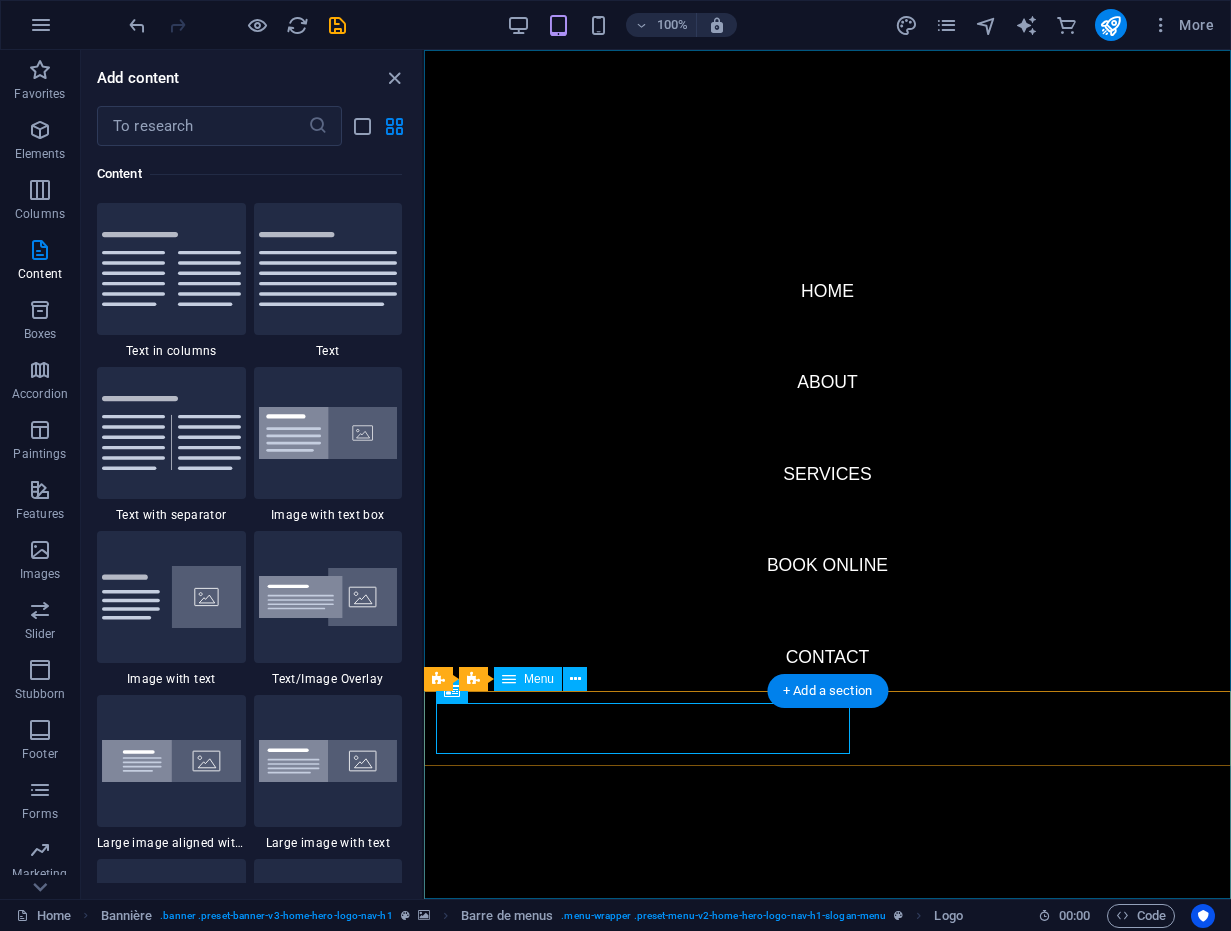 click on "Home About Services Book Online Contact" at bounding box center (827, 474) 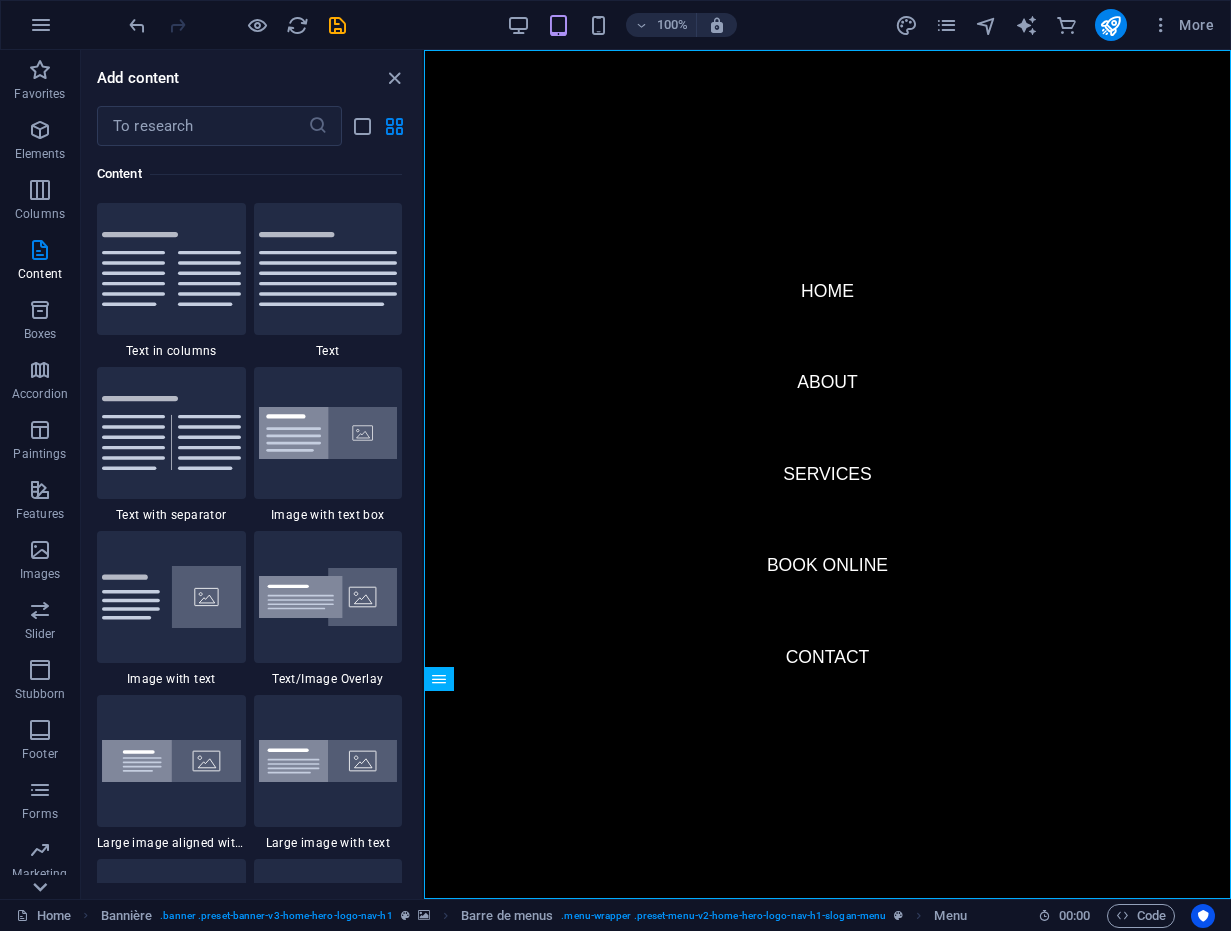 click 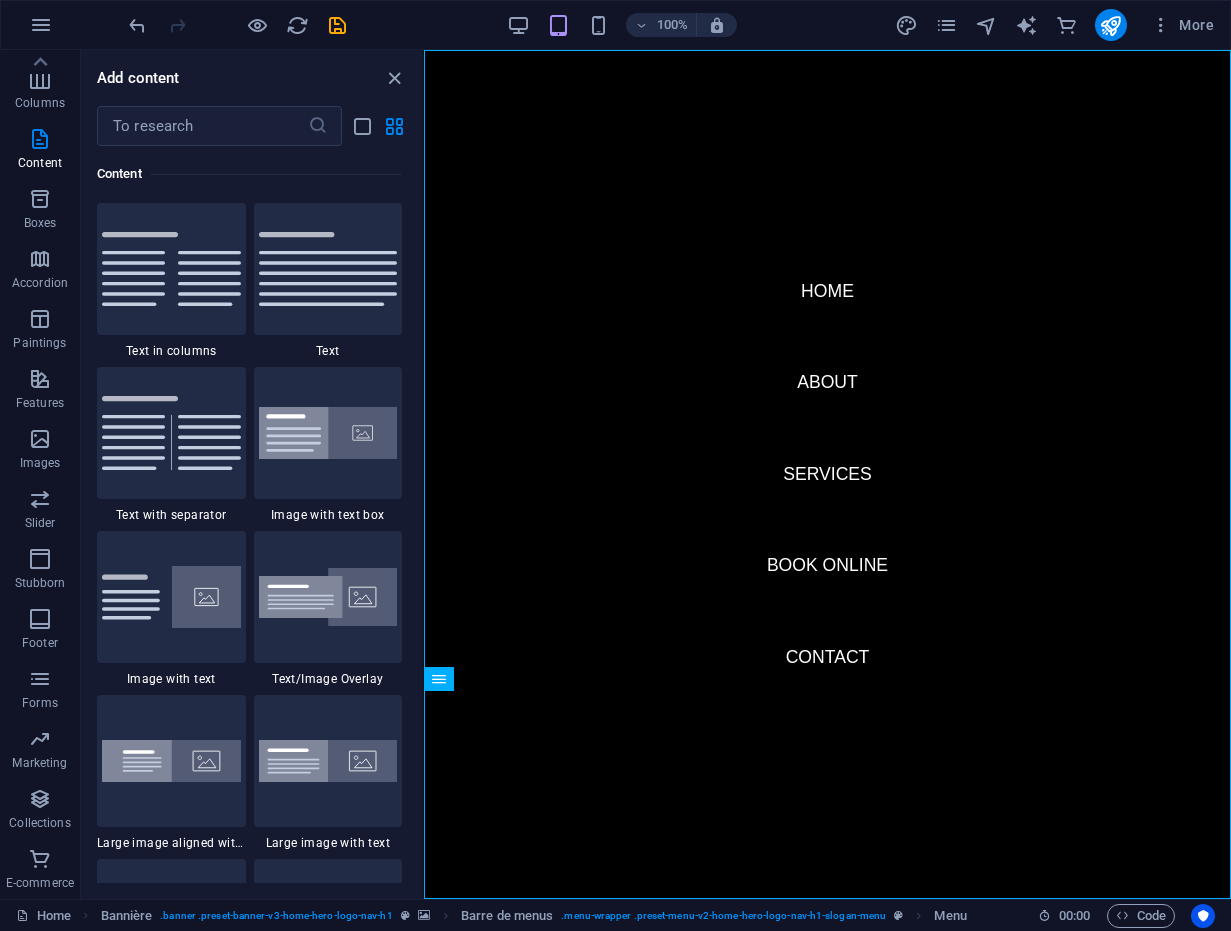 click on "E-commerce" at bounding box center [40, 883] 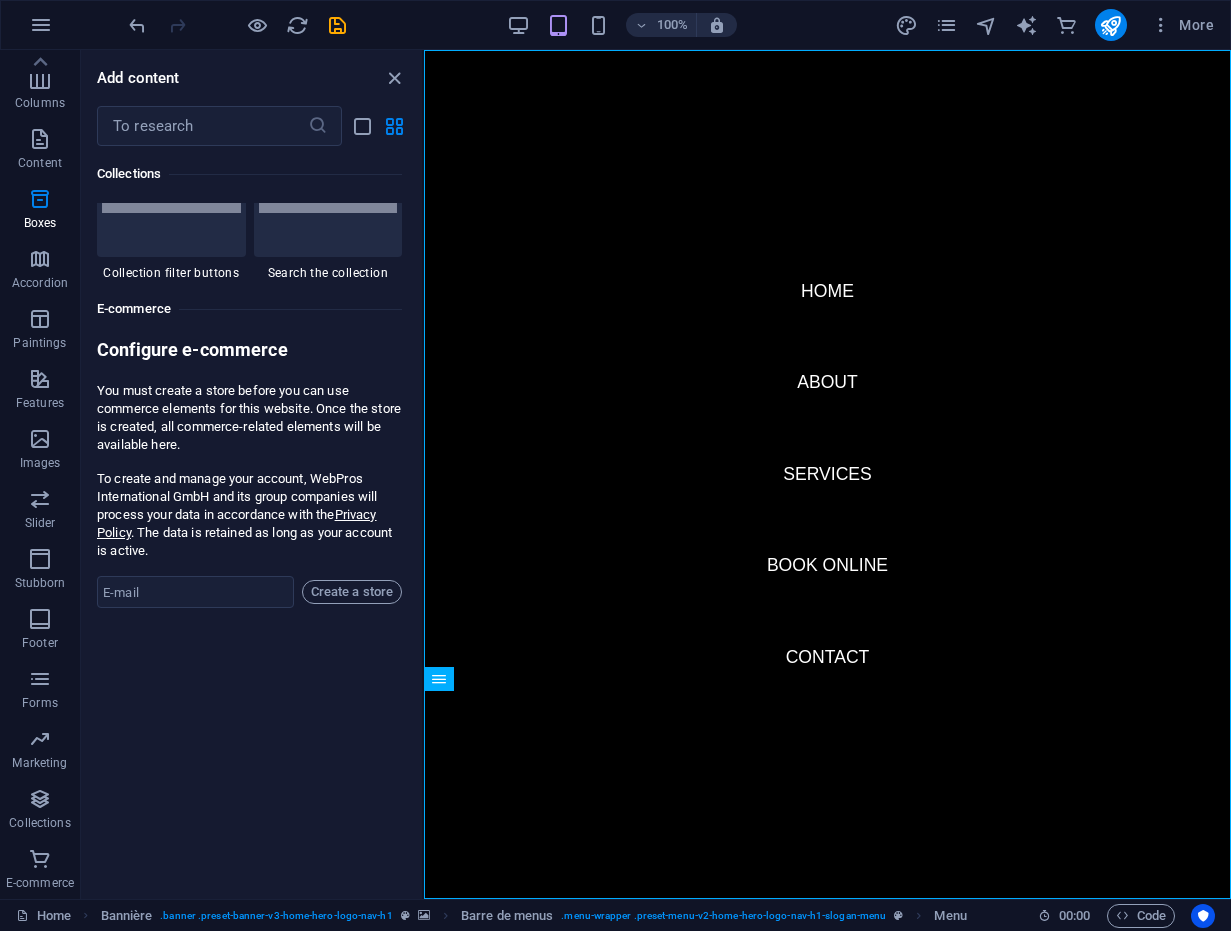 scroll, scrollTop: 19271, scrollLeft: 0, axis: vertical 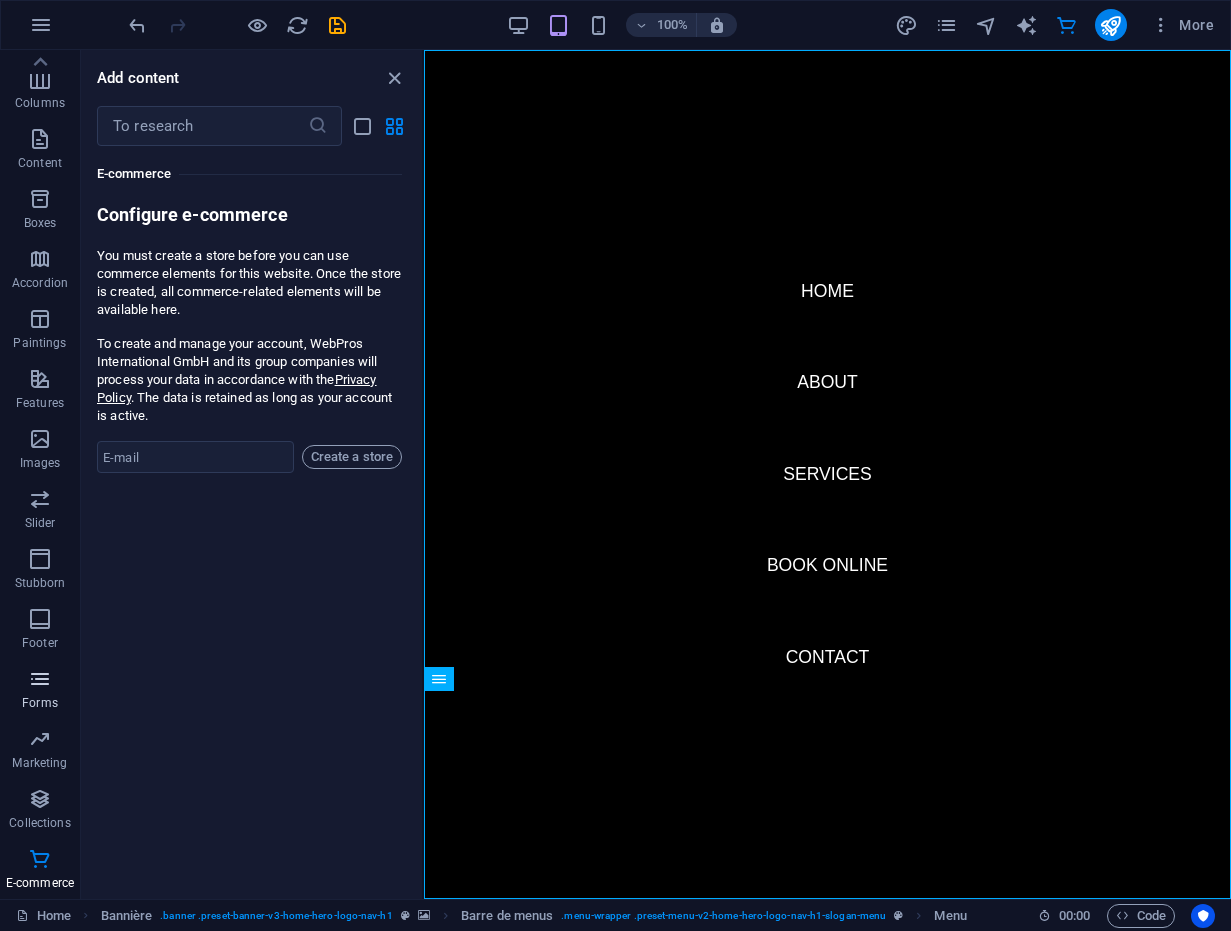 click at bounding box center (40, 679) 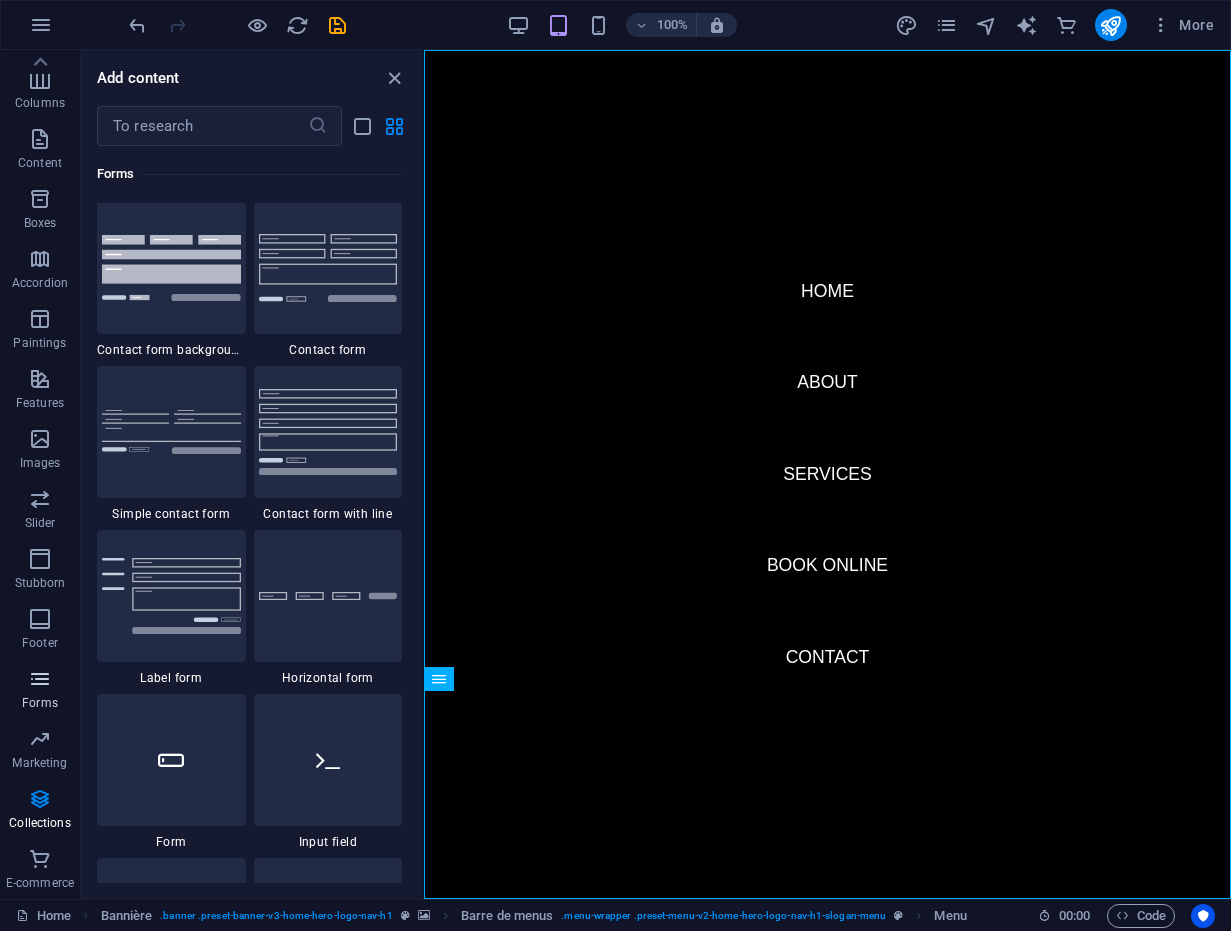 scroll, scrollTop: 14600, scrollLeft: 0, axis: vertical 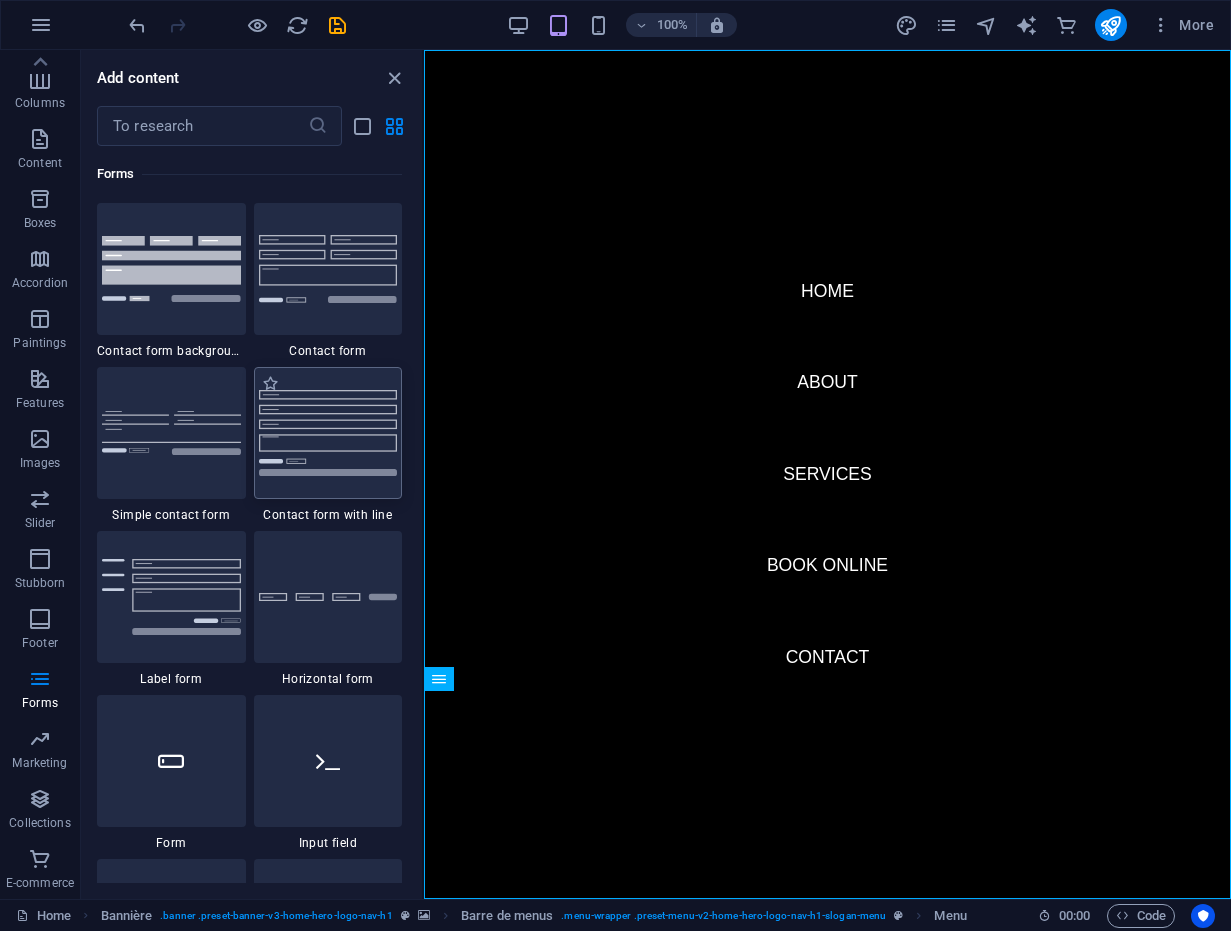 click at bounding box center (328, 432) 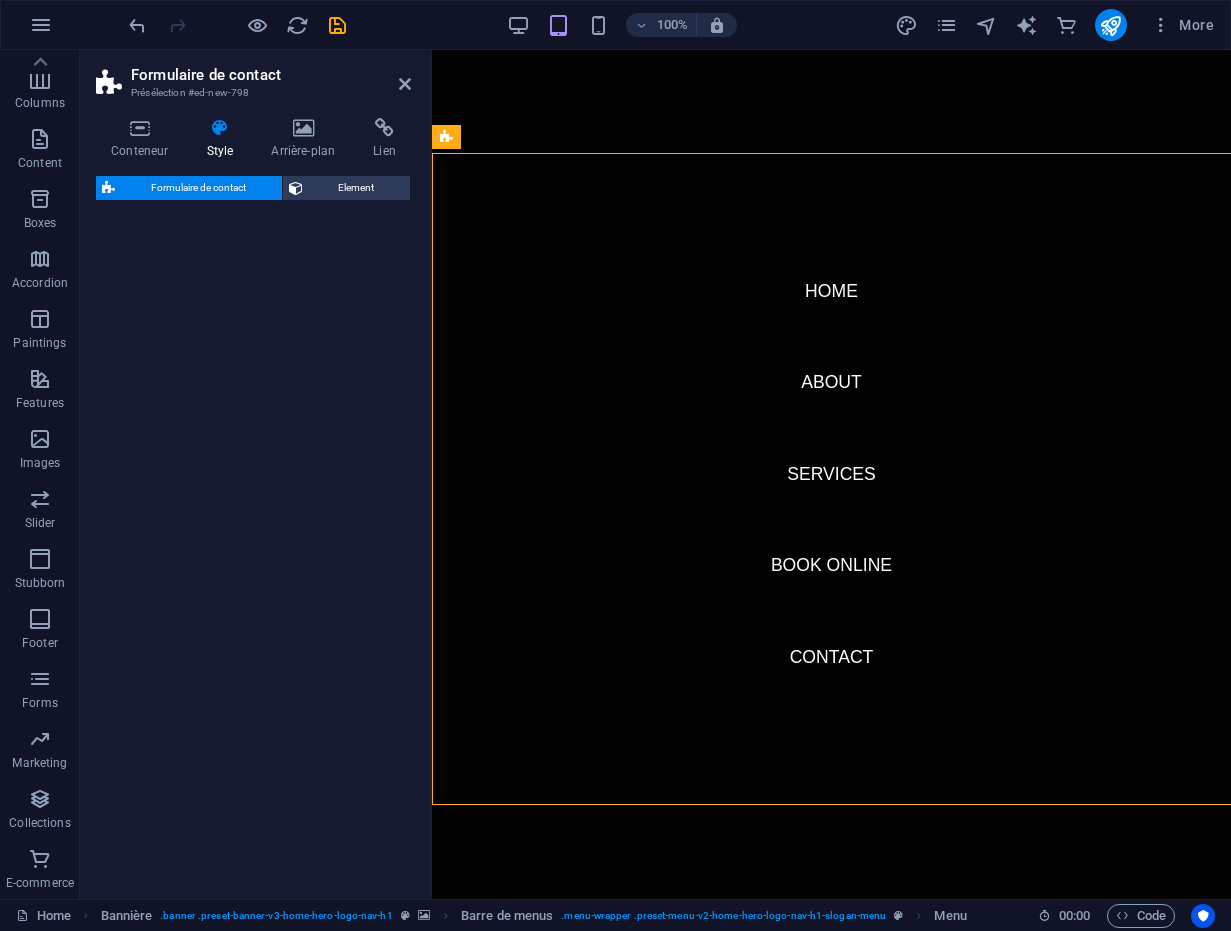 select on "rem" 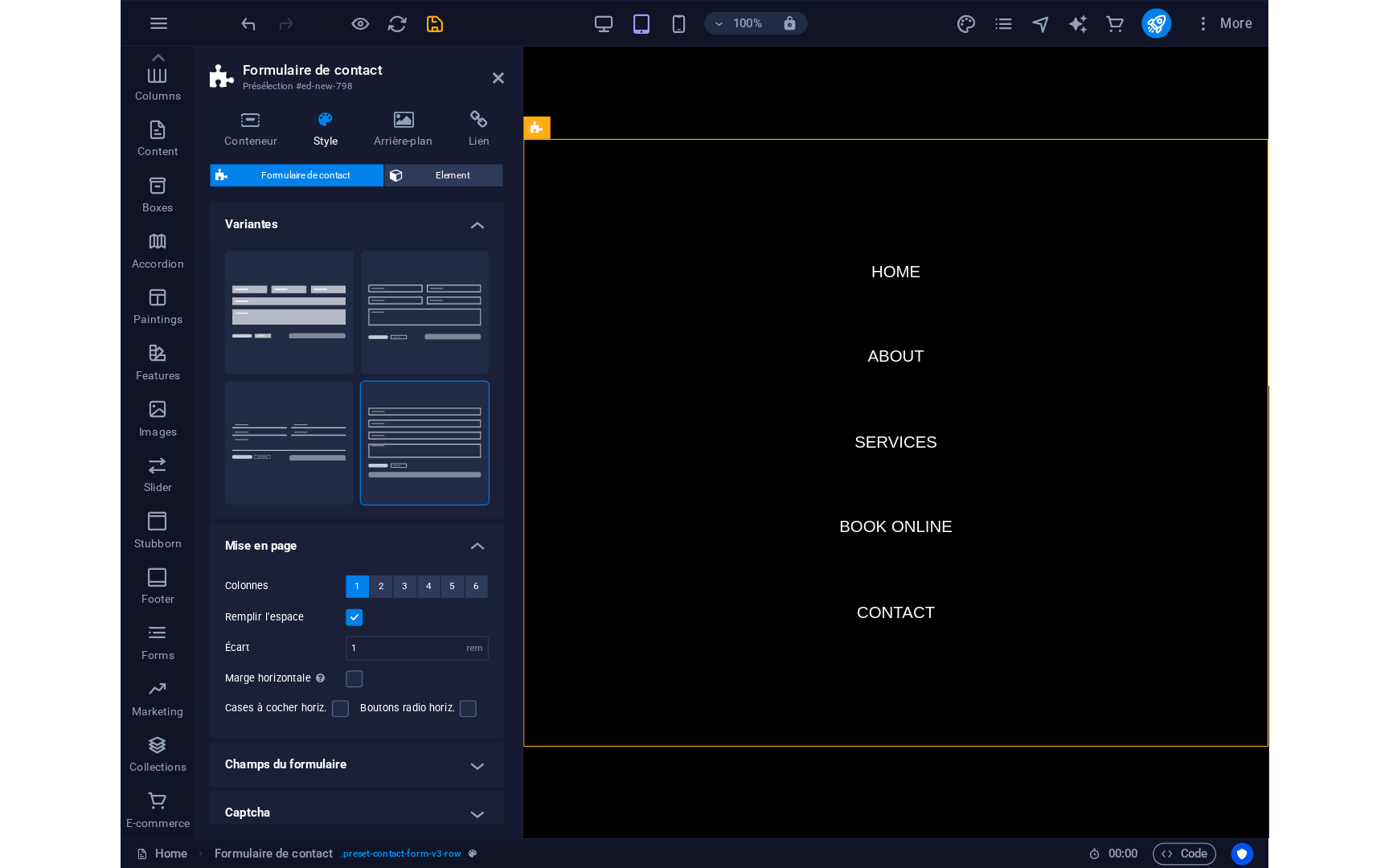 scroll, scrollTop: 2144, scrollLeft: 0, axis: vertical 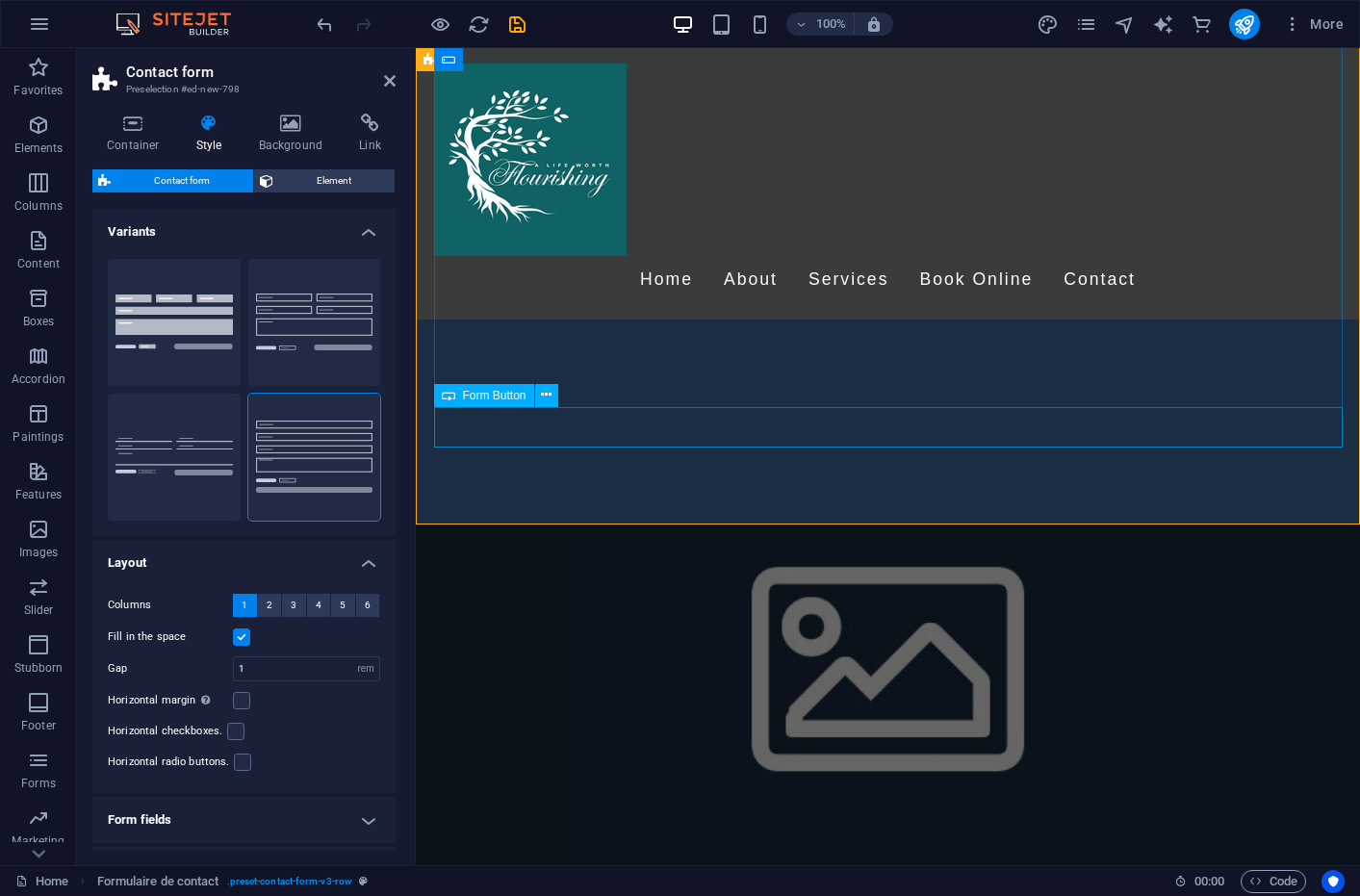 click on "Send" at bounding box center (888, 2957) 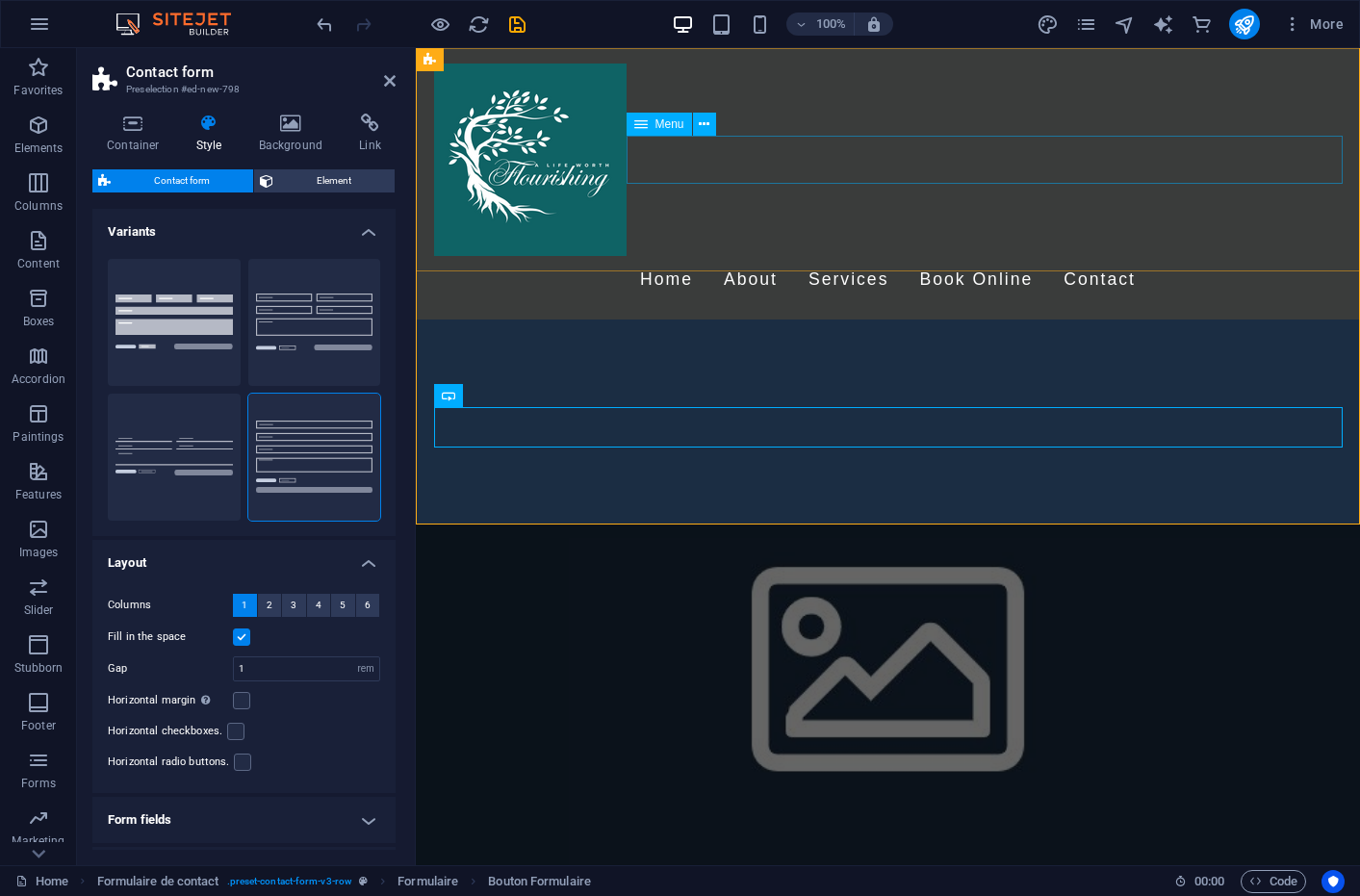 click on "Home About Services Book Online Contact" at bounding box center [888, 280] 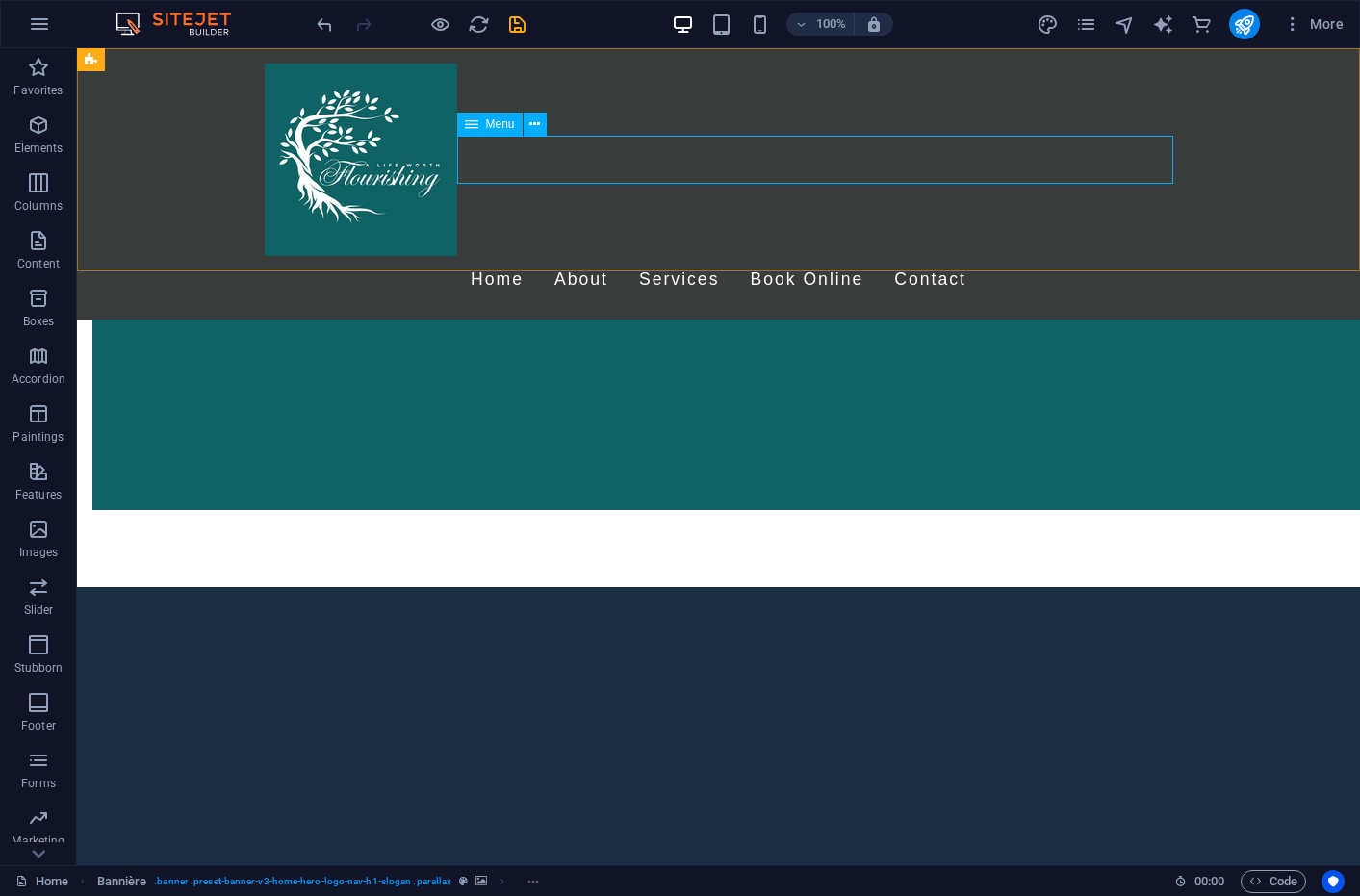 click on "Home About Services Book Online Contact" at bounding box center (719, 280) 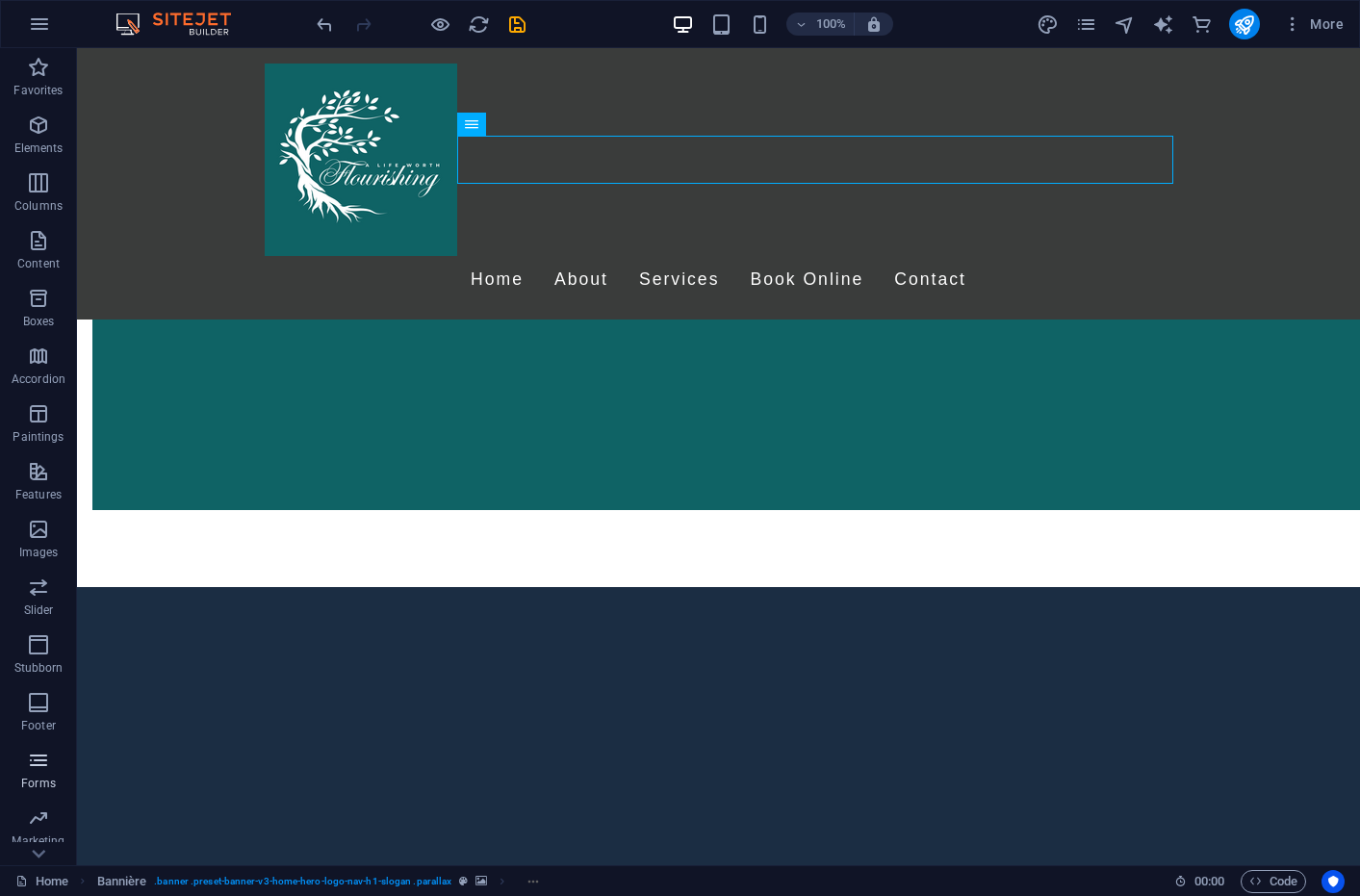 click at bounding box center (38, 760) 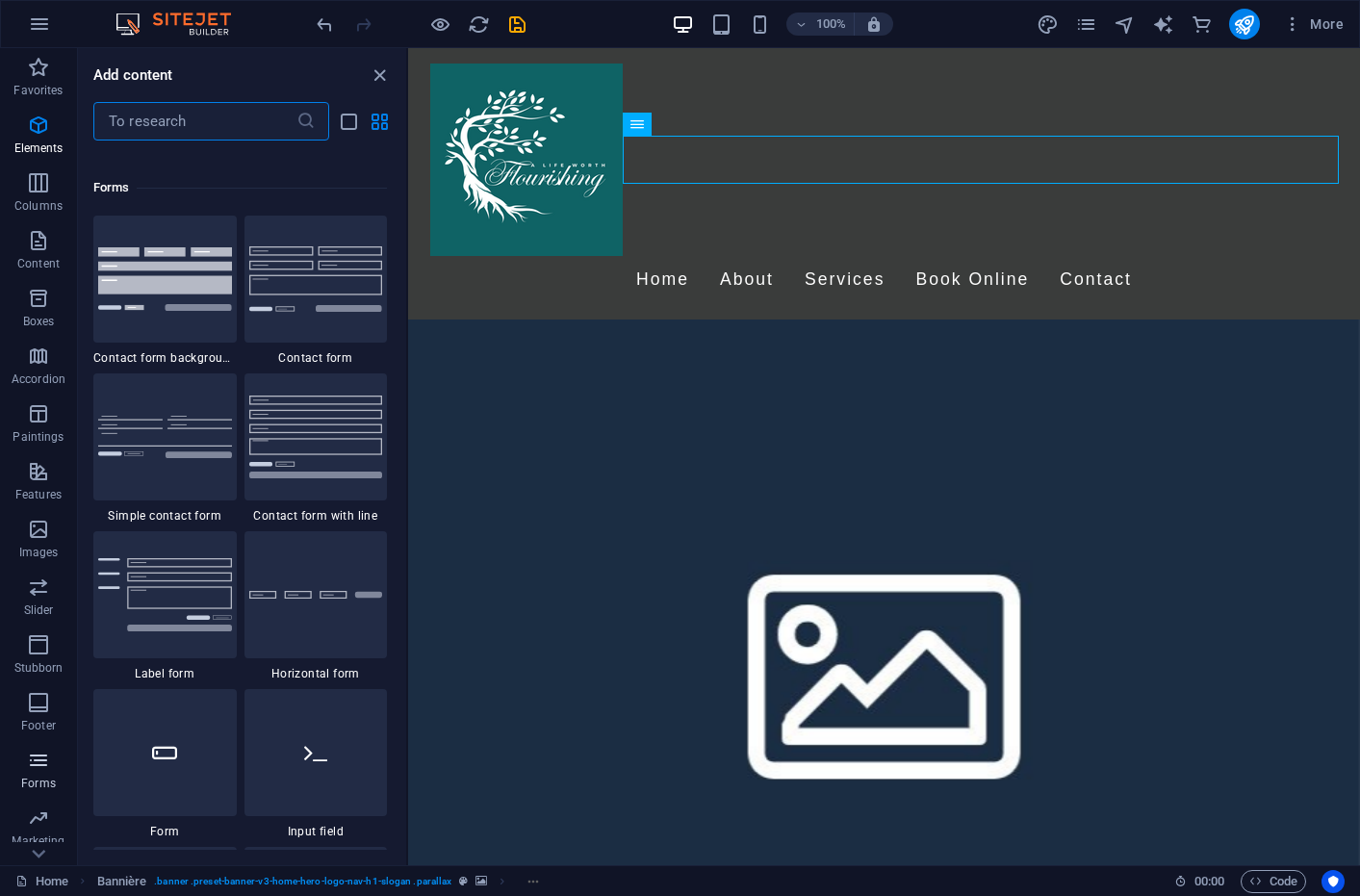 scroll, scrollTop: 14051, scrollLeft: 0, axis: vertical 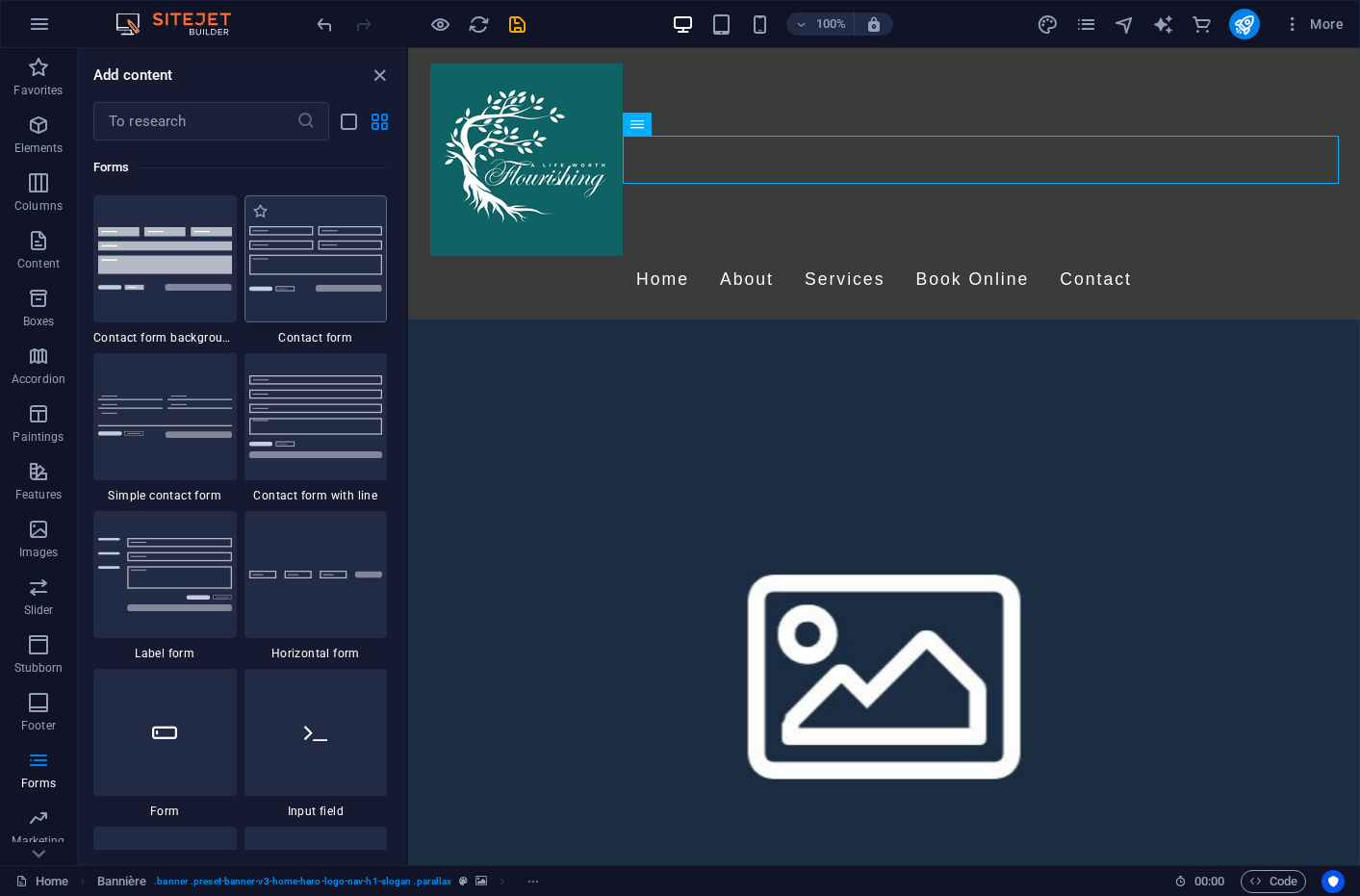 click at bounding box center (316, 258) 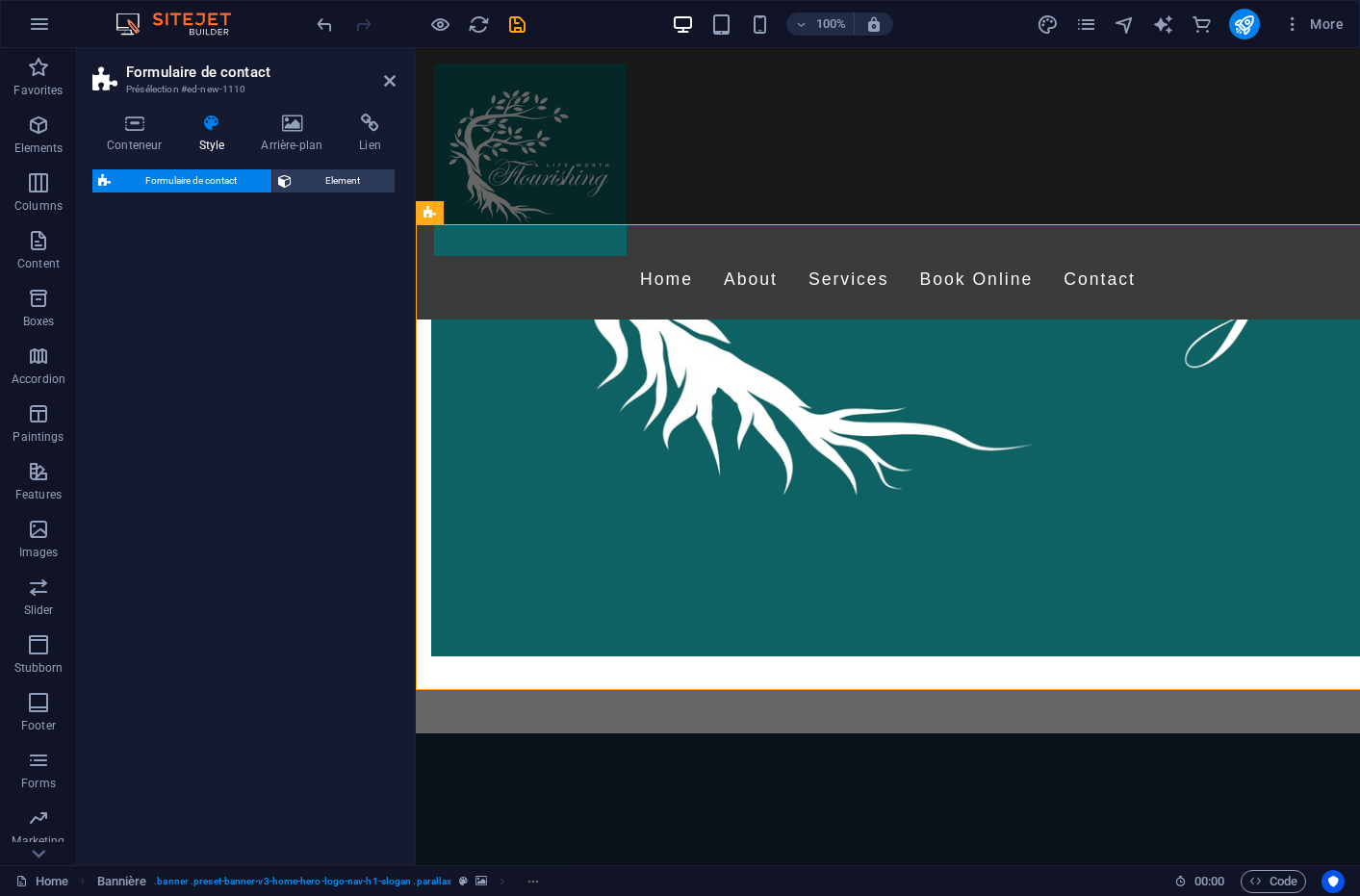 select on "rem" 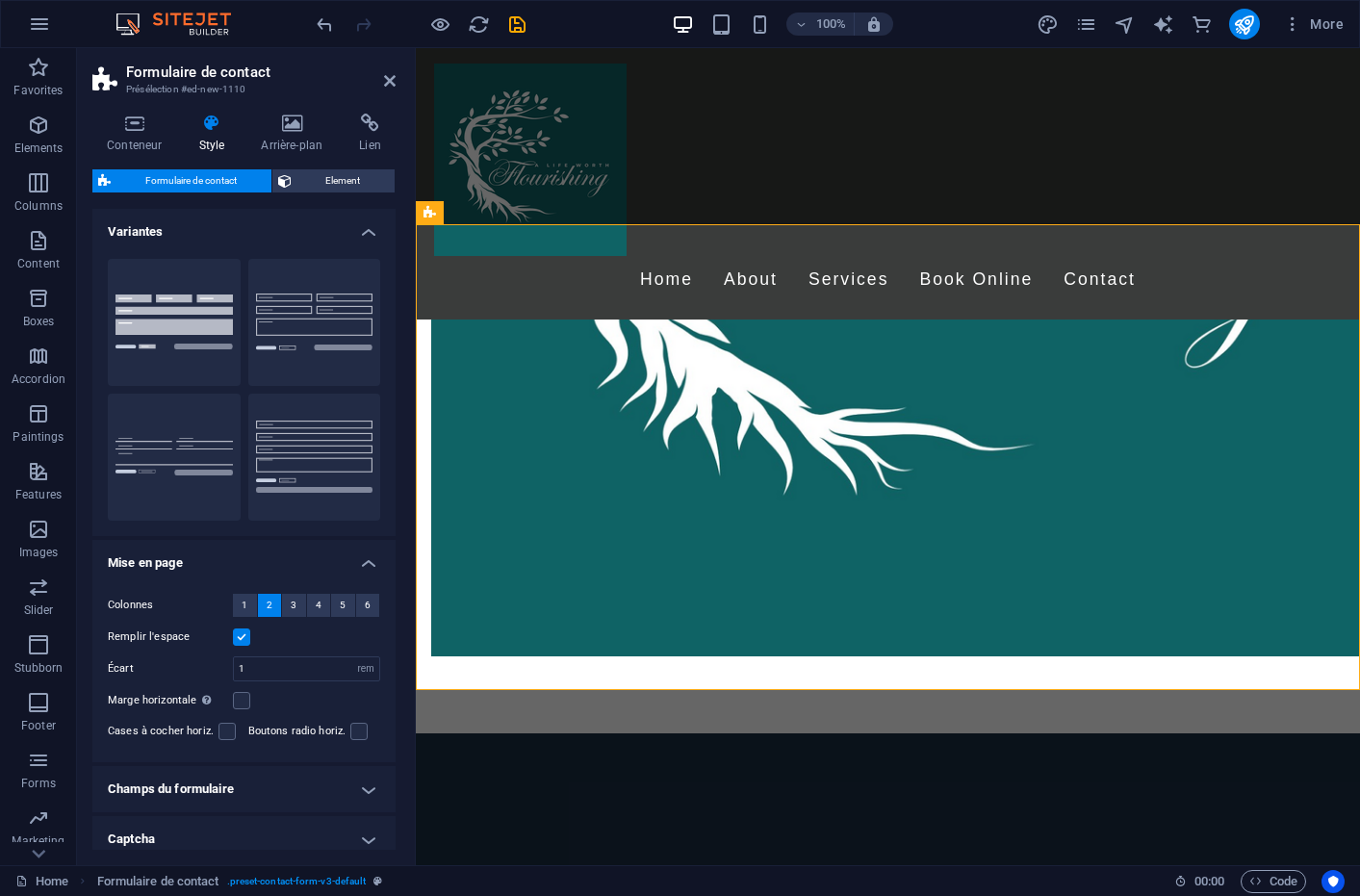 scroll, scrollTop: 365, scrollLeft: 0, axis: vertical 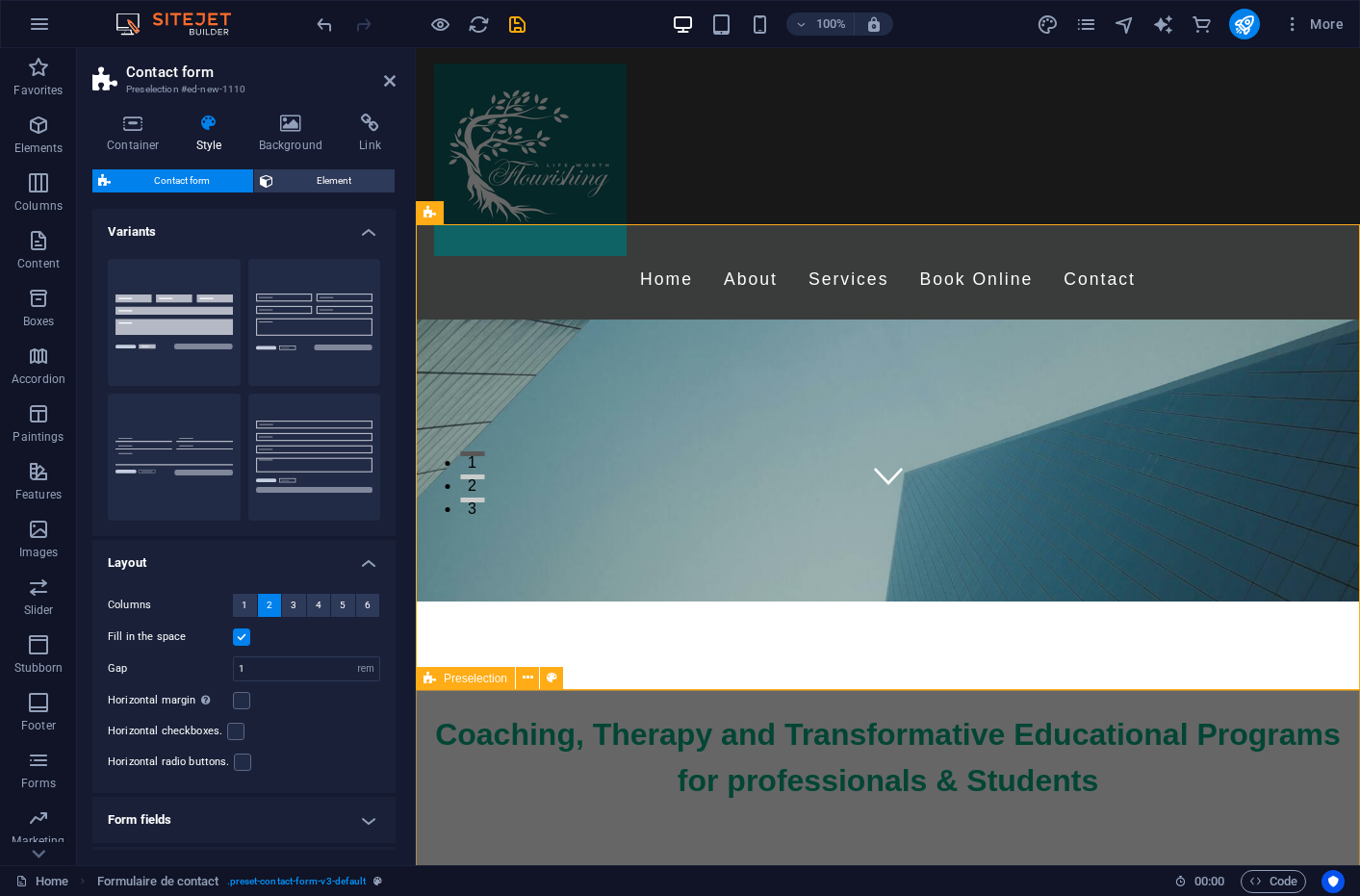 click on "SITE IN PROGRESS  PLEASE EMAIL ALIFEWORTHFLOURISHING@GMAIL.COM  OR 647-228-2483 FOR FURTHER INQUIRIES.  ]" at bounding box center (887, 2352) 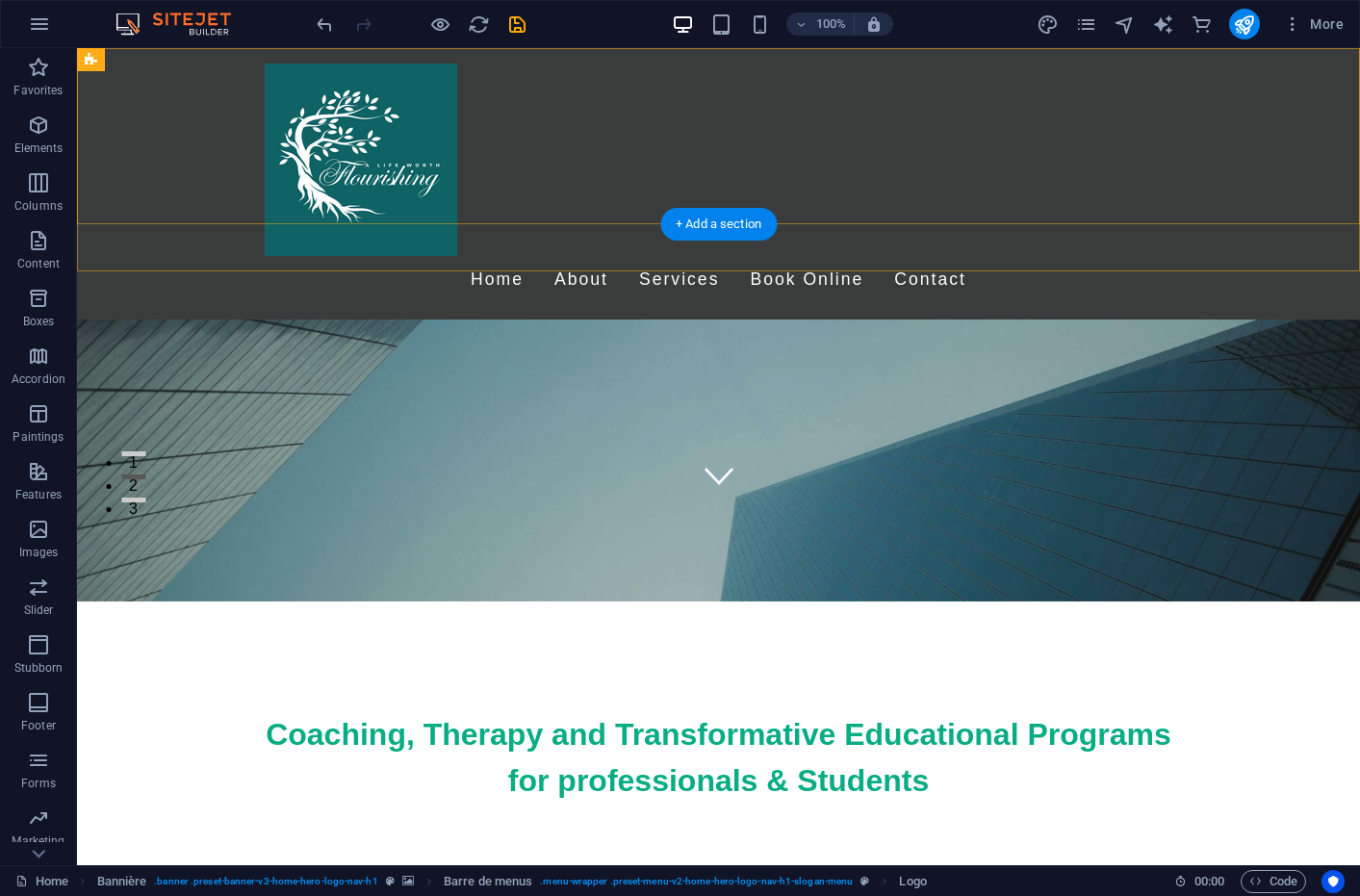 click on "Home About Services Book Online Contact" at bounding box center [718, 184] 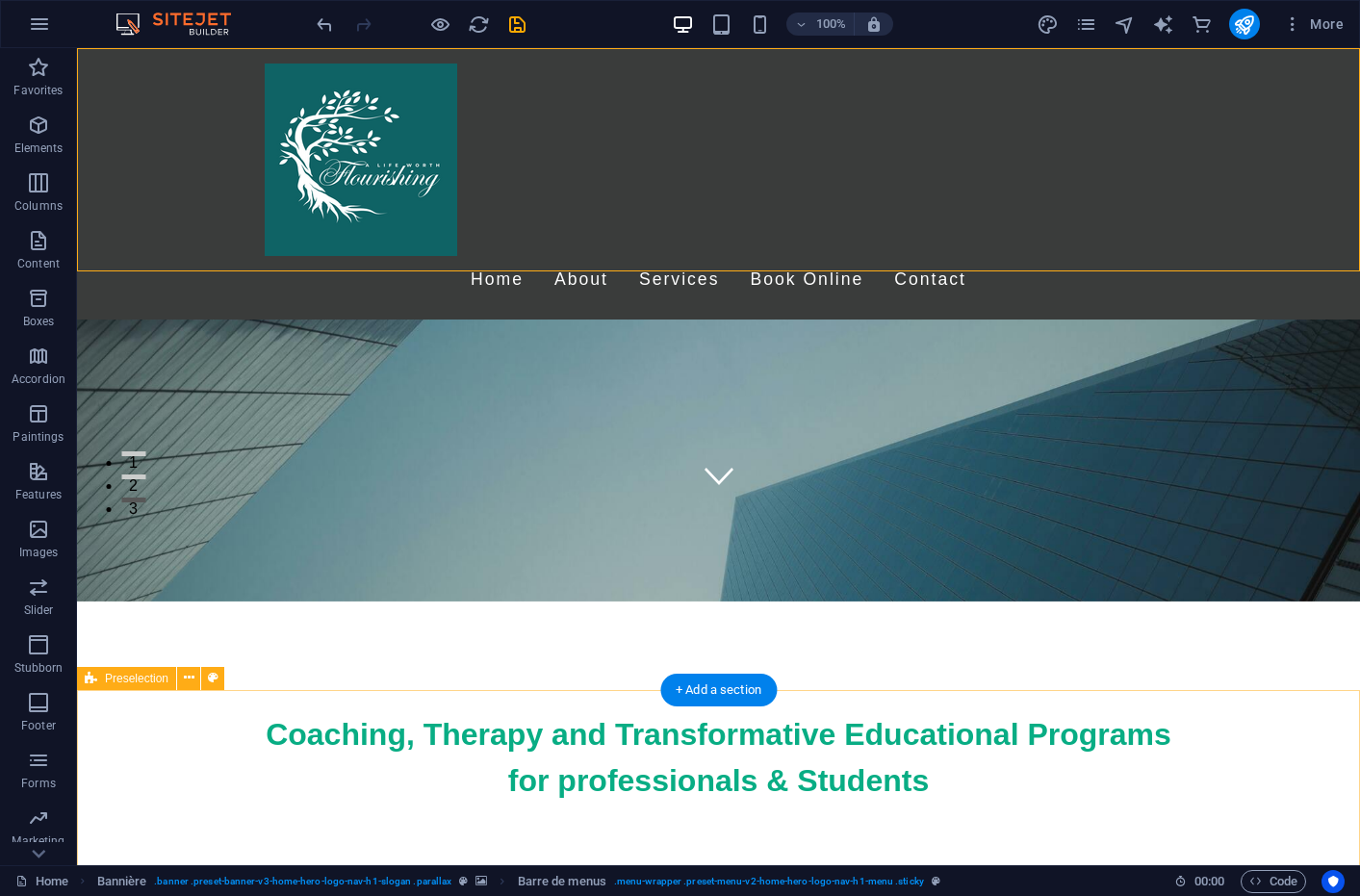 click on "SITE IN PROGRESS  PLEASE EMAIL ALIFEWORTHFLOURISHING@GMAIL.COM  OR 647-228-2483 FOR FURTHER INQUIRIES.  ]" at bounding box center (718, 2522) 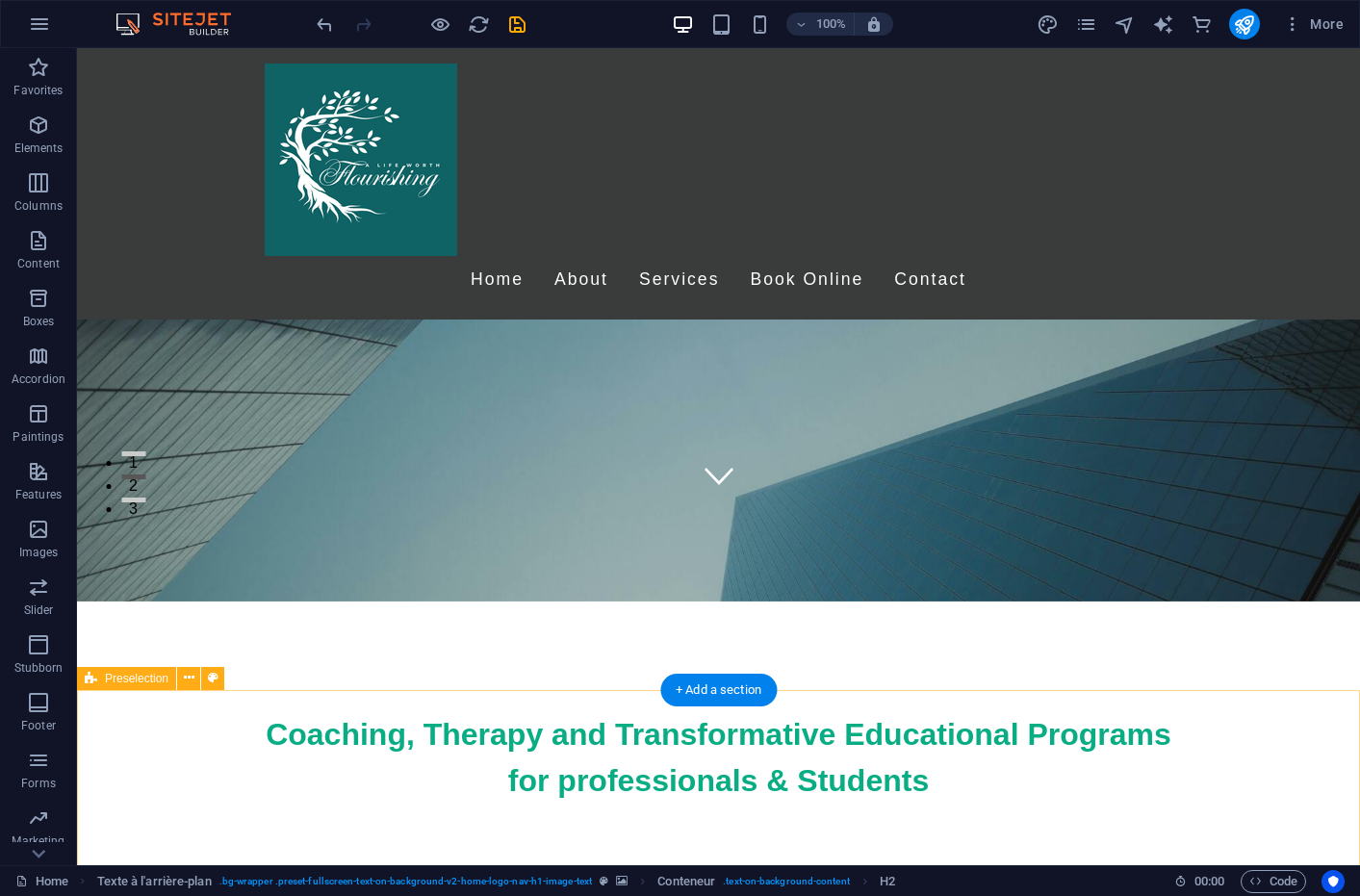 click on "SITE IN PROGRESS  PLEASE EMAIL ALIFEWORTHFLOURISHING@GMAIL.COM  OR 647-228-2483 FOR FURTHER INQUIRIES.  ]" at bounding box center [718, 2522] 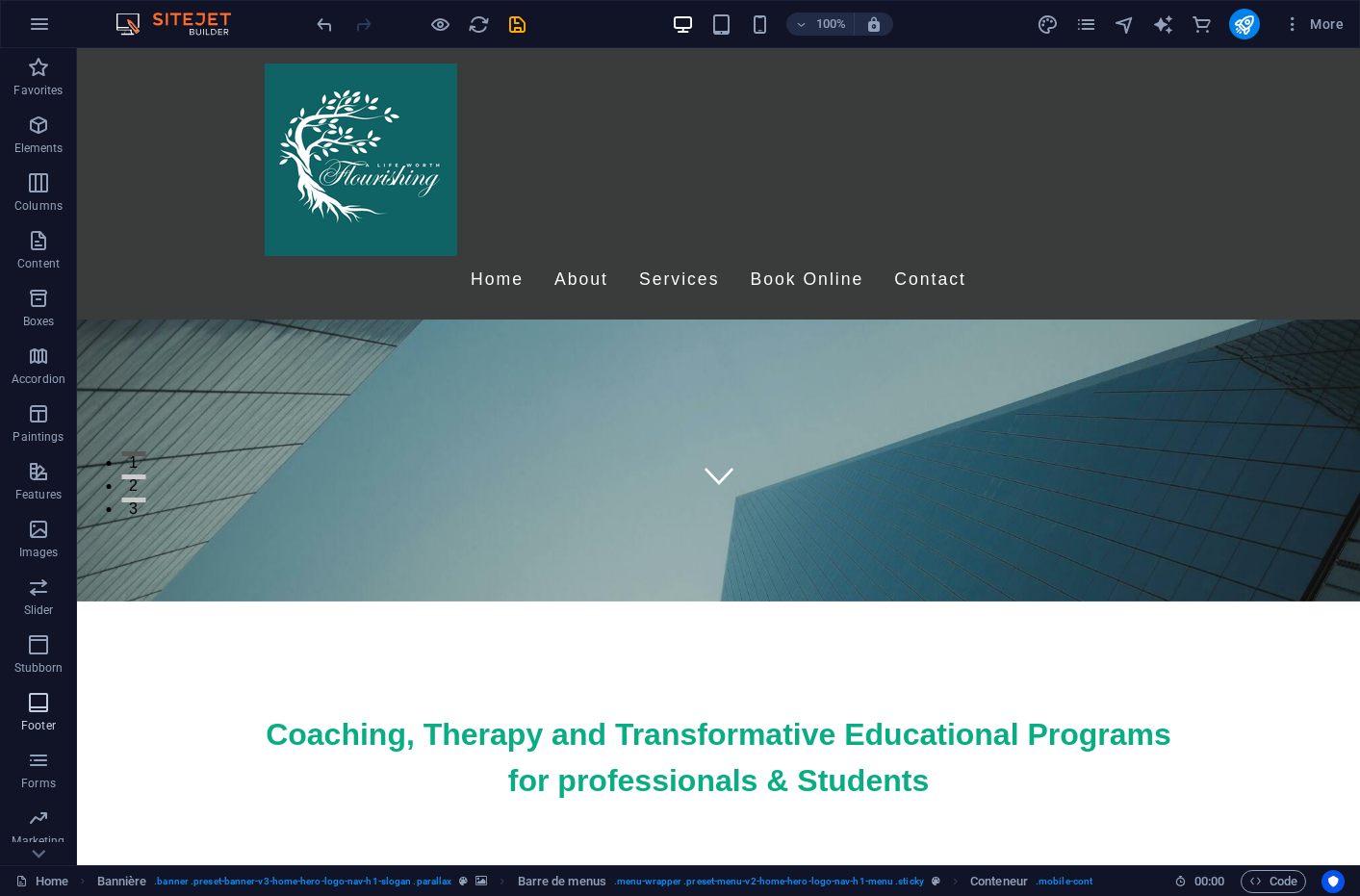 click at bounding box center (38, 703) 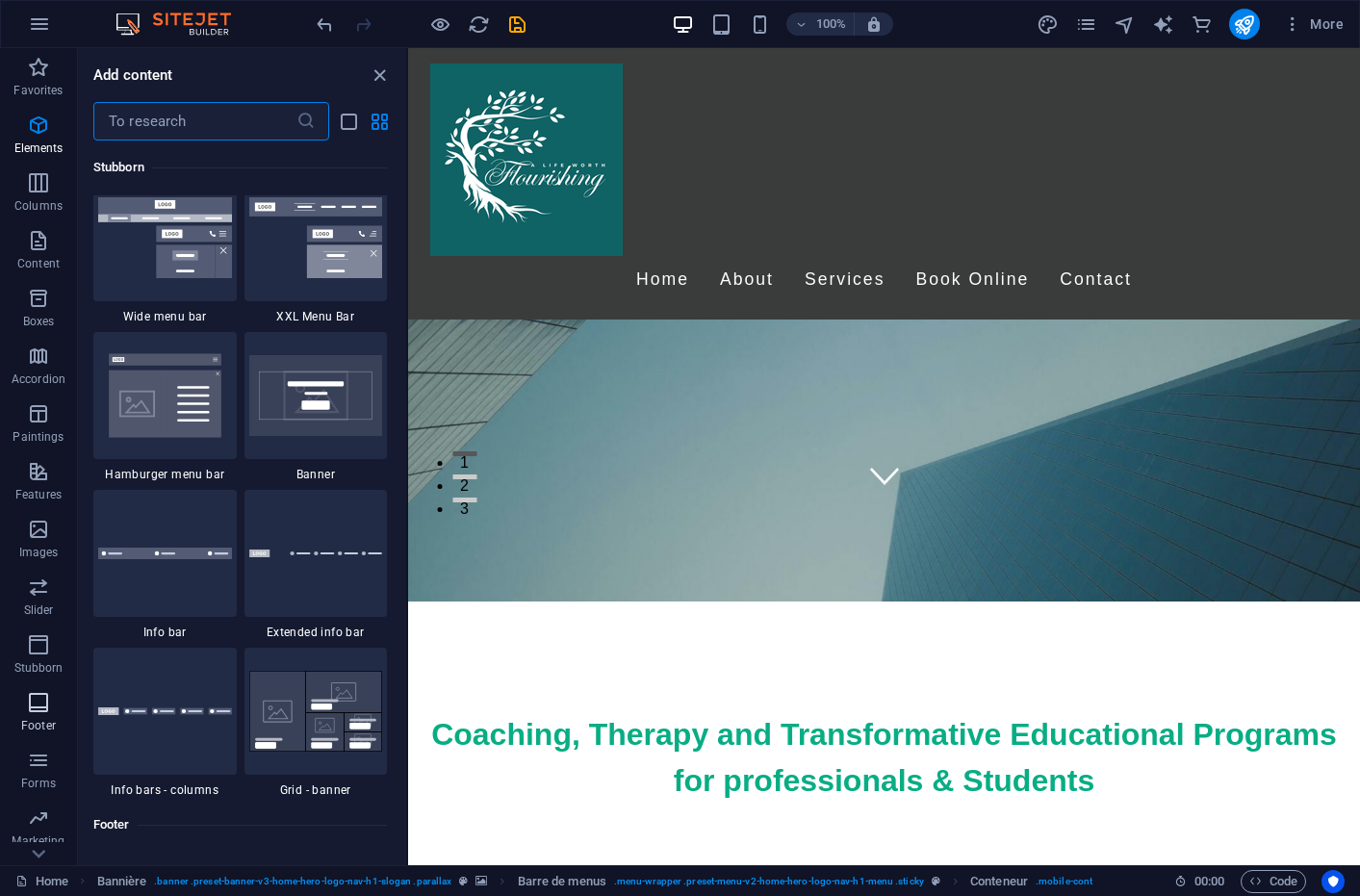 scroll, scrollTop: 12741, scrollLeft: 0, axis: vertical 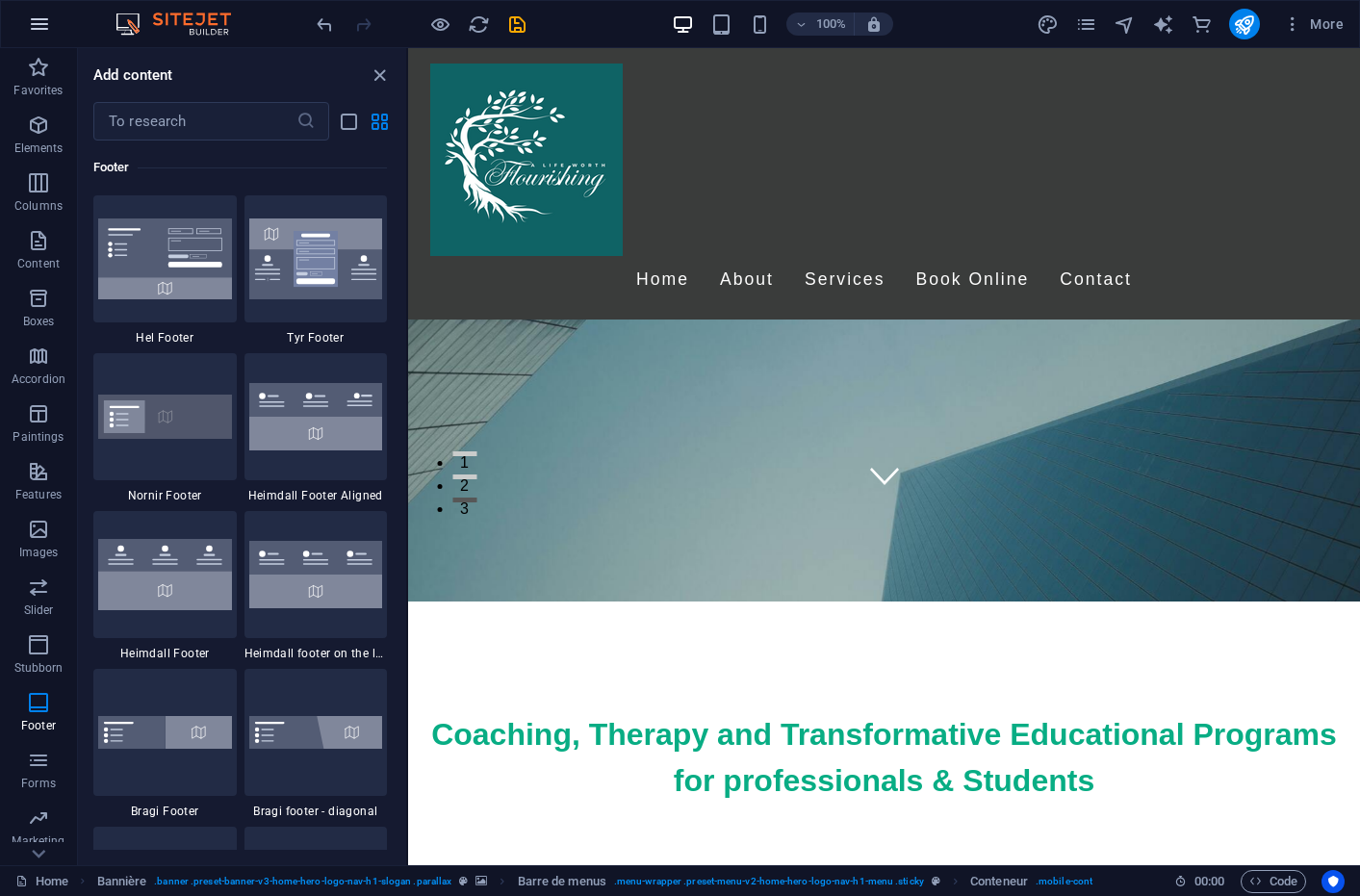 click at bounding box center [39, 24] 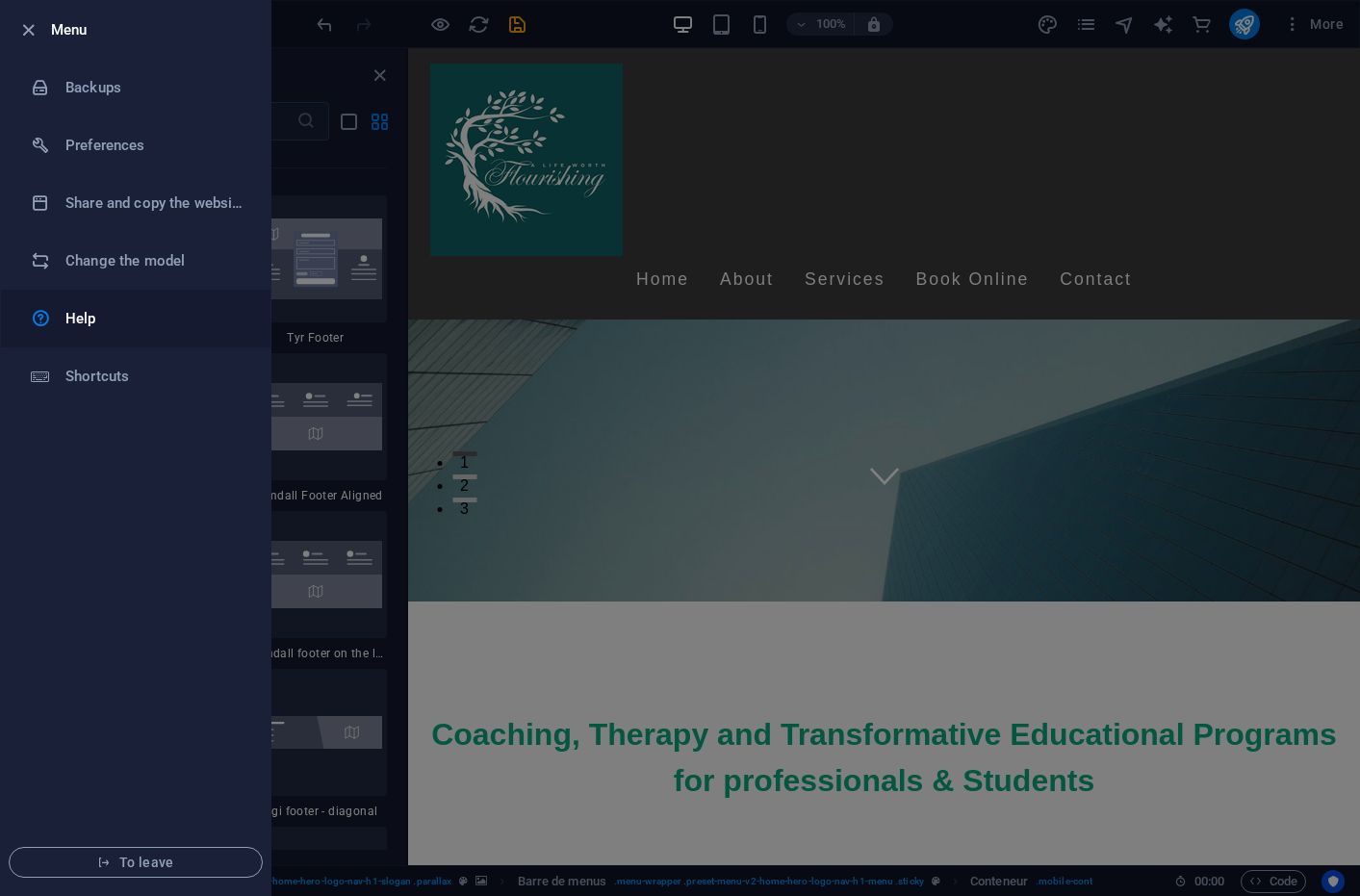 click on "Help" at bounding box center [154, 319] 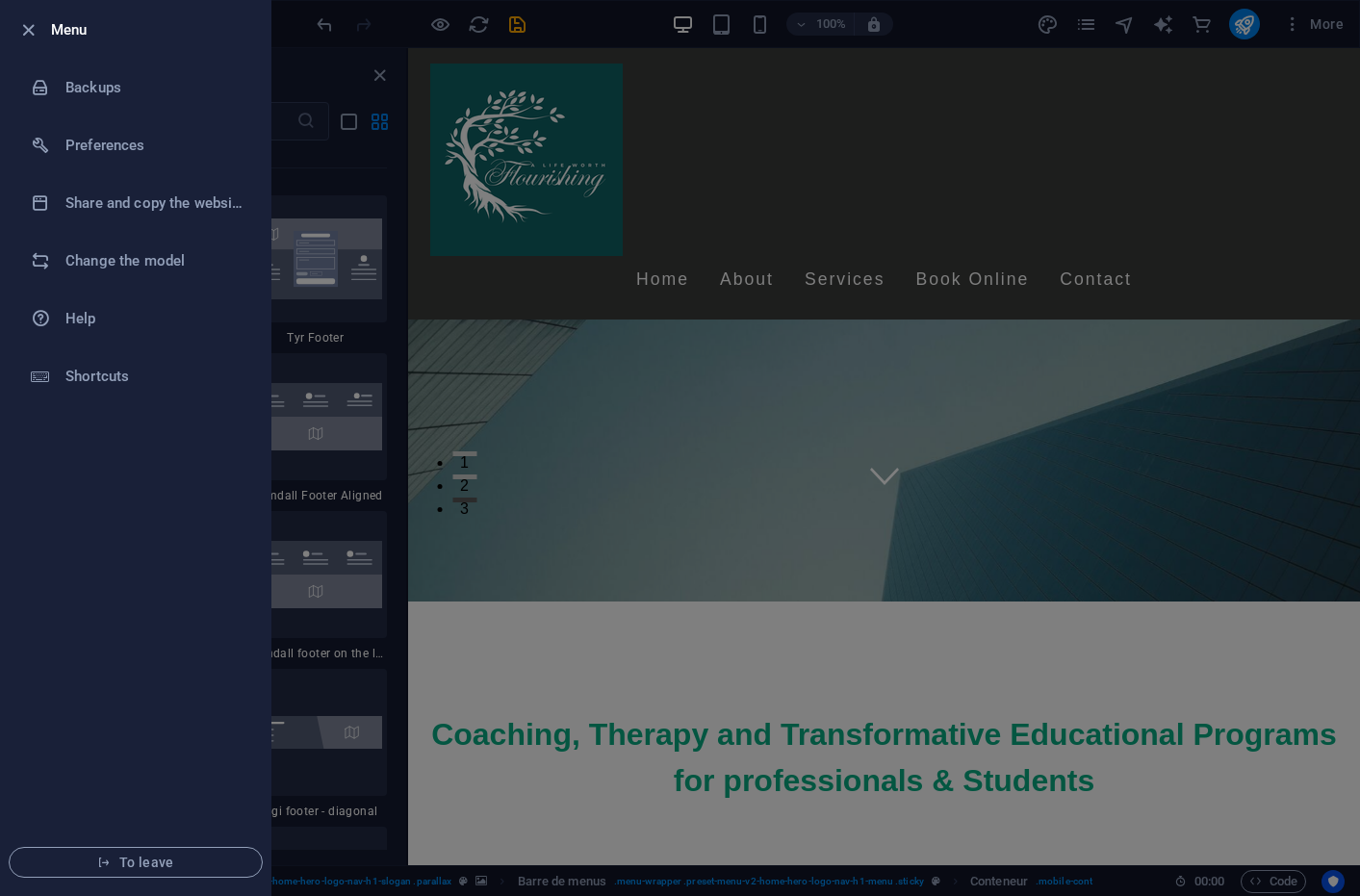 click at bounding box center (680, 448) 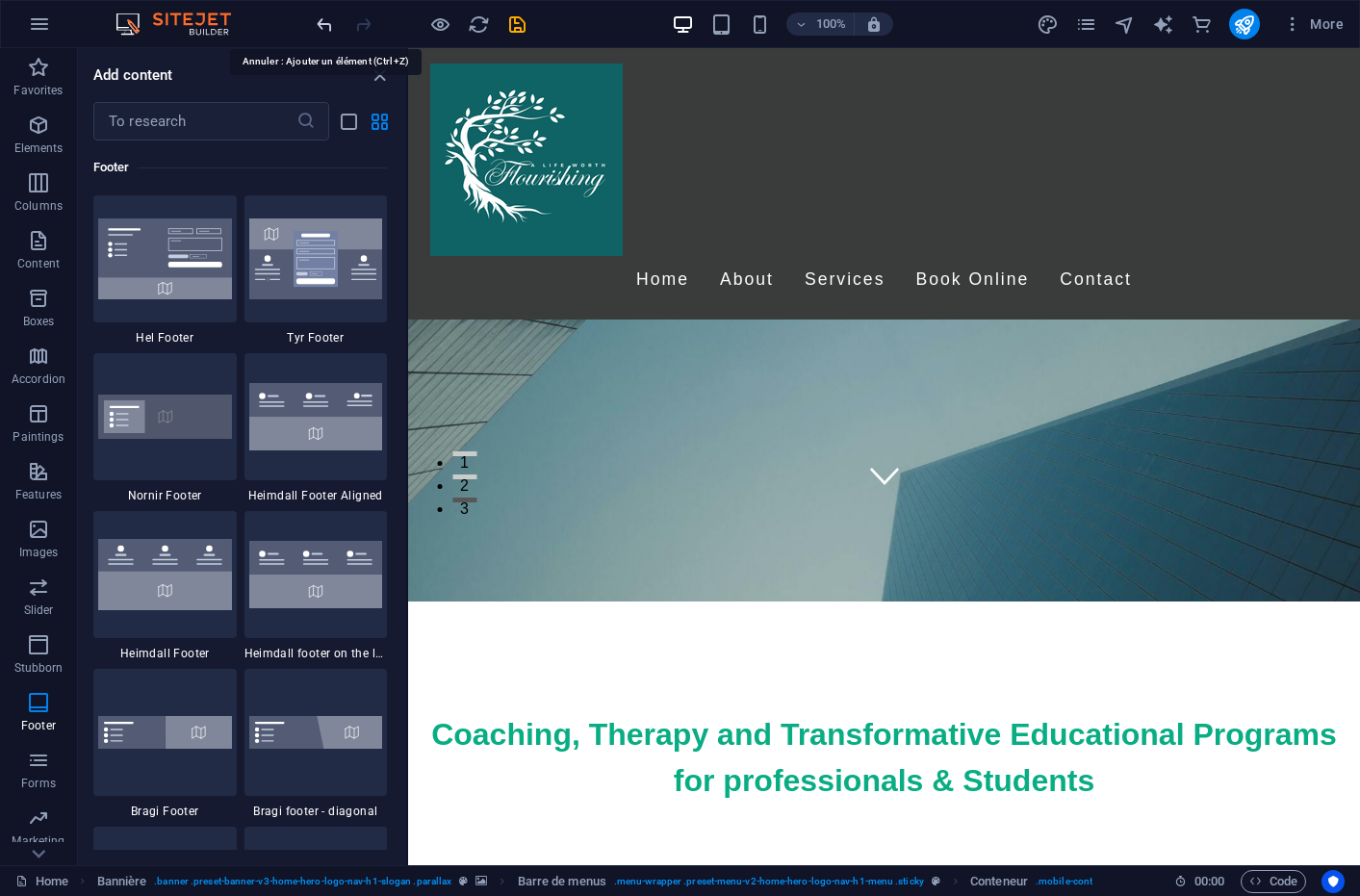 click at bounding box center [324, 24] 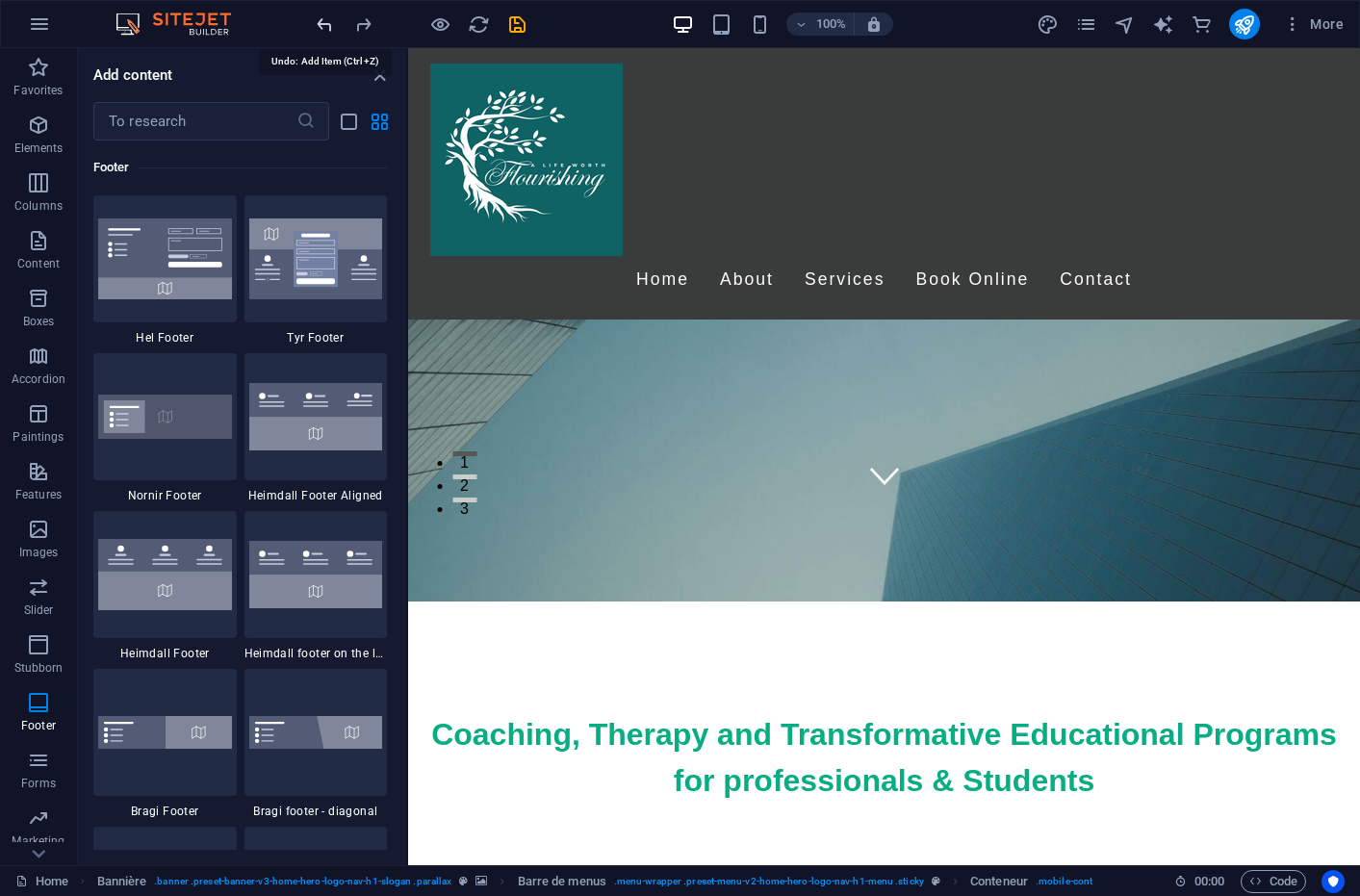 click at bounding box center (324, 24) 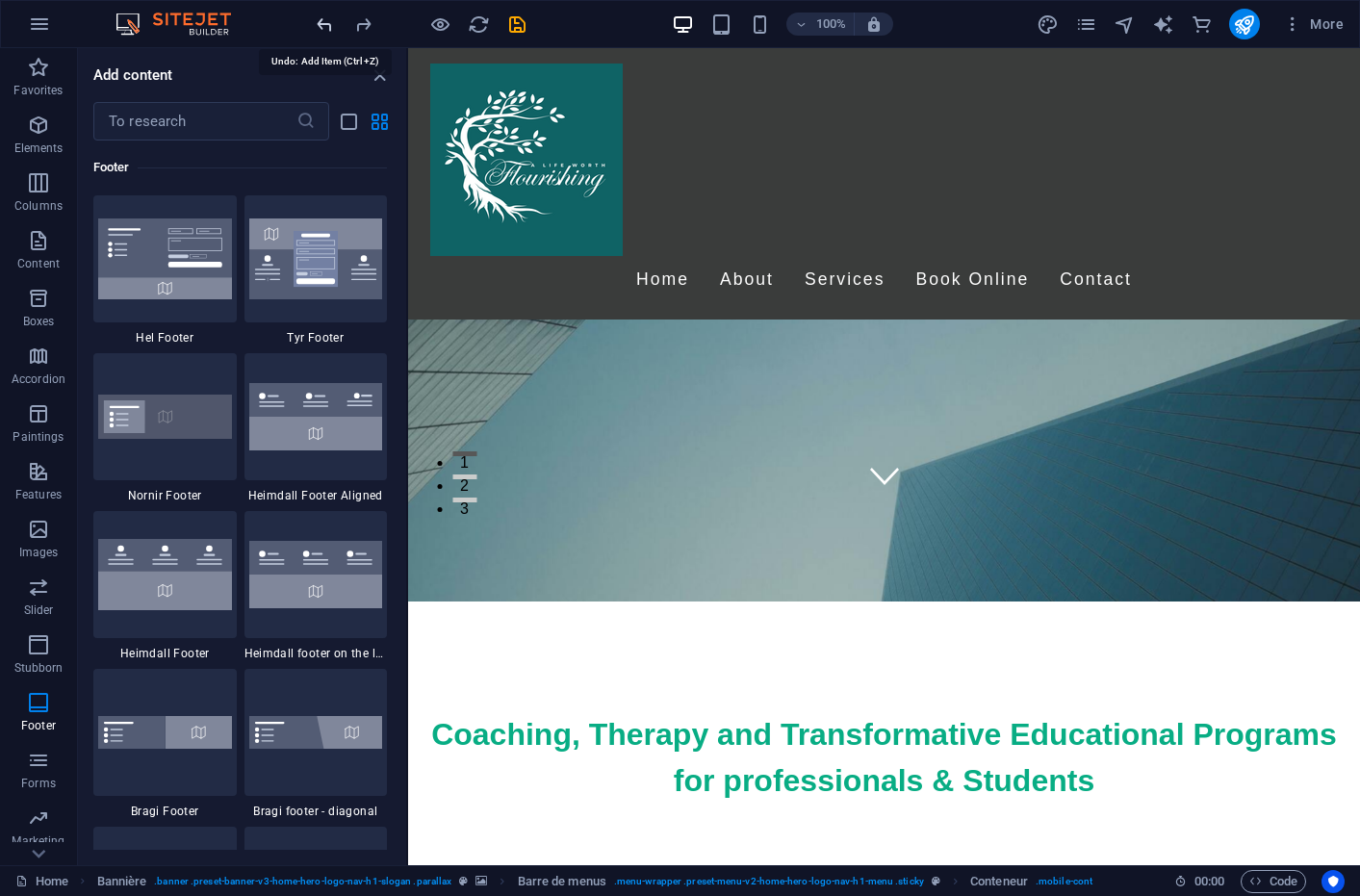scroll, scrollTop: 2641, scrollLeft: 0, axis: vertical 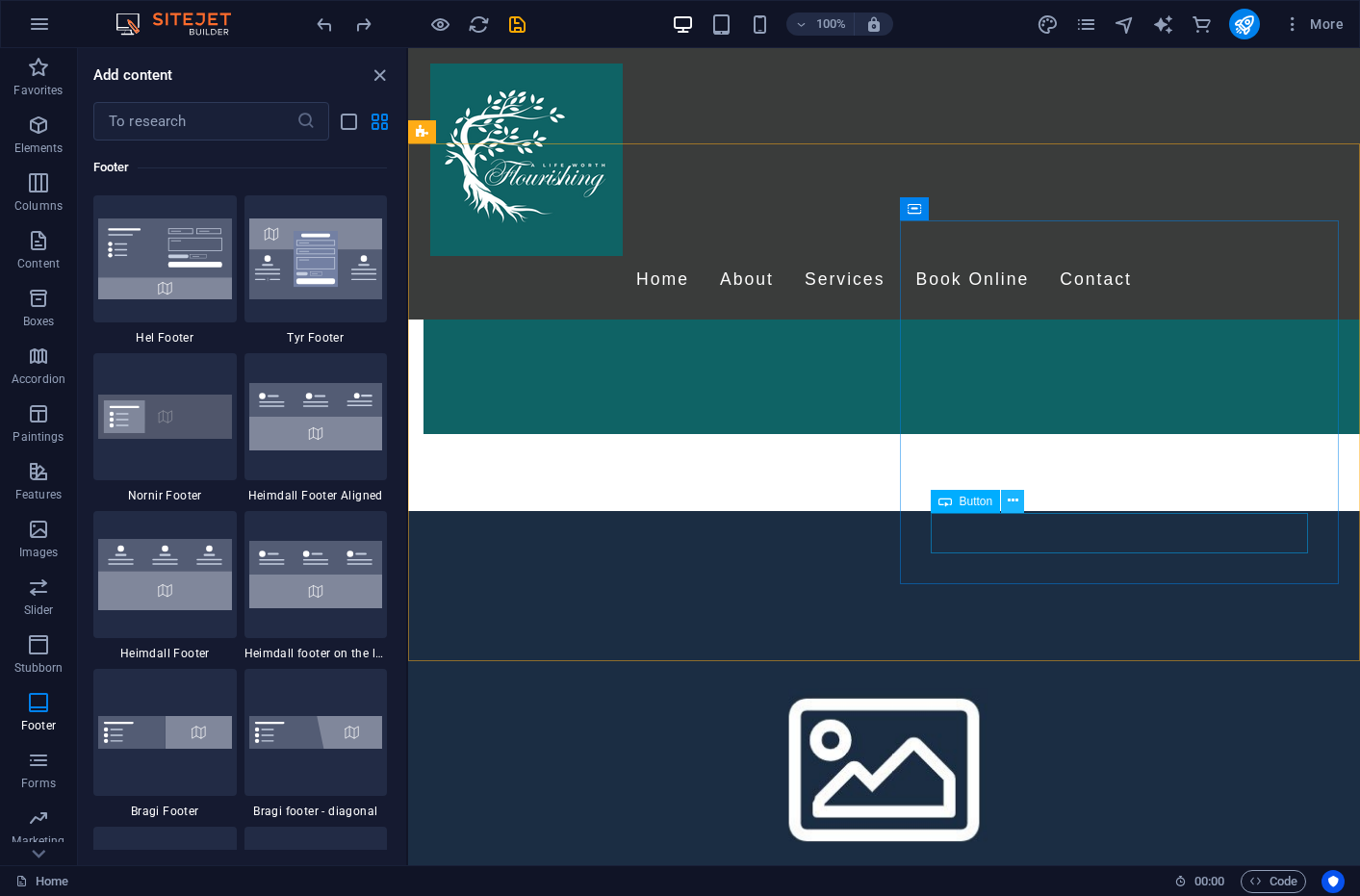 click at bounding box center (1013, 500) 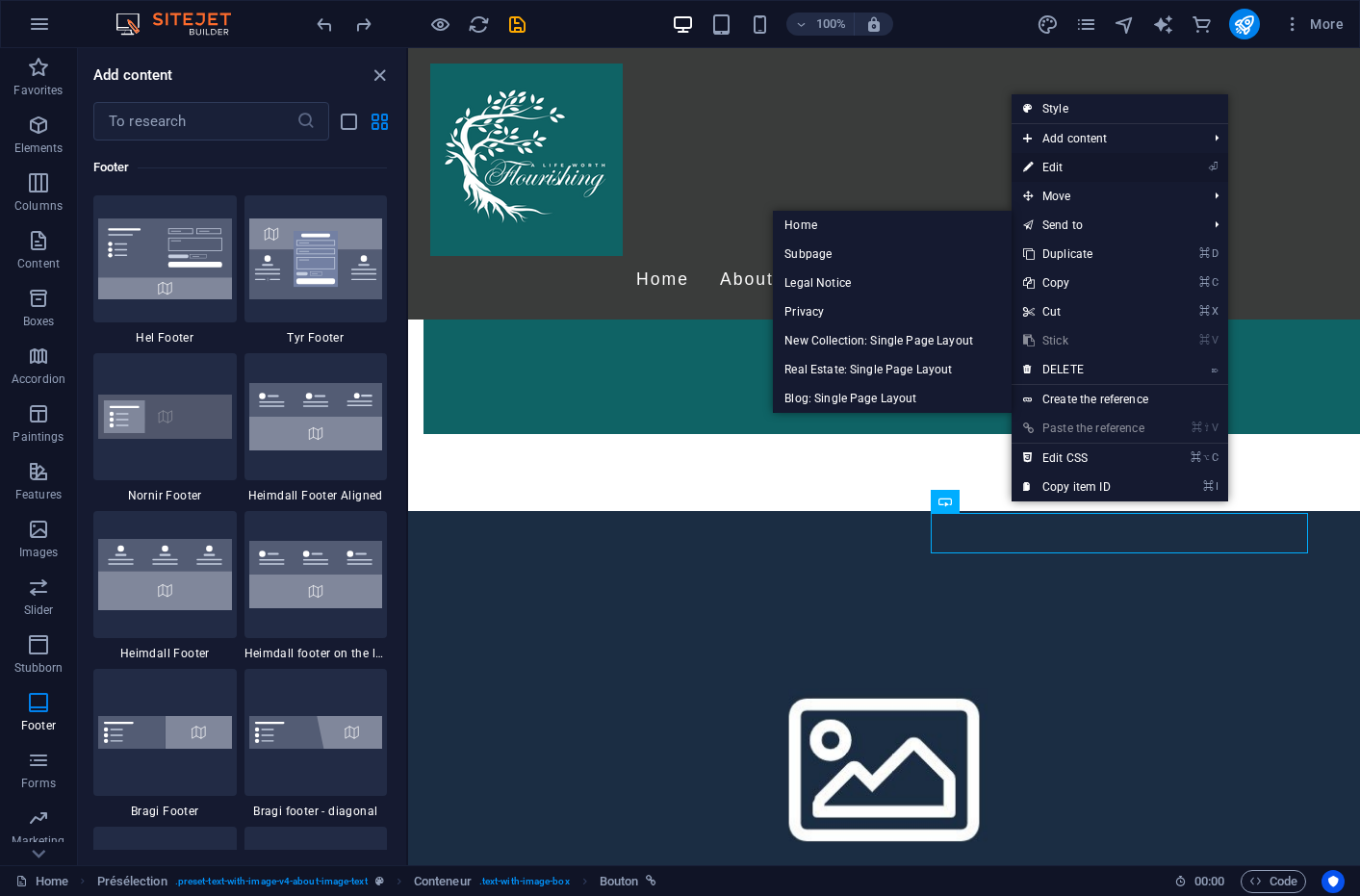 click on "Edit" at bounding box center [1053, 167] 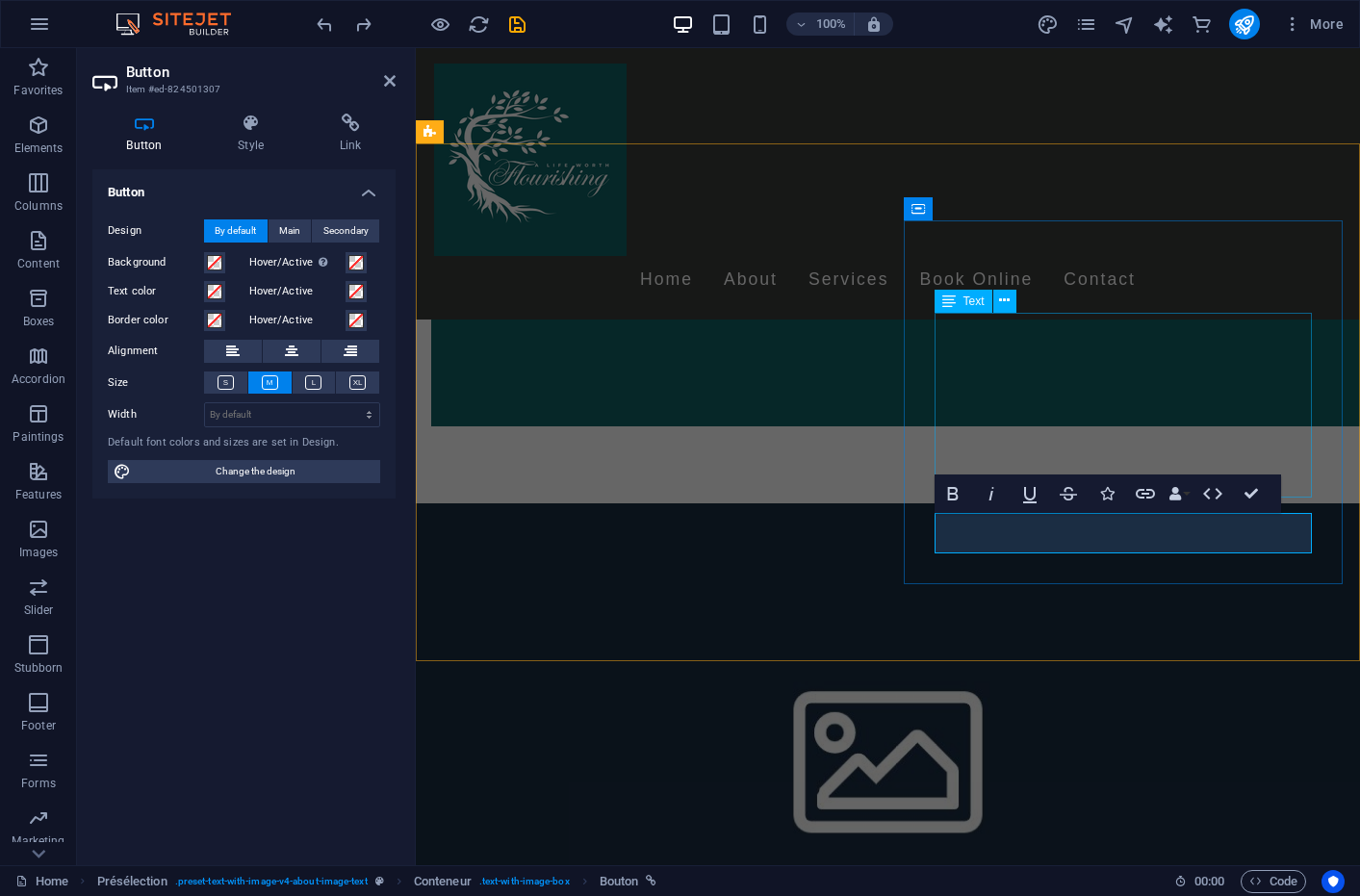 click on "Lorem ipsum dolor sit amet, consectetuer adipiscing elit. Aenean commodo ligula eget dolor. Lorem ipsum dolor sit amet, consectetuer adipiscing elit leget dolor. Lorem ipsum dolor sit amet, consectetuer adipiscing elit. Aenean commodo ligula eget dolor. Lorem ipsum dolor sit amet, consectetuer adipiscing elit dolor consectetuer adipiscing elit leget dolor. Lorem elit saget ipsum dolor sit amet, consectetuer." at bounding box center (885, 3380) 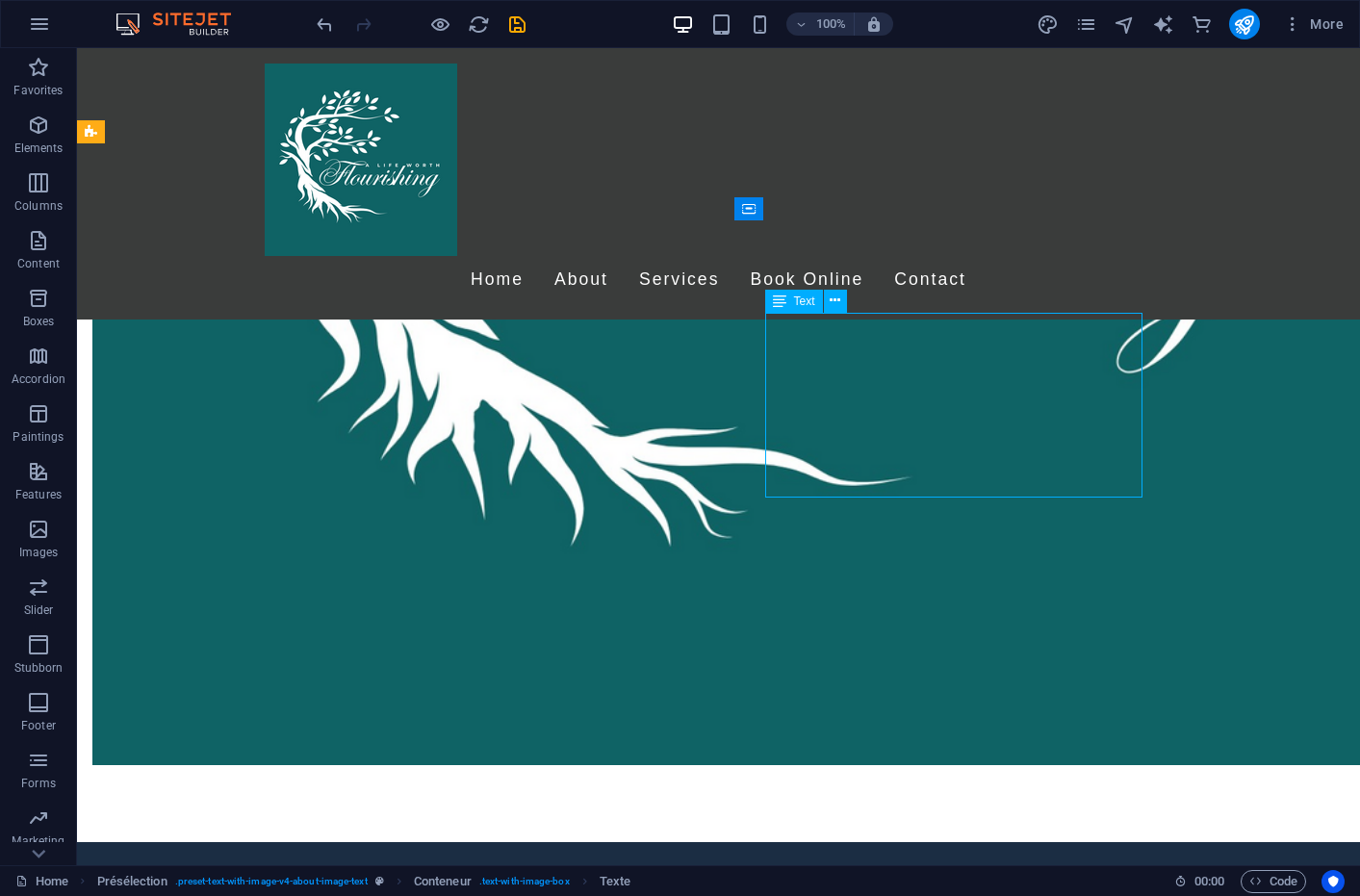 click on "Lorem ipsum dolor sit amet, consectetuer adipiscing elit. Aenean commodo ligula eget dolor. Lorem ipsum dolor sit amet, consectetuer adipiscing elit leget dolor. Lorem ipsum dolor sit amet, consectetuer adipiscing elit. Aenean commodo ligula eget dolor. Lorem ipsum dolor sit amet, consectetuer adipiscing elit dolor consectetuer adipiscing elit leget dolor. Lorem elit saget ipsum dolor sit amet, consectetuer." at bounding box center [547, 3719] 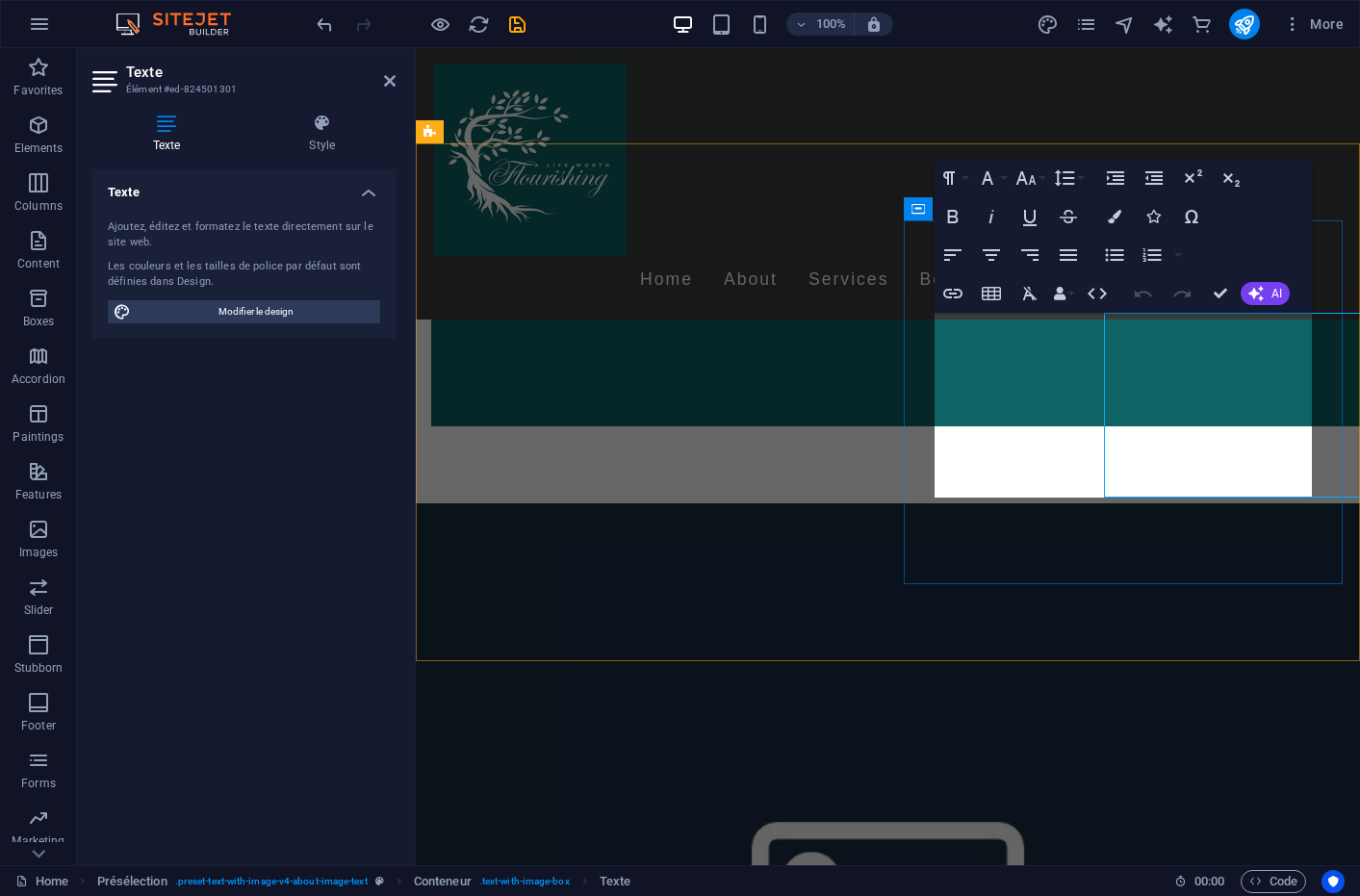 click on "Lorem ipsum dolor sit amet, consectetuer adipiscing elit. Aenean commodo ligula eget dolor. Lorem ipsum dolor sit amet, consectetuer adipiscing elit leget dolor. Lorem ipsum dolor sit amet, consectetuer adipiscing elit. Aenean commodo ligula eget dolor. Lorem ipsum dolor sit amet, consectetuer adipiscing elit dolor consectetuer adipiscing elit leget dolor. Lorem elit saget ipsum dolor sit amet, consectetuer." at bounding box center (885, 3380) 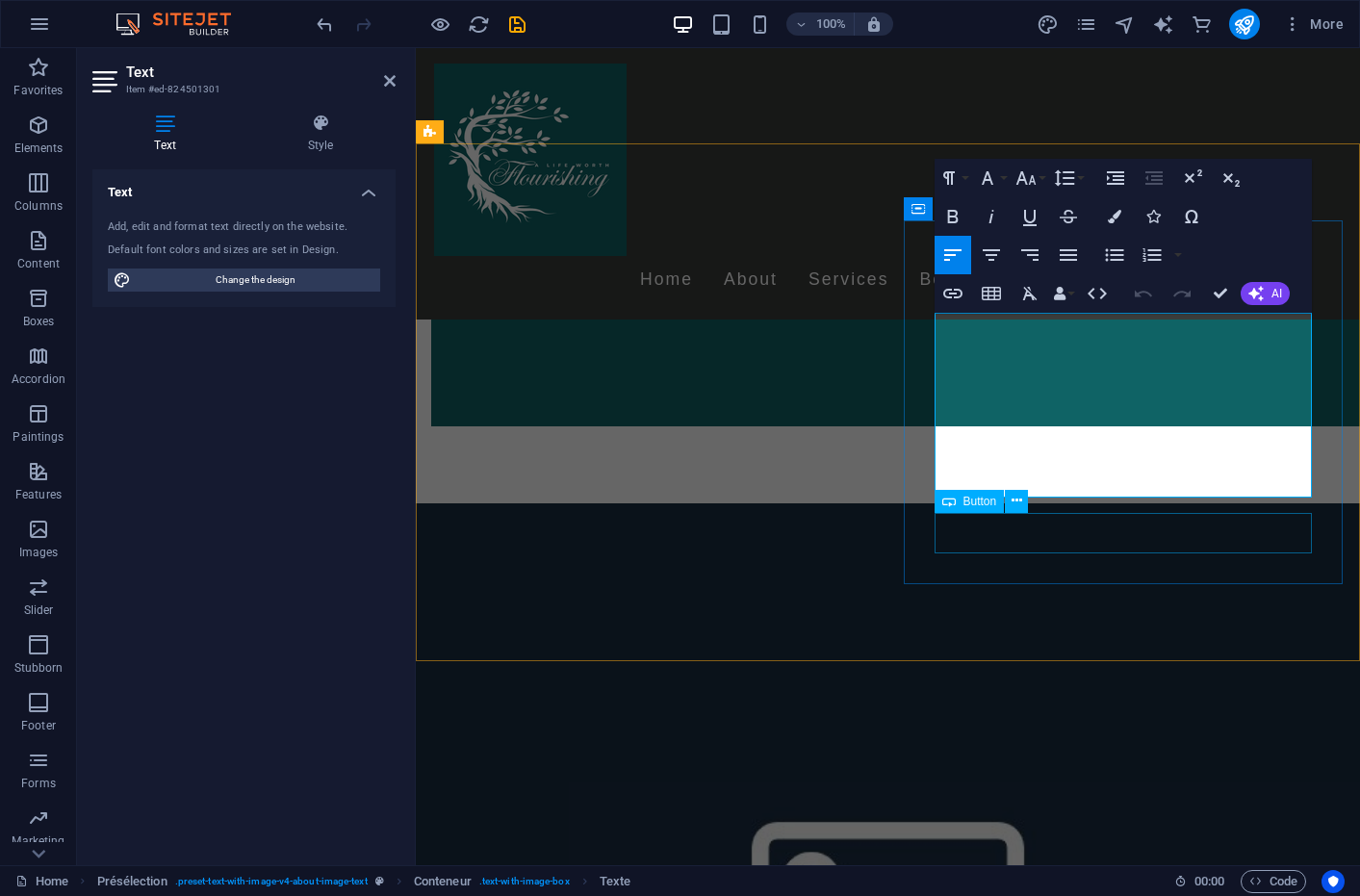 drag, startPoint x: 939, startPoint y: 325, endPoint x: 1031, endPoint y: 550, distance: 243.08229 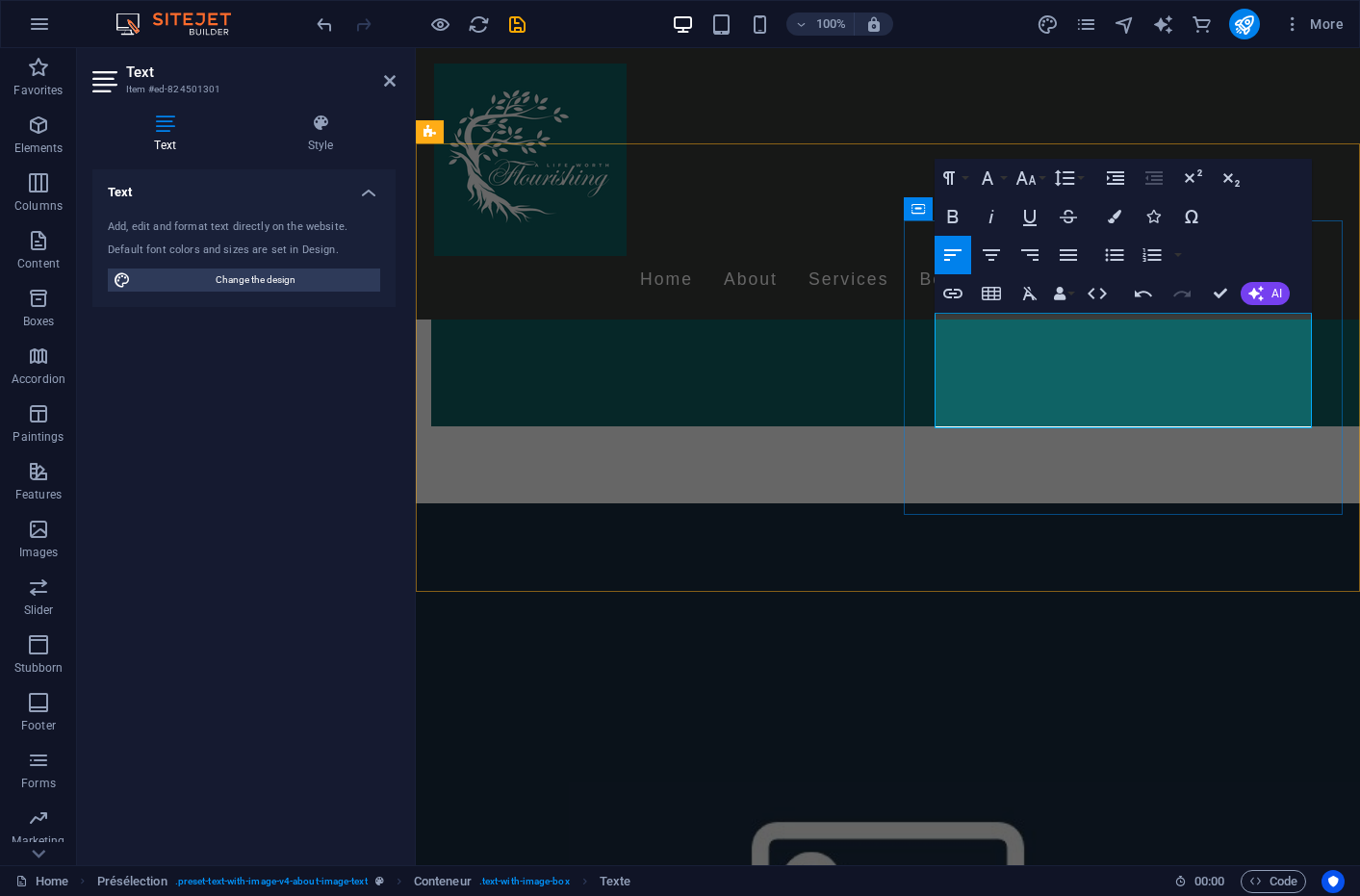 click at bounding box center (885, 3299) 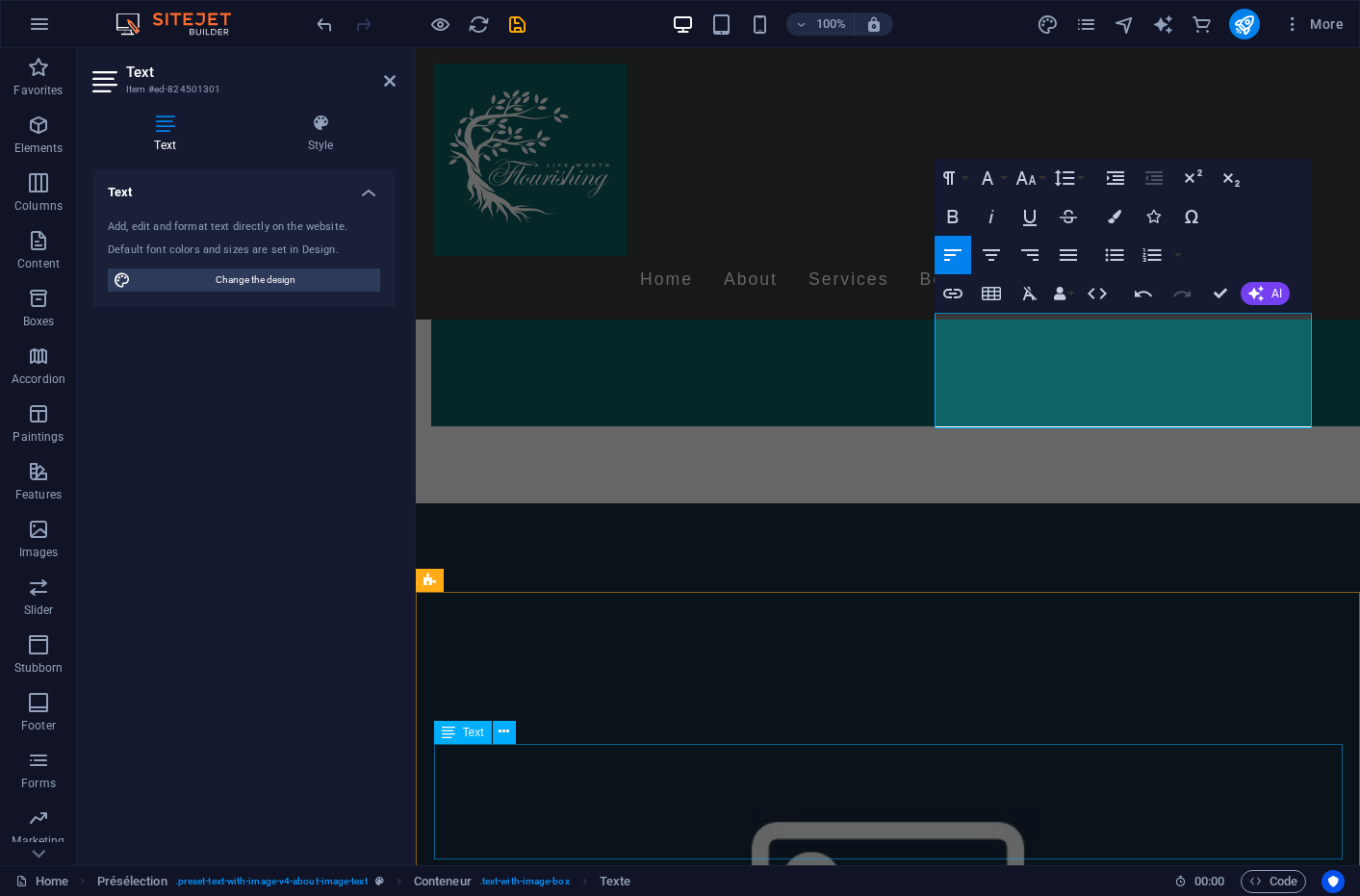 click on "Lorem ipsum dolor sitope amet, consectetur adipisicing elitip. Massumenda, dolore, cum vel modi asperiores consequatur suscipit quidem ducimus eveniet iure expedita consecteture odiogil voluptatum similique fugit voluptates atem accusamus quae quas dolorem tenetur facere tempora maiores adipisci reiciendis accusantium voluptatibus id voluptate tempore dolor harum nisi amet! Nobis, eaque. Aenean commodo ligula eget dolor. Lorem ipsum dolor sit amet, consectetuer adipiscing elit leget odiogil voluptatum similique fugit voluptates dolor. Libero assumenda, dolore, cum vel modi asperiores consequatur." at bounding box center (888, 3753) 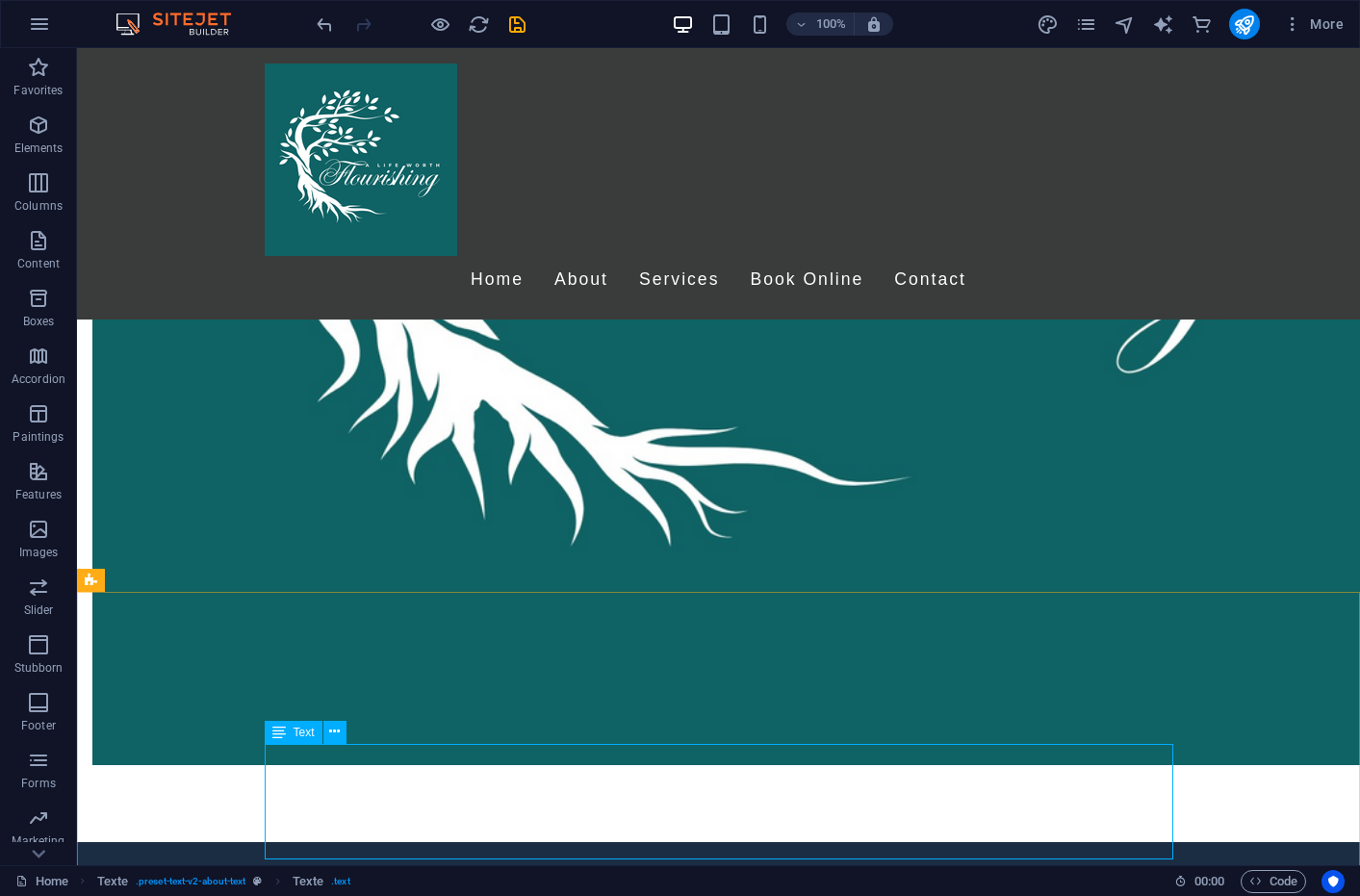 click at bounding box center [279, 732] 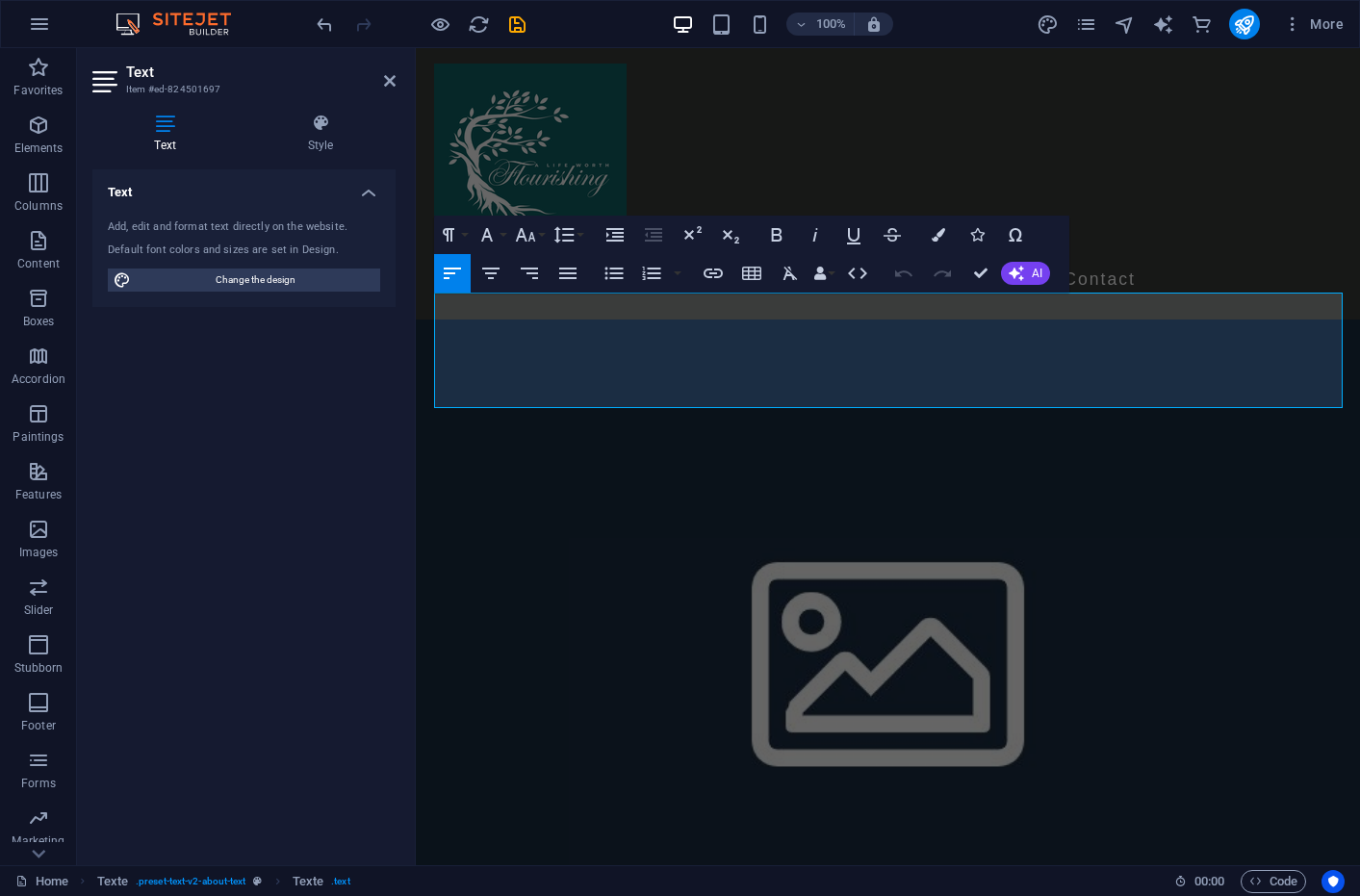 scroll, scrollTop: 3236, scrollLeft: 0, axis: vertical 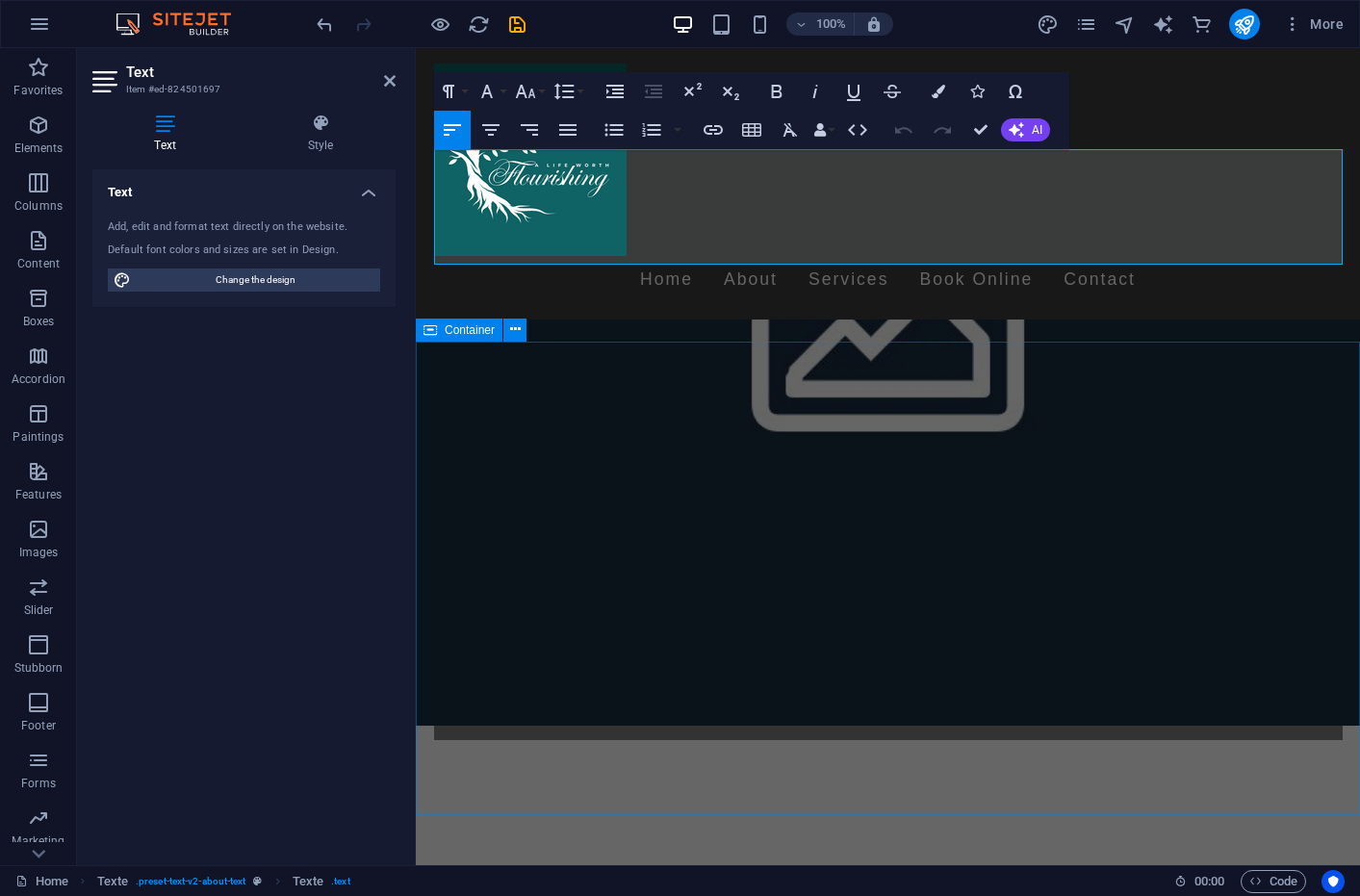 drag, startPoint x: 434, startPoint y: 755, endPoint x: 1138, endPoint y: 374, distance: 800.48548 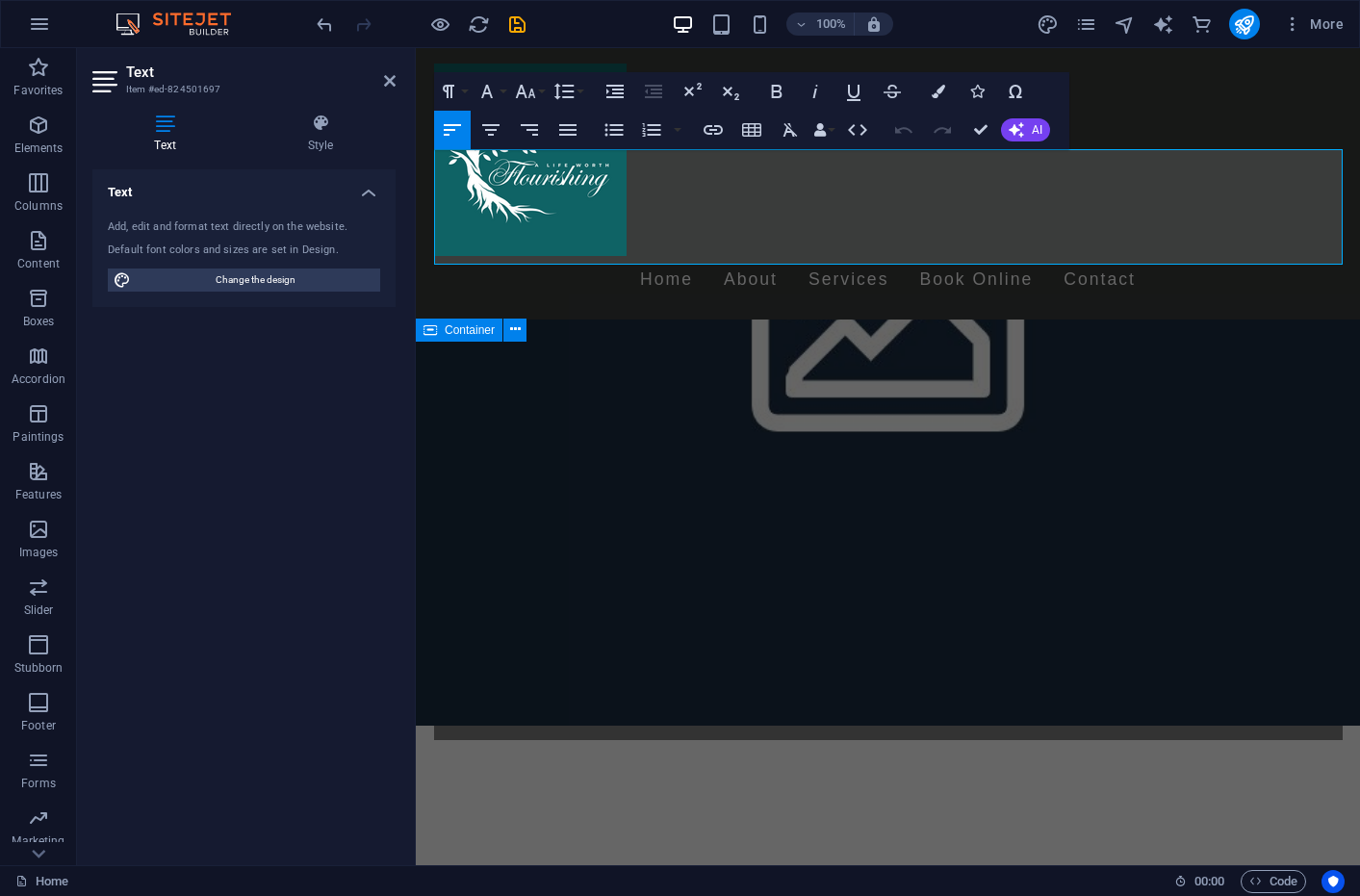 click on "Values Headline Lorem ipsum dolor sit amet, consectetuer adipiscing elit. Aenean commodo ligula eget dolor. Lorem ipsum dolor sit amet, consectetuer adipiscing elit leget dolor. Headline Lorem ipsum dolor sit amet, consectetuer adipiscing elit. Aenean commodo ligula eget dolor. Lorem ipsum dolor sit amet, consectetuer adipiscing elit leget dolor. Headline Lorem ipsum dolor sit amet, consectetuer adipiscing elit. Aenean commodo ligula eget dolor. Lorem ipsum dolor sit amet, consectetuer adipiscing elit leget dolor." at bounding box center [887, 3790] 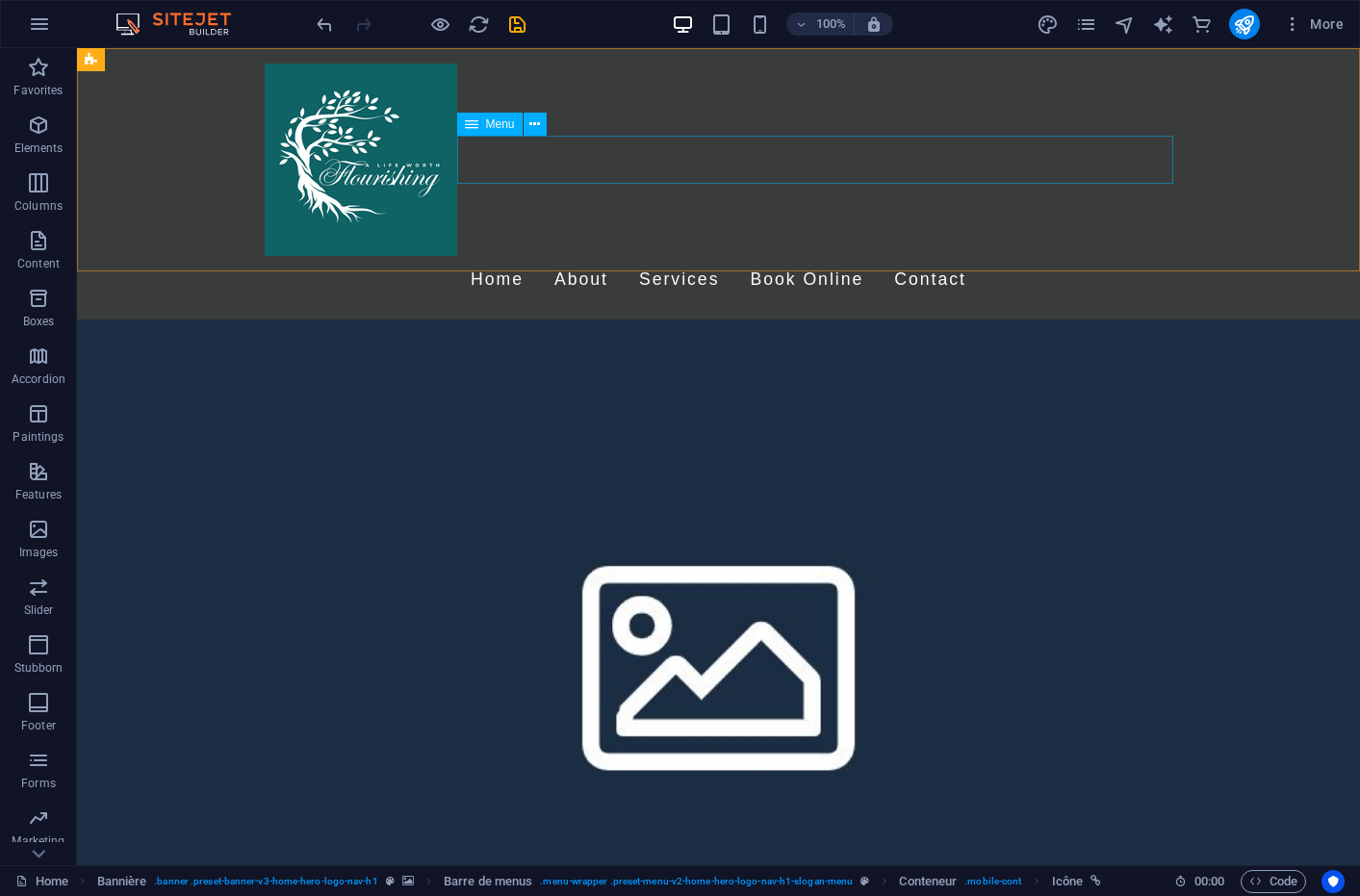 click on "Home About Services Book Online Contact" at bounding box center [719, 280] 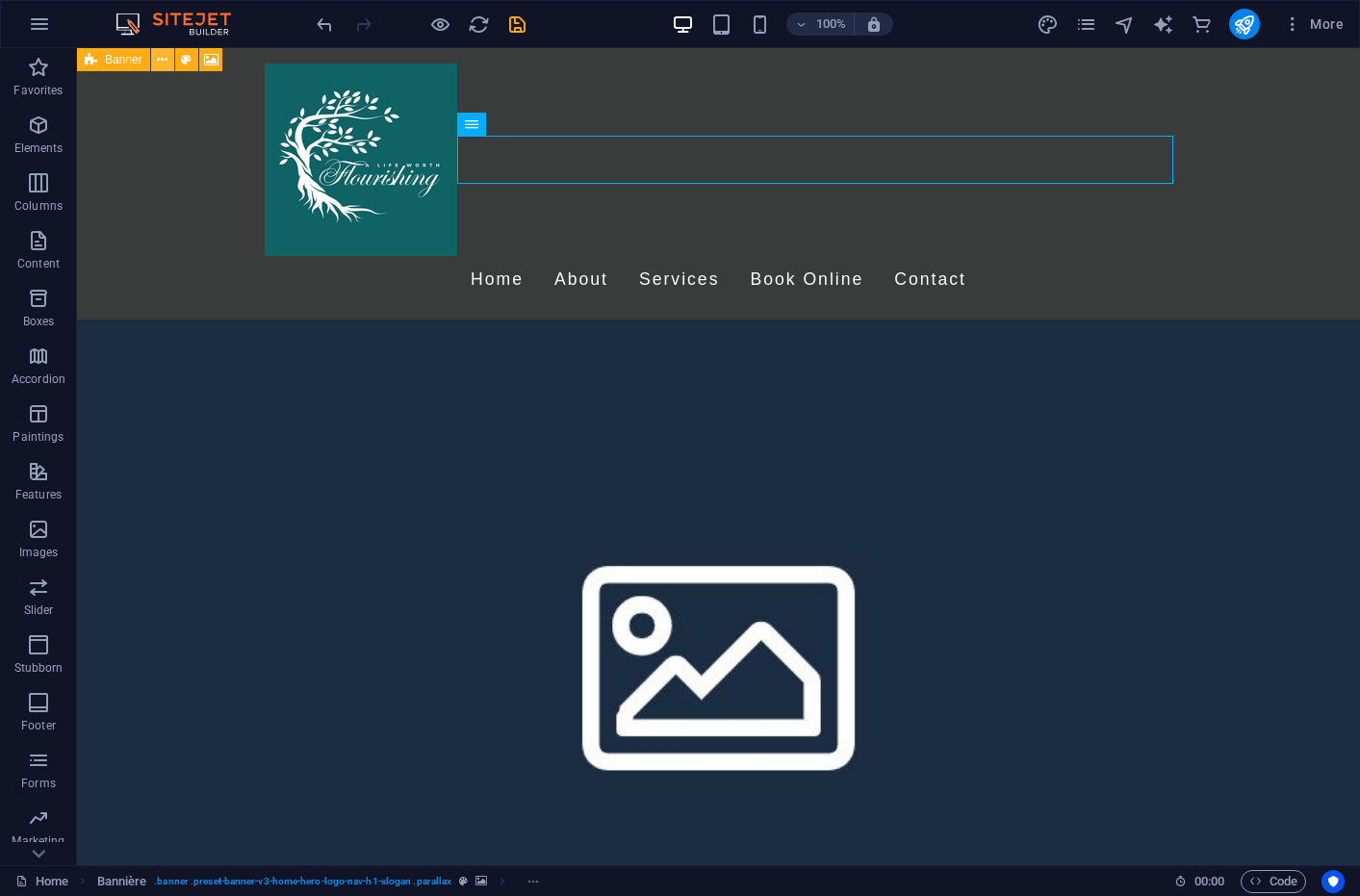click at bounding box center [162, 60] 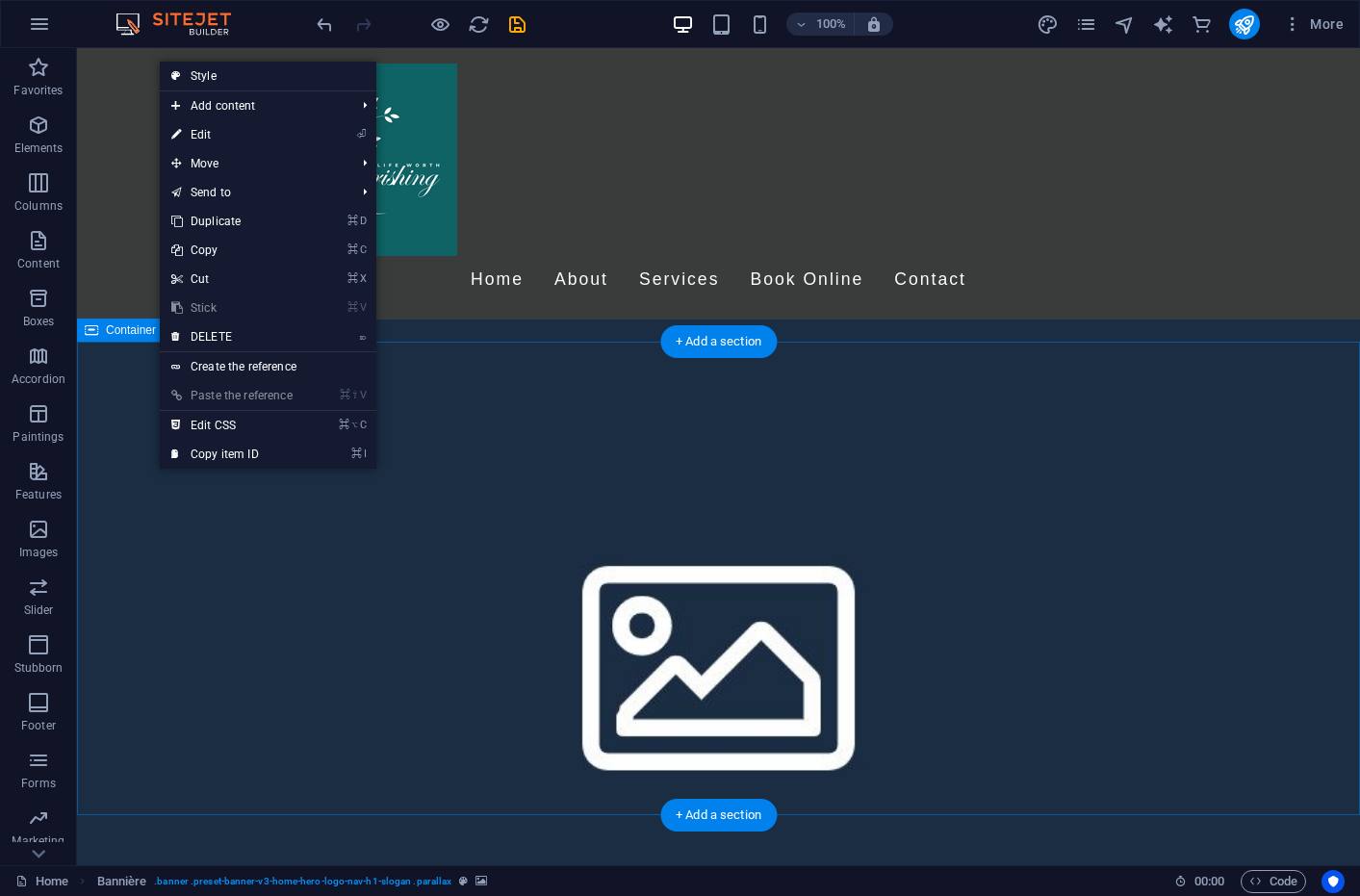 click on "Values Headline Lorem ipsum dolor sit amet, consectetuer adipiscing elit. Aenean commodo ligula eget dolor. Lorem ipsum dolor sit amet, consectetuer adipiscing elit leget dolor. Headline Lorem ipsum dolor sit amet, consectetuer adipiscing elit. Aenean commodo ligula eget dolor. Lorem ipsum dolor sit amet, consectetuer adipiscing elit leget dolor. Headline Lorem ipsum dolor sit amet, consectetuer adipiscing elit. Aenean commodo ligula eget dolor. Lorem ipsum dolor sit amet, consectetuer adipiscing elit leget dolor." at bounding box center [718, 4129] 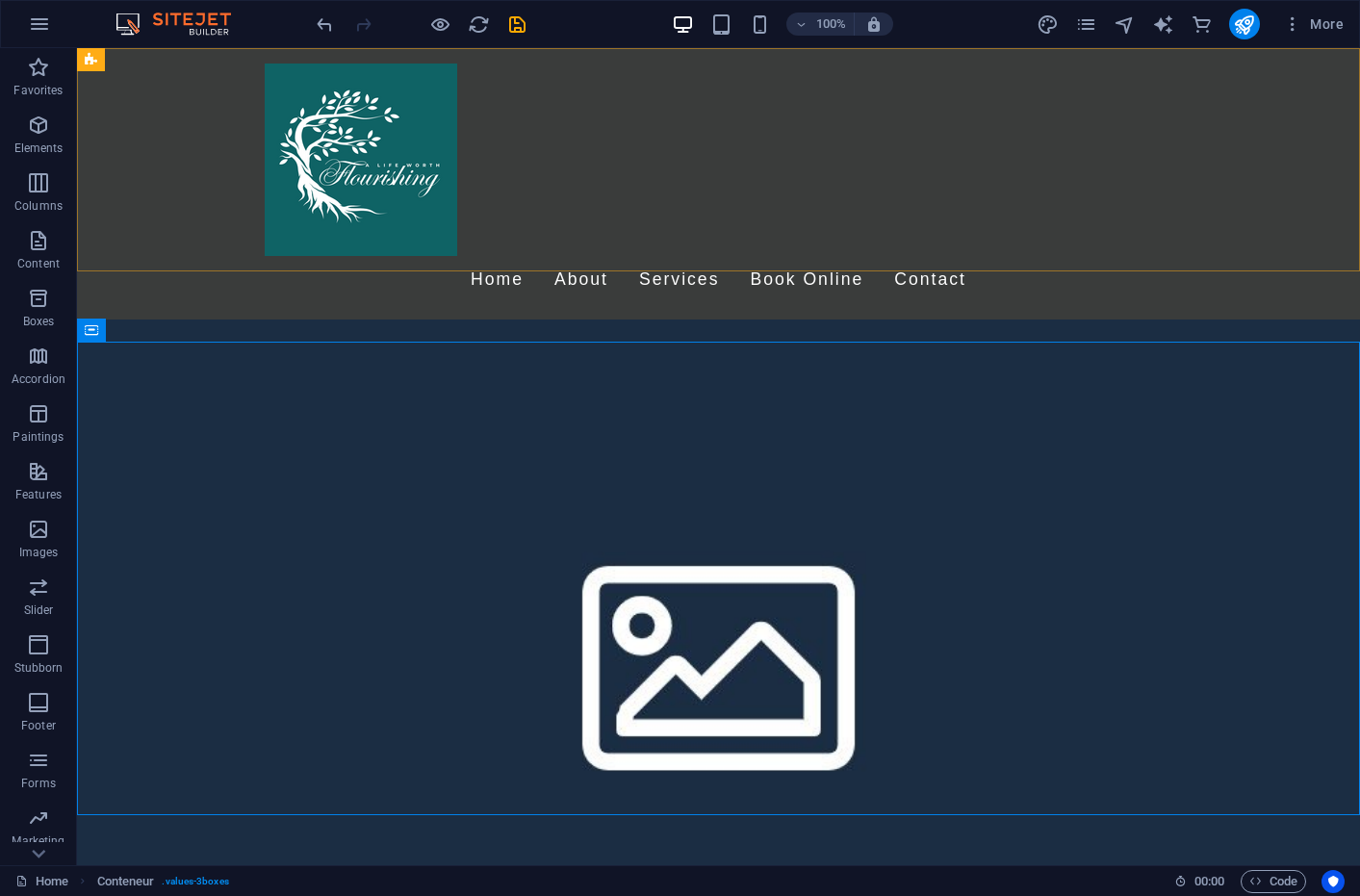 click on "Home About Services Book Online Contact" at bounding box center (718, 184) 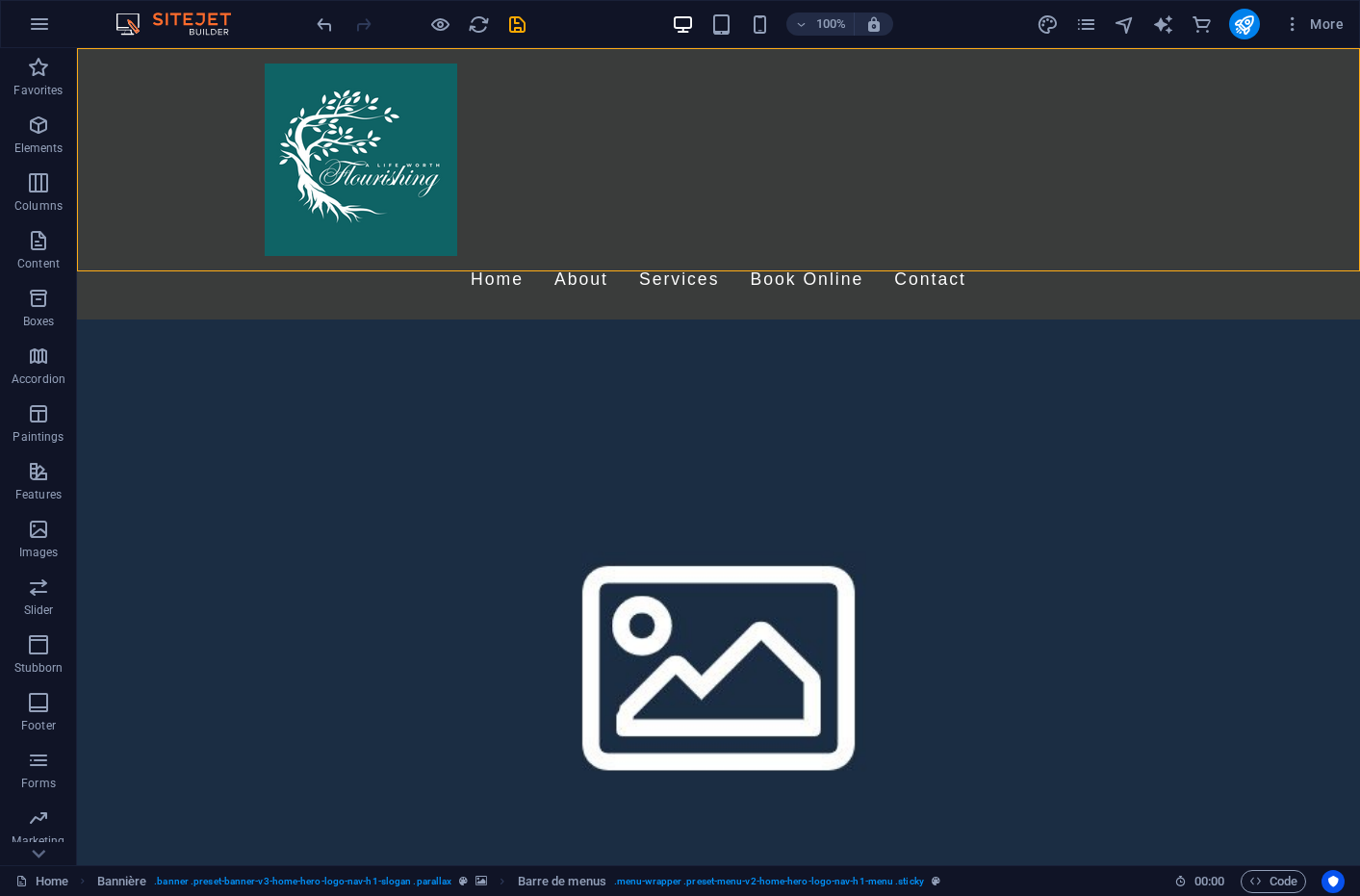 click at bounding box center (183, 24) 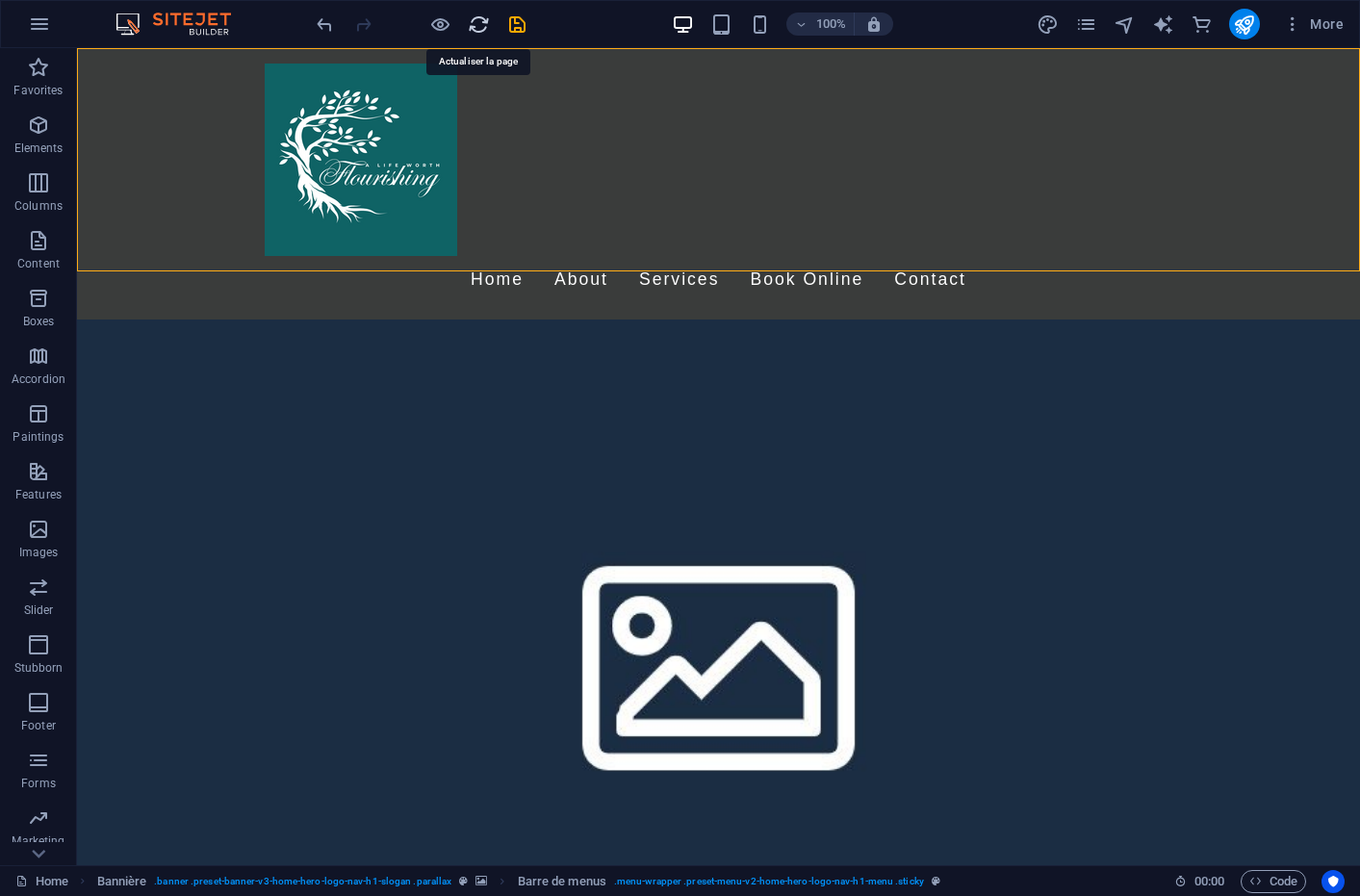 click at bounding box center (478, 24) 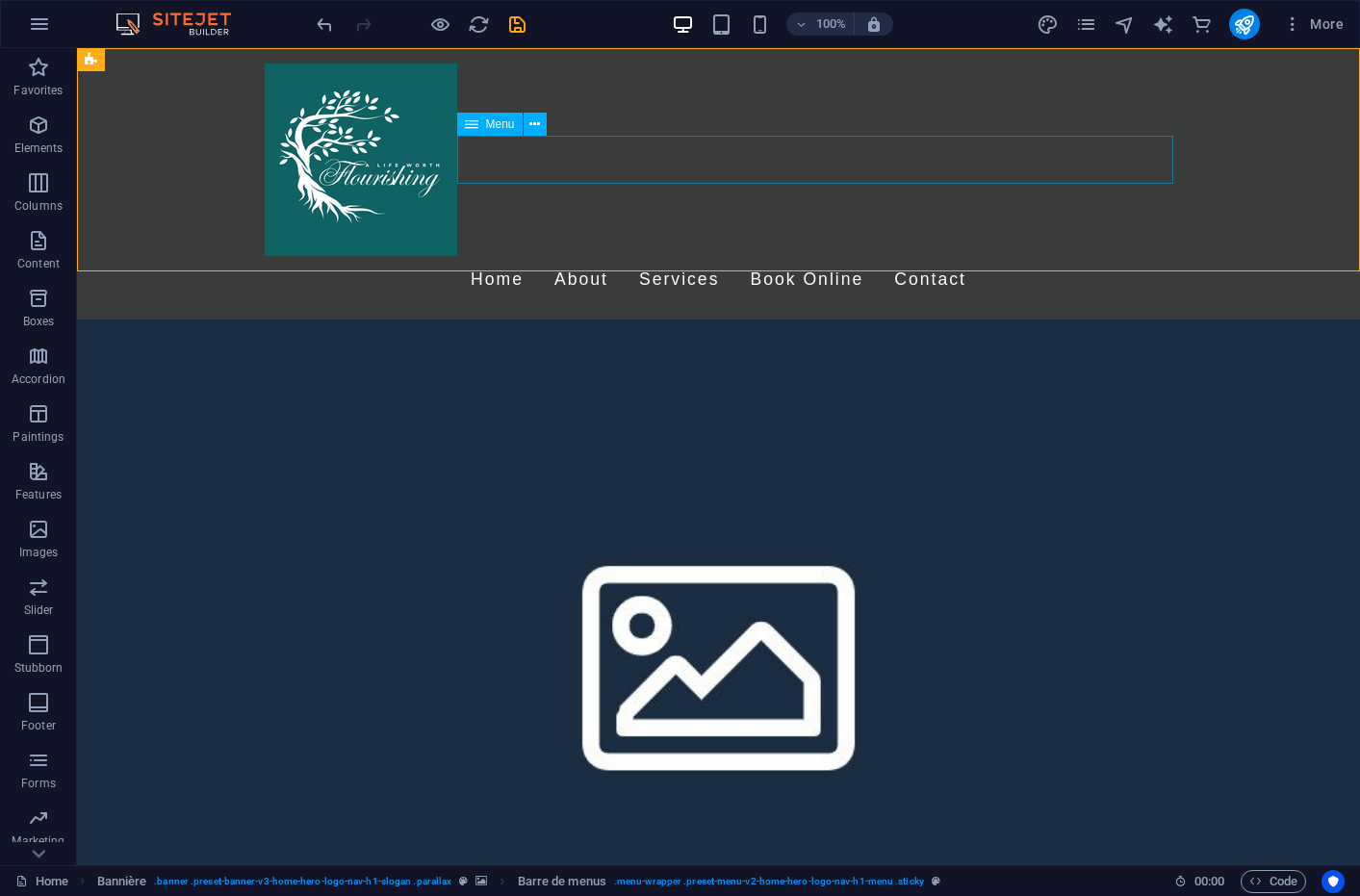 click on "Home About Services Book Online Contact" at bounding box center [719, 280] 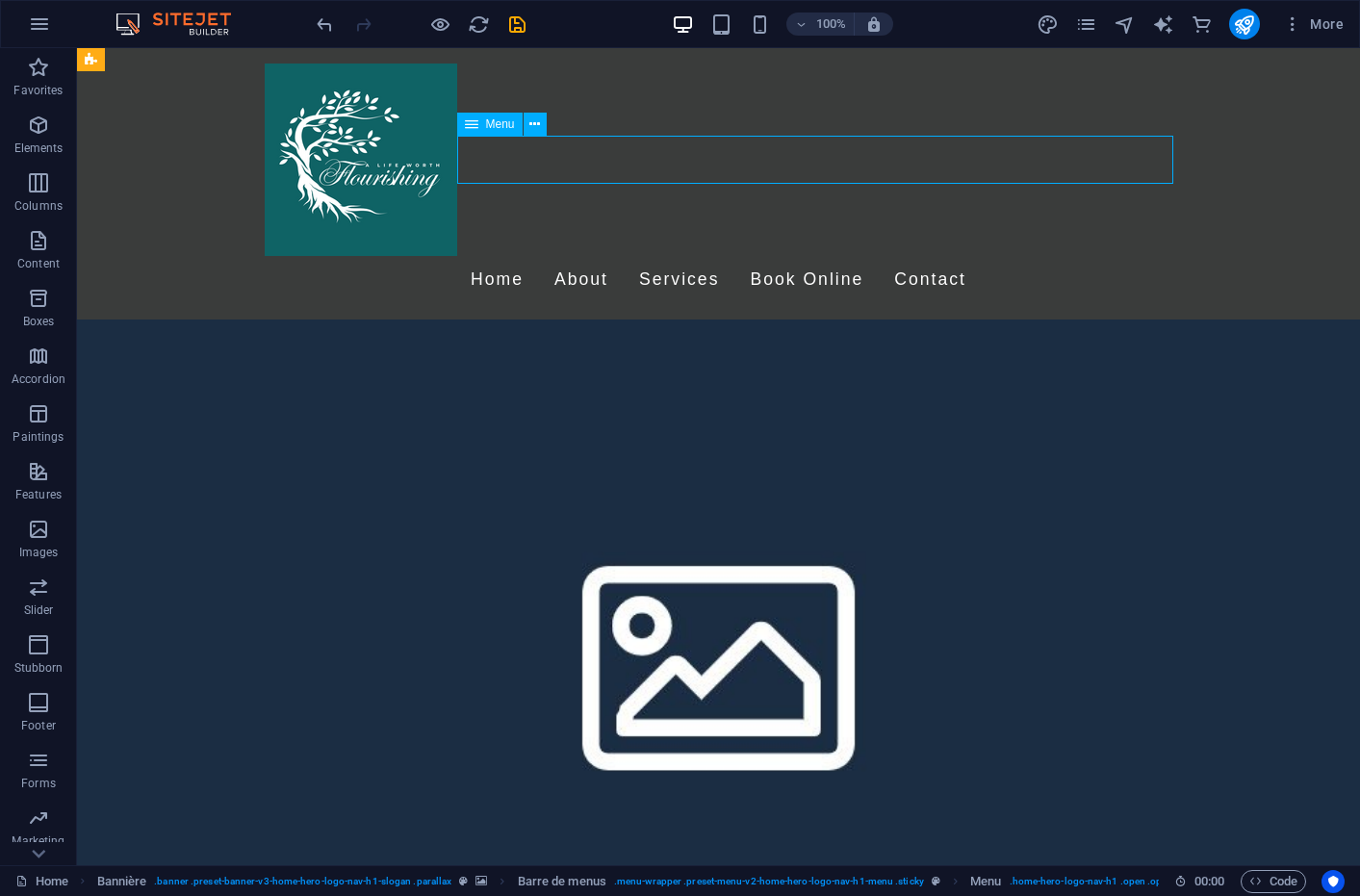click on "Home About Services Book Online Contact" at bounding box center (719, 280) 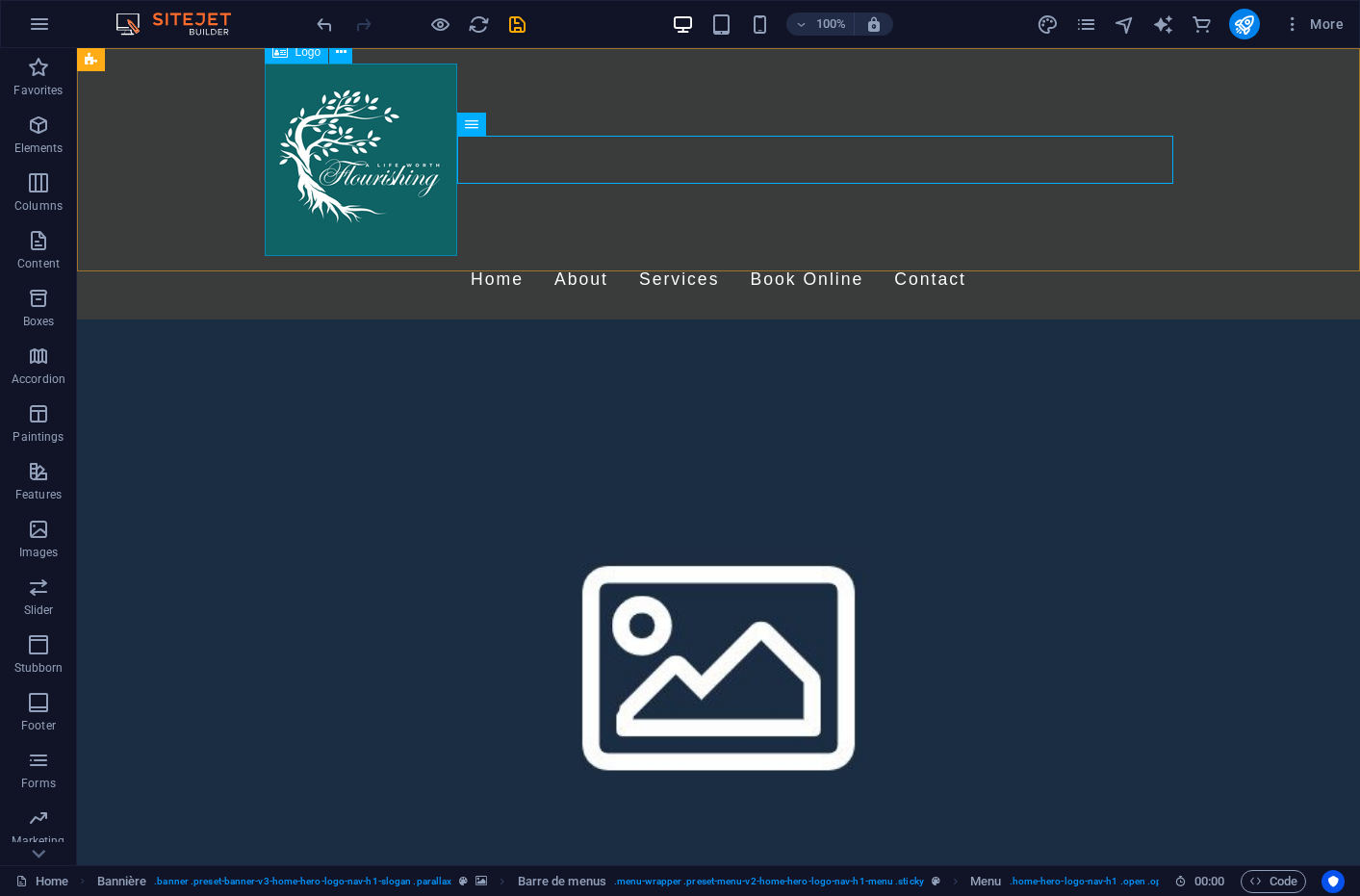 click at bounding box center [719, 160] 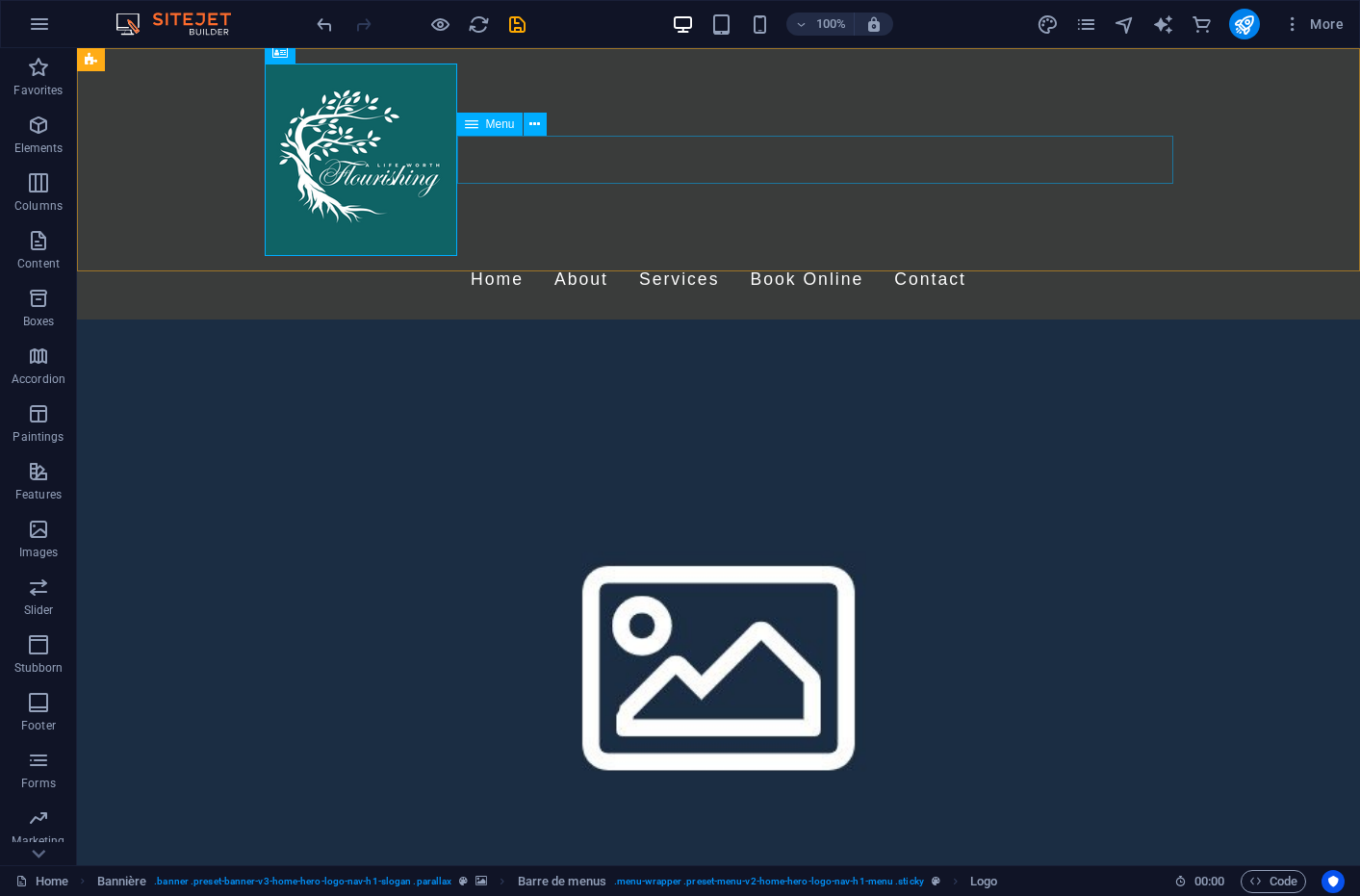 click on "Home About Services Book Online Contact" at bounding box center [719, 280] 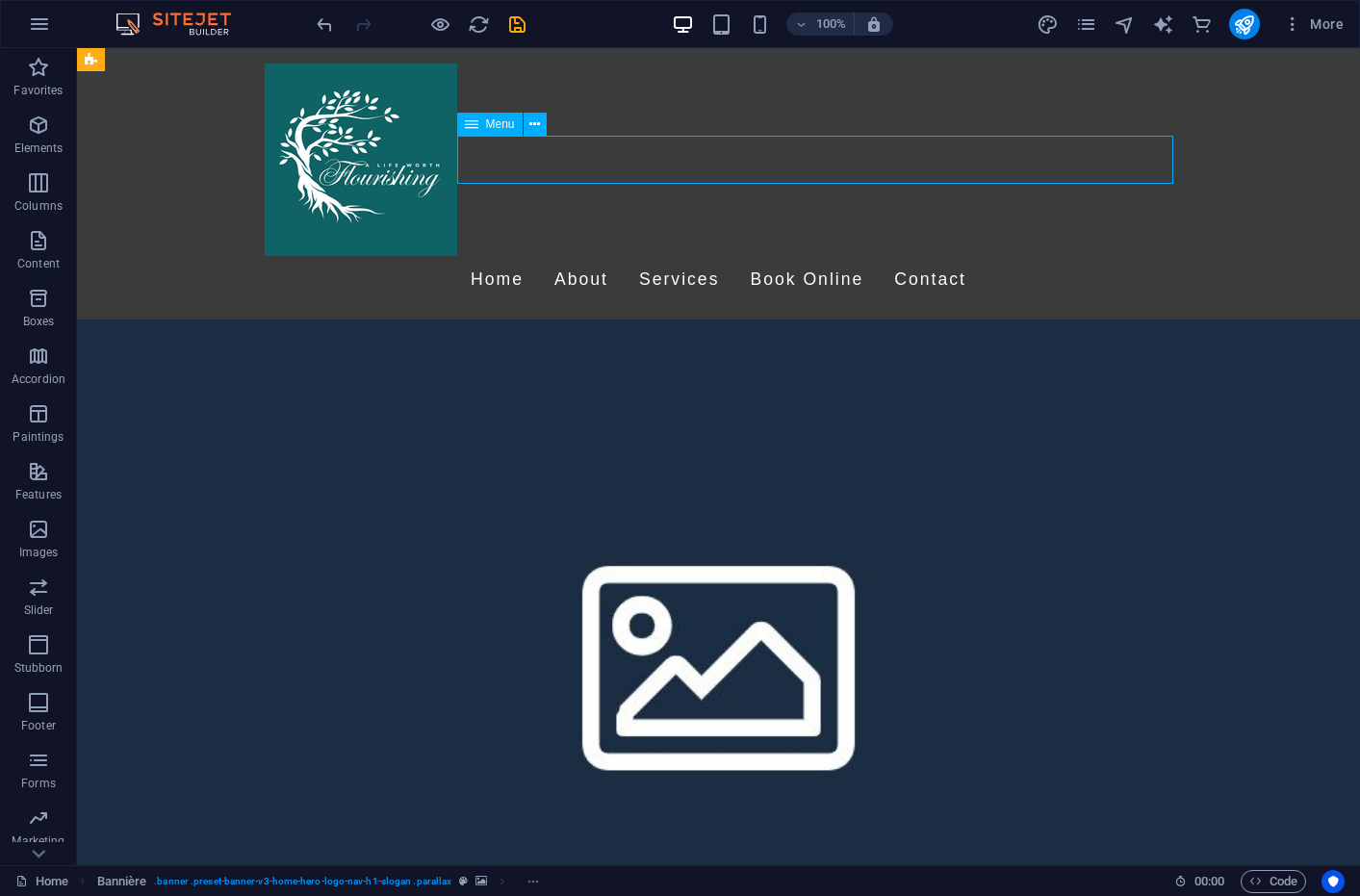 click on "Home About Services Book Online Contact" at bounding box center (719, 280) 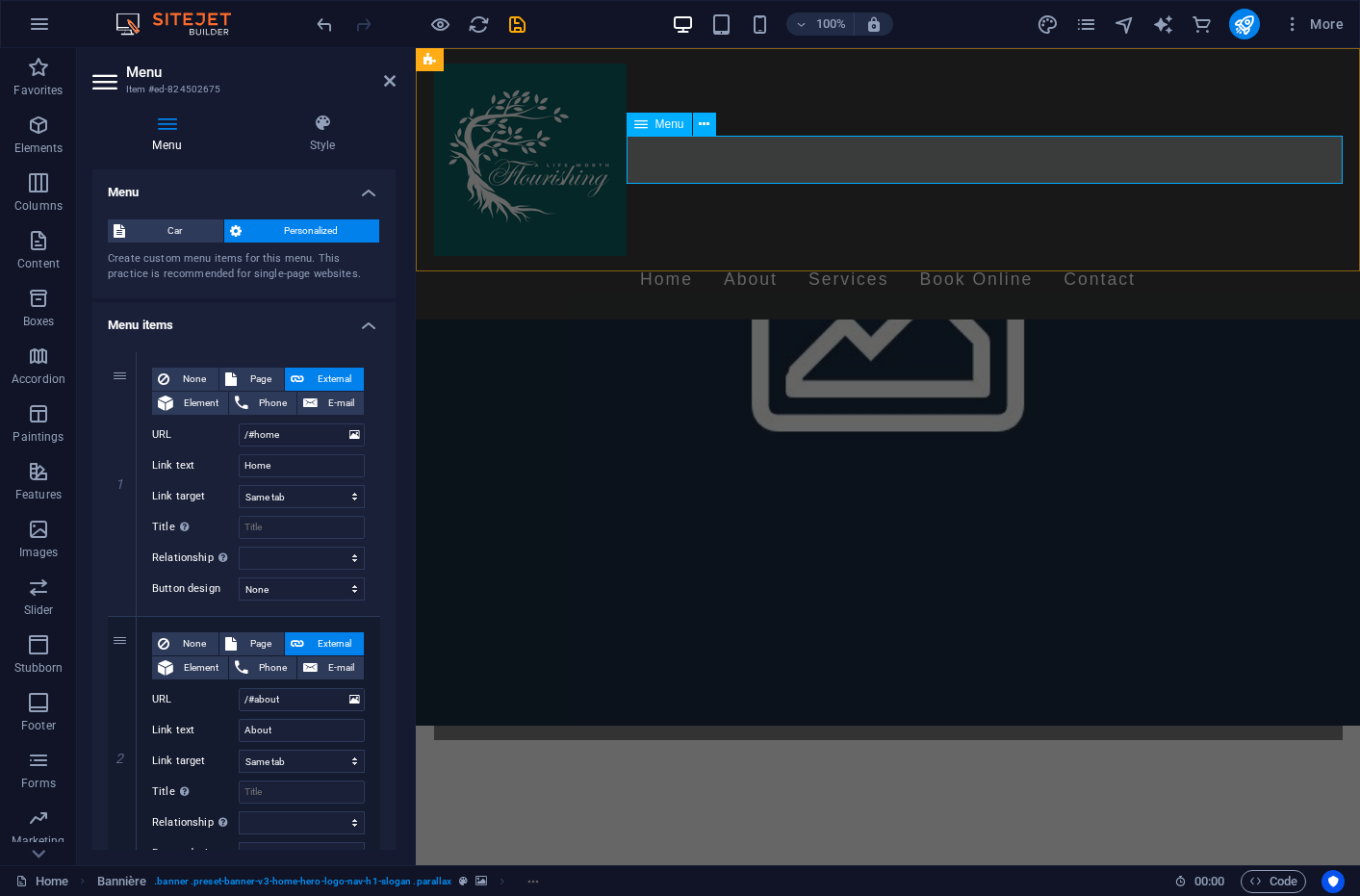 click on "Home About Services Book Online Contact" at bounding box center [888, 280] 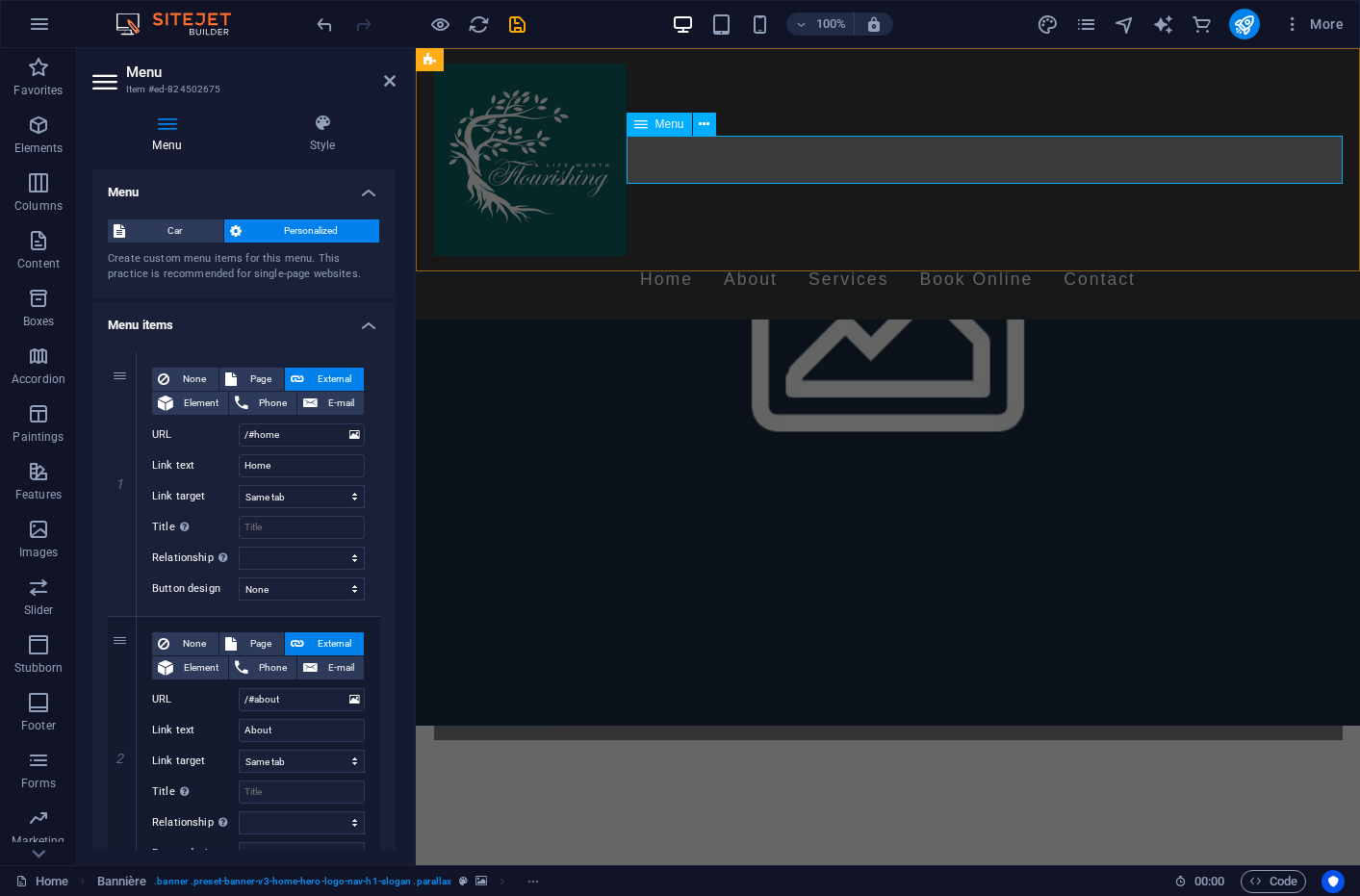 click on "Home About Services Book Online Contact" at bounding box center [888, 280] 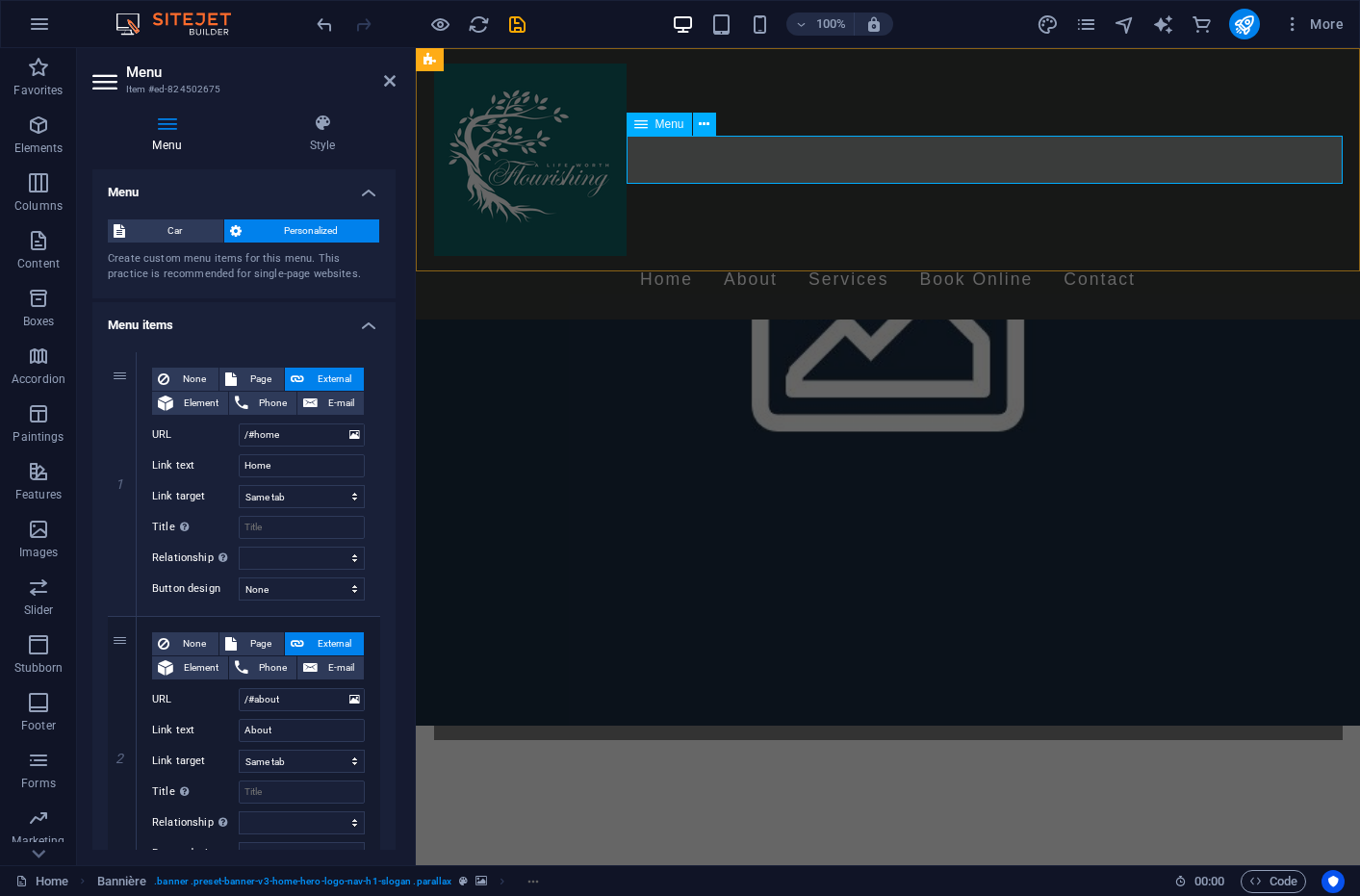 click on "Home About Services Book Online Contact" at bounding box center (888, 280) 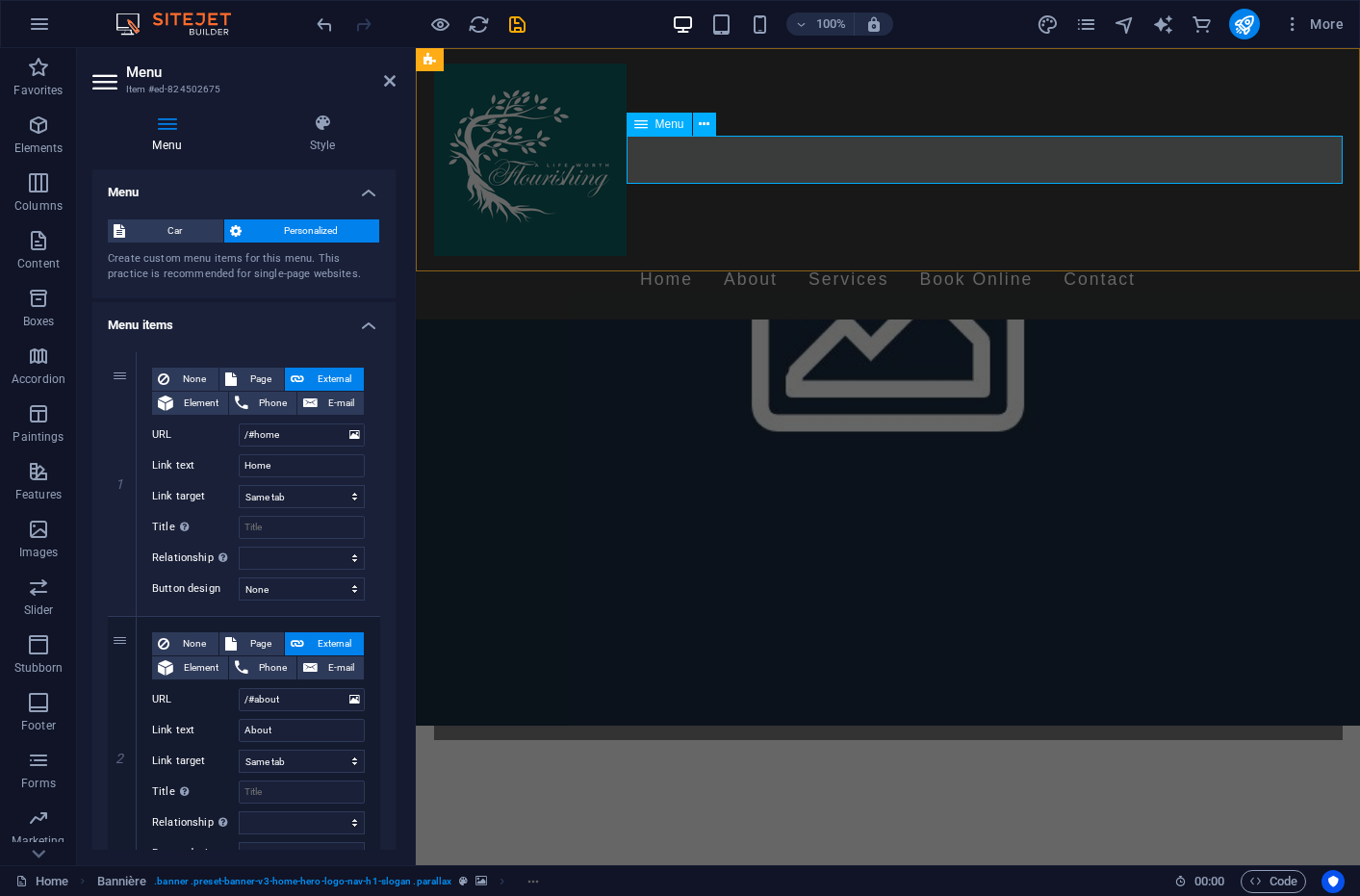 click on "Home About Services Book Online Contact" at bounding box center (888, 280) 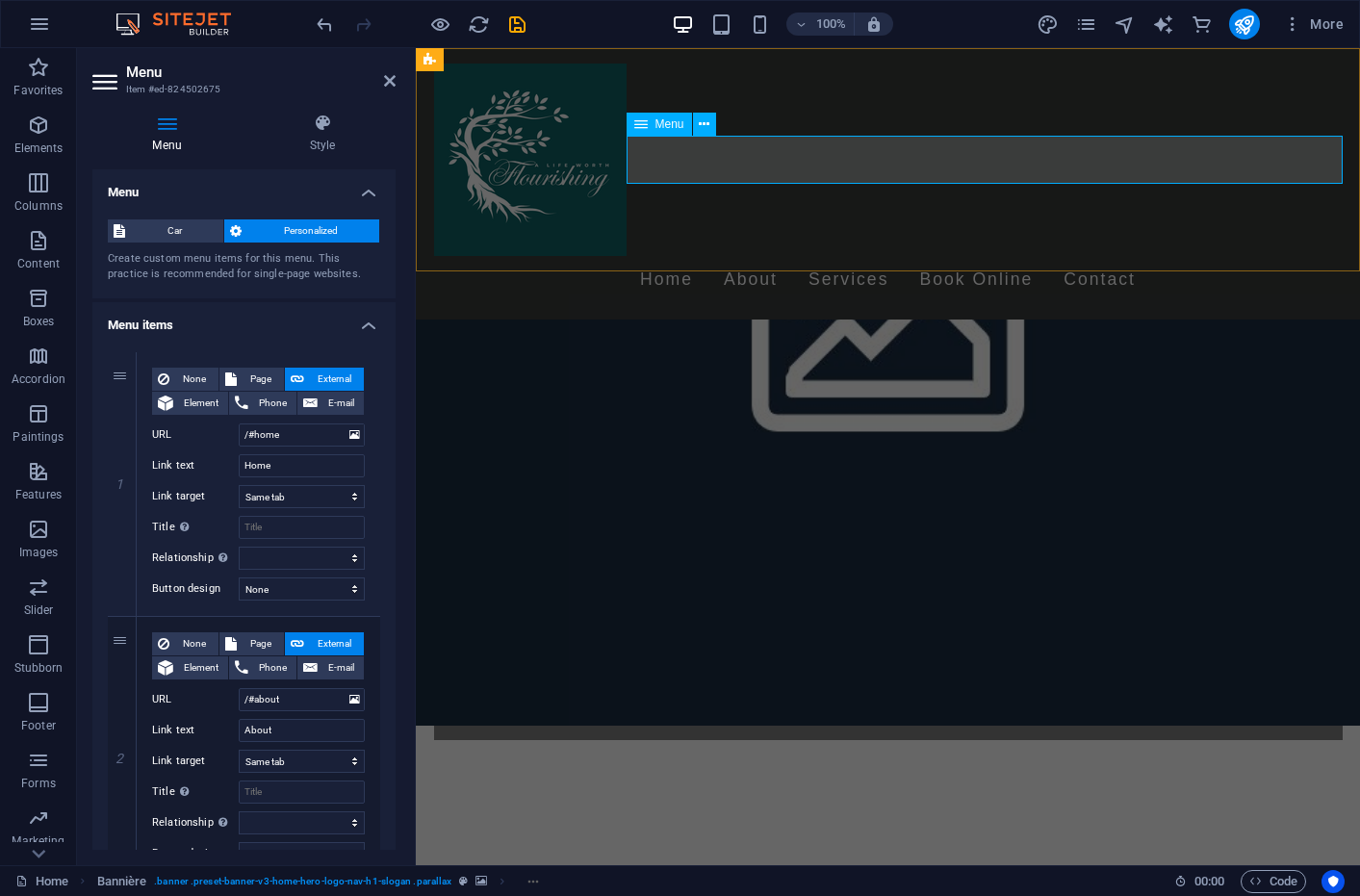 click on "Home About Services Book Online Contact" at bounding box center (888, 280) 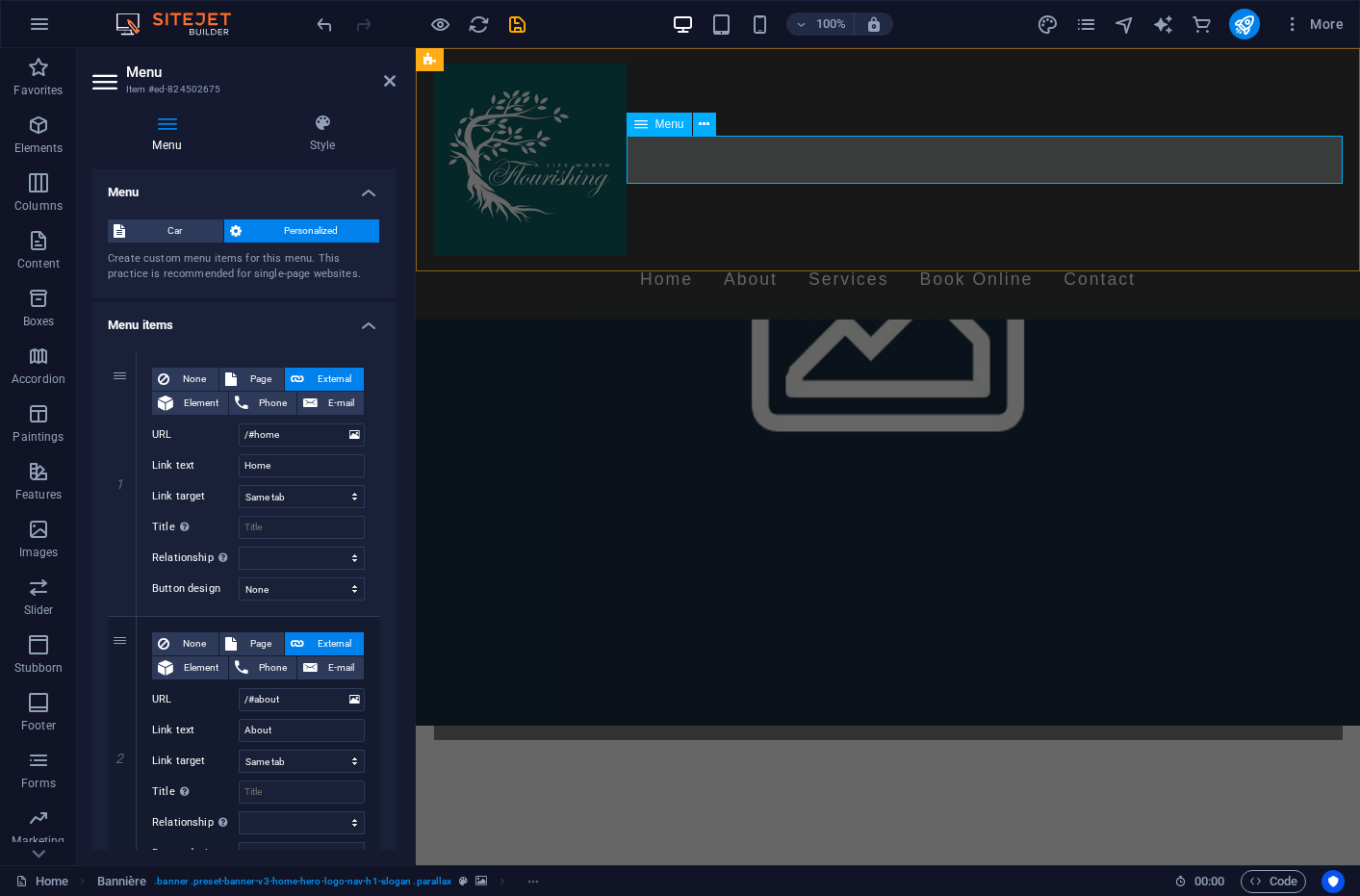 click on "Home About Services Book Online Contact" at bounding box center (888, 280) 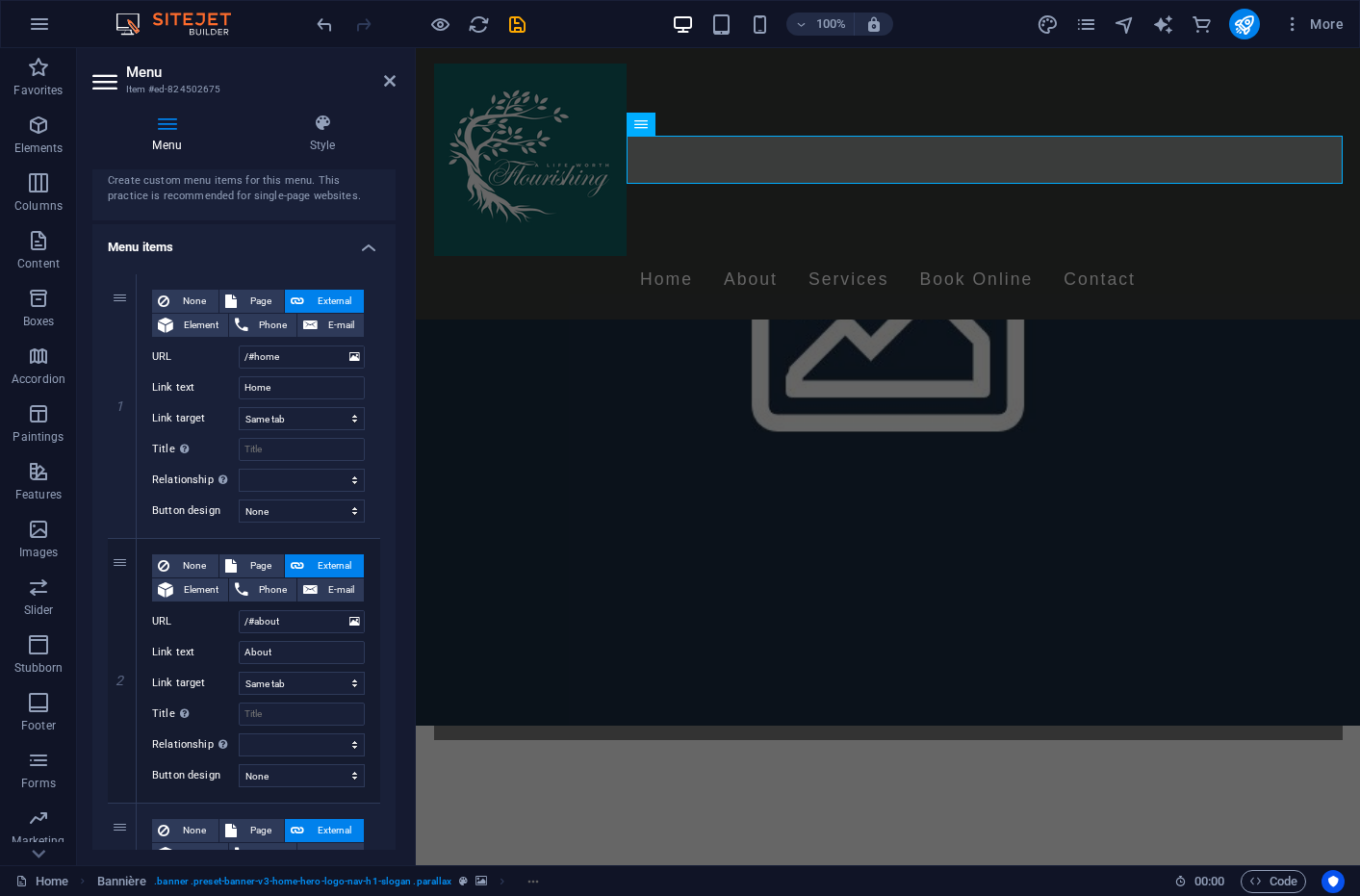 scroll, scrollTop: 0, scrollLeft: 0, axis: both 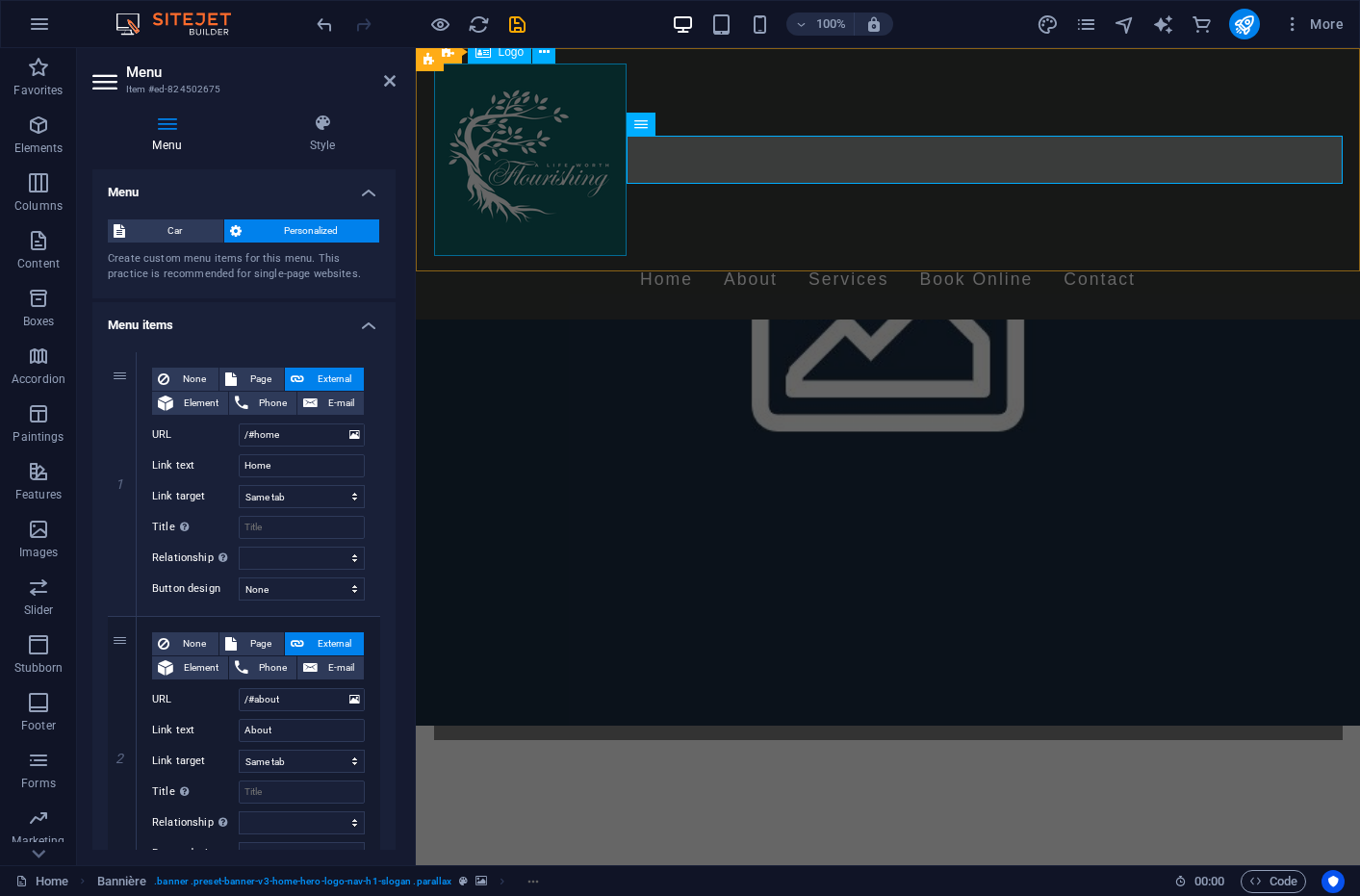 click at bounding box center (888, 160) 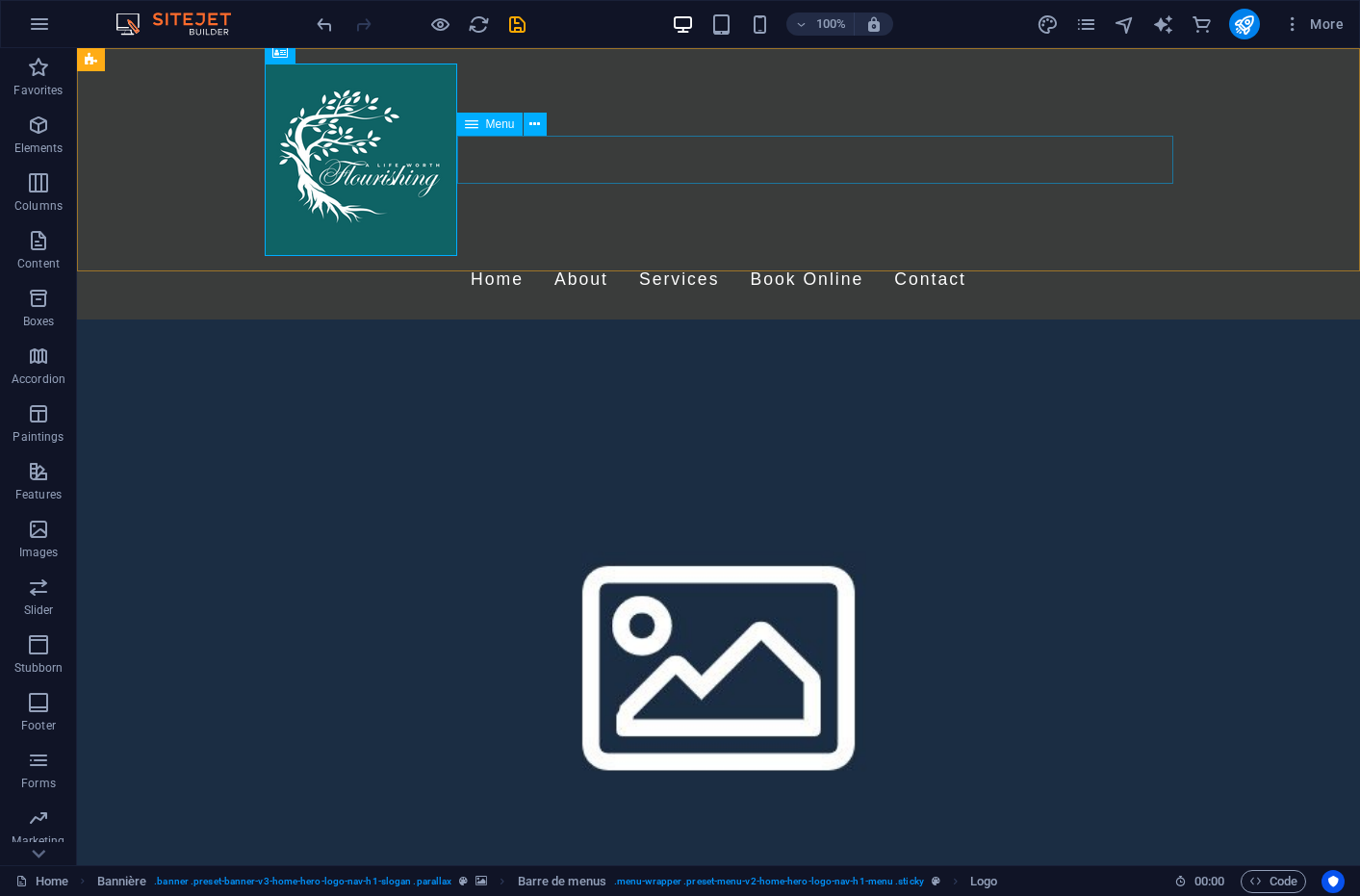 click on "Home About Services Book Online Contact" at bounding box center [719, 280] 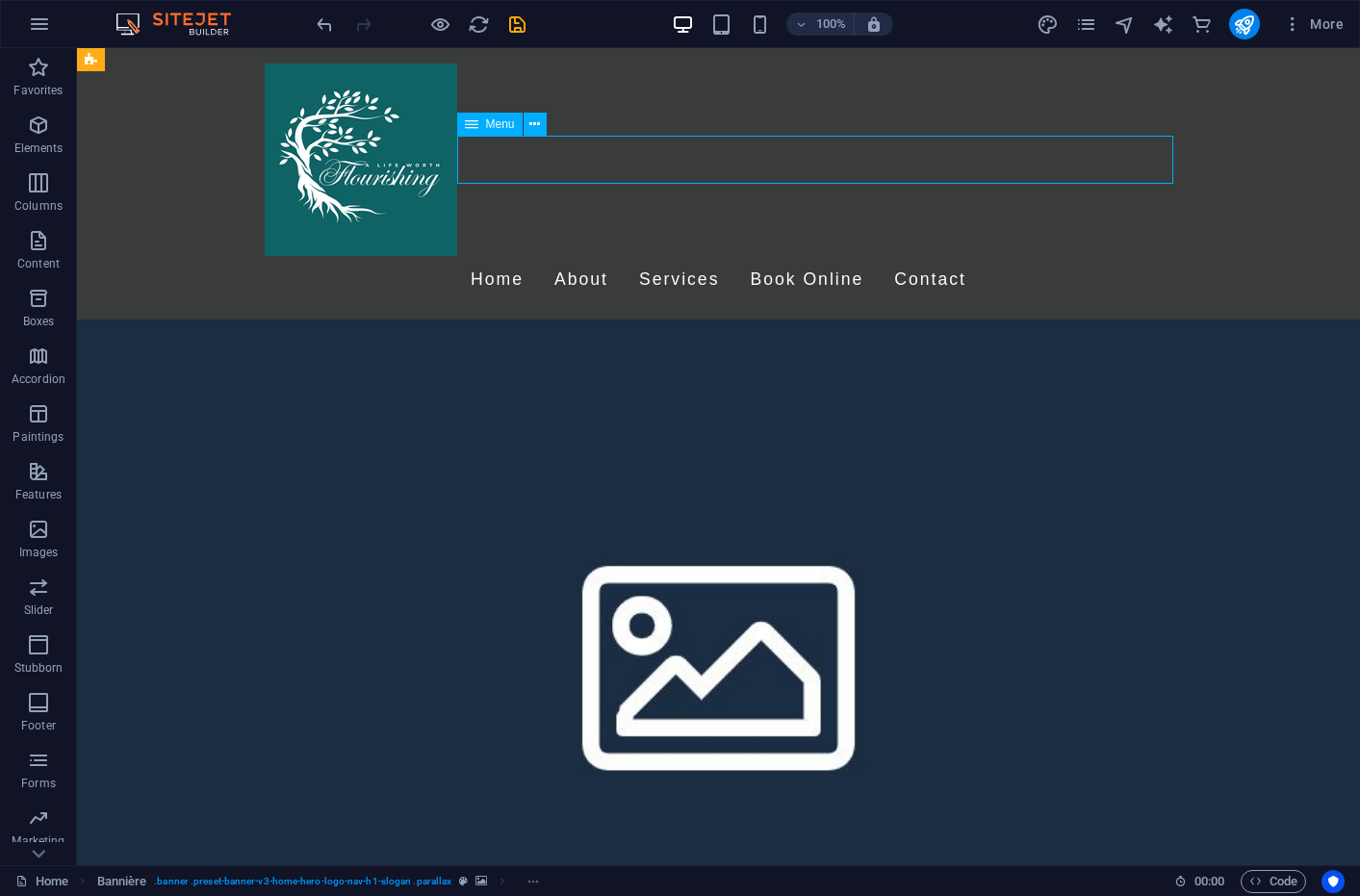 click on "Home About Services Book Online Contact" at bounding box center [719, 280] 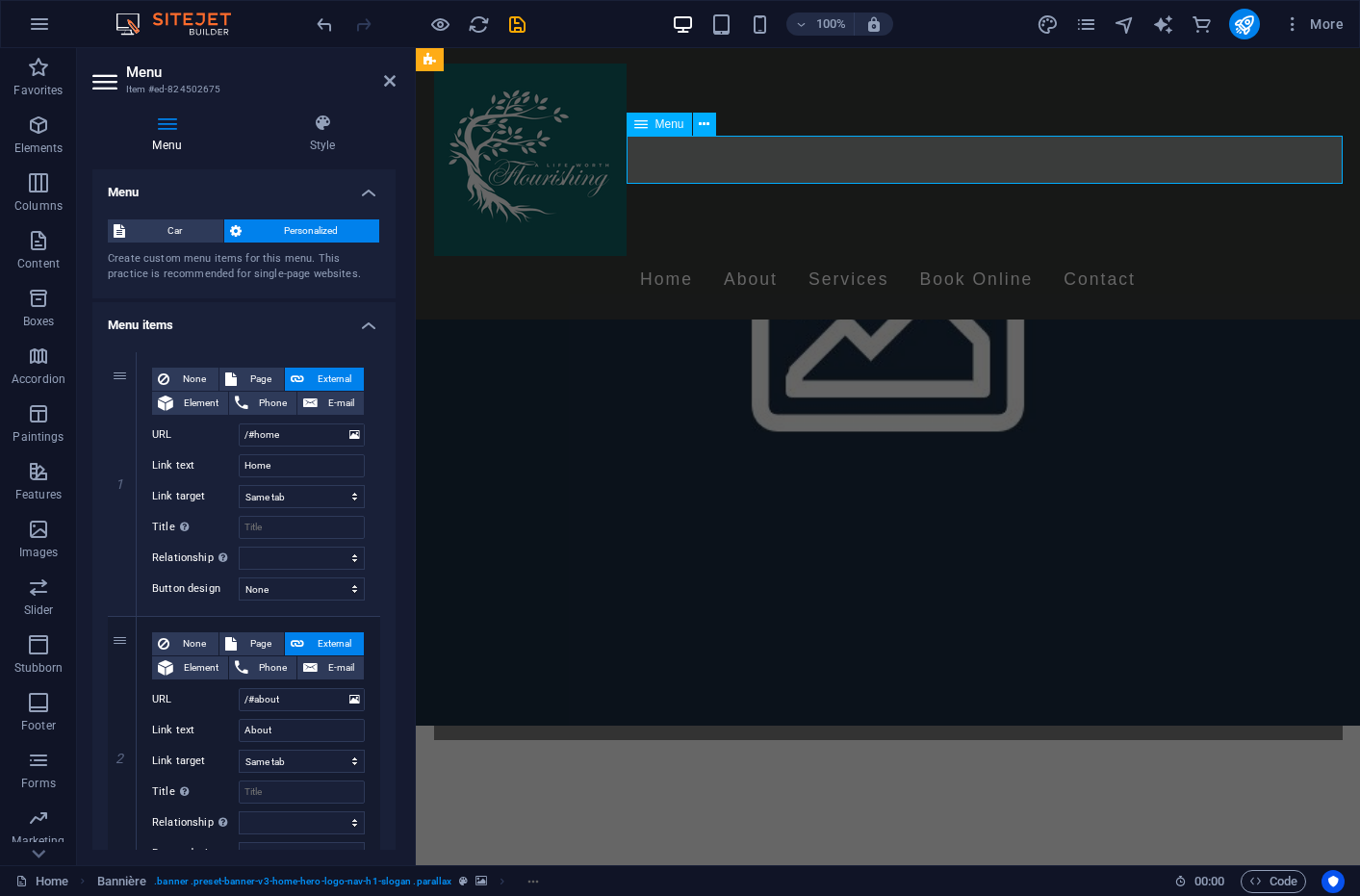 click on "Home About Services Book Online Contact" at bounding box center [888, 280] 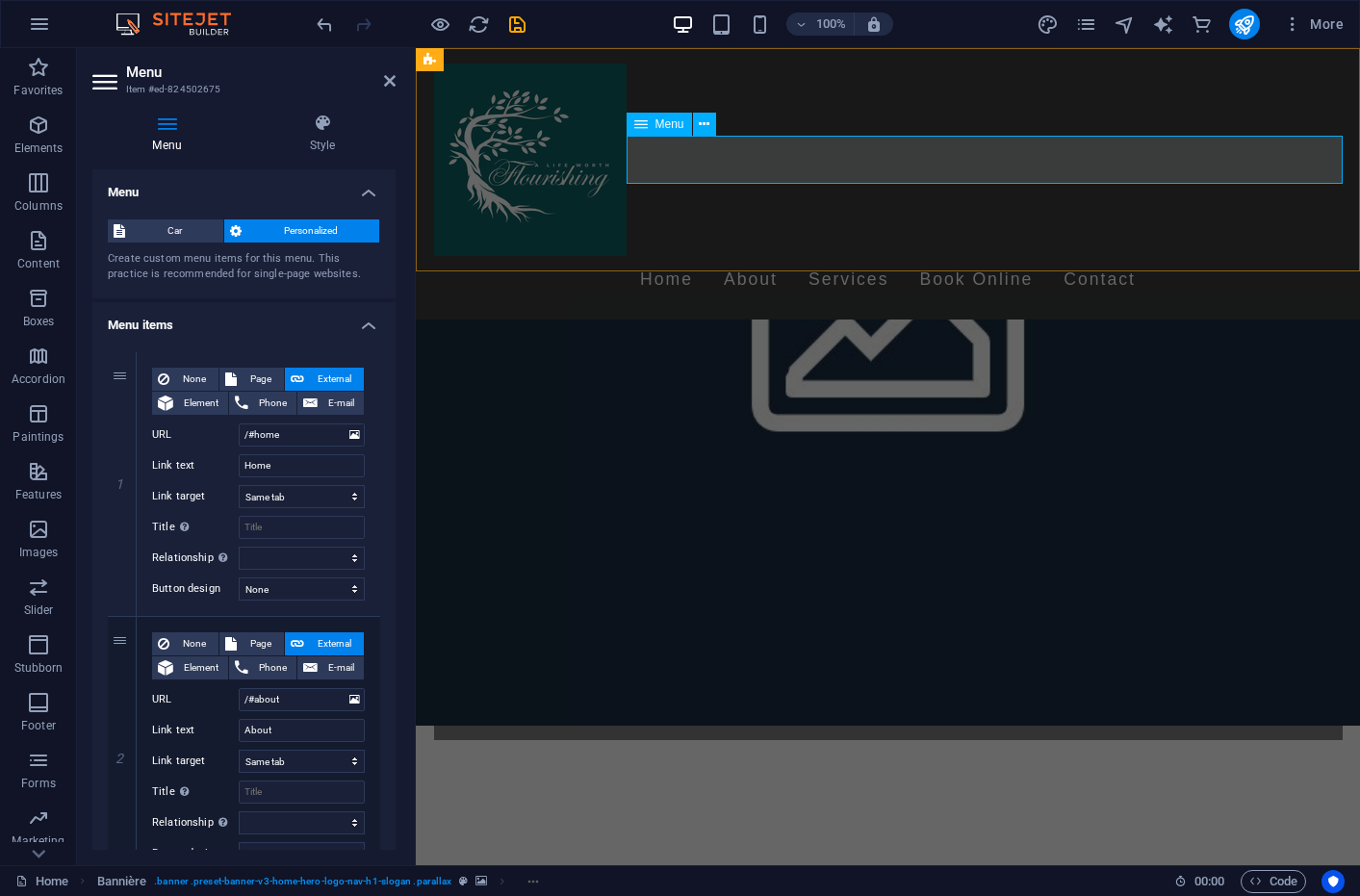 click on "Home About Services Book Online Contact" at bounding box center [888, 280] 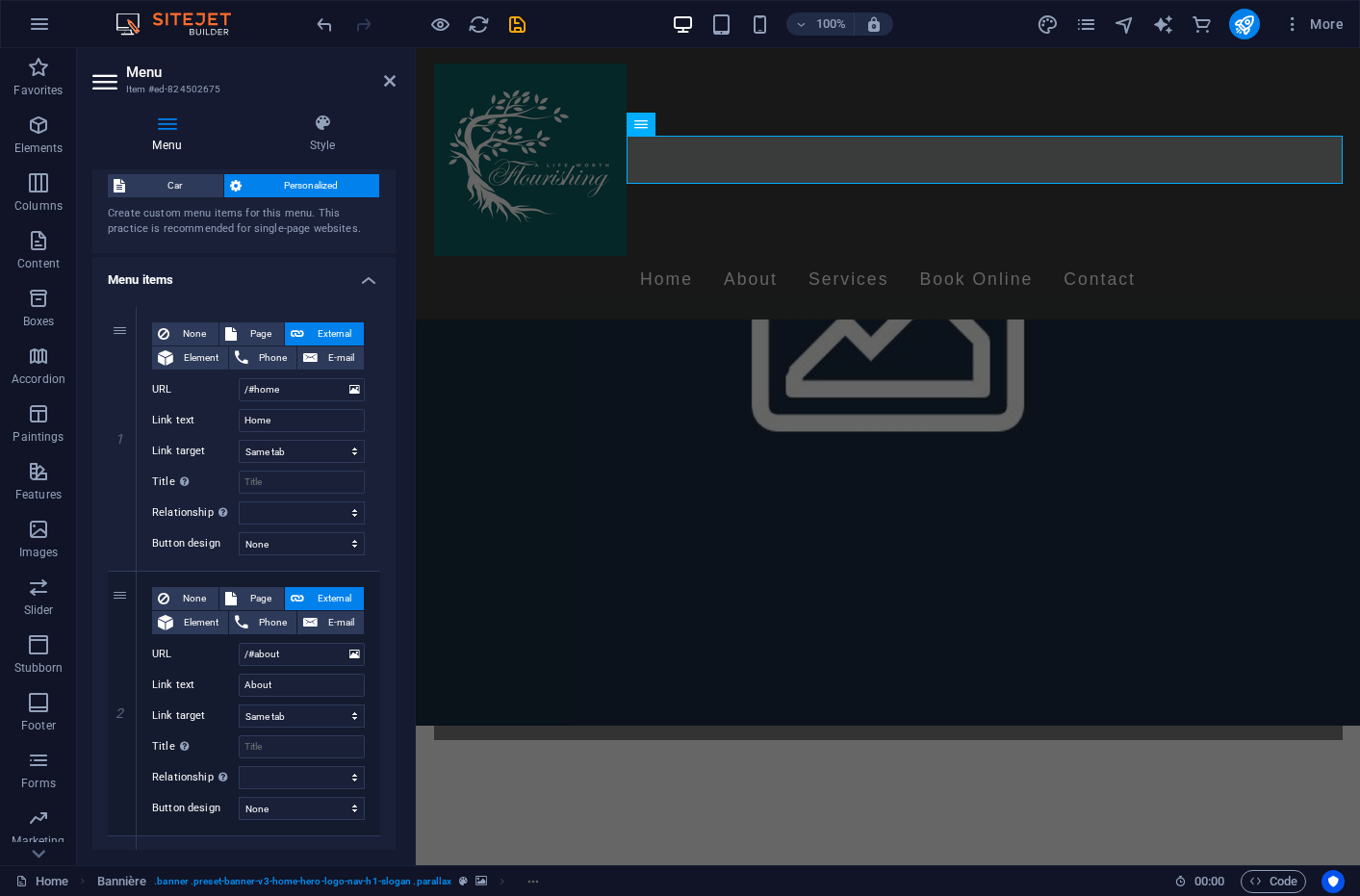 scroll, scrollTop: 0, scrollLeft: 0, axis: both 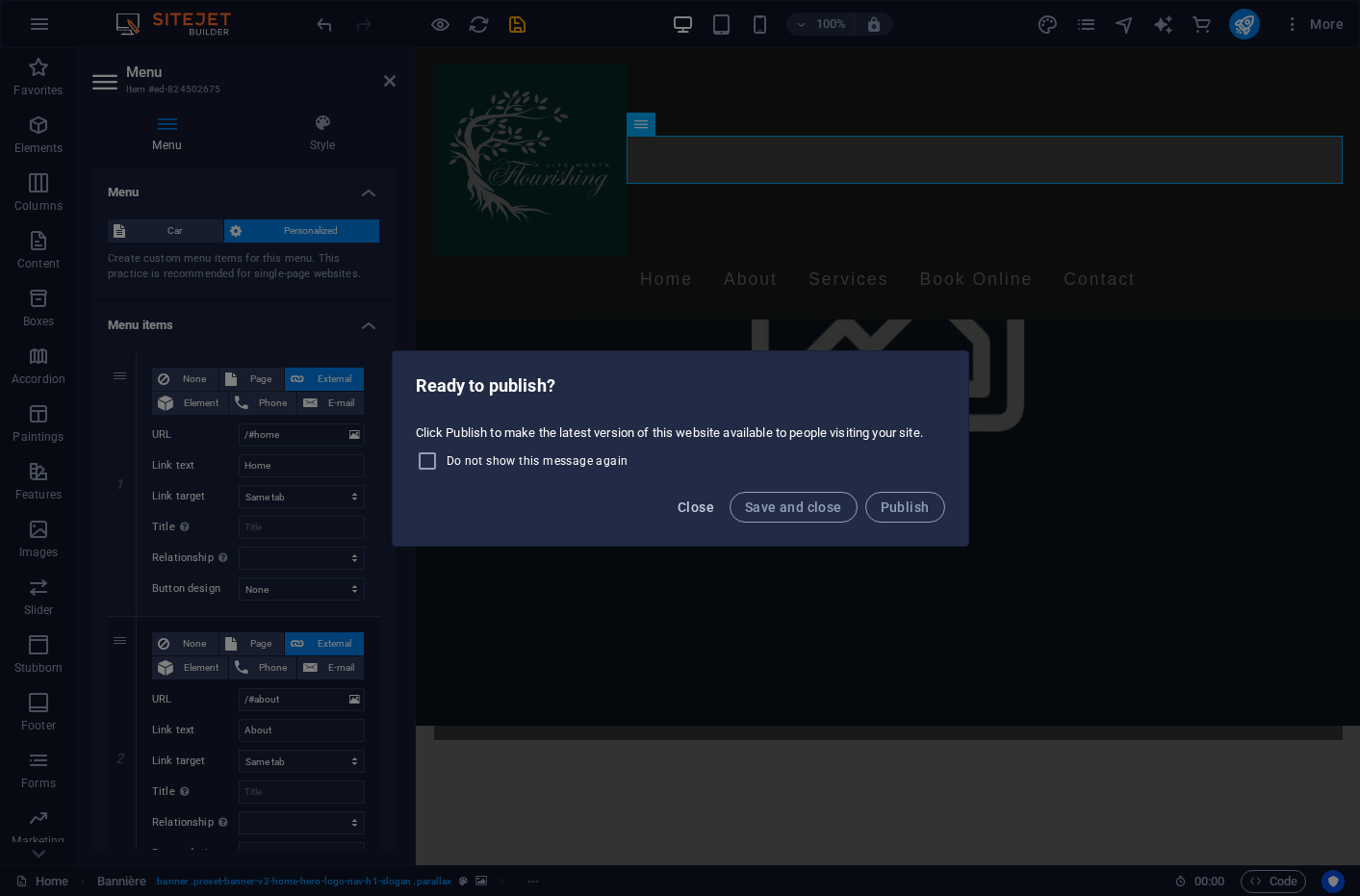 click on "Close" at bounding box center [696, 507] 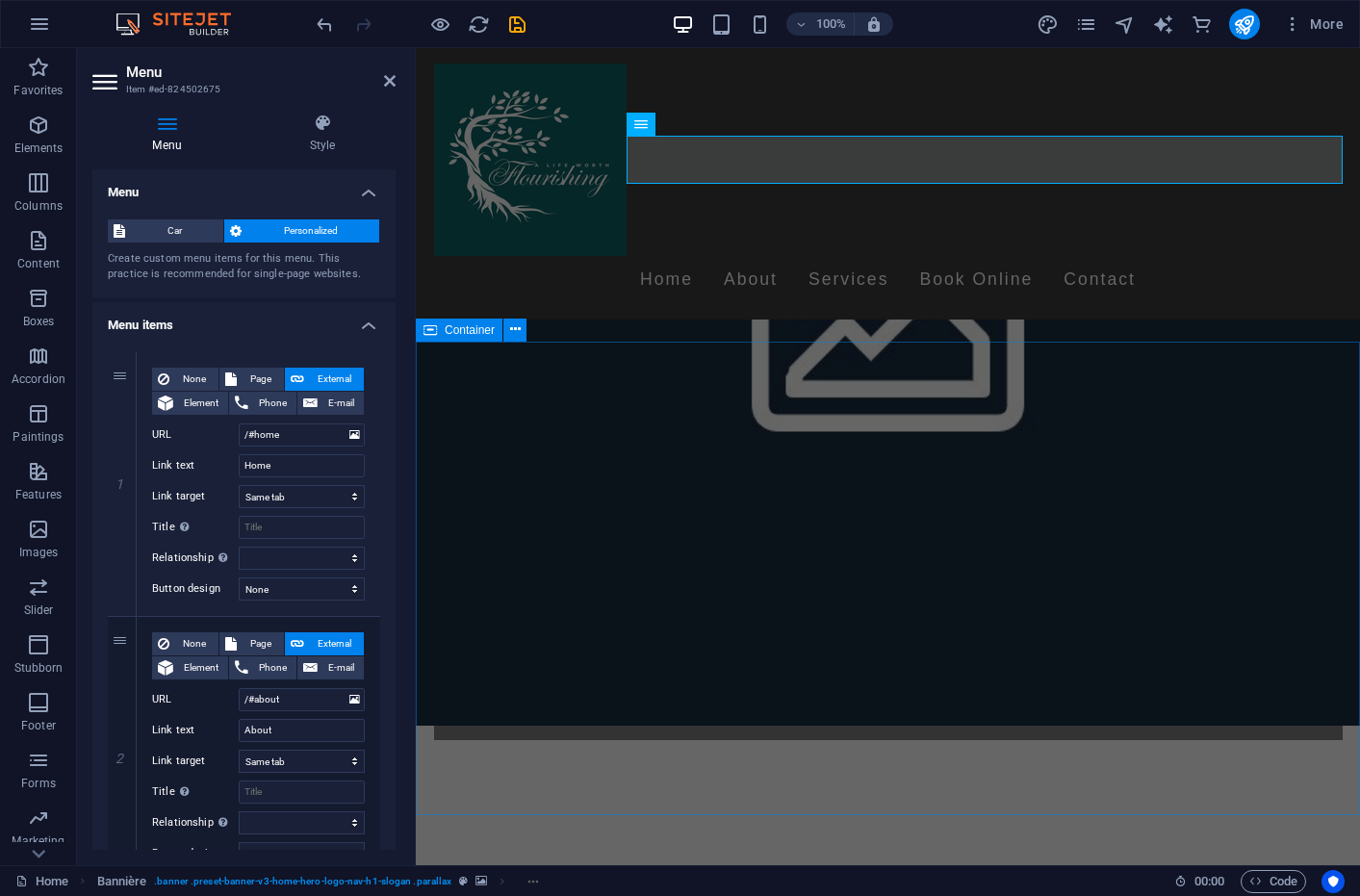 click on "Values Headline Lorem ipsum dolor sit amet, consectetuer adipiscing elit. Aenean commodo ligula eget dolor. Lorem ipsum dolor sit amet, consectetuer adipiscing elit leget dolor. Headline Lorem ipsum dolor sit amet, consectetuer adipiscing elit. Aenean commodo ligula eget dolor. Lorem ipsum dolor sit amet, consectetuer adipiscing elit leget dolor. Headline Lorem ipsum dolor sit amet, consectetuer adipiscing elit. Aenean commodo ligula eget dolor. Lorem ipsum dolor sit amet, consectetuer adipiscing elit leget dolor." at bounding box center (887, 3790) 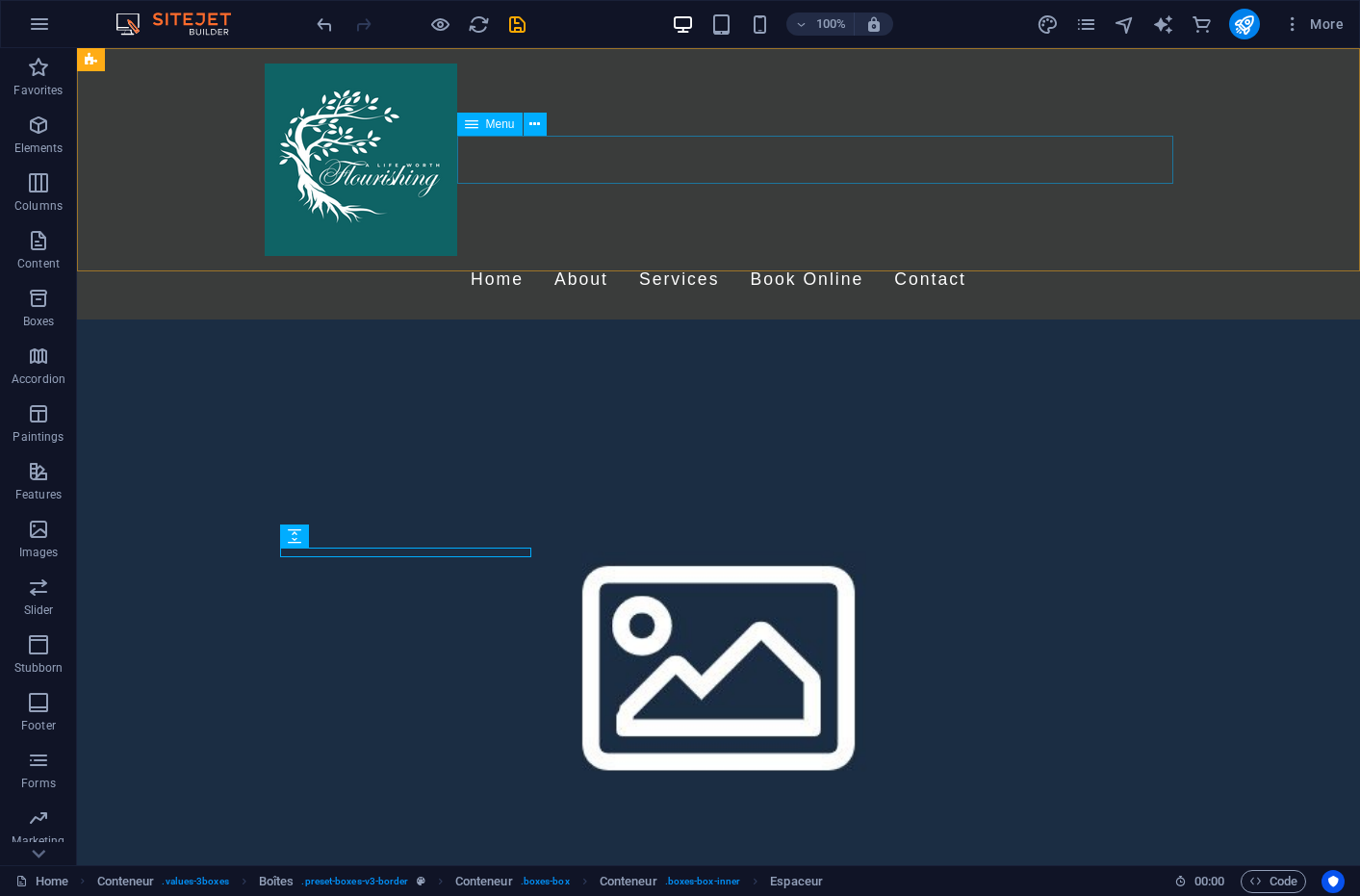 click on "Home About Services Book Online Contact" at bounding box center [719, 280] 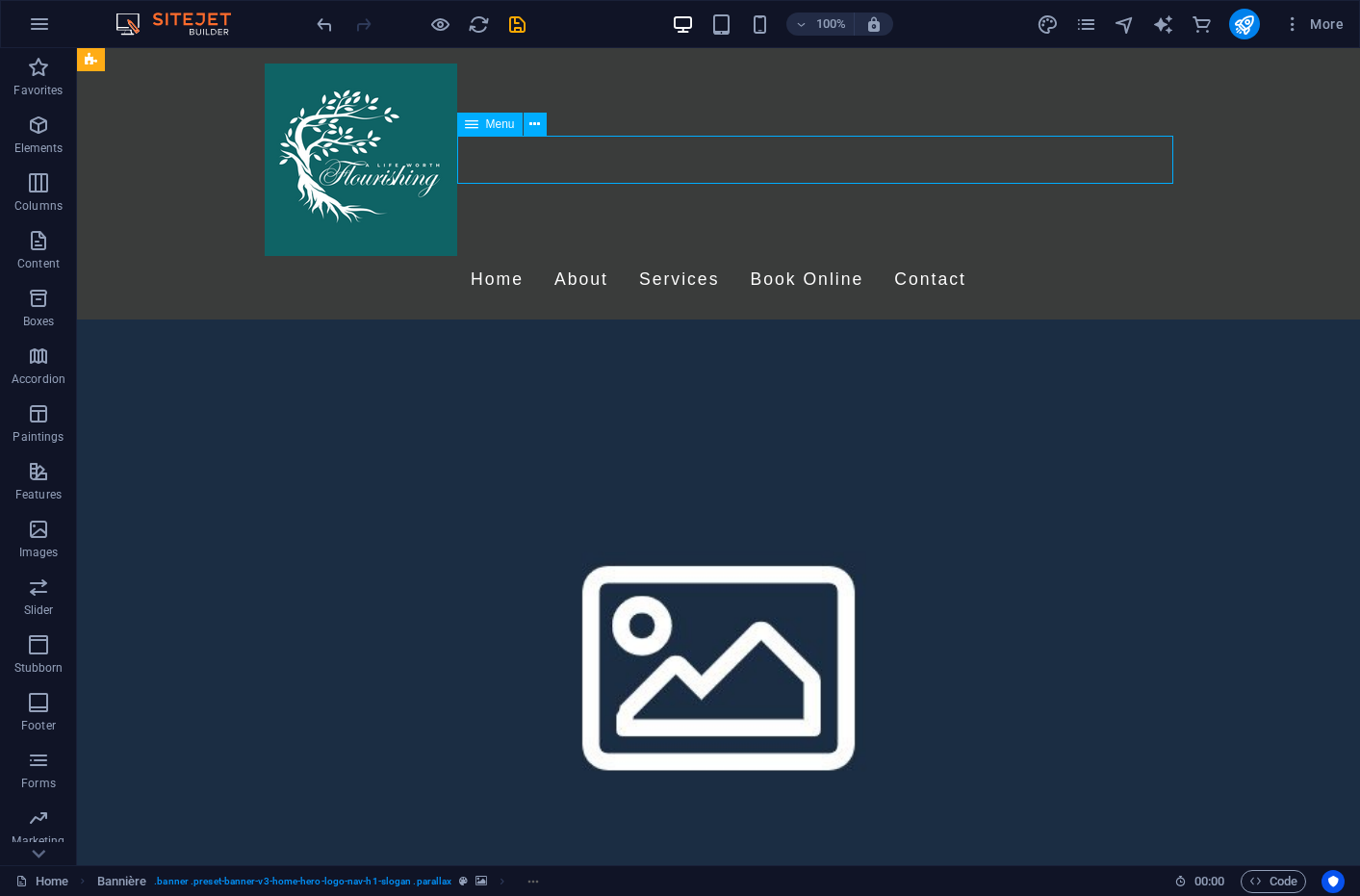 click on "Home About Services Book Online Contact" at bounding box center (719, 280) 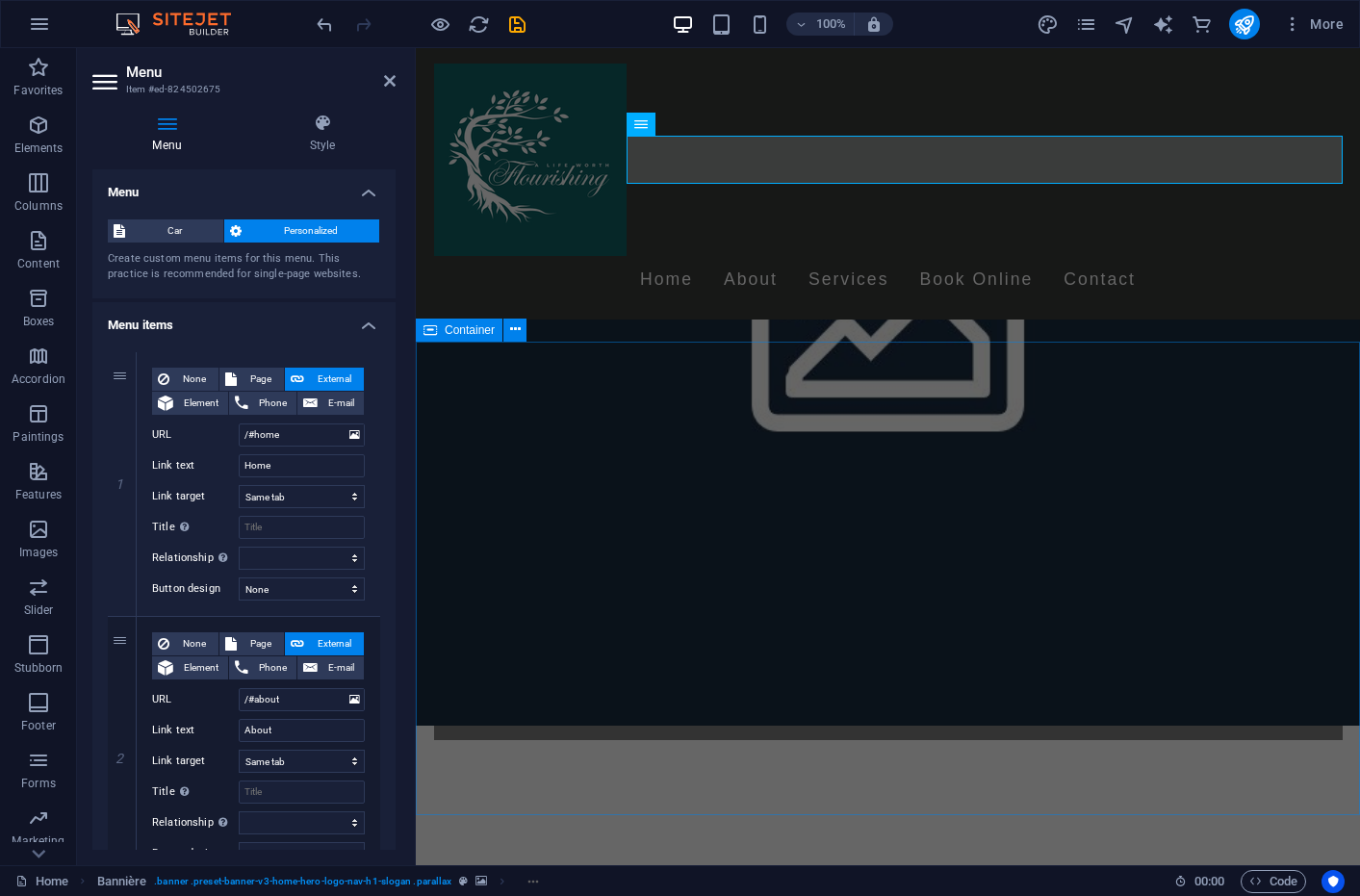 click on "Values Headline Lorem ipsum dolor sit amet, consectetuer adipiscing elit. Aenean commodo ligula eget dolor. Lorem ipsum dolor sit amet, consectetuer adipiscing elit leget dolor. Headline Lorem ipsum dolor sit amet, consectetuer adipiscing elit. Aenean commodo ligula eget dolor. Lorem ipsum dolor sit amet, consectetuer adipiscing elit leget dolor. Headline Lorem ipsum dolor sit amet, consectetuer adipiscing elit. Aenean commodo ligula eget dolor. Lorem ipsum dolor sit amet, consectetuer adipiscing elit leget dolor." at bounding box center (887, 3790) 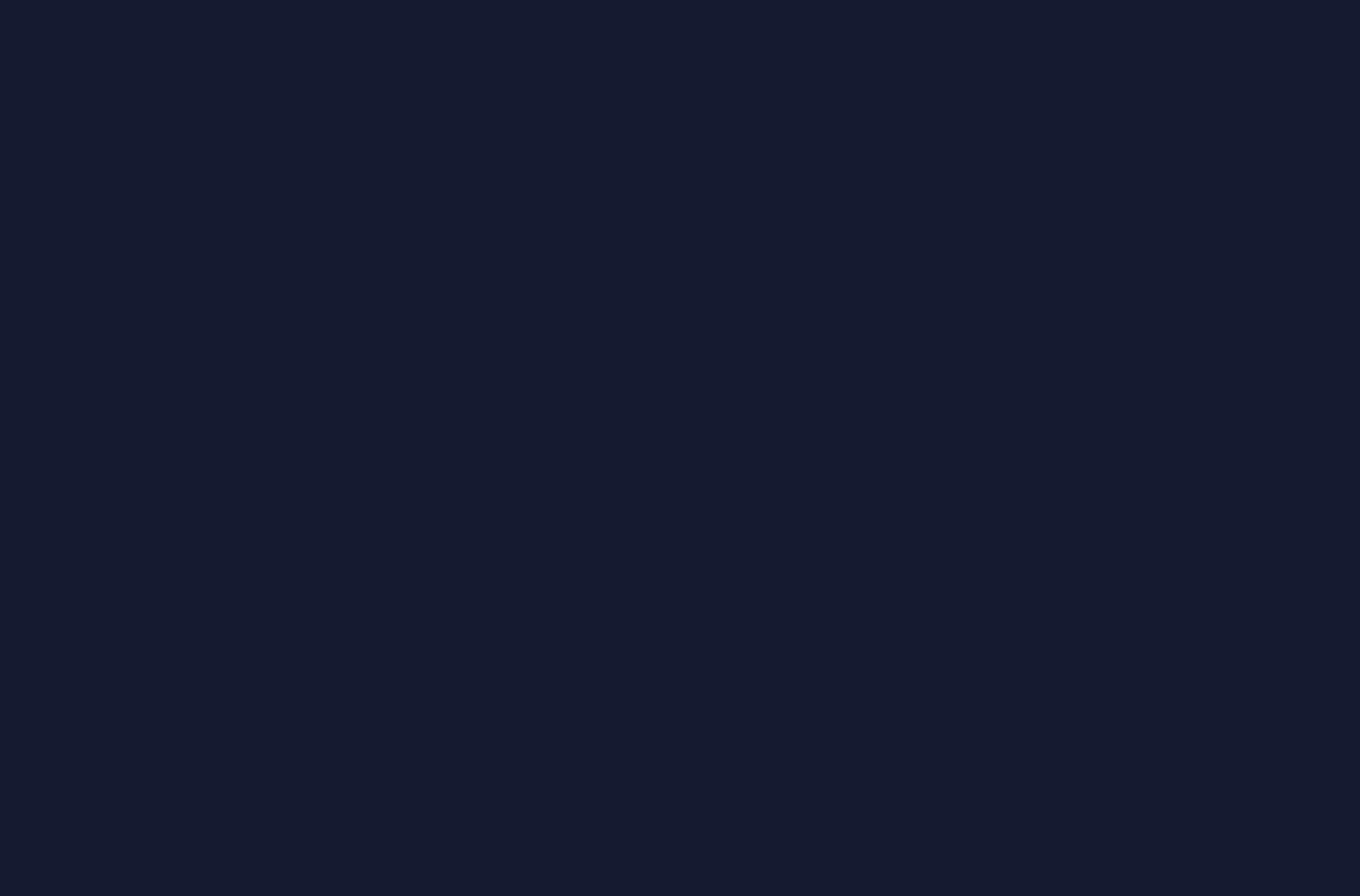 scroll, scrollTop: 0, scrollLeft: 0, axis: both 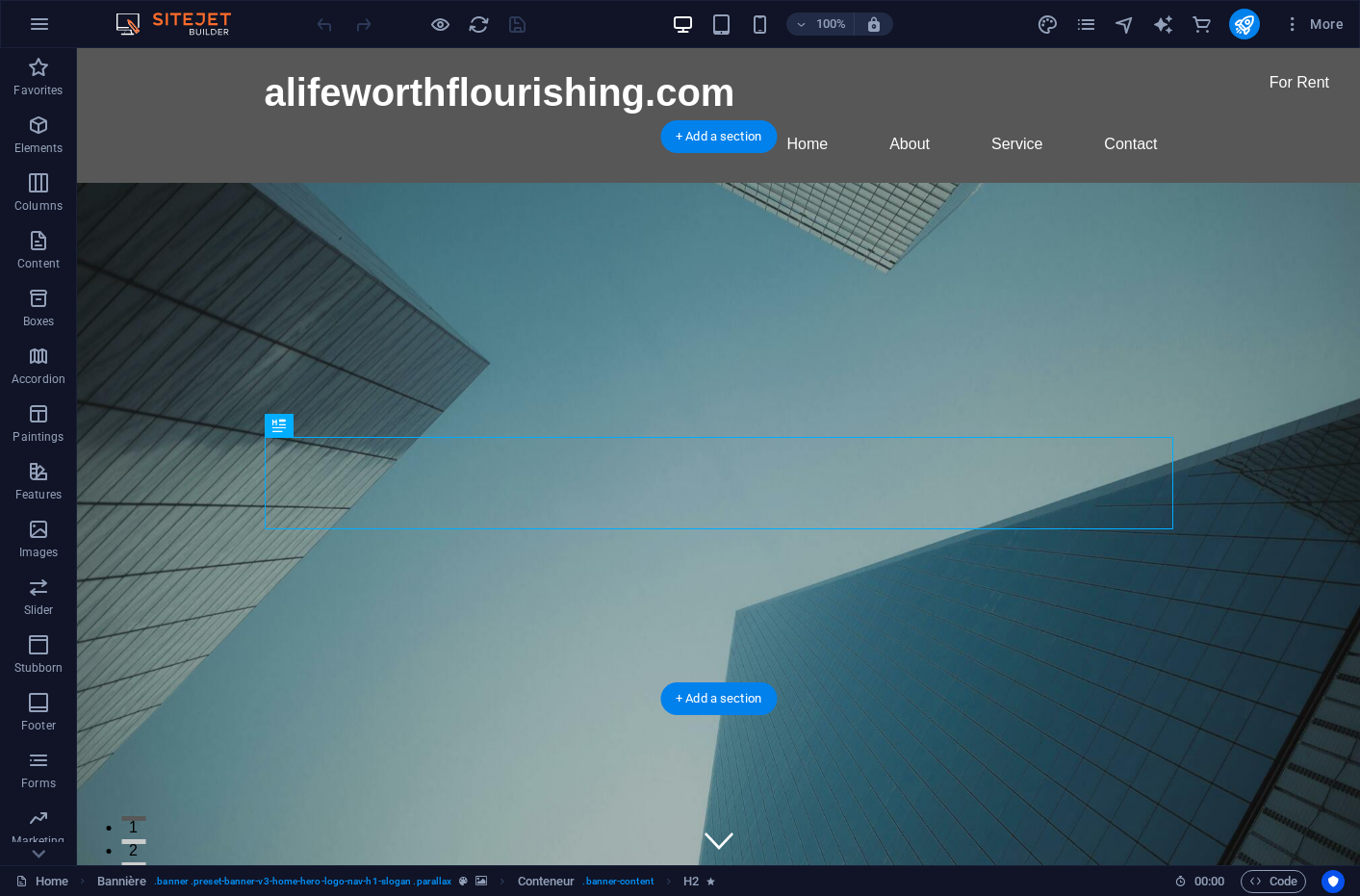click at bounding box center [718, 591] 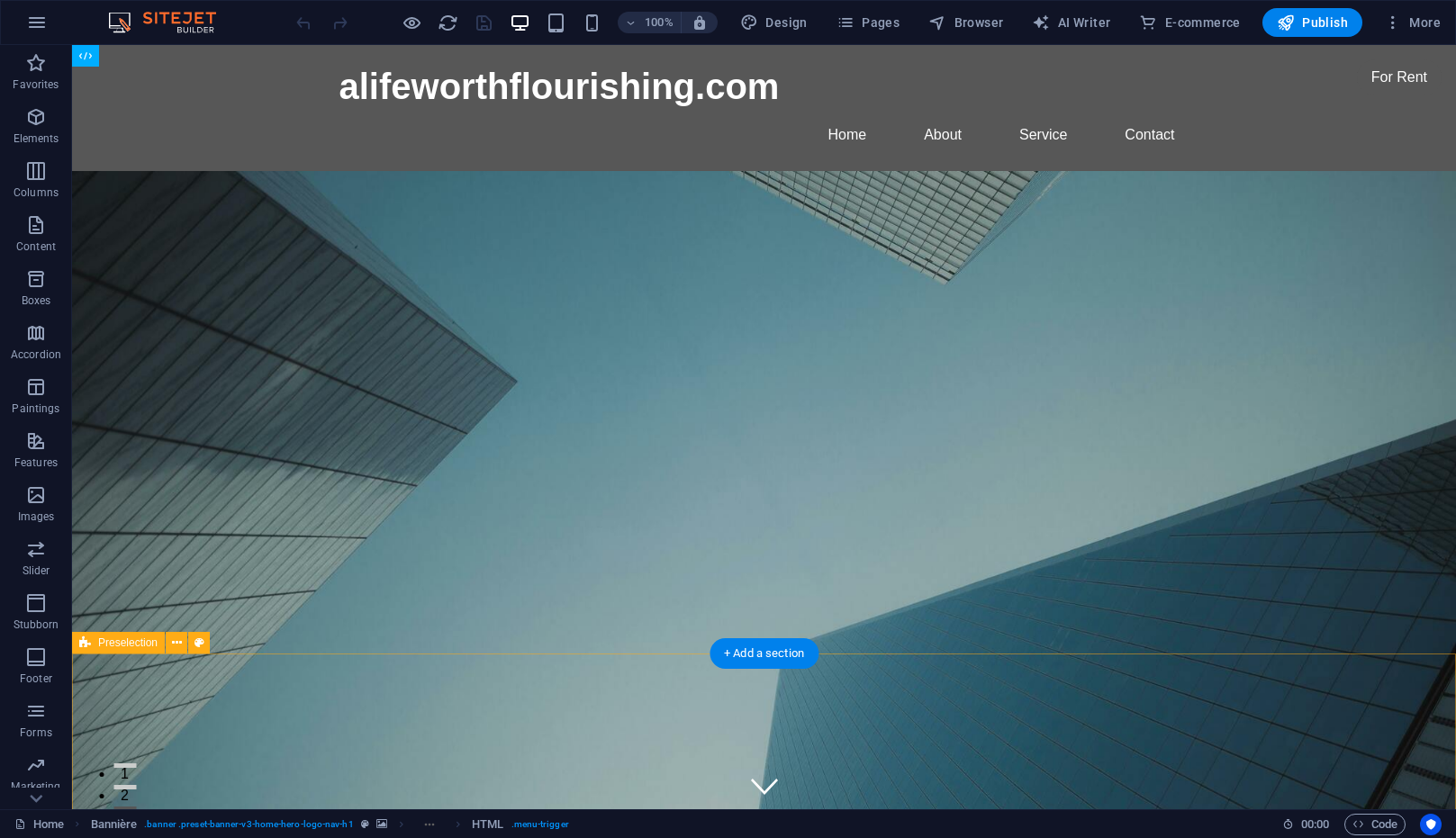 click on "Time for a New Start  ]" at bounding box center (764, 2455) 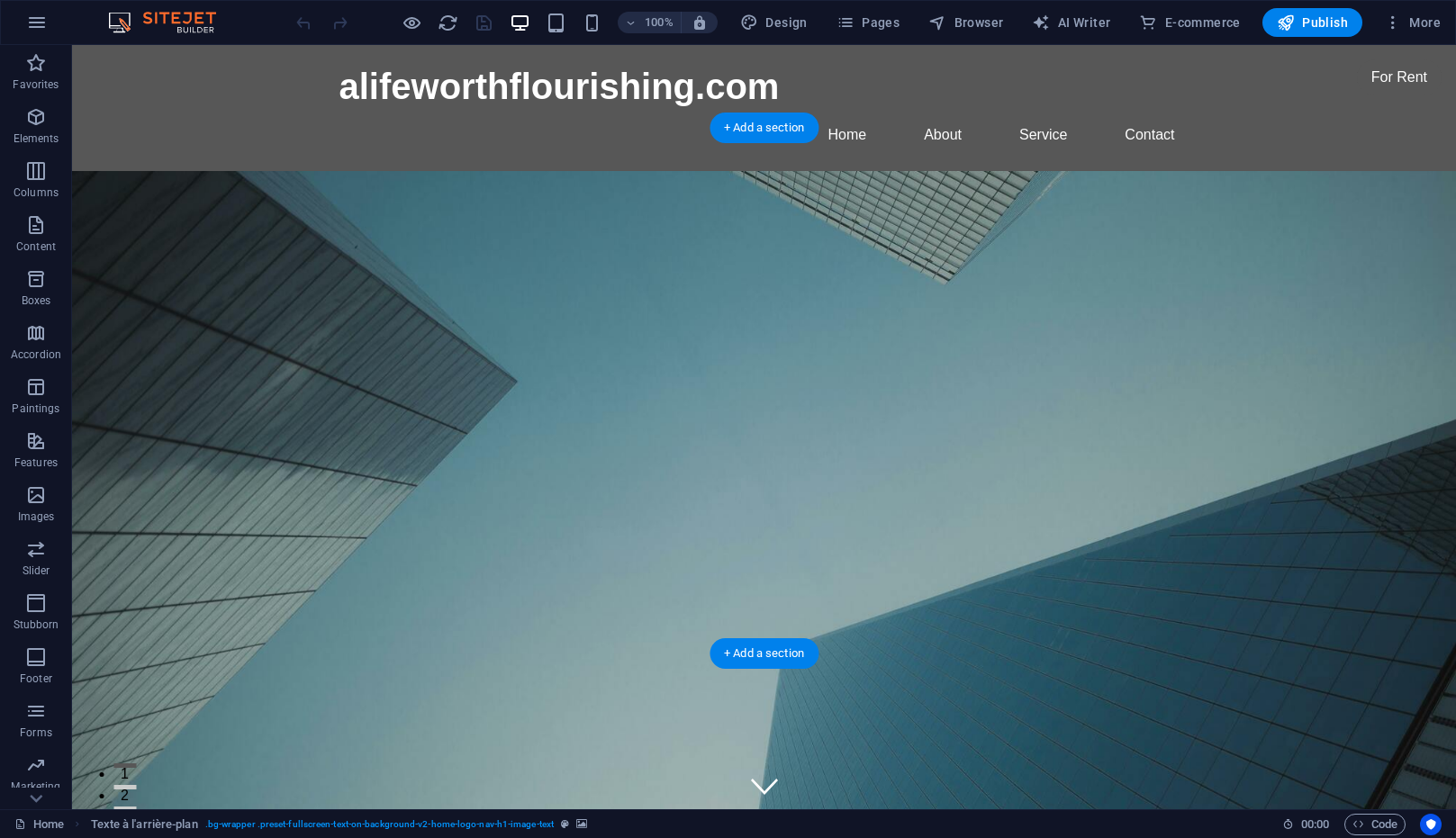 click at bounding box center (764, 553) 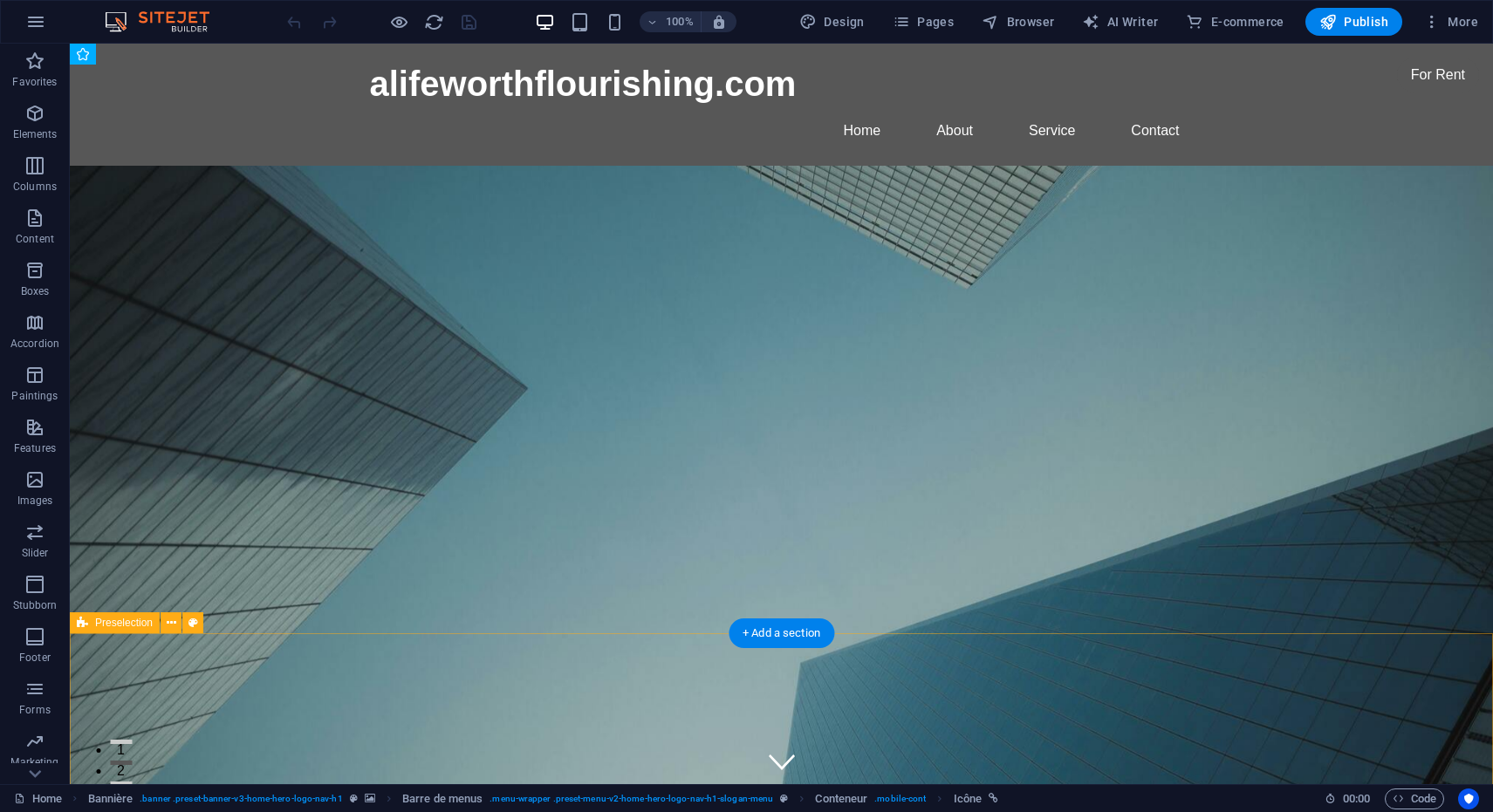click on "Time for a New Start  ]" at bounding box center (781, 2419) 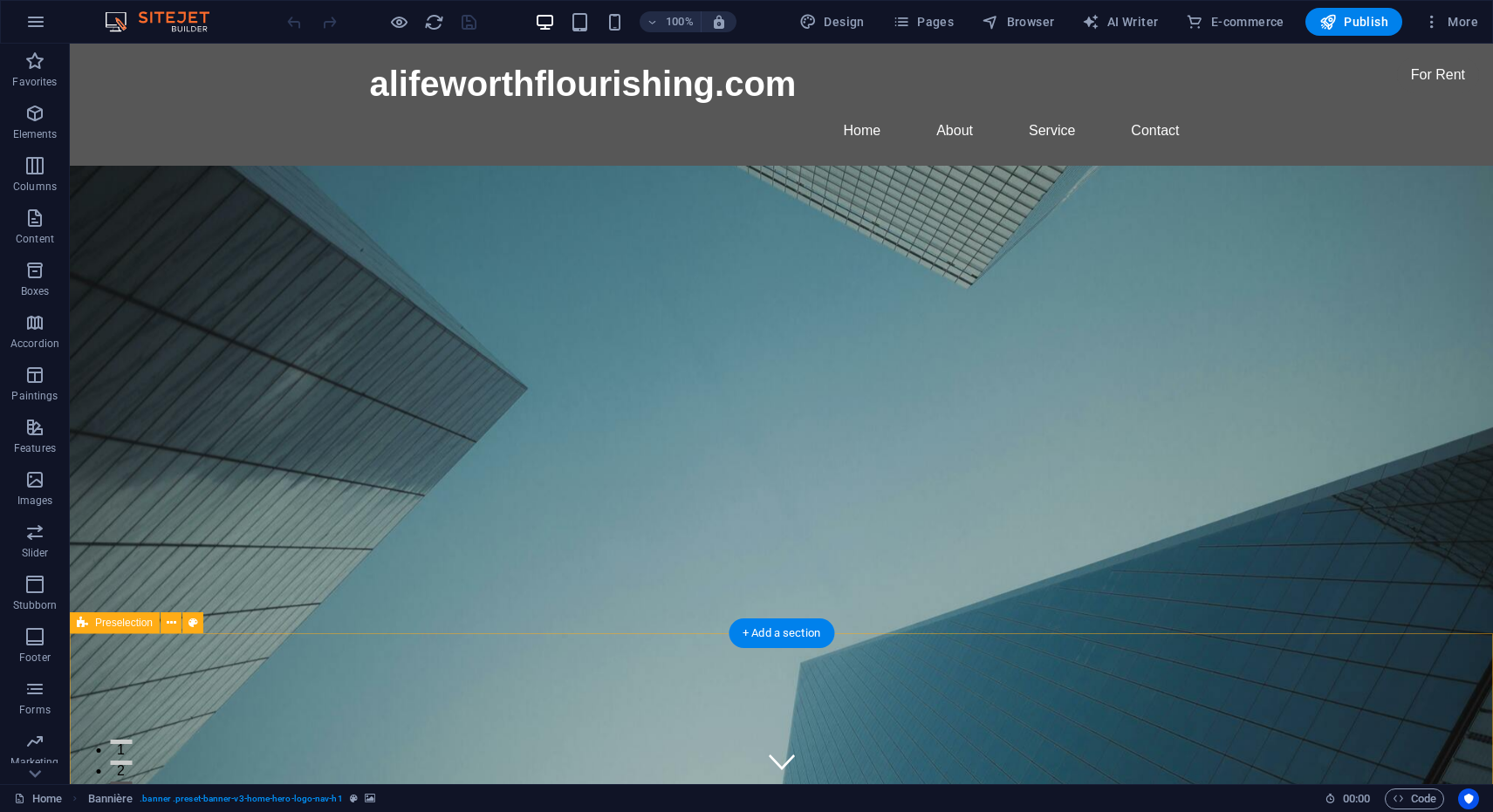 click on "Time for a New Start  ]" at bounding box center (781, 2419) 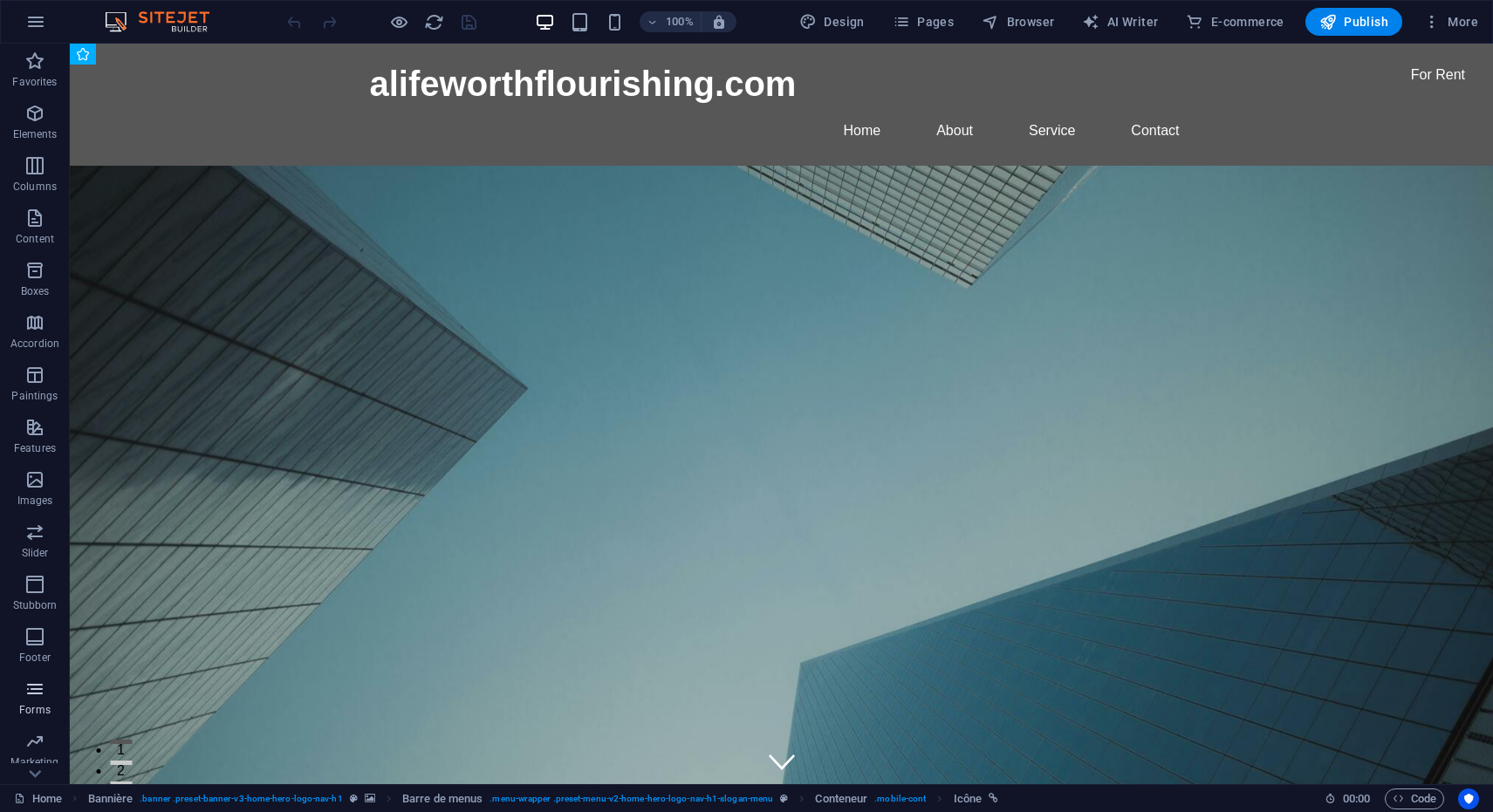 click at bounding box center [35, 689] 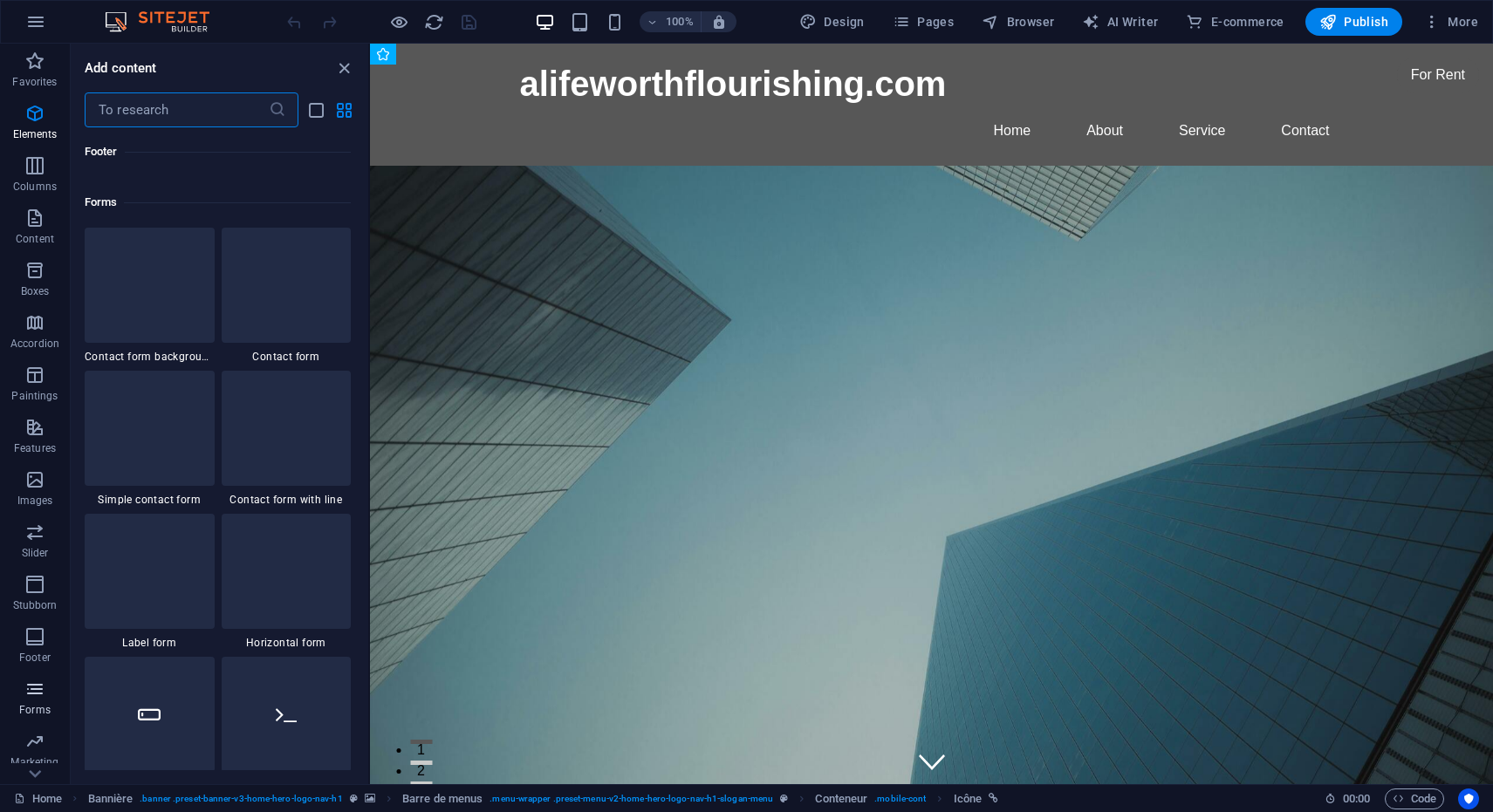 scroll, scrollTop: 12734, scrollLeft: 0, axis: vertical 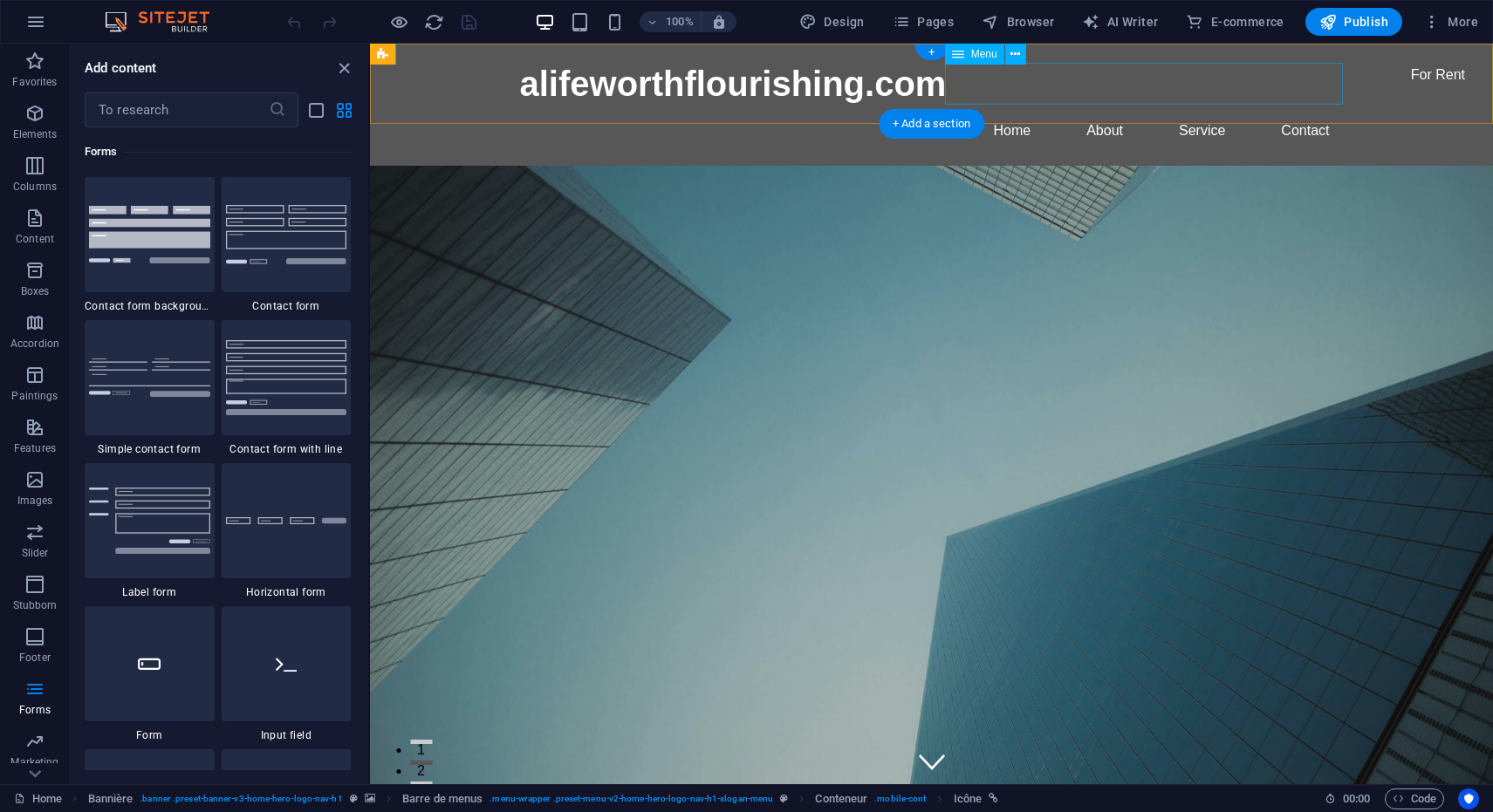 click on "Home About Service Contact" at bounding box center [932, 131] 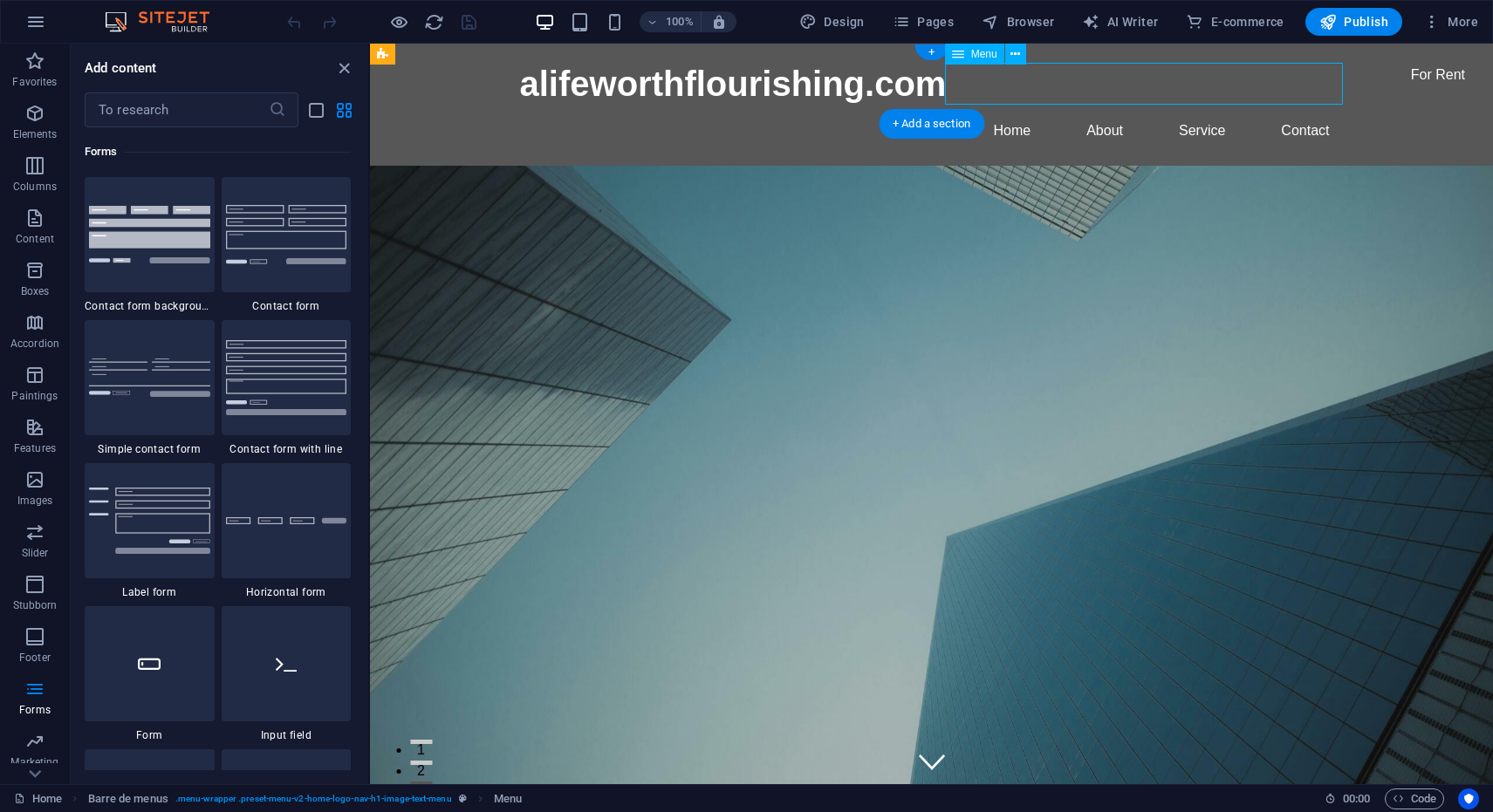 click on "Home About Service Contact" at bounding box center (932, 131) 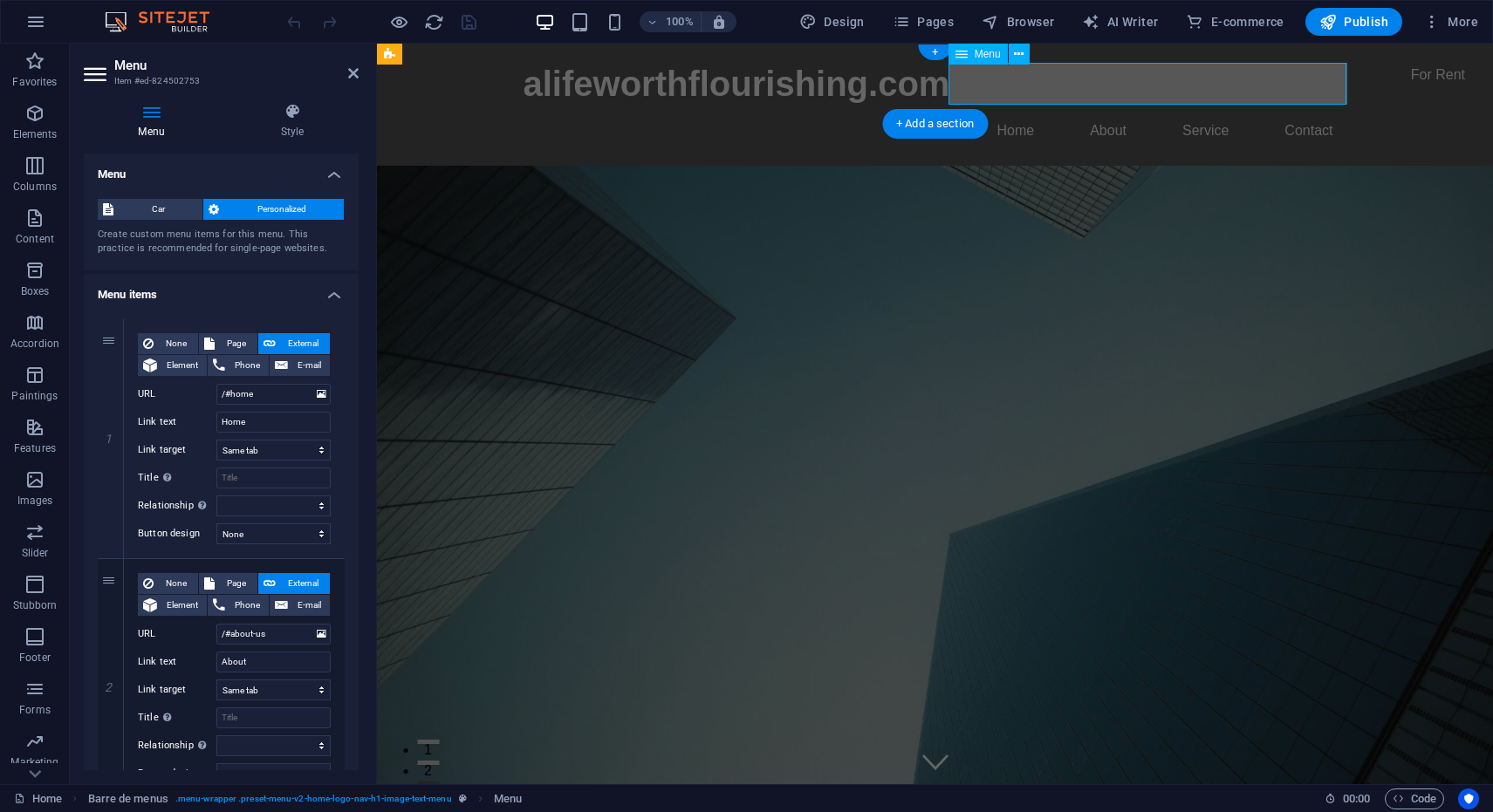 click on "Home About Service Contact" at bounding box center [935, 131] 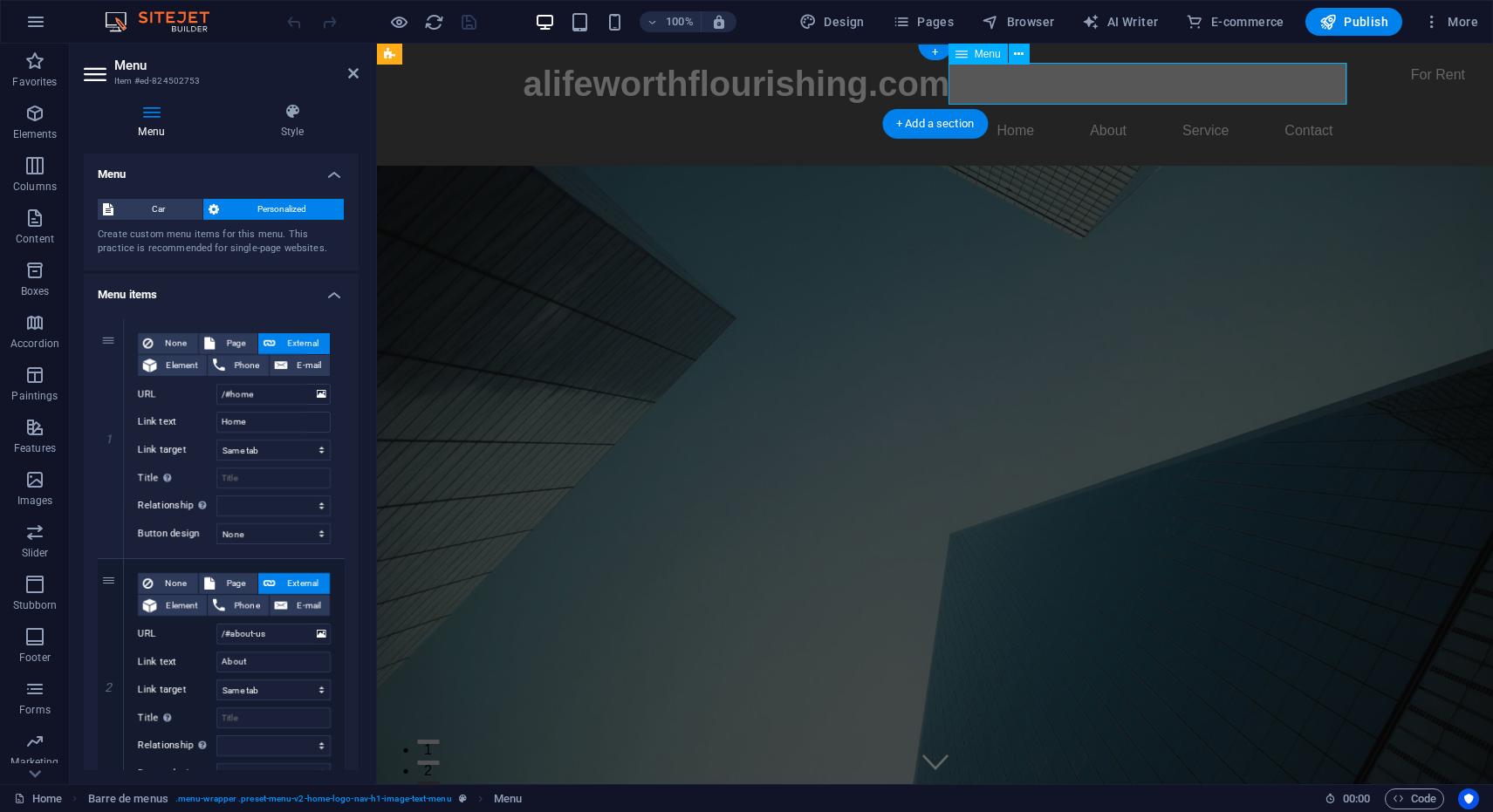 click on "Home About Service Contact" at bounding box center [935, 131] 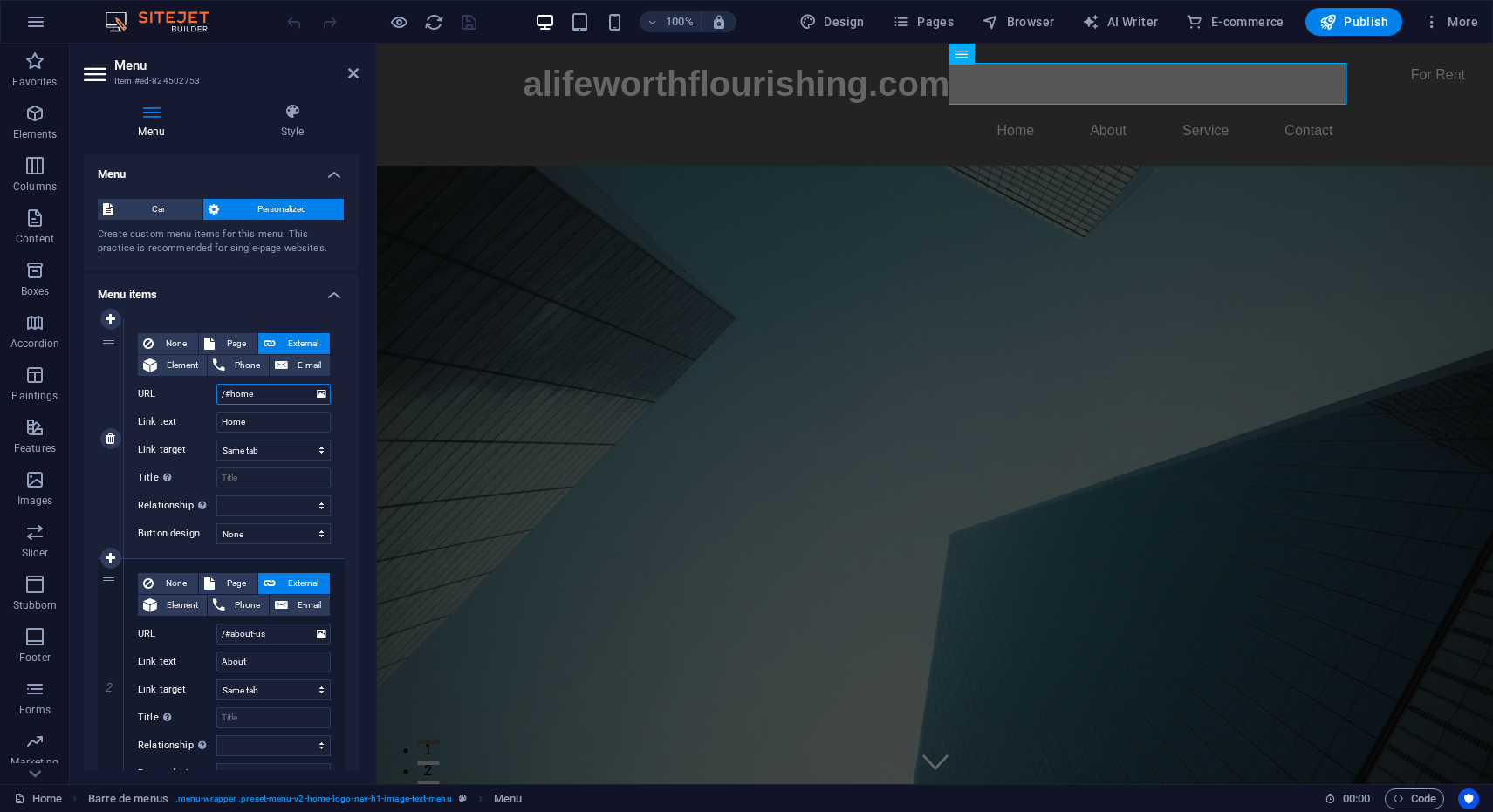 click on "/#home" at bounding box center [273, 394] 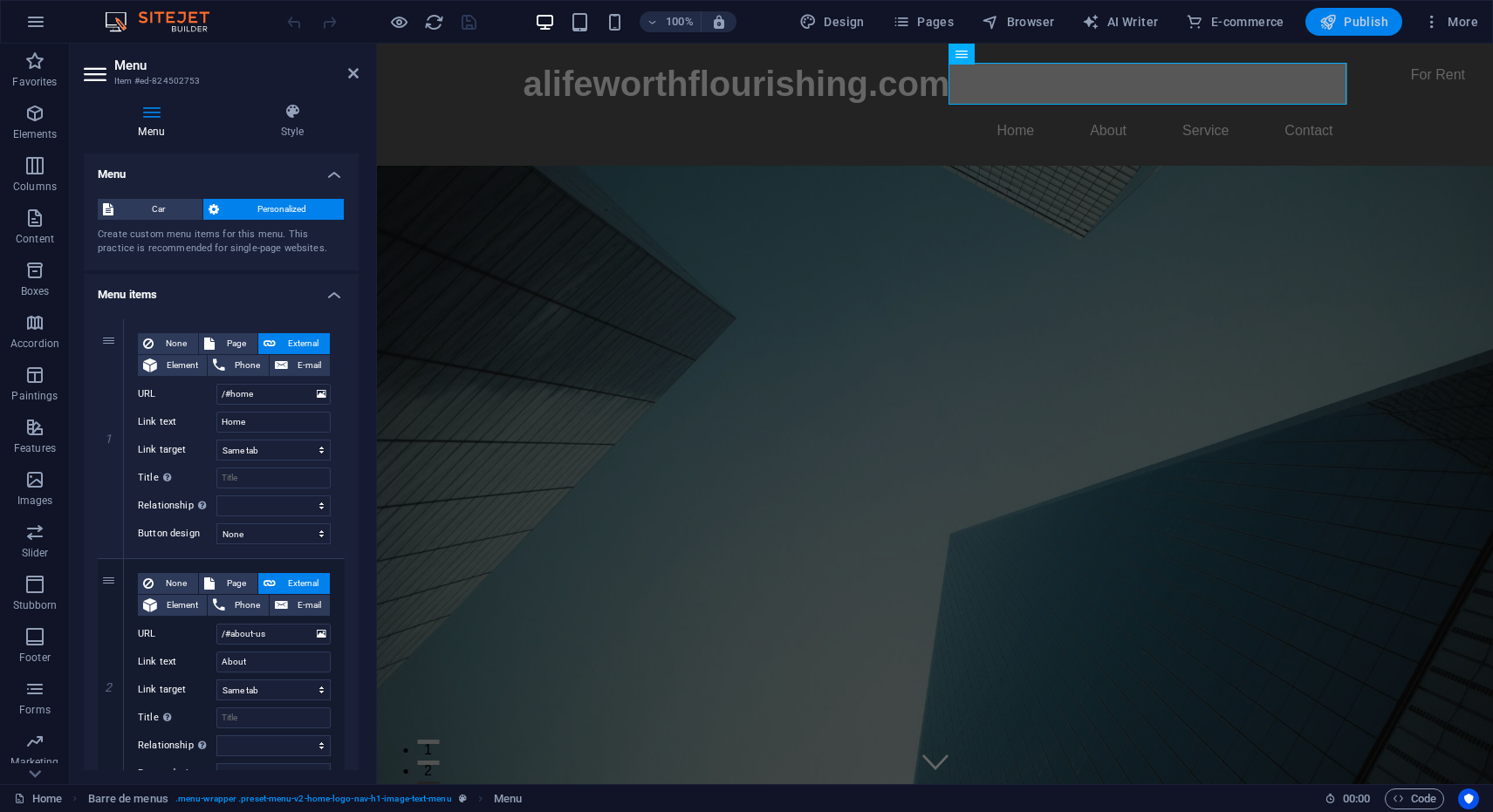 click on "Publish" at bounding box center [1366, 22] 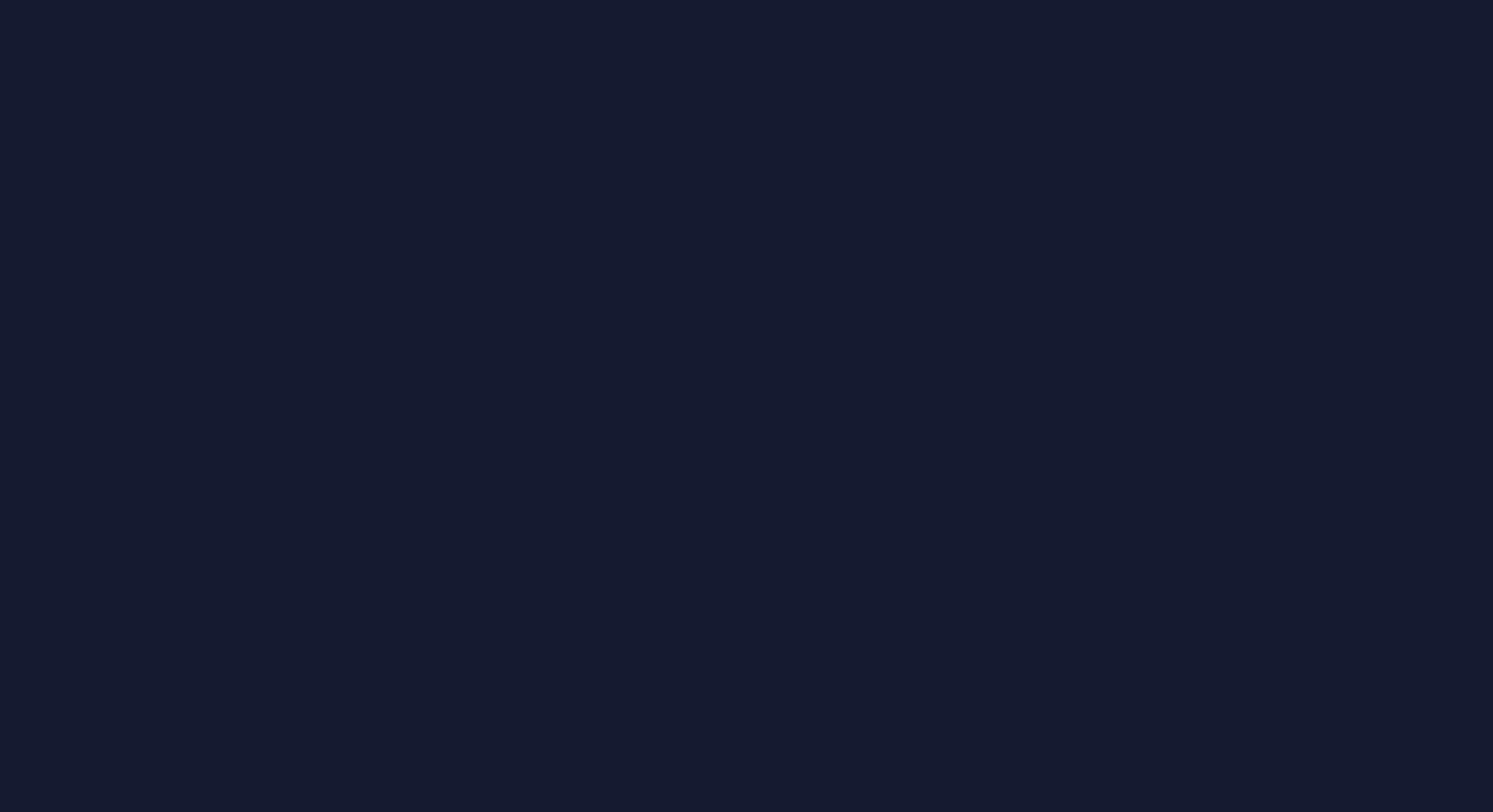 scroll, scrollTop: 0, scrollLeft: 0, axis: both 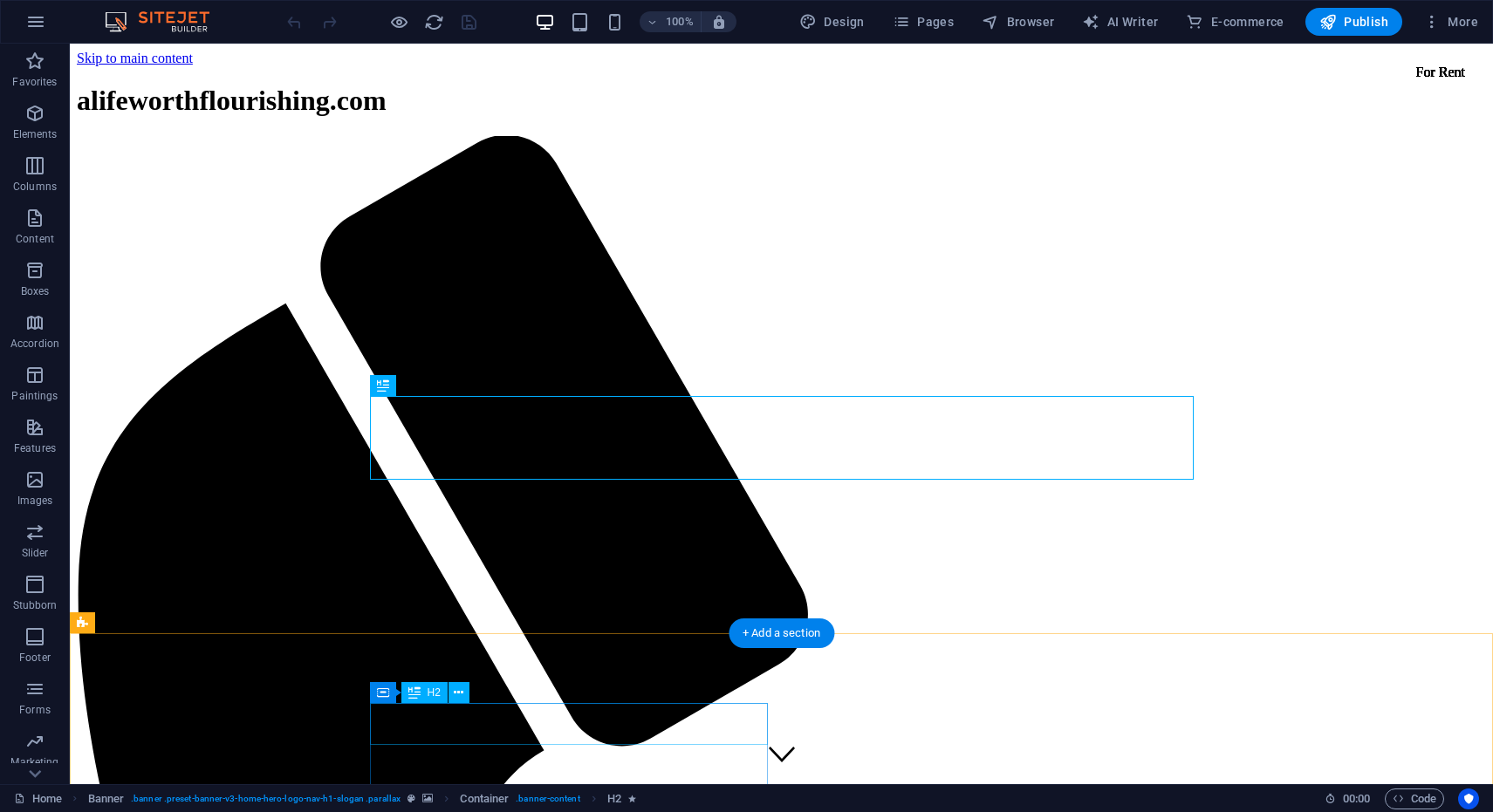 click on "Time for a New Start" at bounding box center [781, 5102] 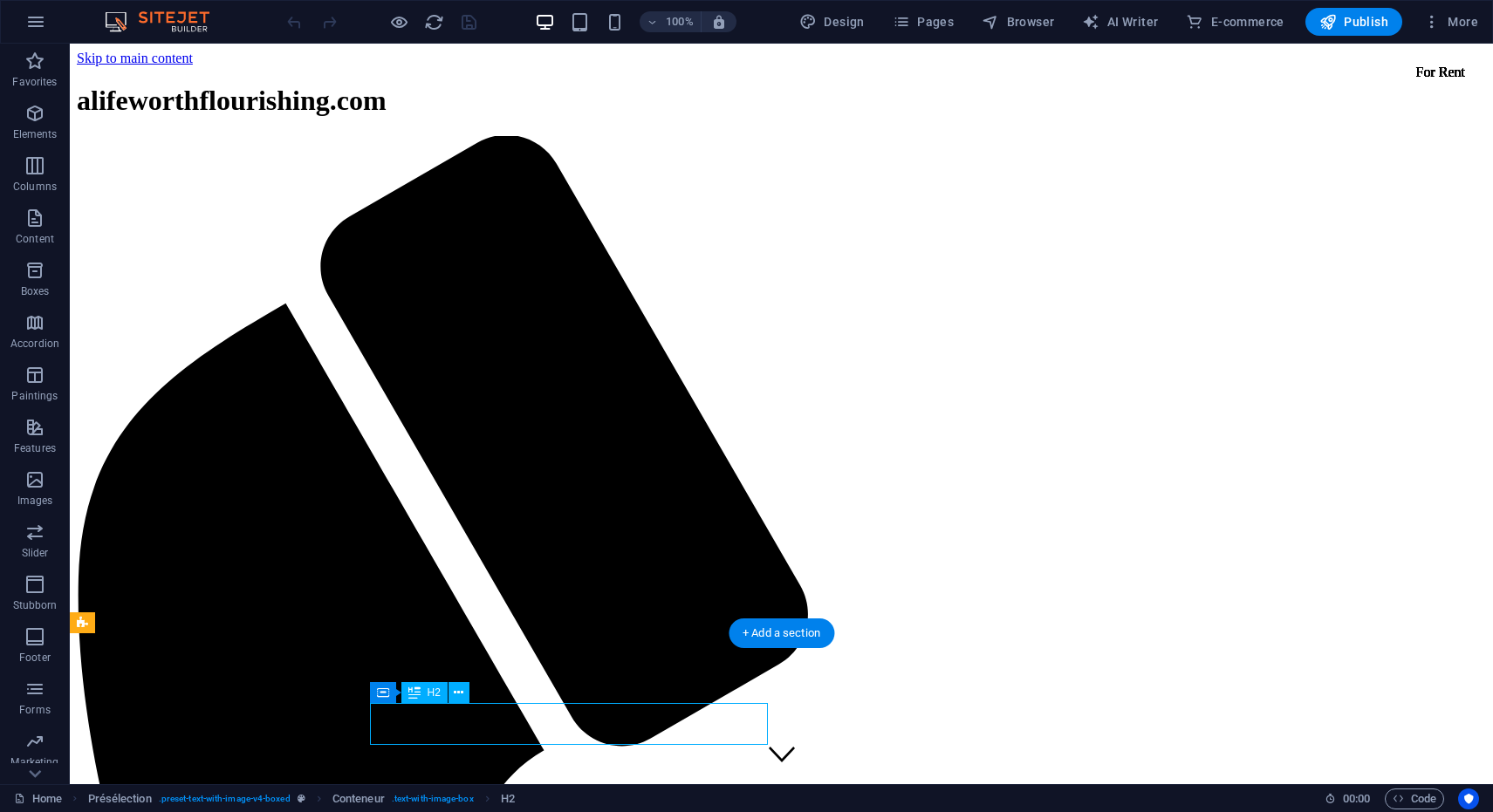 click on "Time for a New Start" at bounding box center (781, 5102) 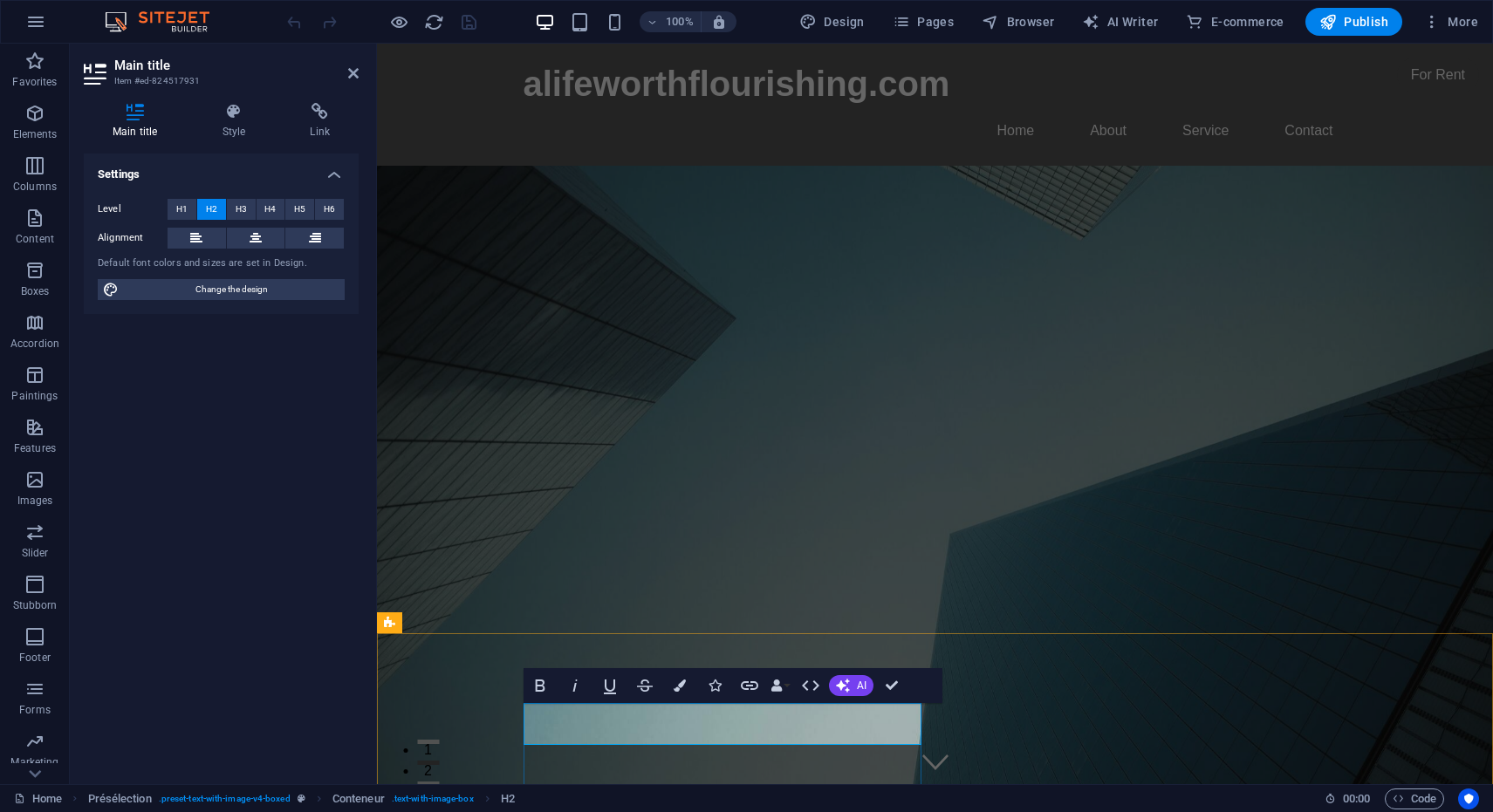 click on "Time for a New Start" at bounding box center (525, 1492) 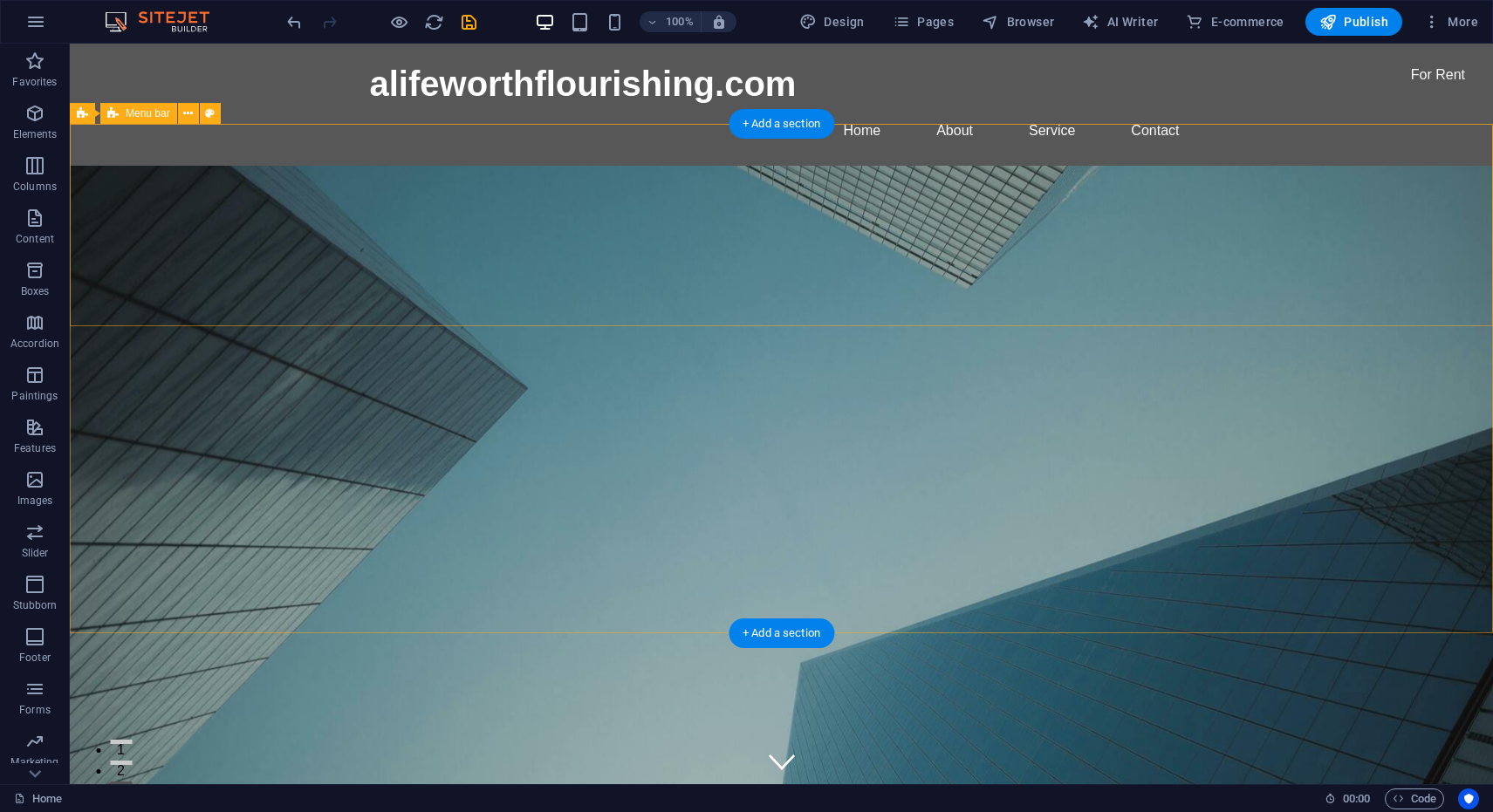 click on "Home About Services Book Online Contact" at bounding box center (781, 972) 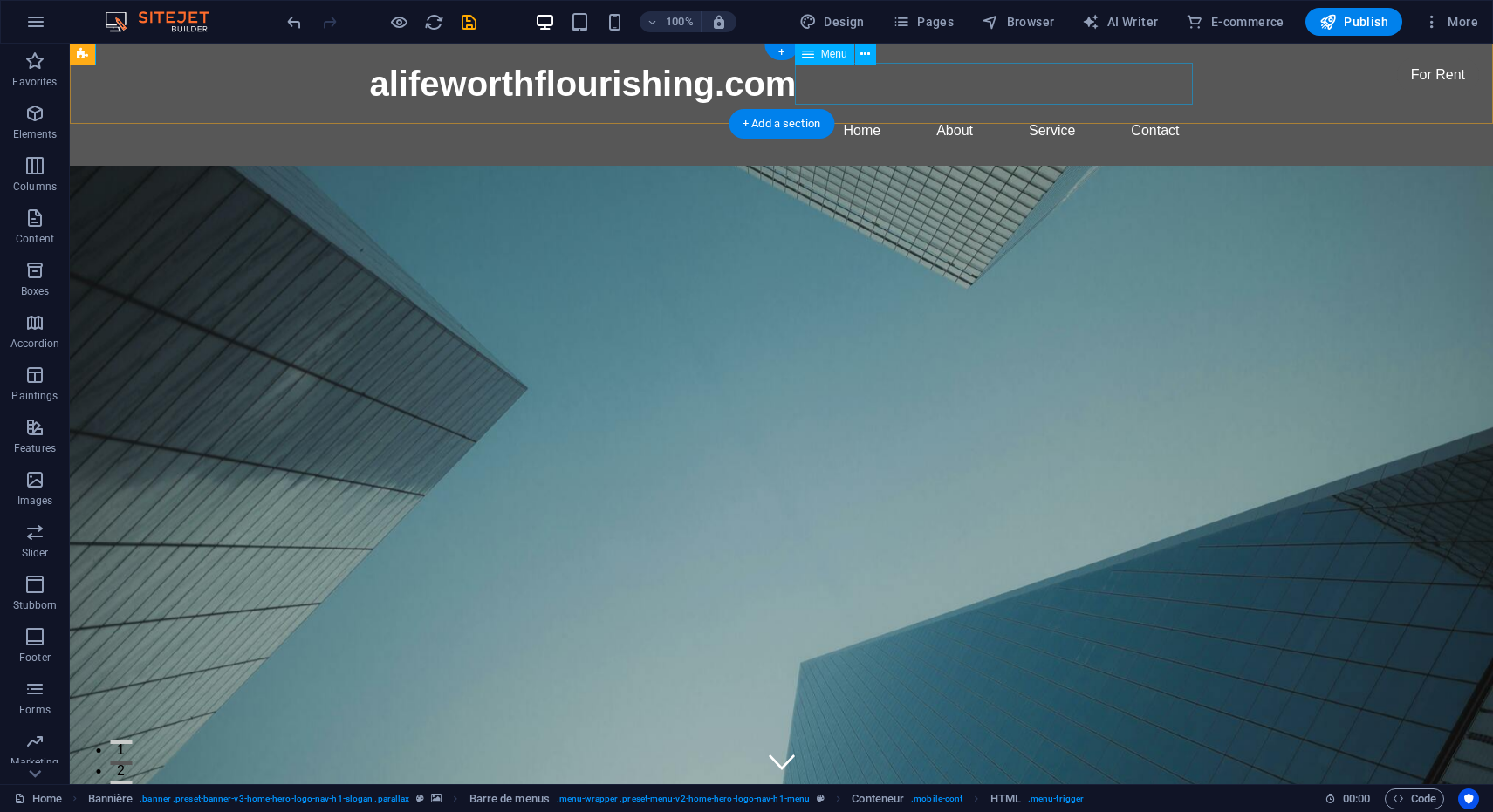 click on "Home About Service Contact" at bounding box center [782, 131] 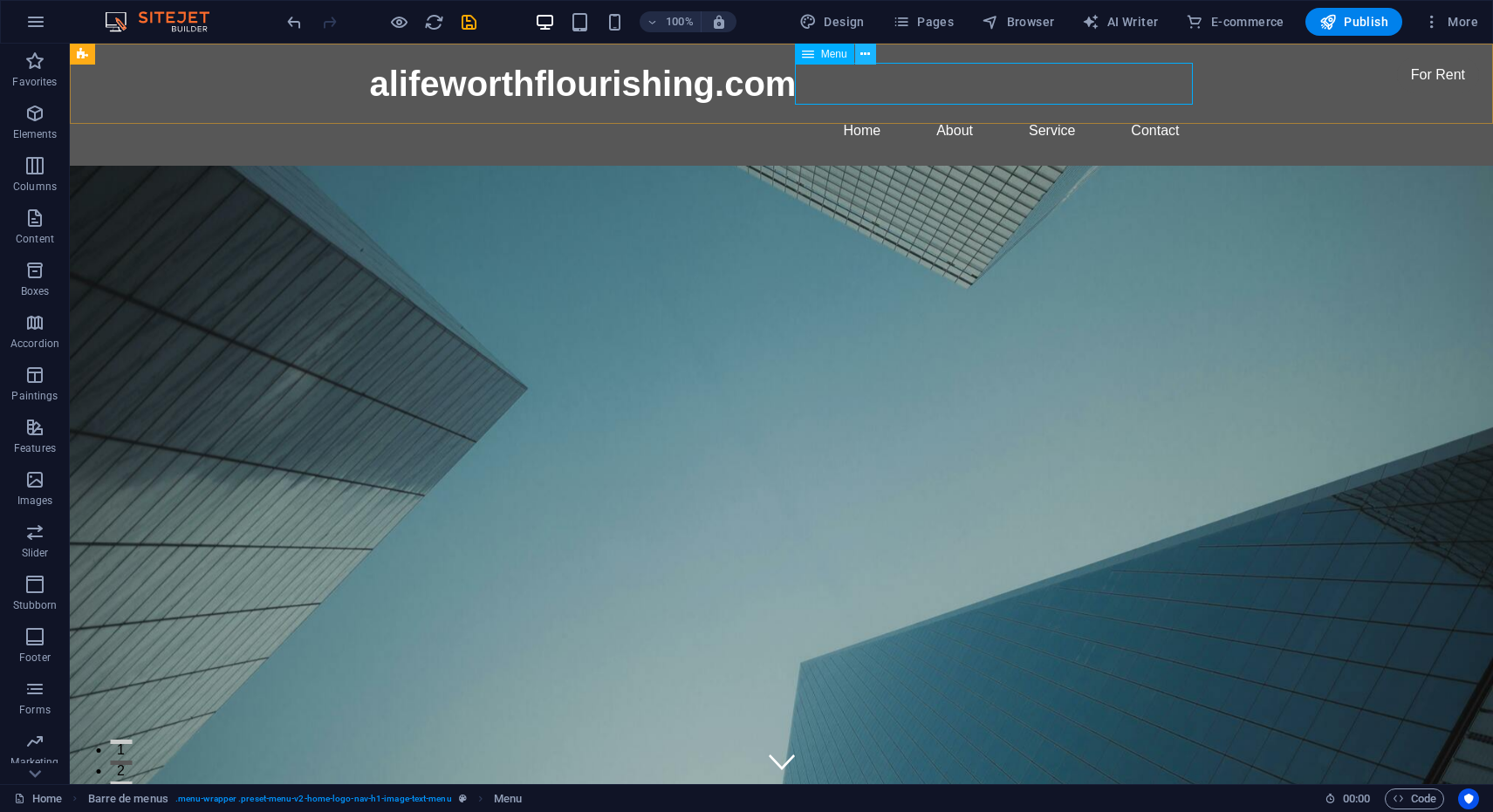 click at bounding box center (865, 54) 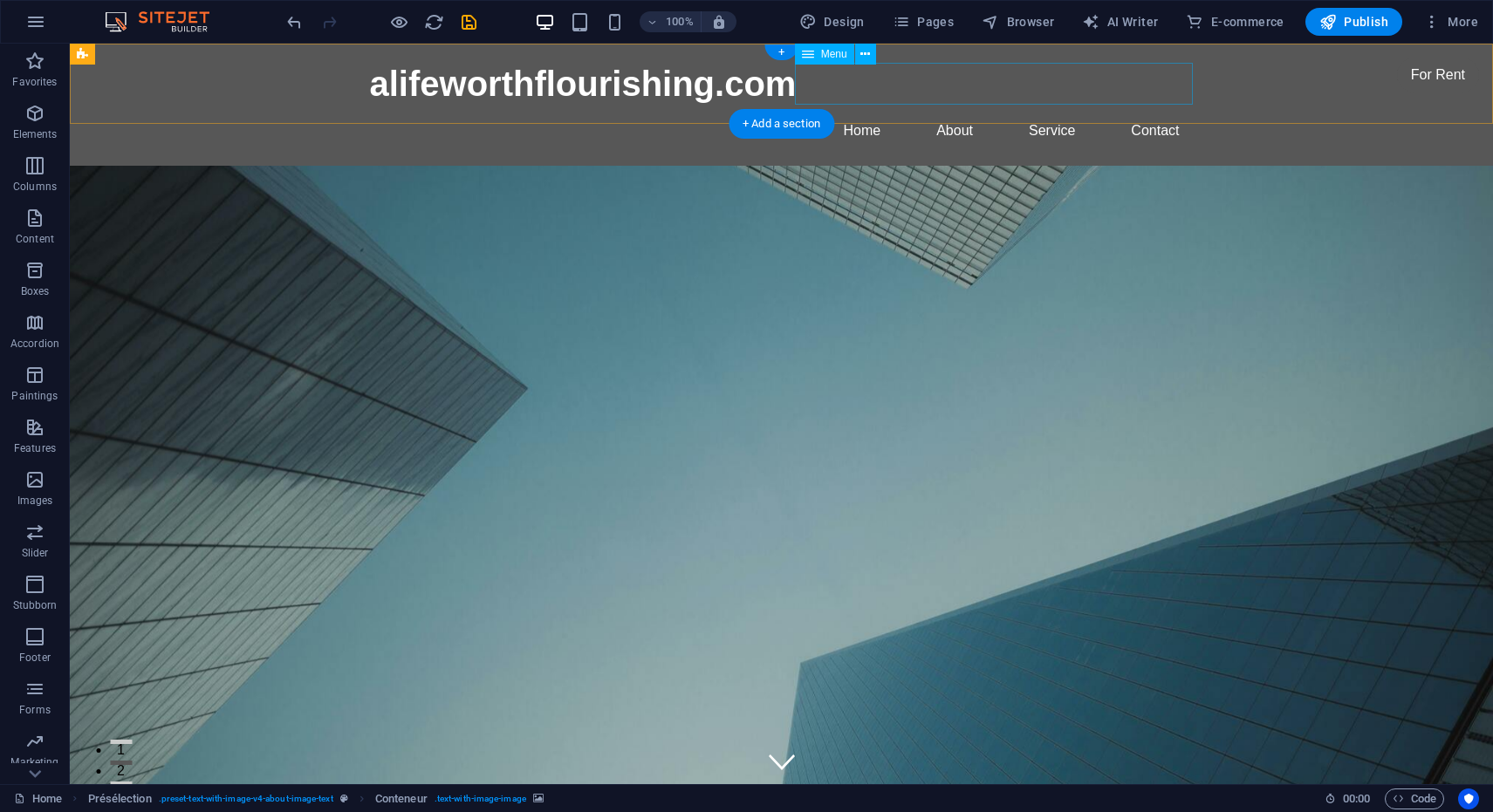 click on "Home About Service Contact" at bounding box center [782, 131] 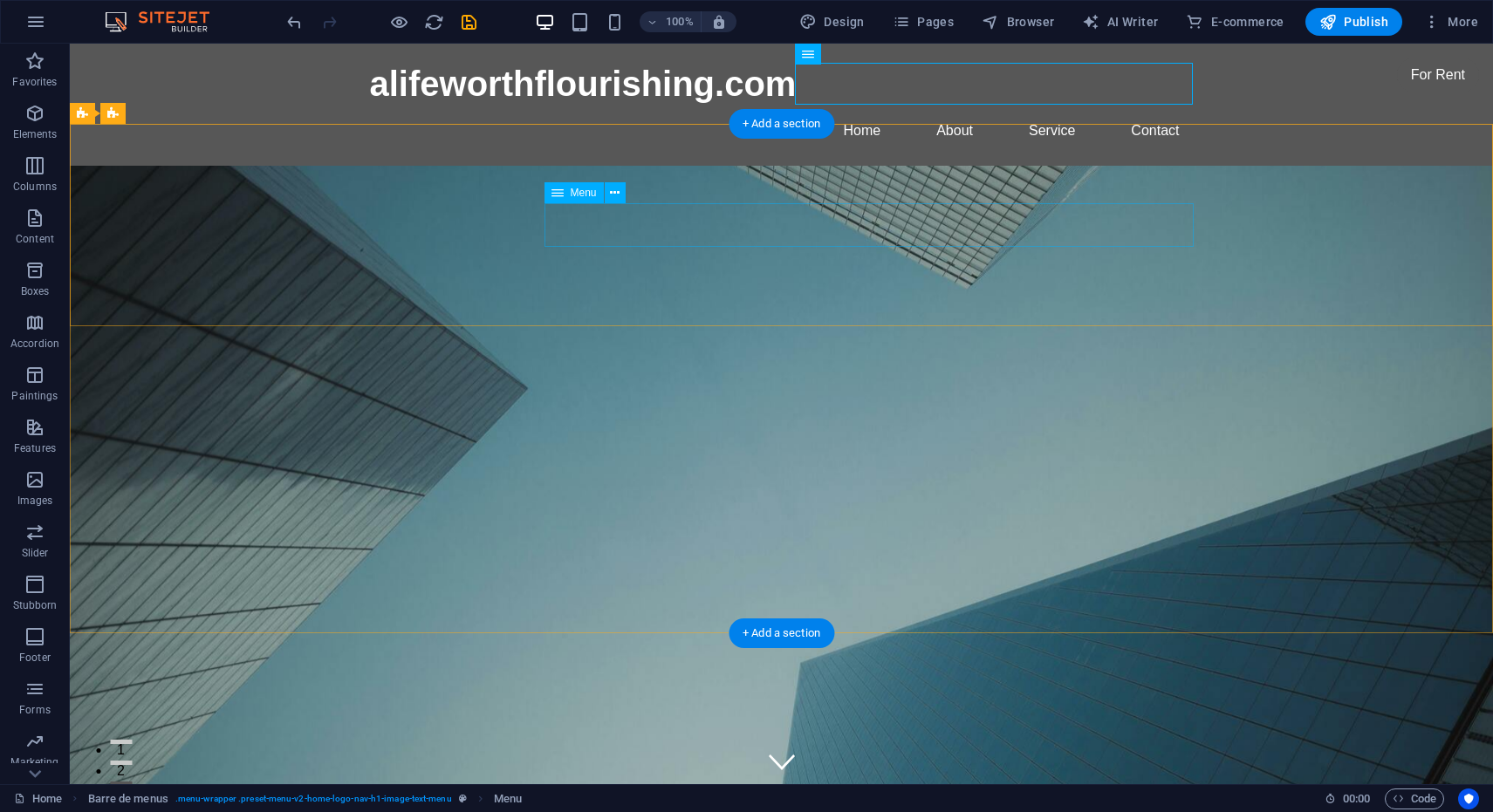 click on "Home About Services Book Online Contact" at bounding box center (782, 1059) 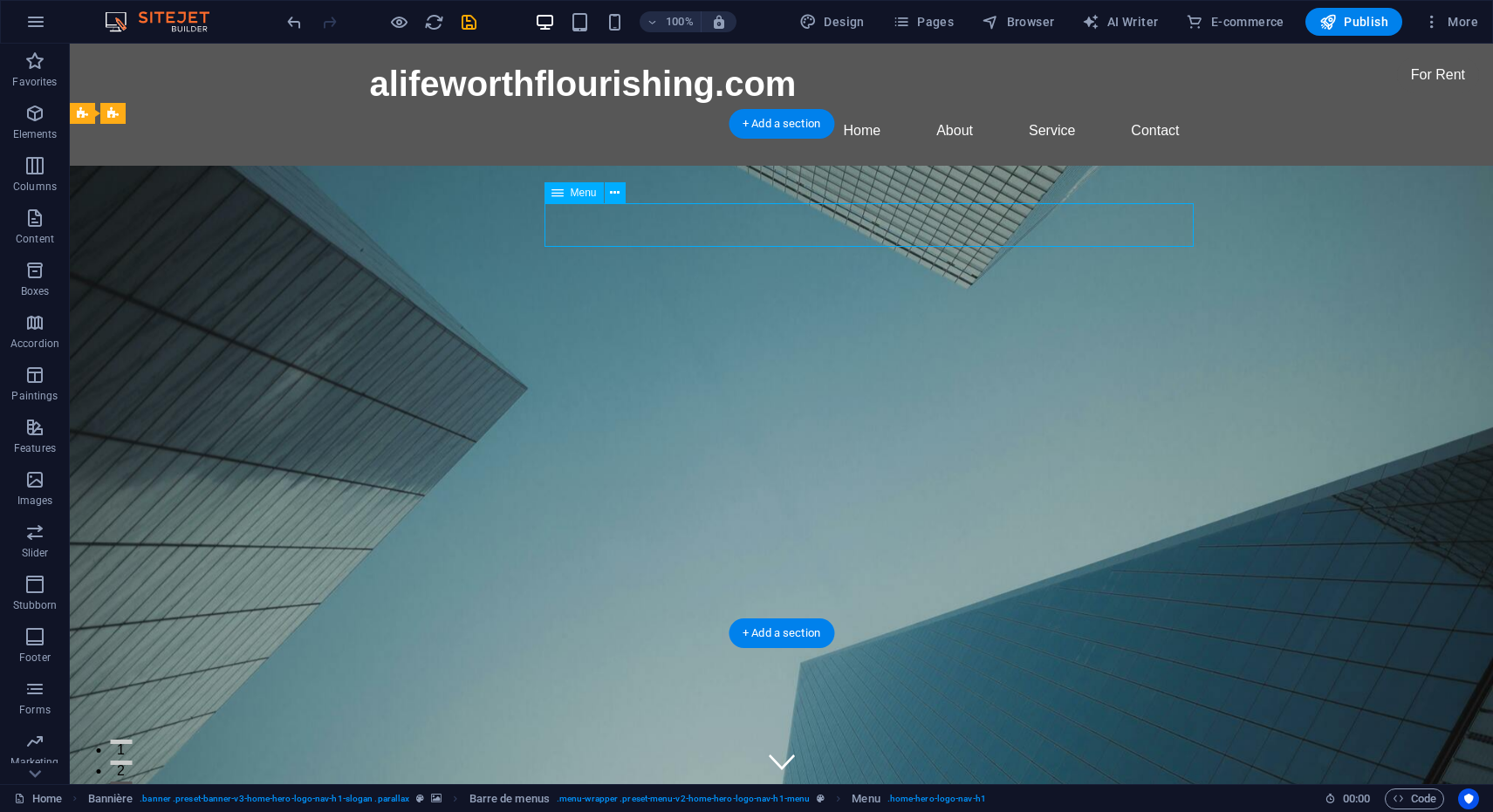 click on "Home About Services Book Online Contact" at bounding box center [782, 1059] 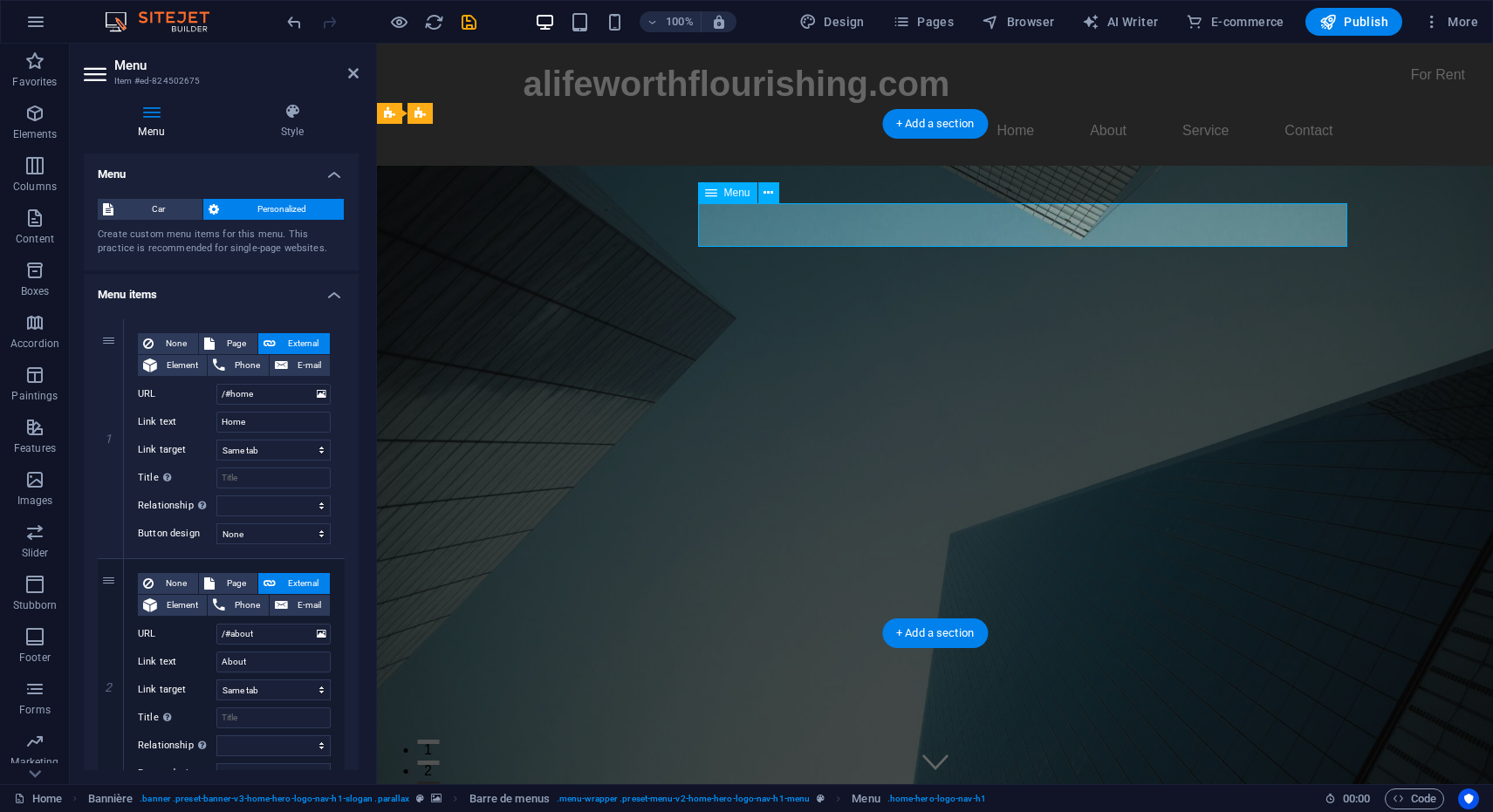 click on "Home About Services Book Online Contact" at bounding box center [935, 1059] 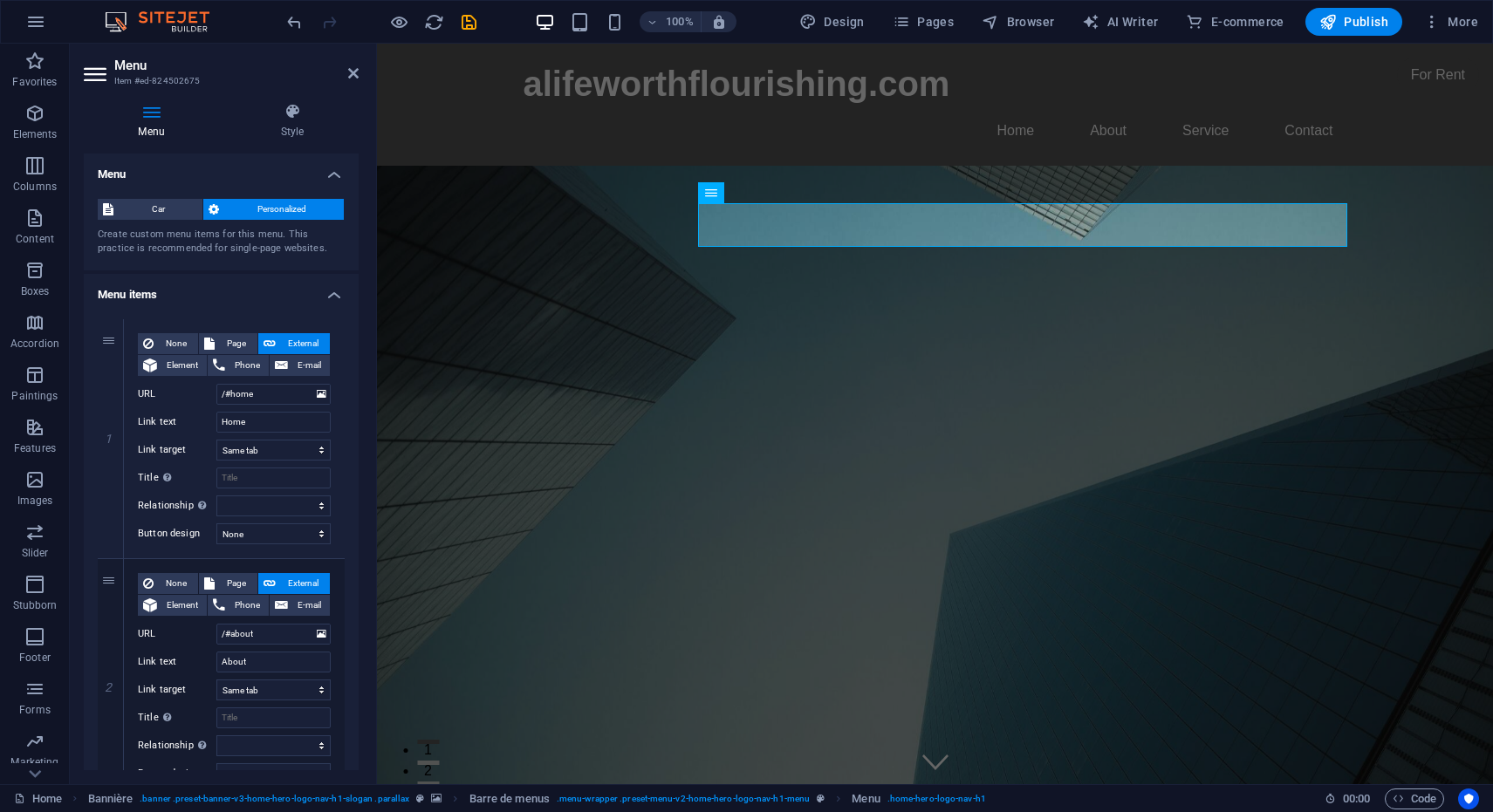 click at bounding box center [151, 112] 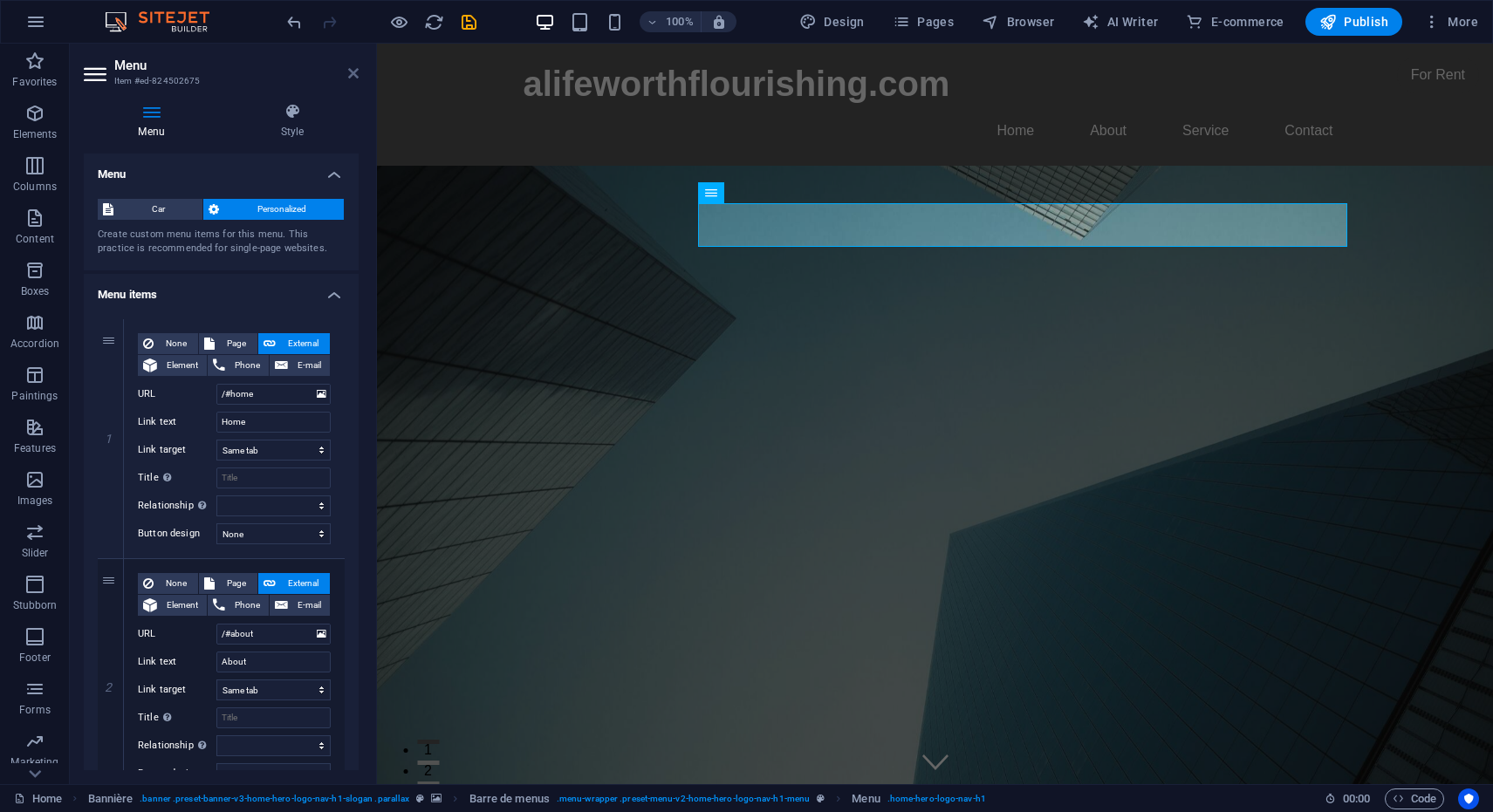 click at bounding box center [353, 73] 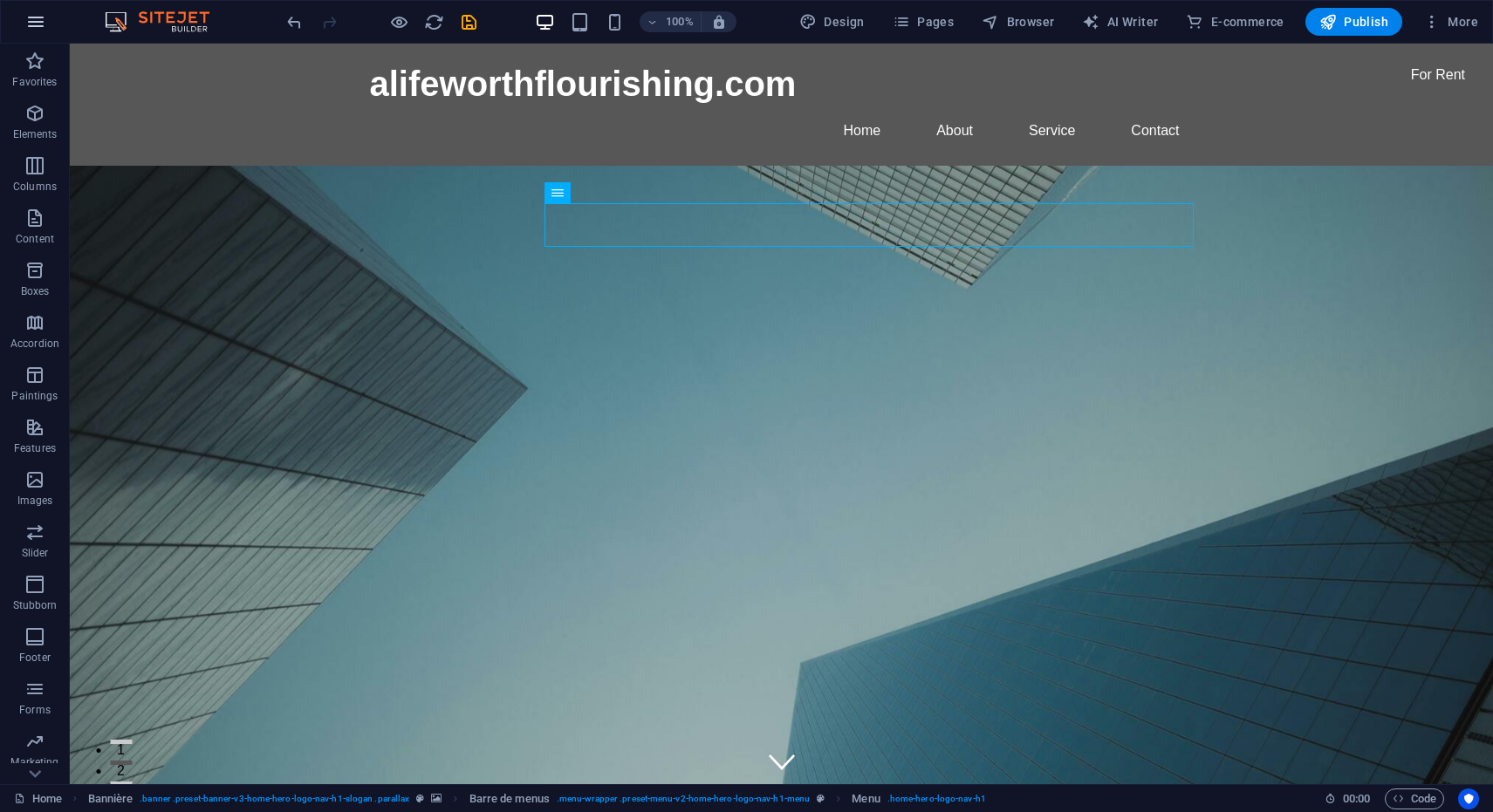 click at bounding box center (36, 22) 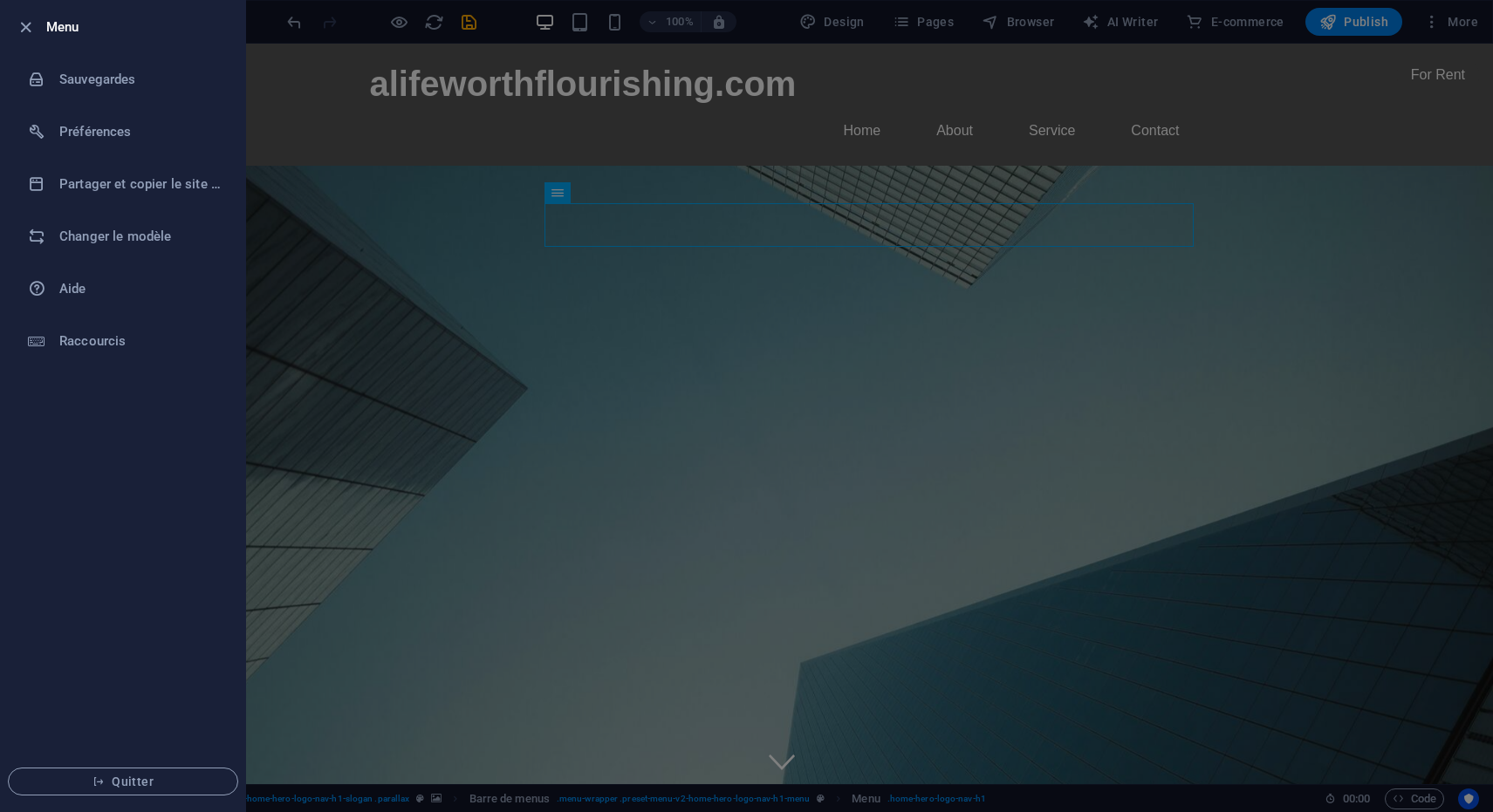 click at bounding box center (746, 406) 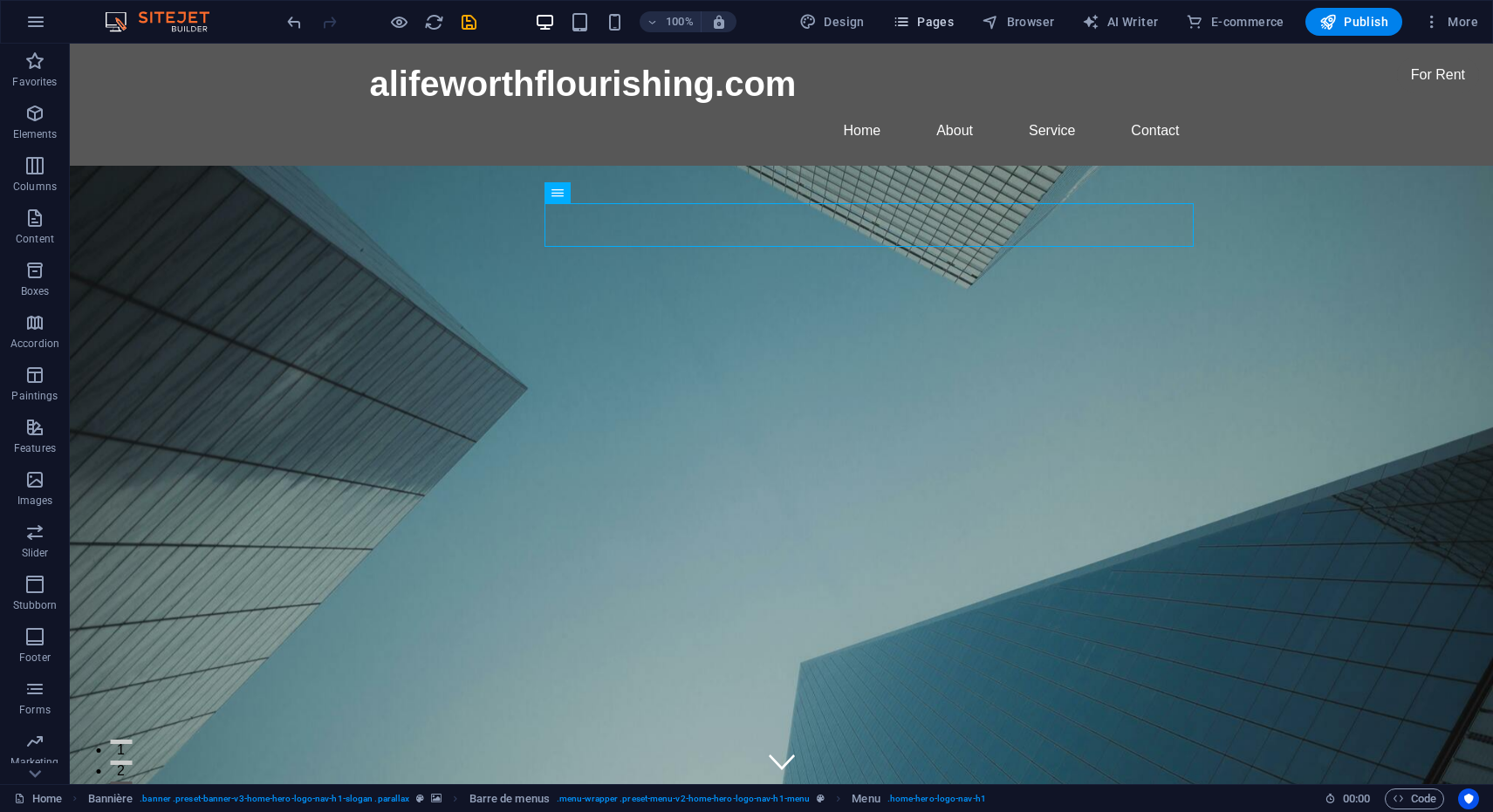 click at bounding box center [901, 22] 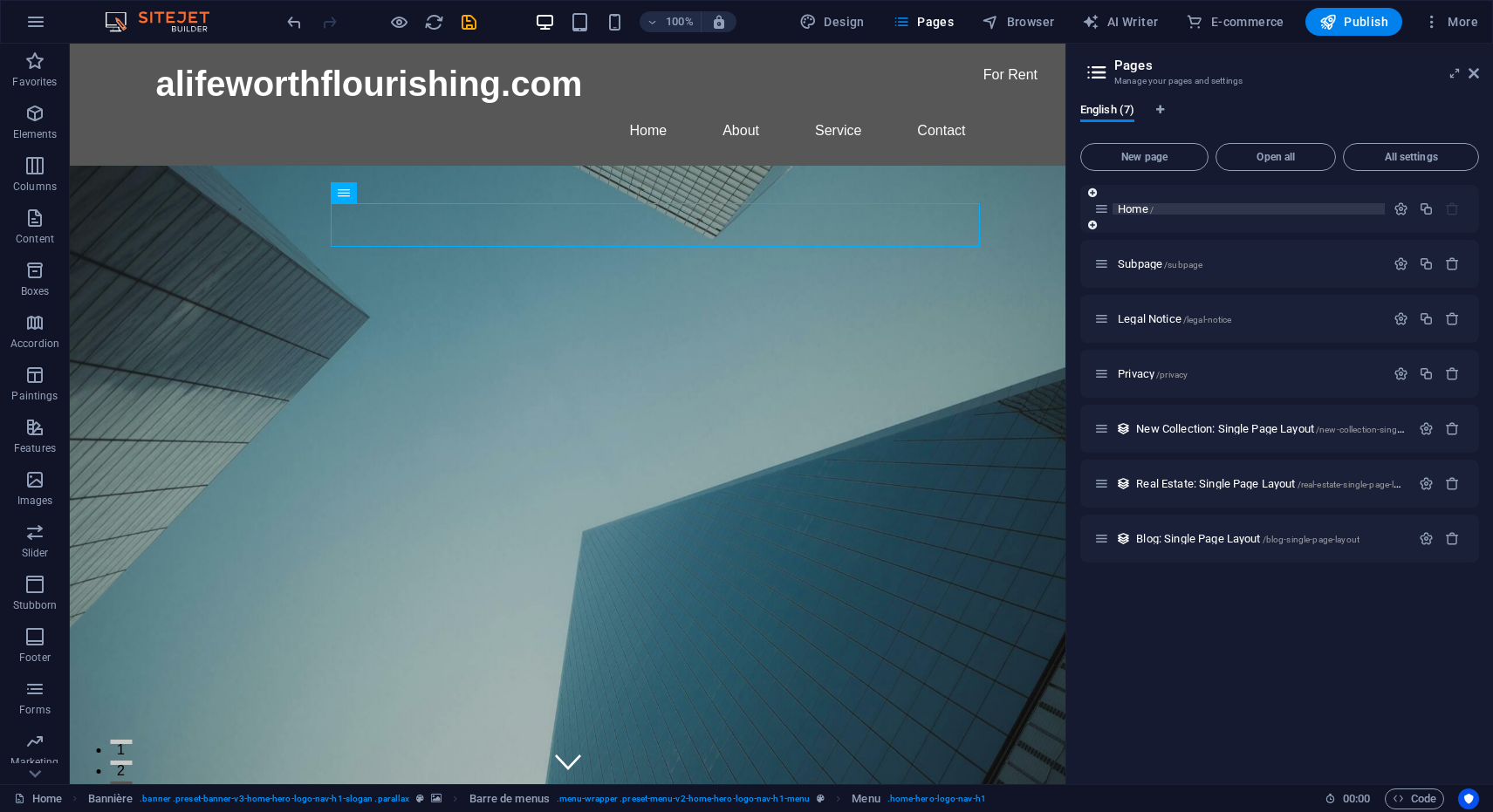 click on "Home" at bounding box center [1133, 208] 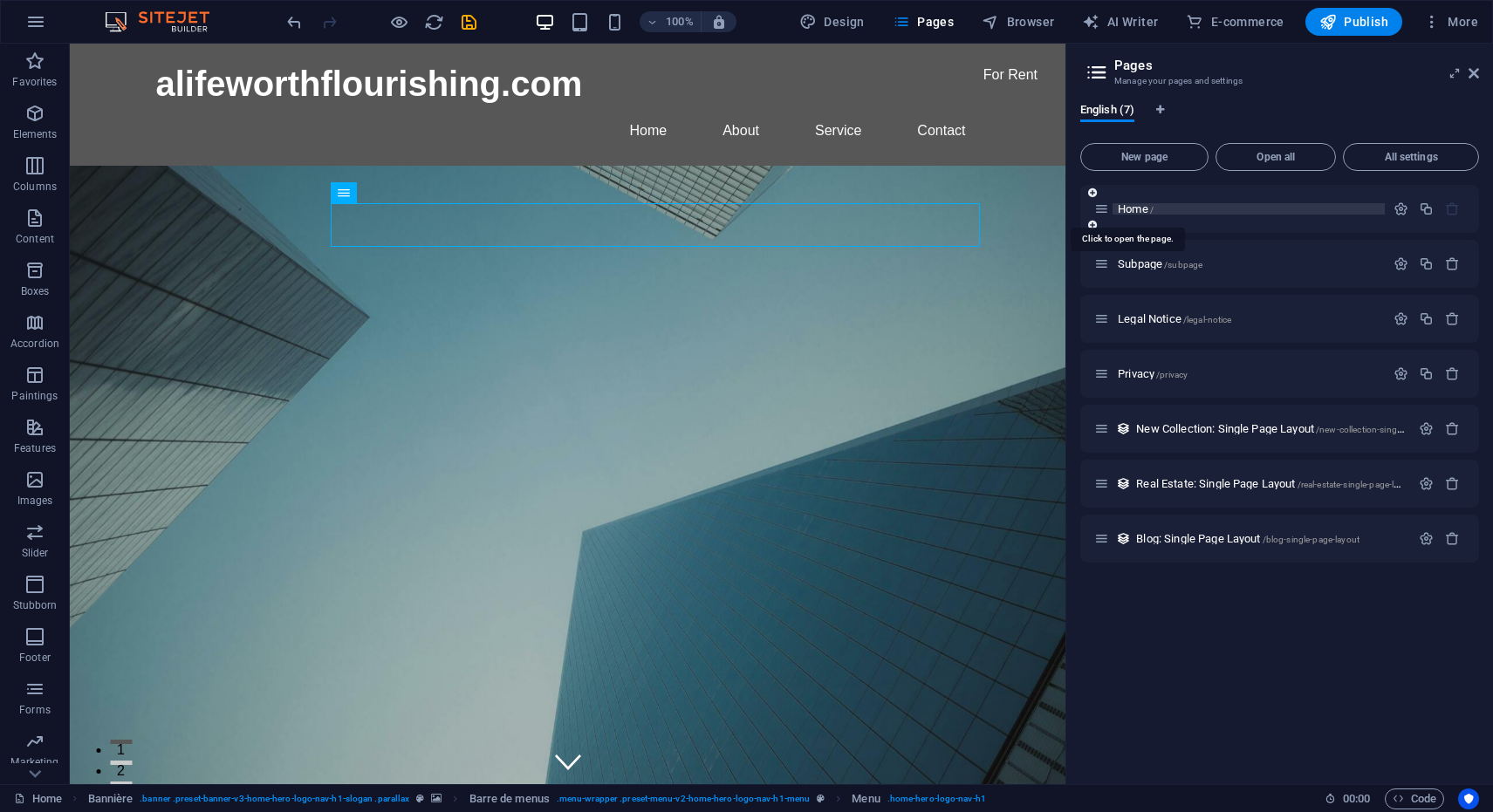 click on "Home" at bounding box center [1133, 208] 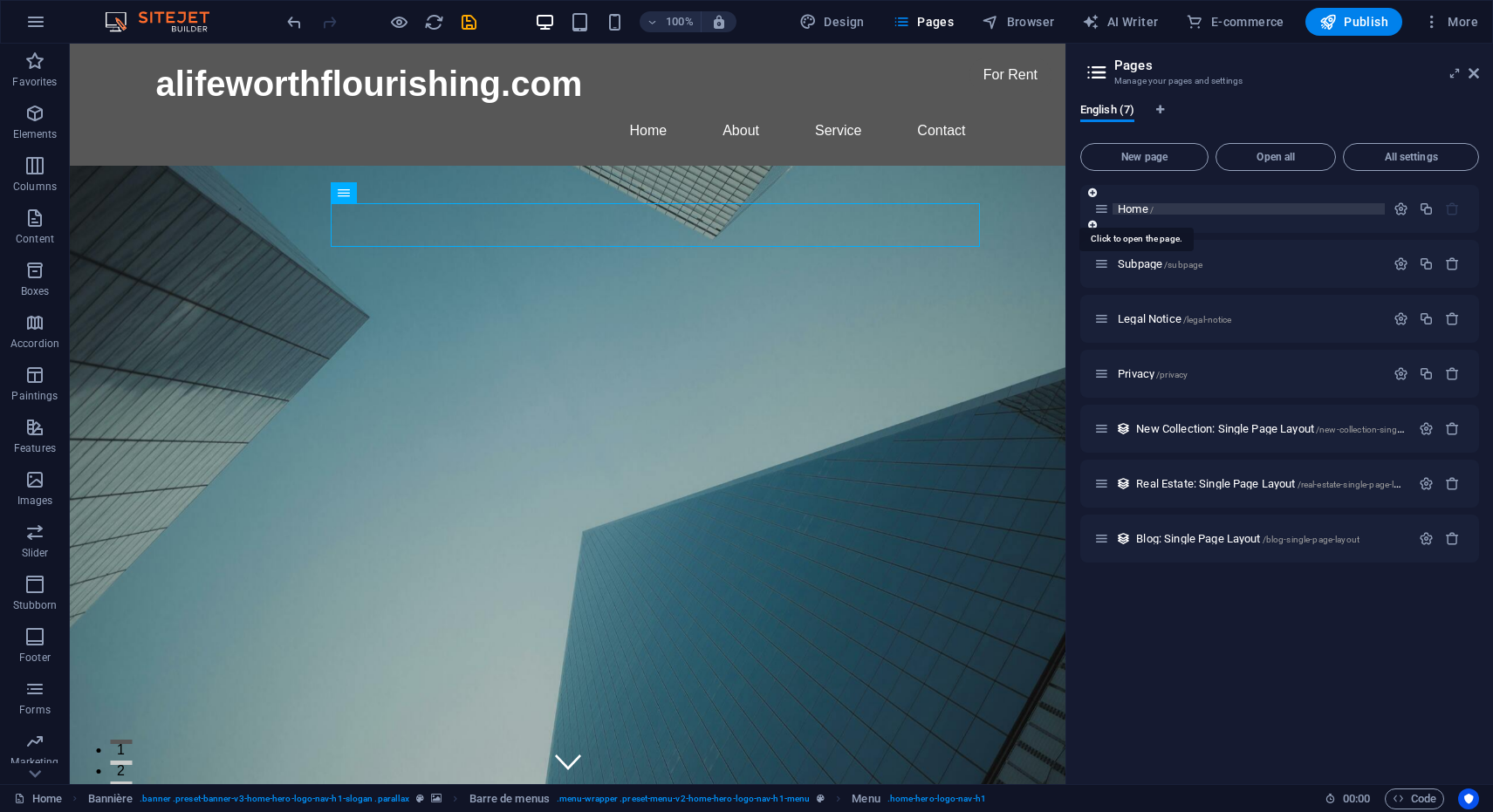 click on "Home" at bounding box center [1133, 208] 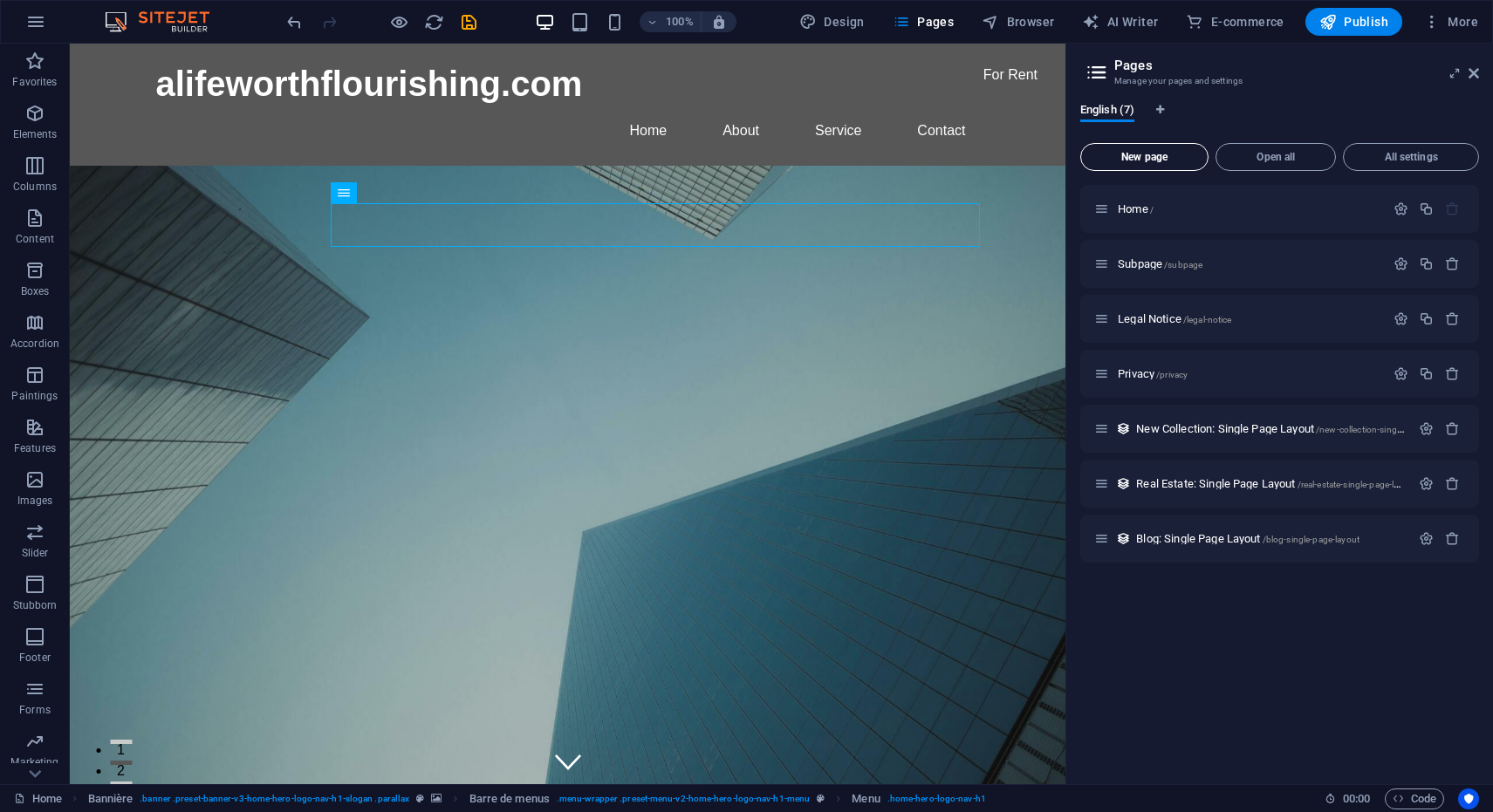 click on "New page" at bounding box center [1144, 157] 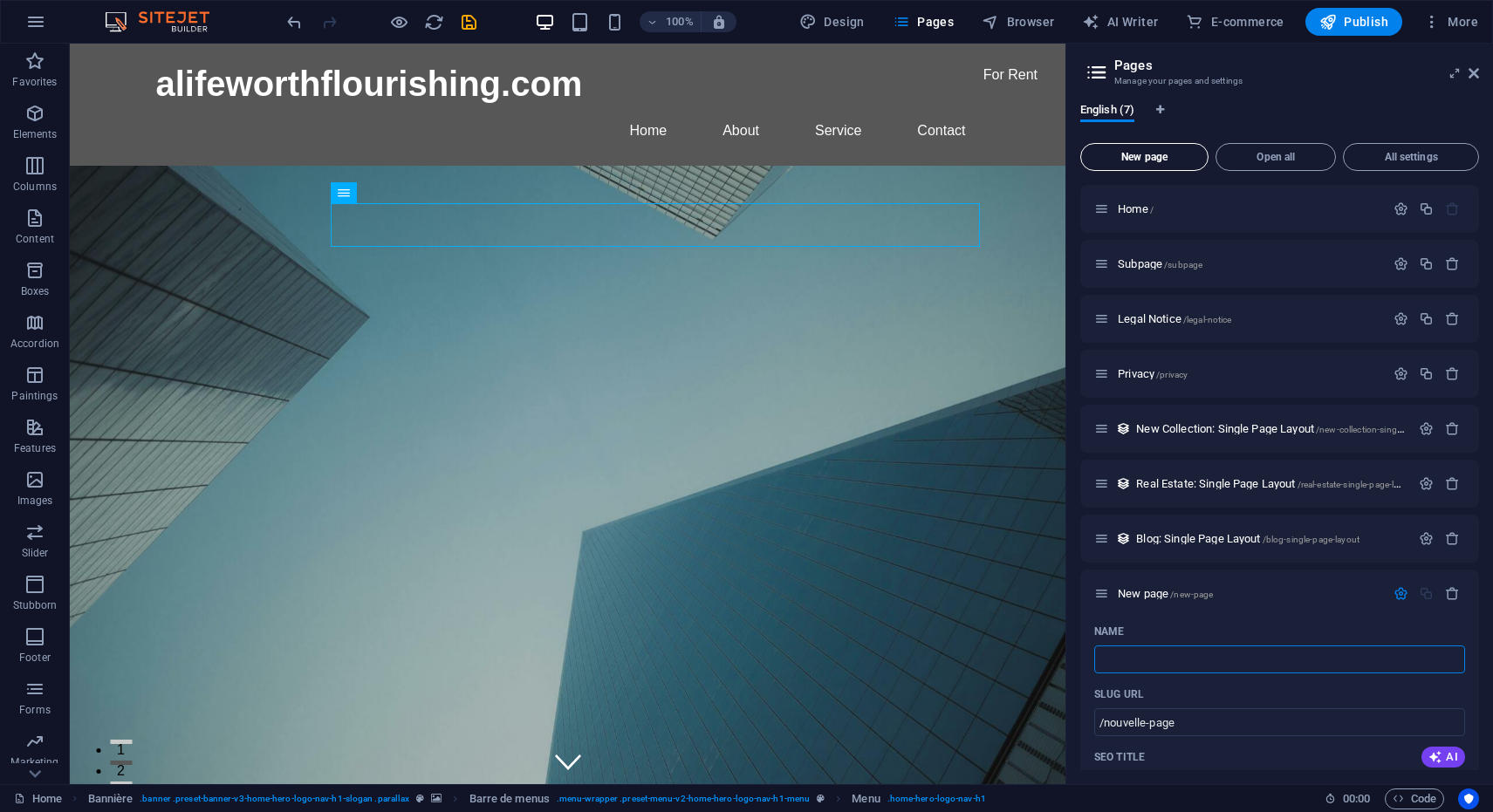 type 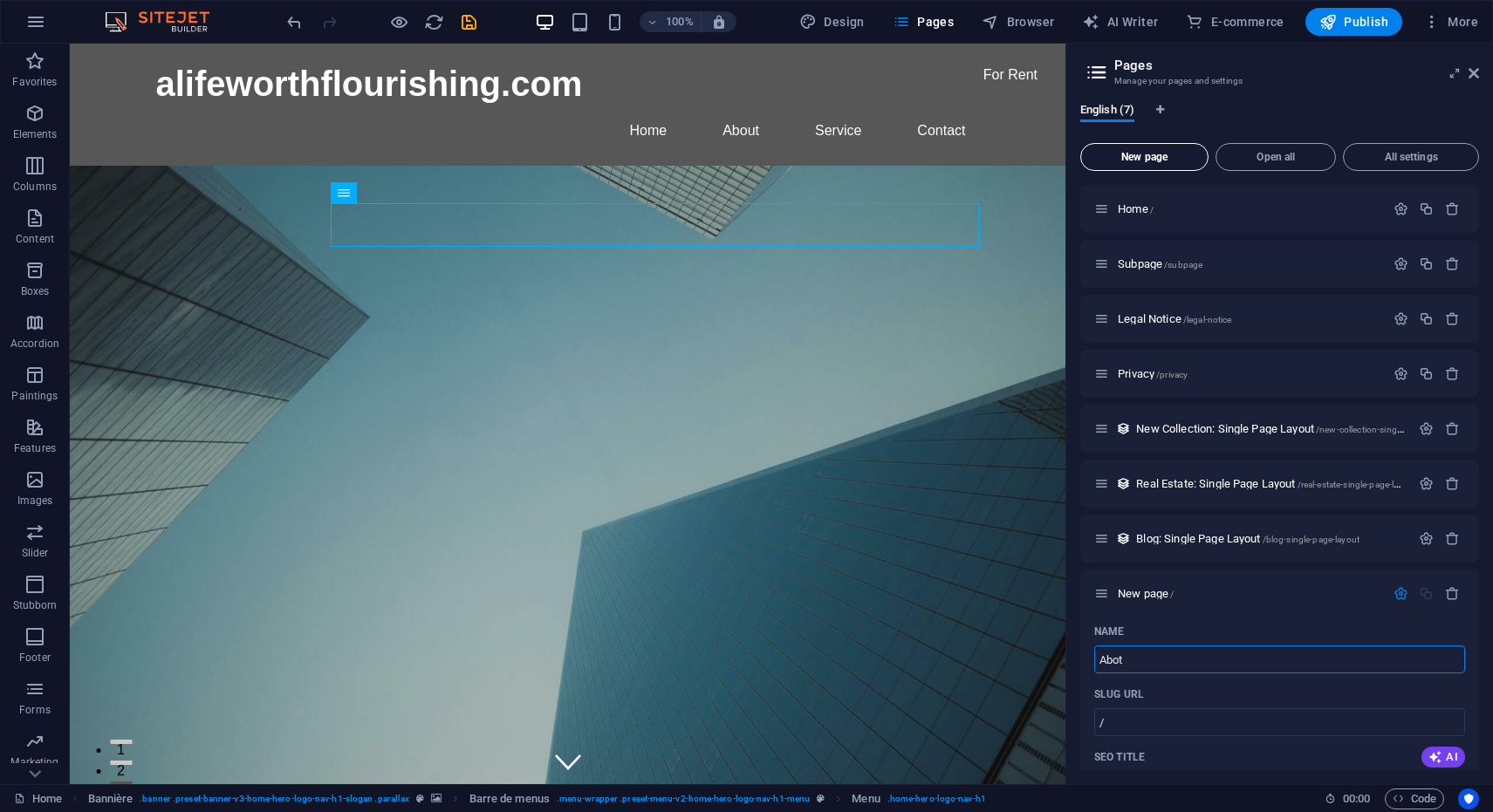type on "Abo" 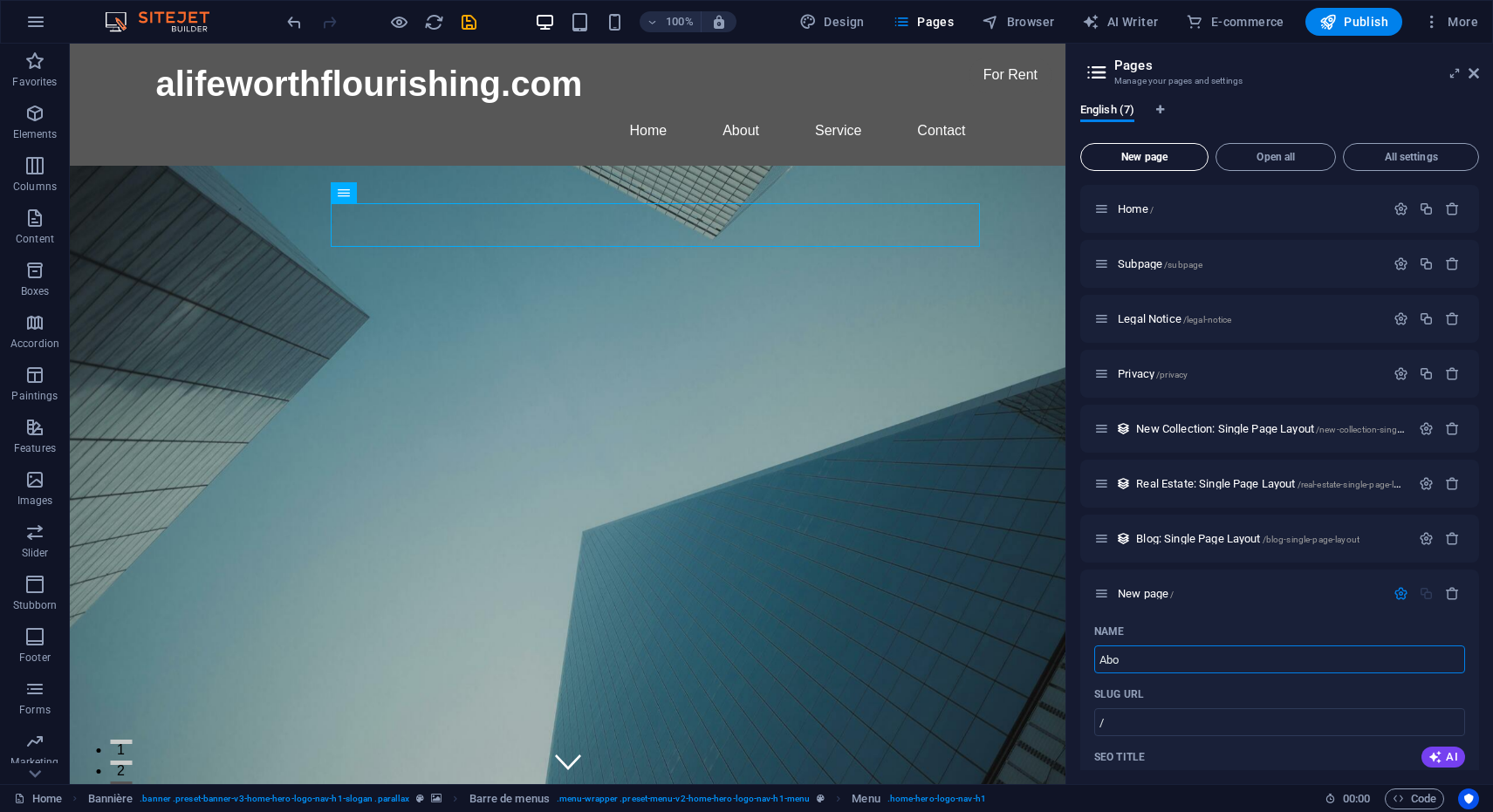 type on "/abot" 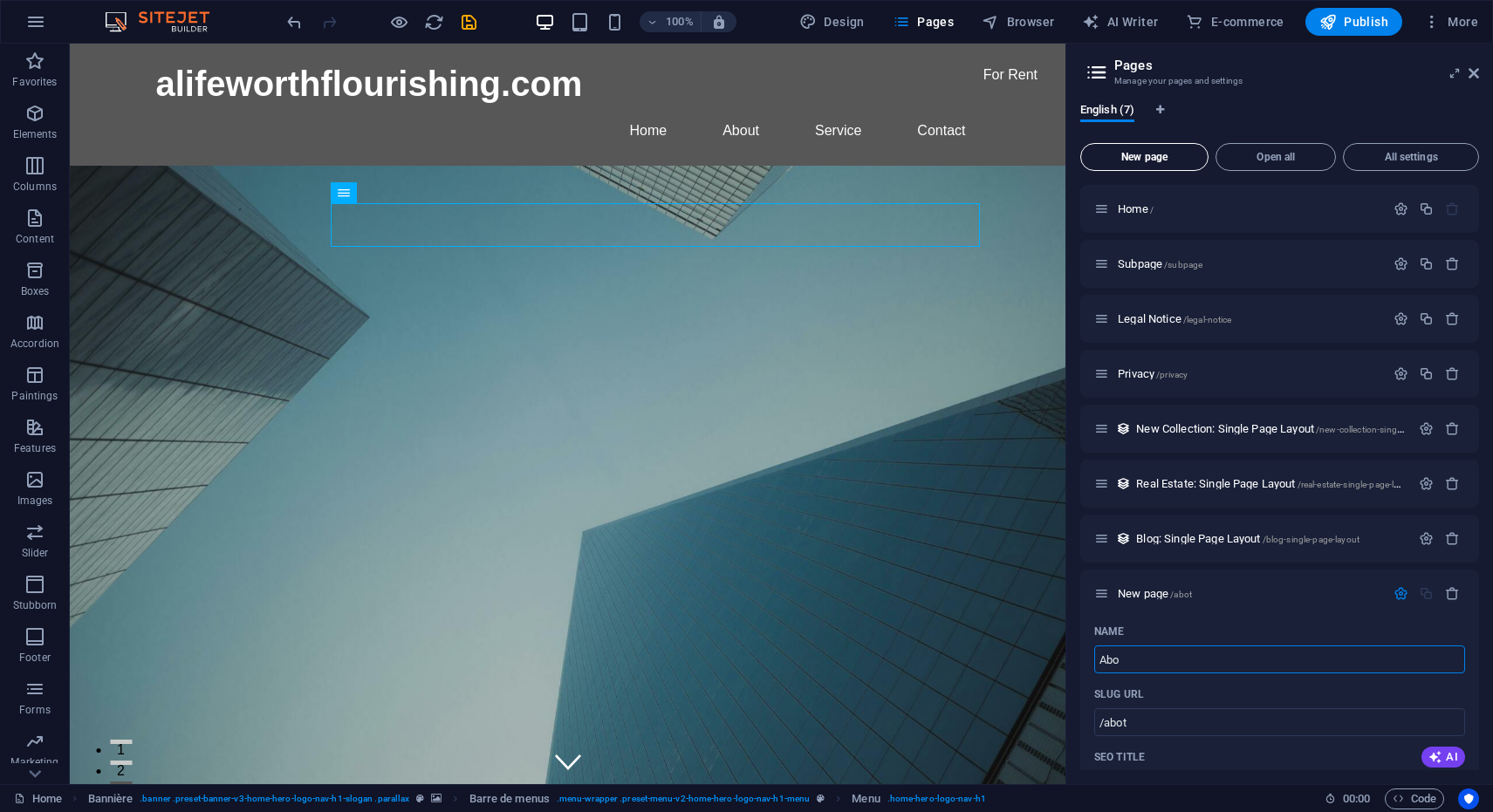 type on "Abo" 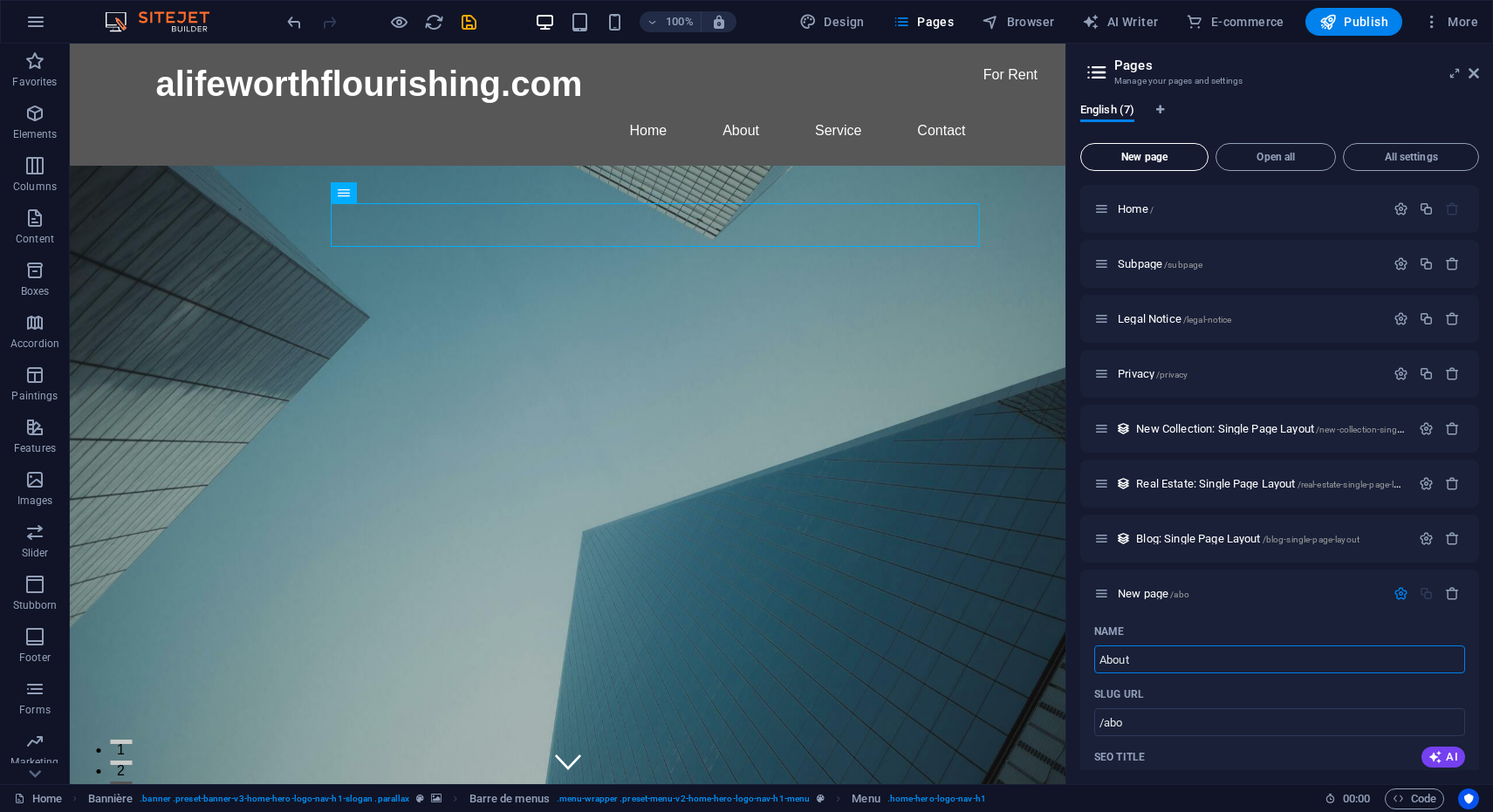 type on "About" 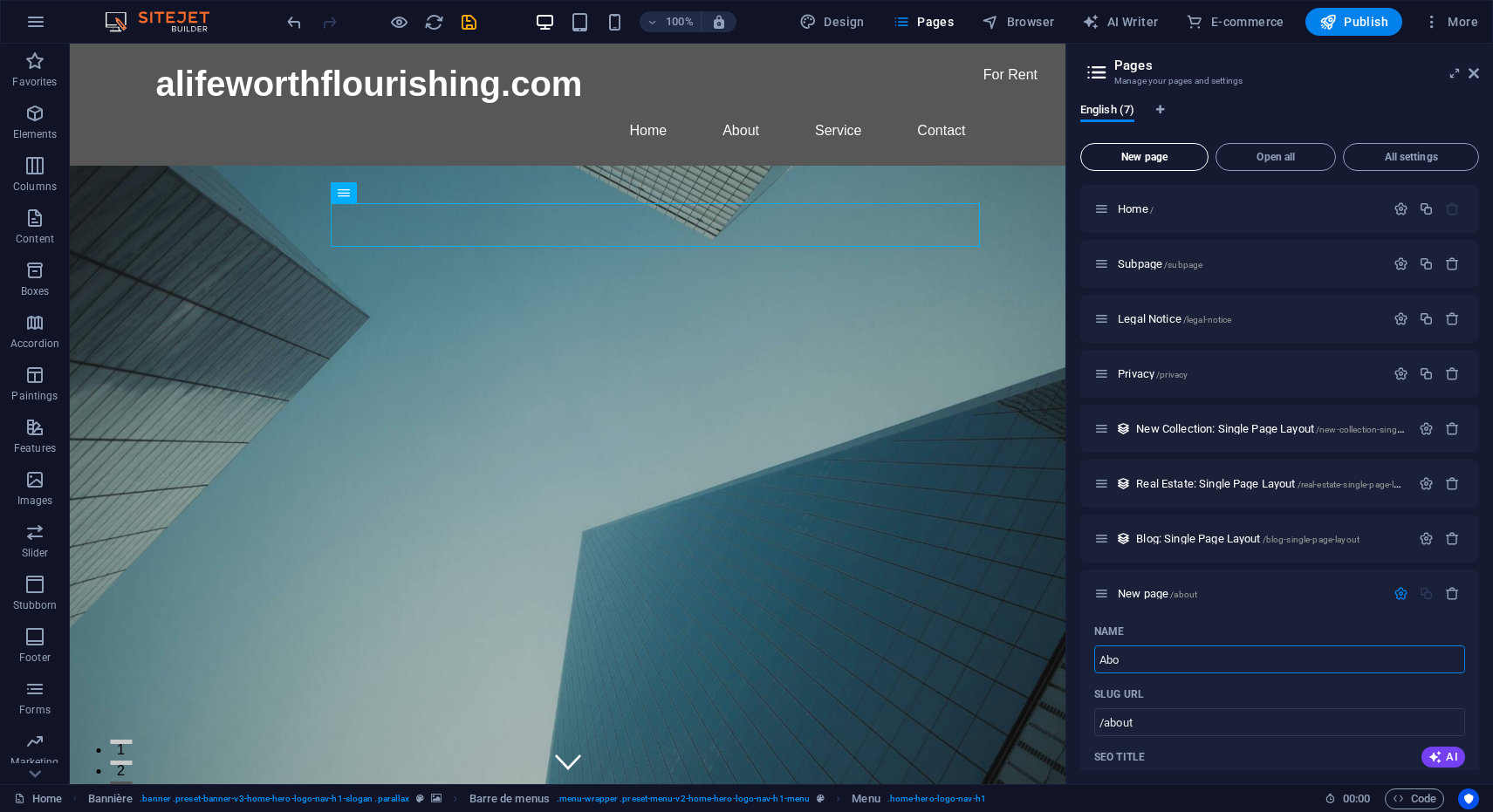 type on "Ab" 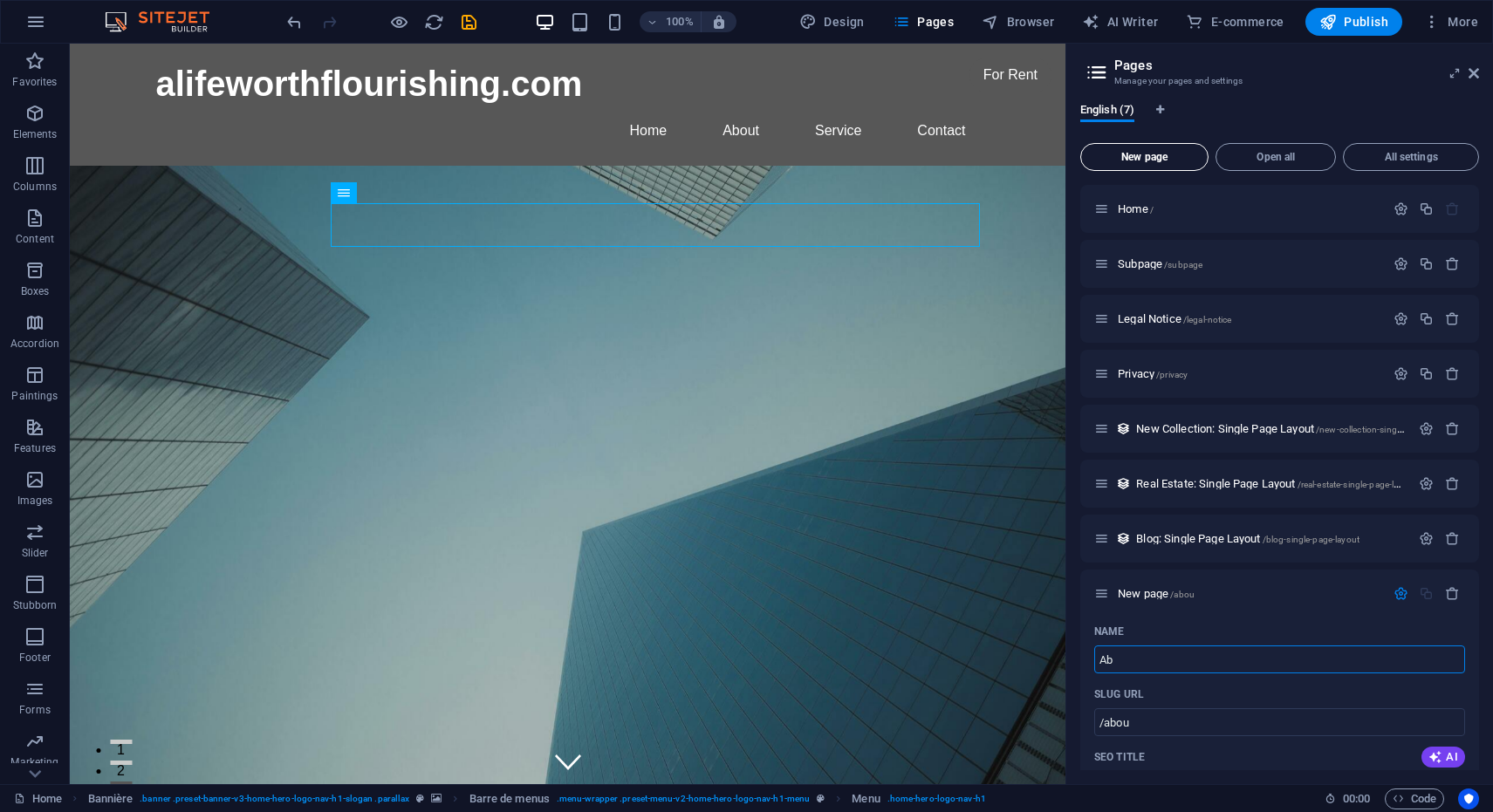 type on "A" 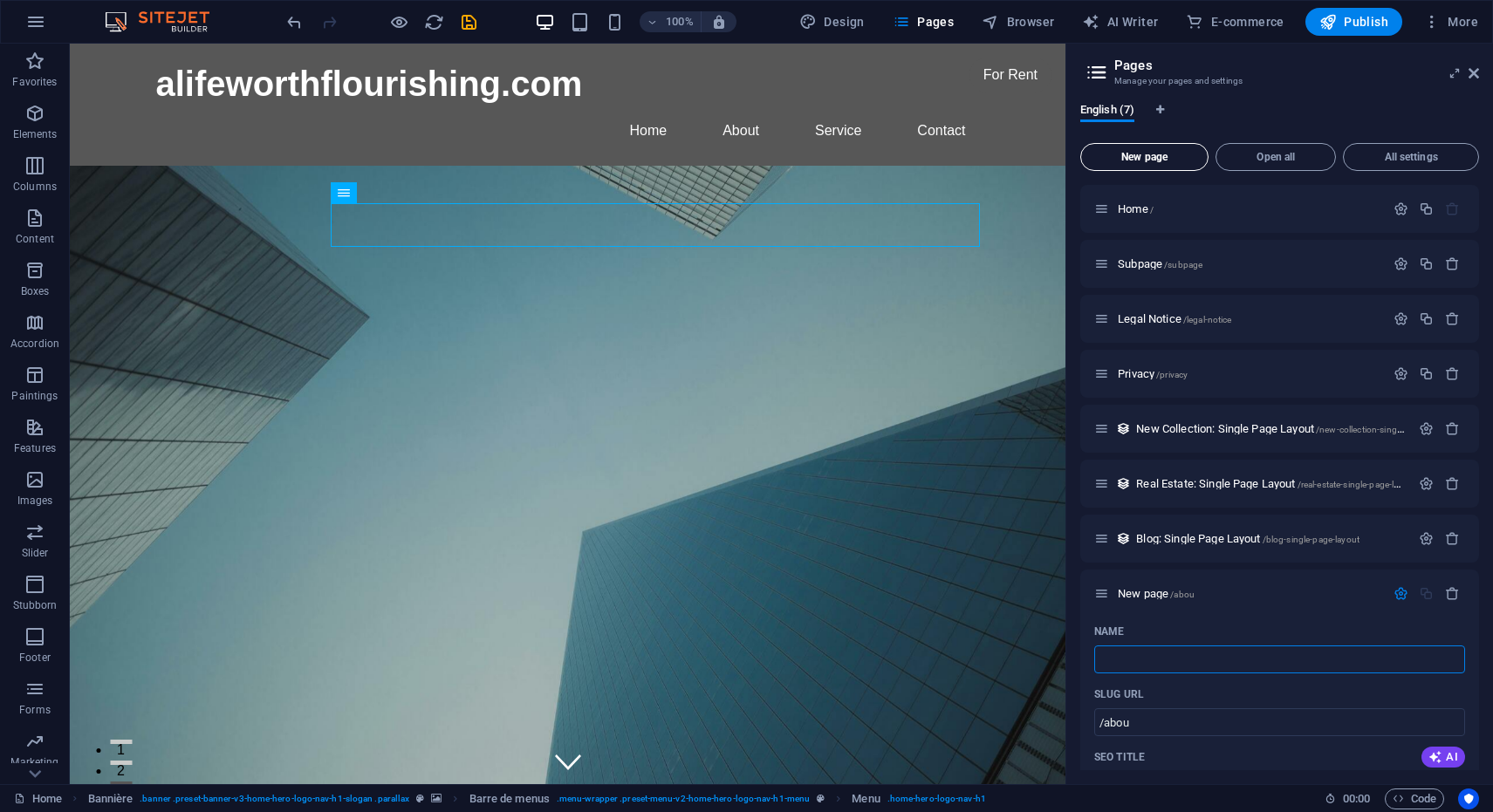 type 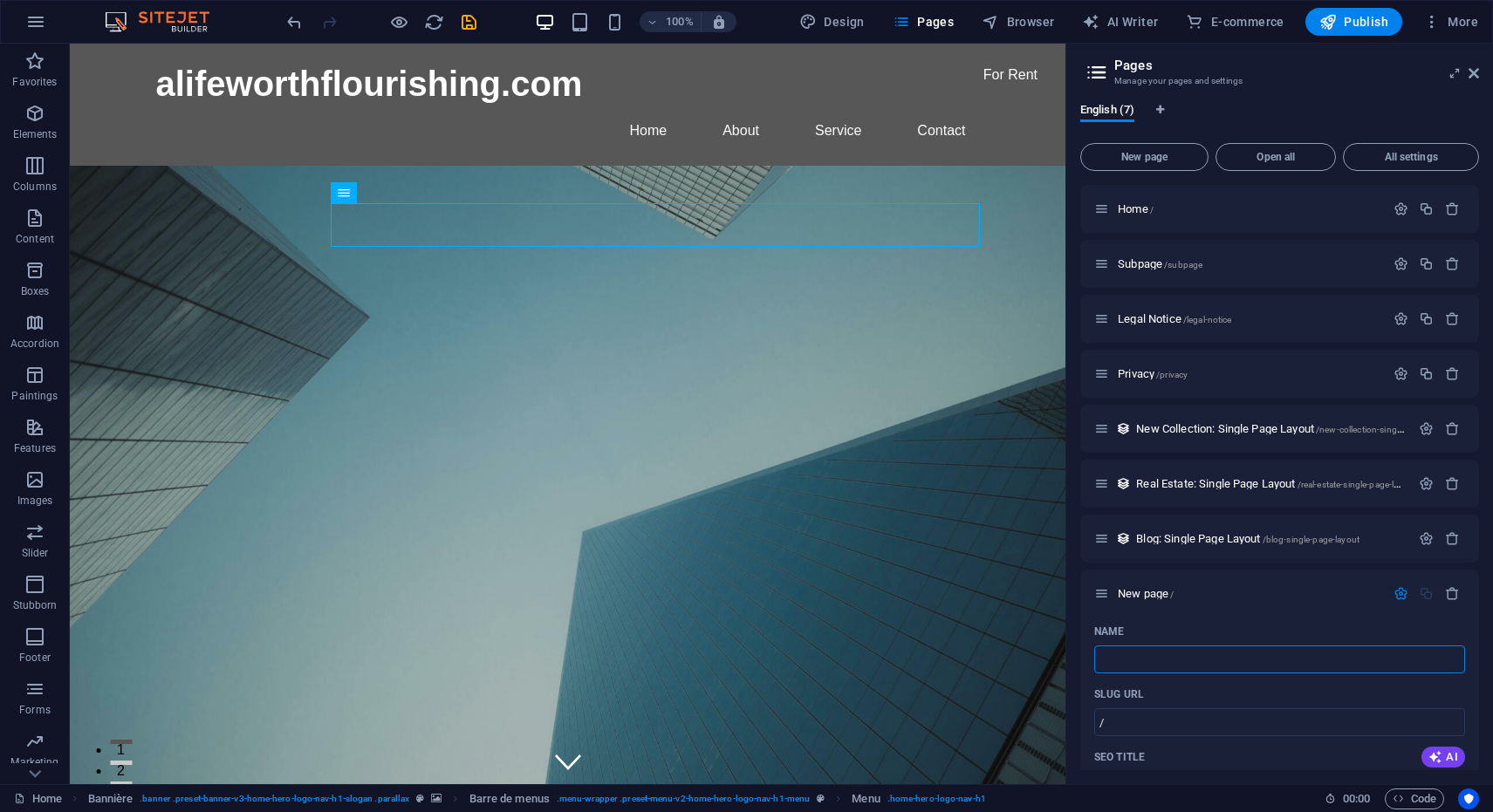 type 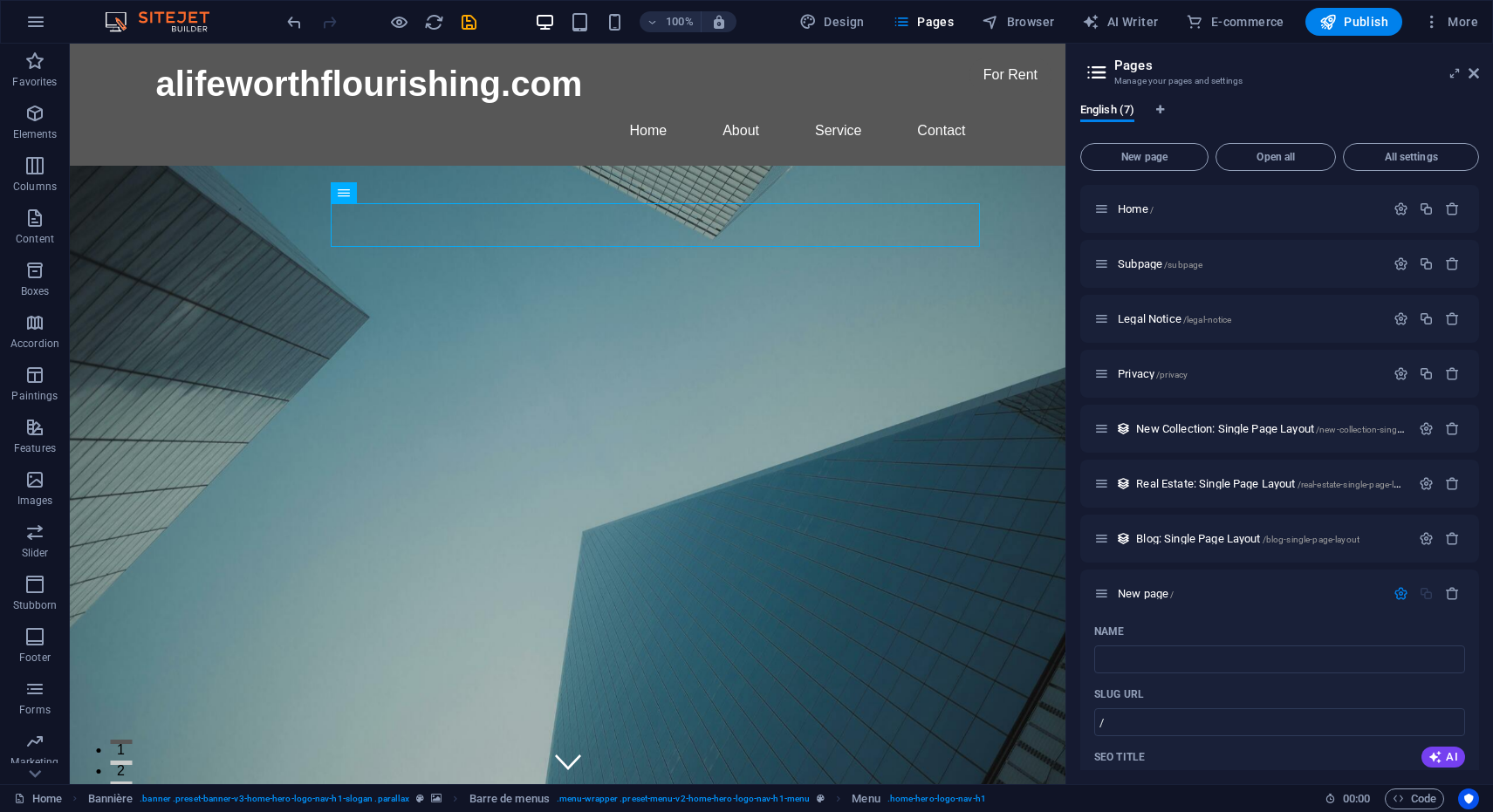 click on "English (7)" at bounding box center (1279, 119) 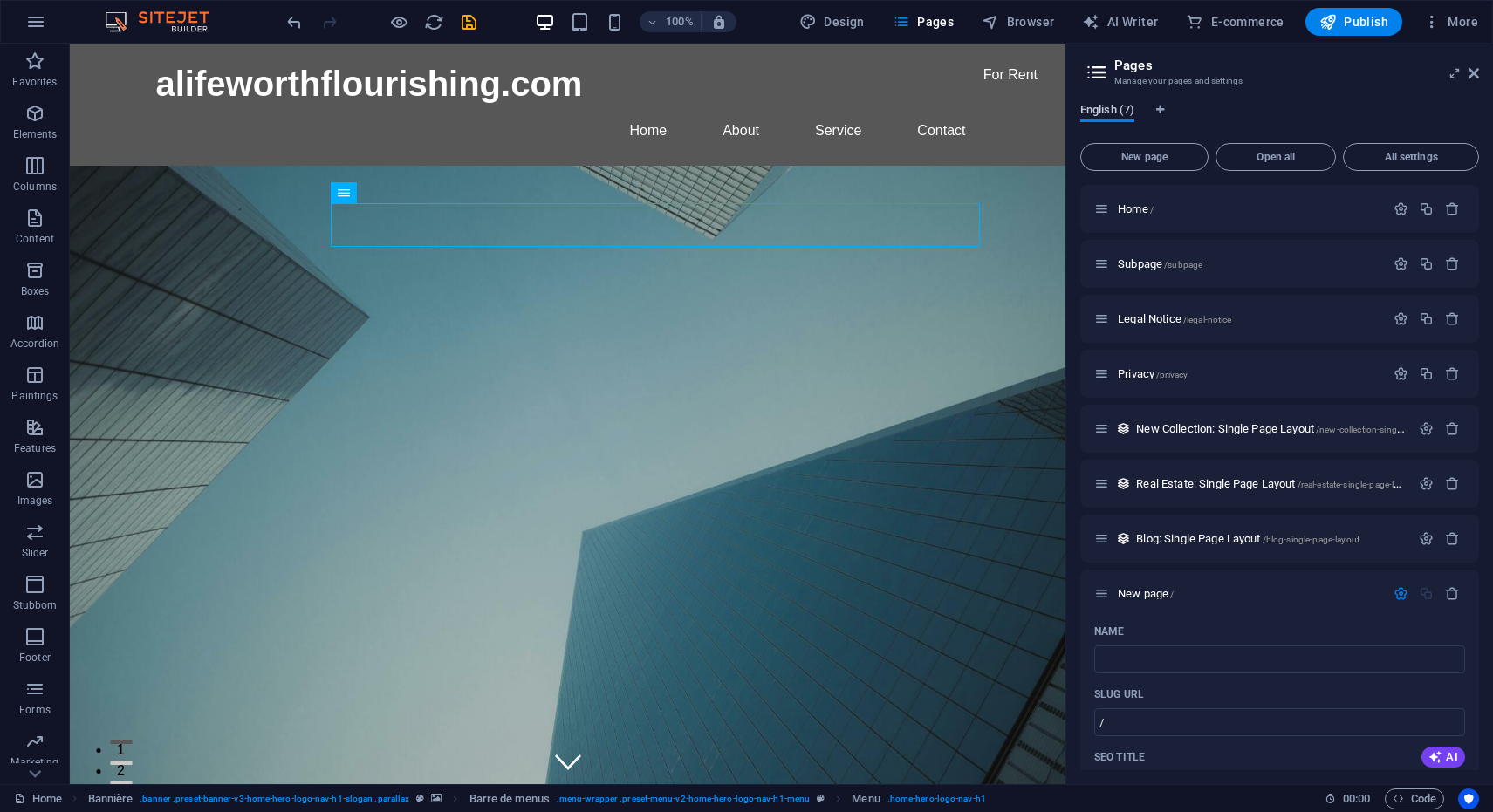 click on "English (7)" at bounding box center (1107, 109) 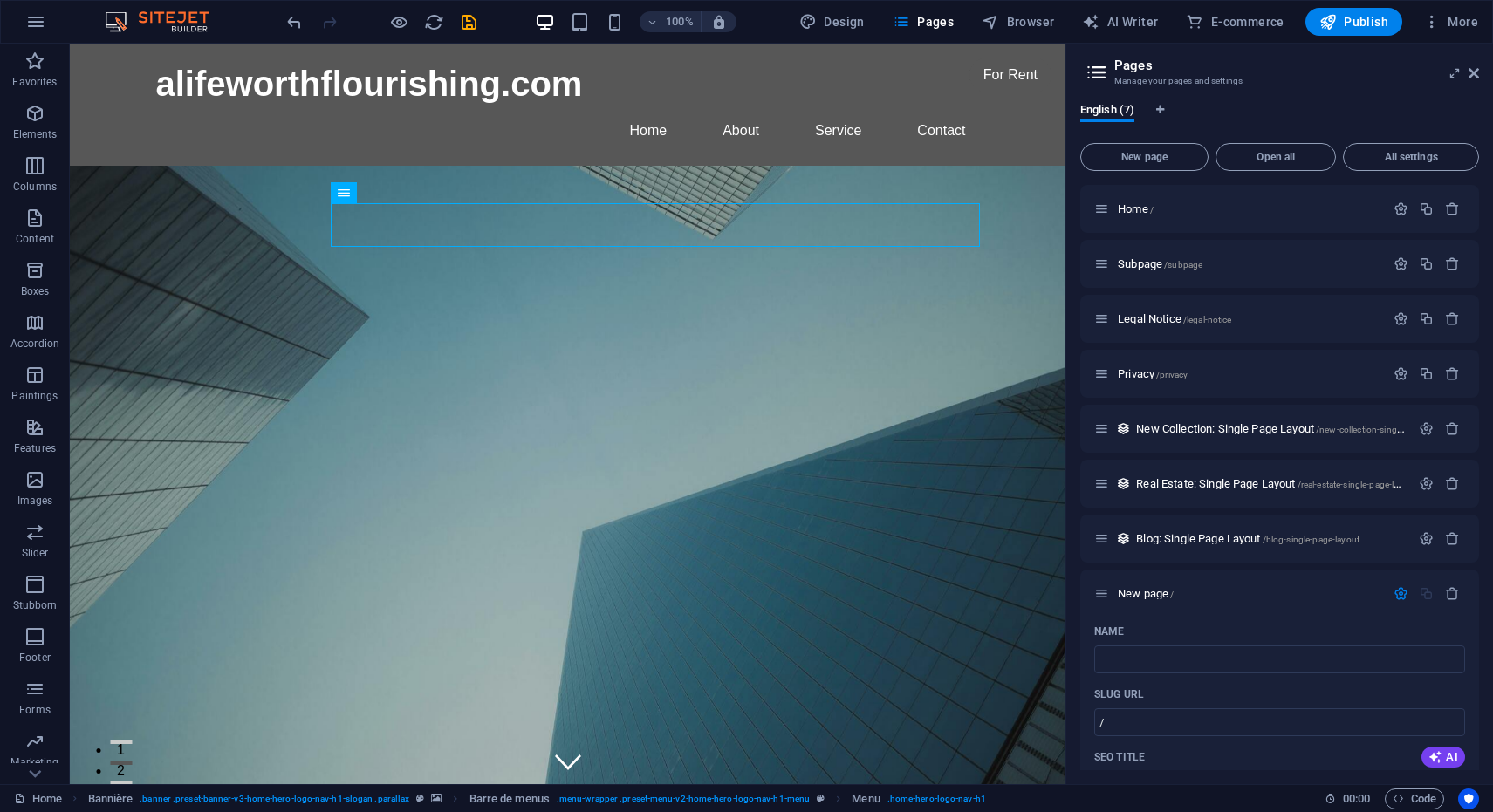 click on "Pages Manage your pages and settings" at bounding box center [1281, 66] 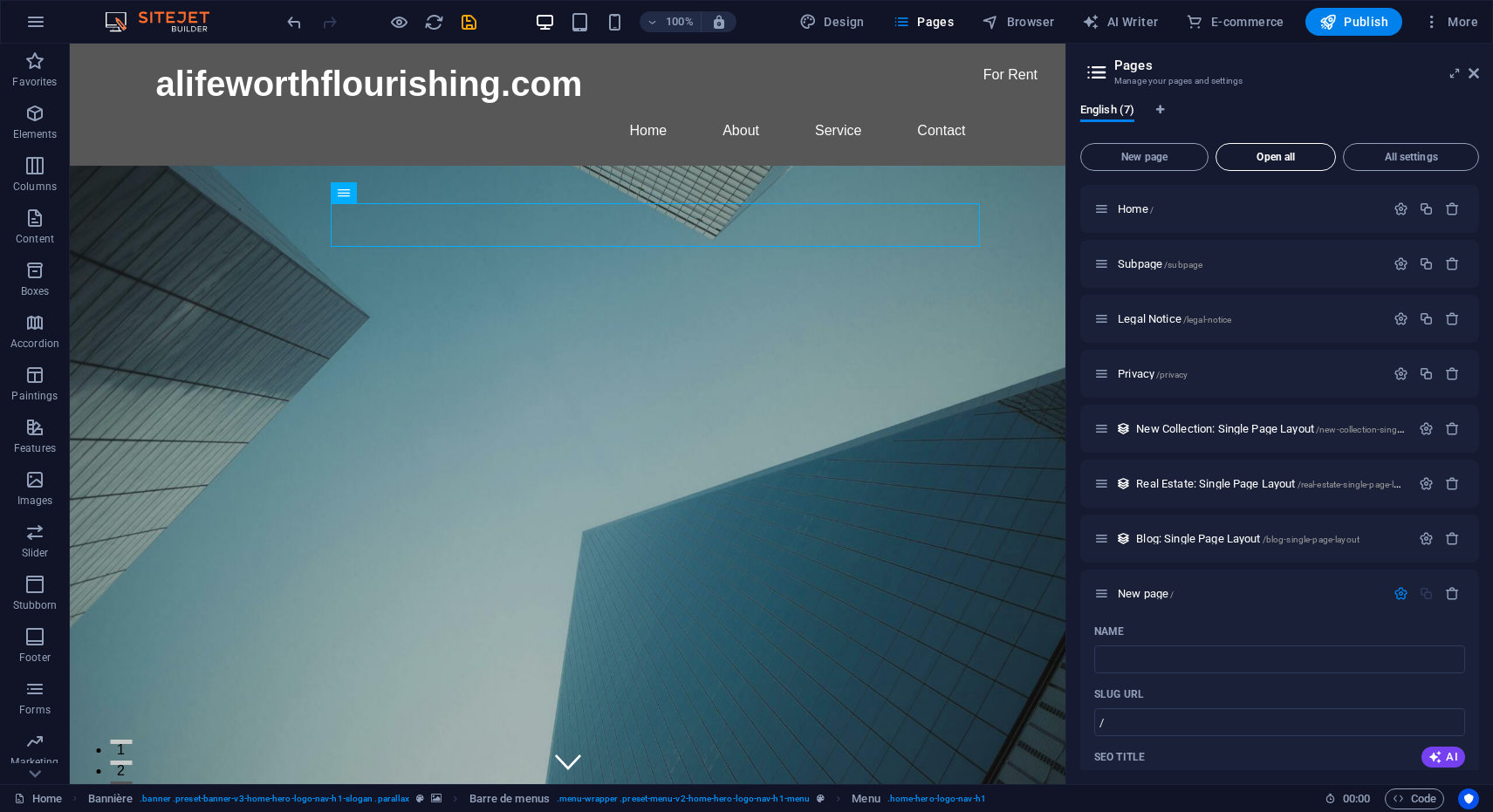 click on "Open all" at bounding box center (1276, 157) 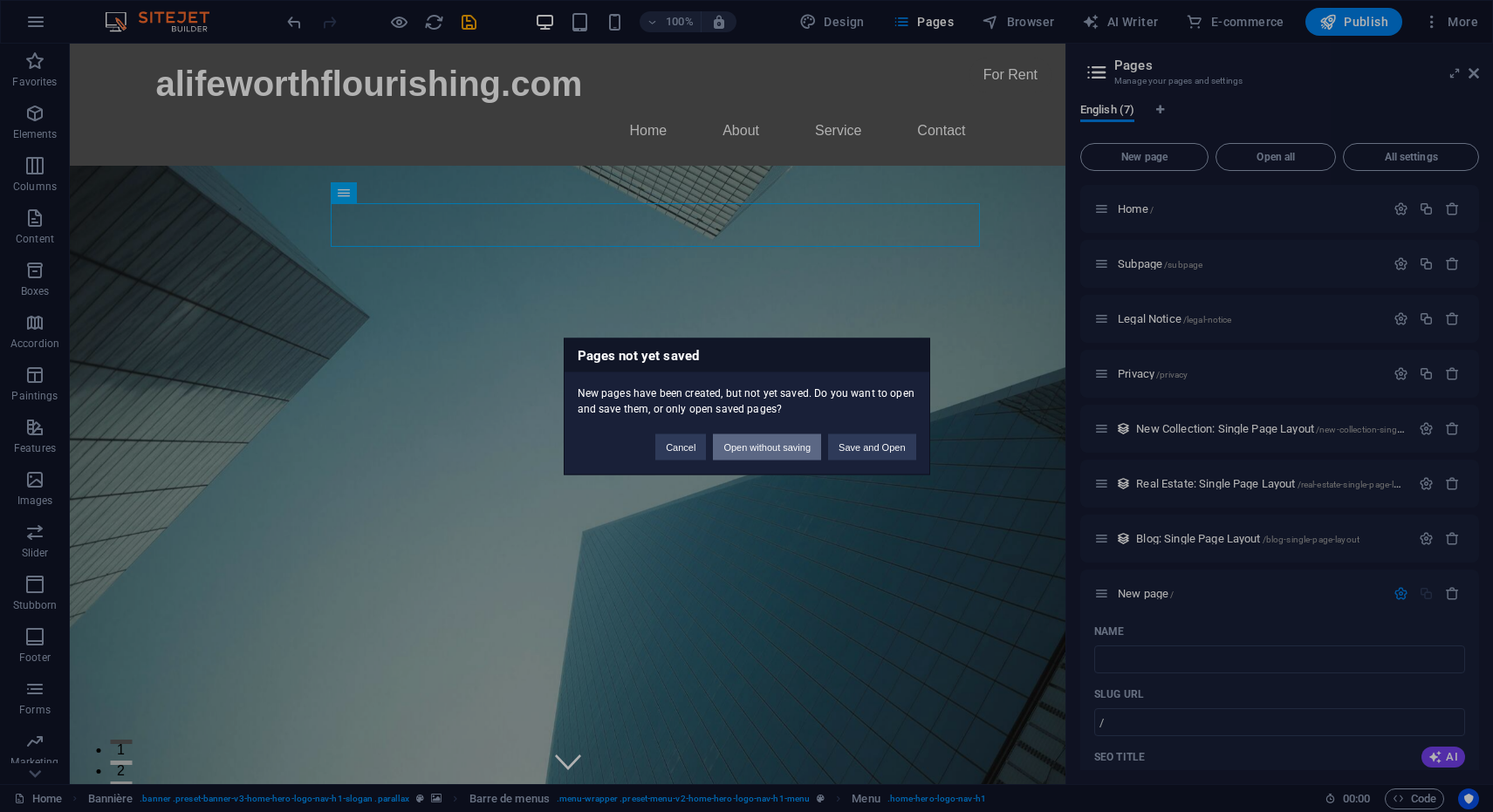 click on "Open without saving" at bounding box center [767, 447] 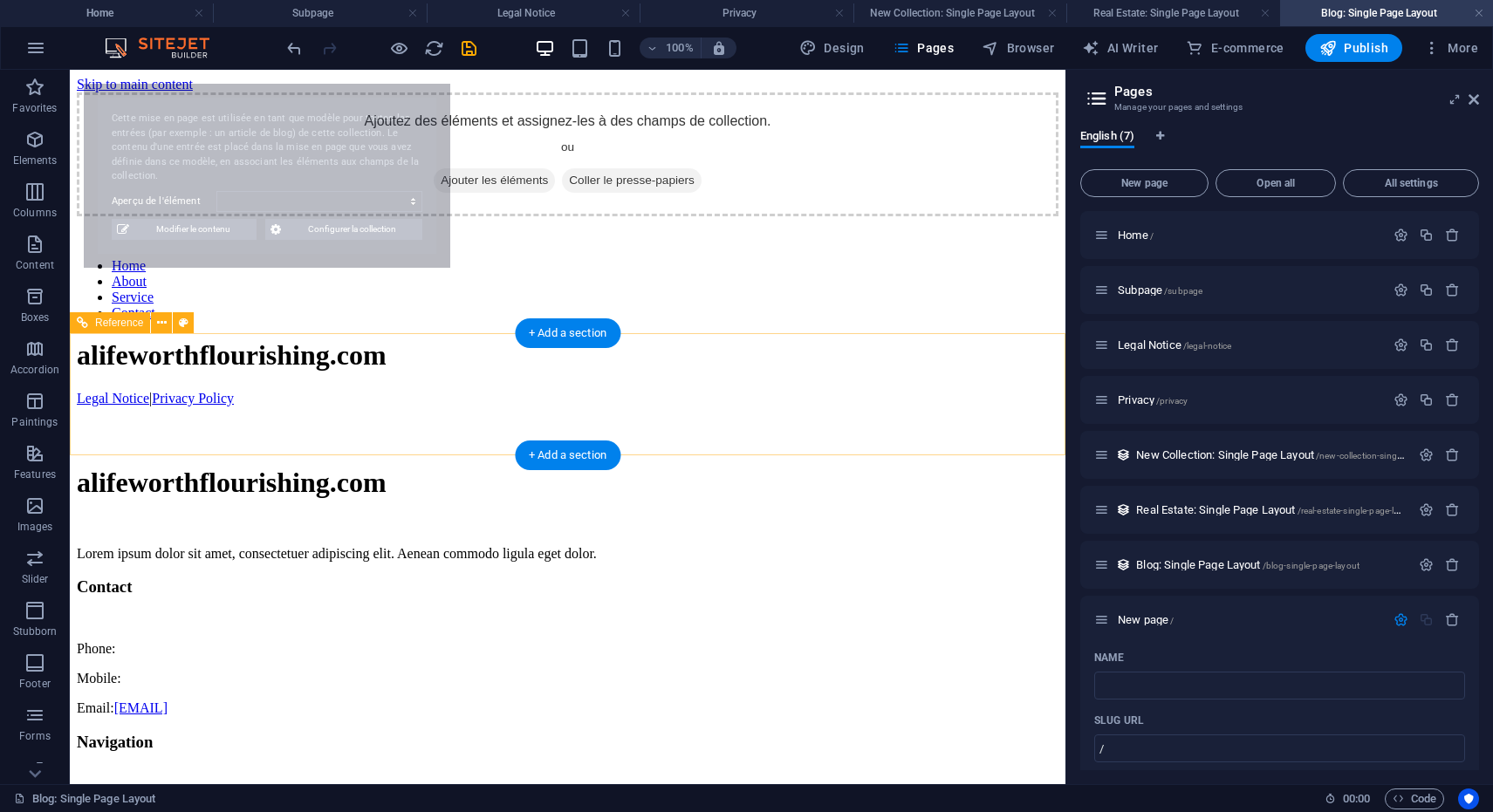 scroll, scrollTop: 0, scrollLeft: 0, axis: both 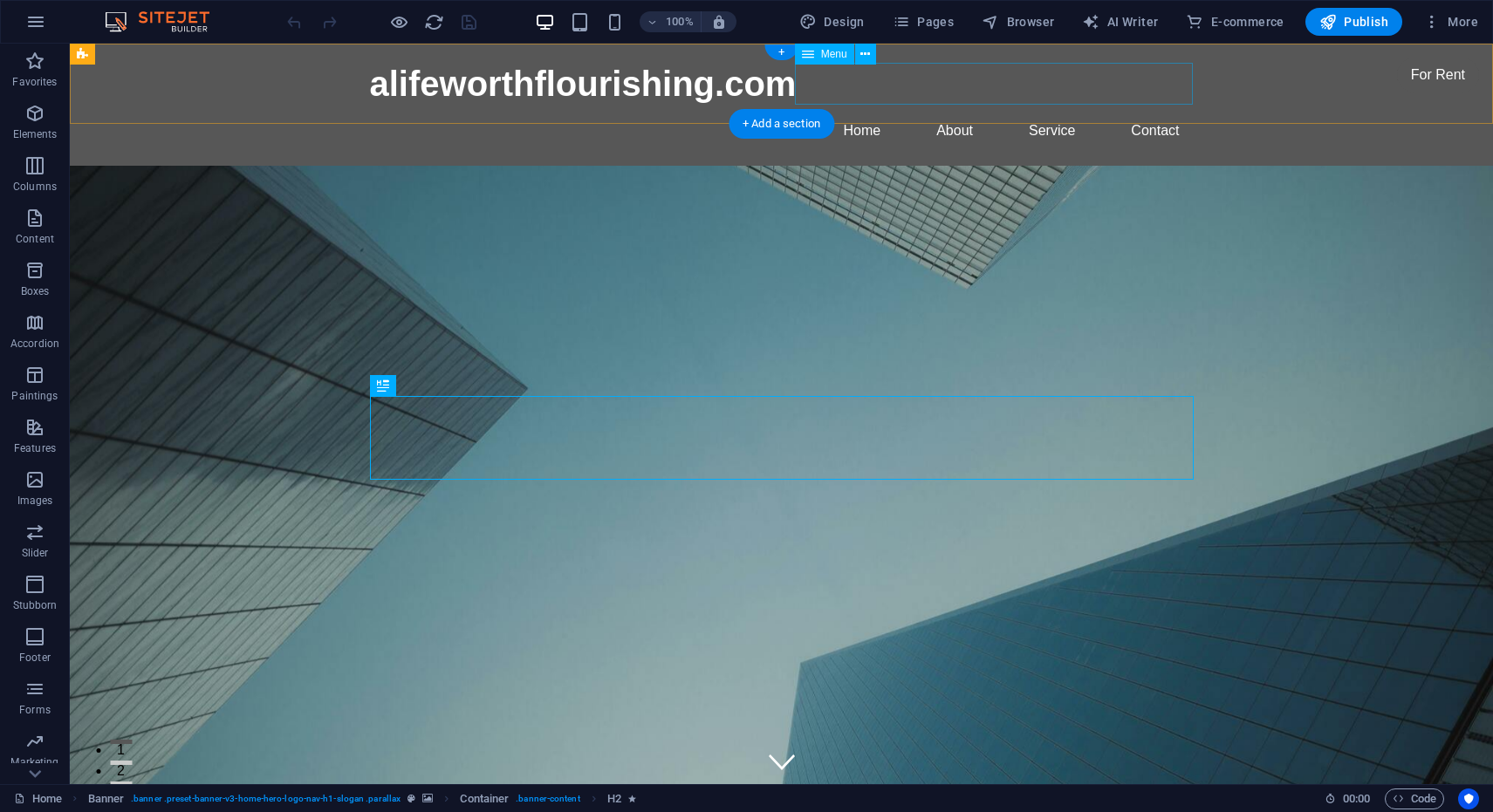 click on "Home About Service Contact" at bounding box center [782, 131] 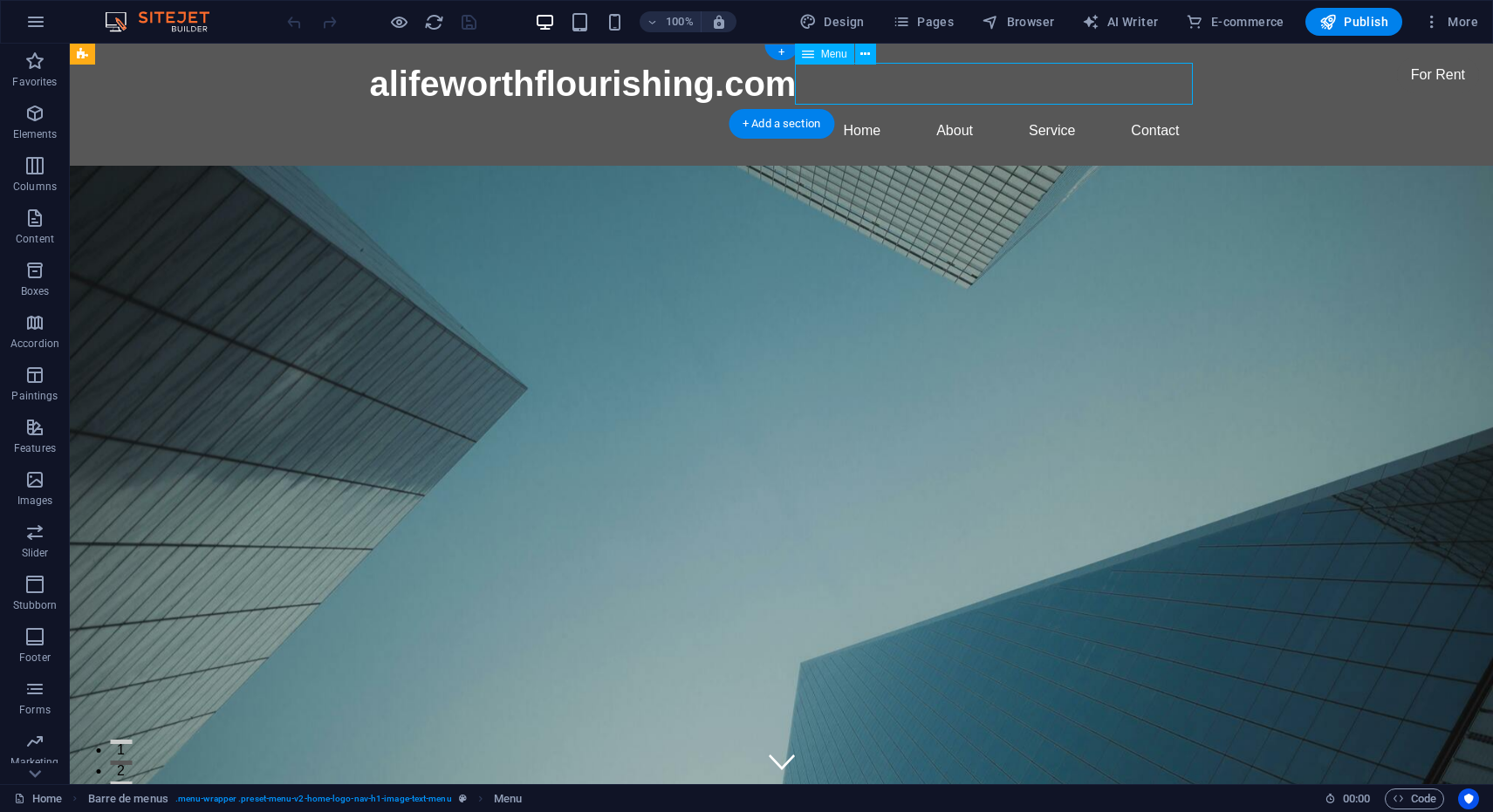 click on "Home About Service Contact" at bounding box center [782, 131] 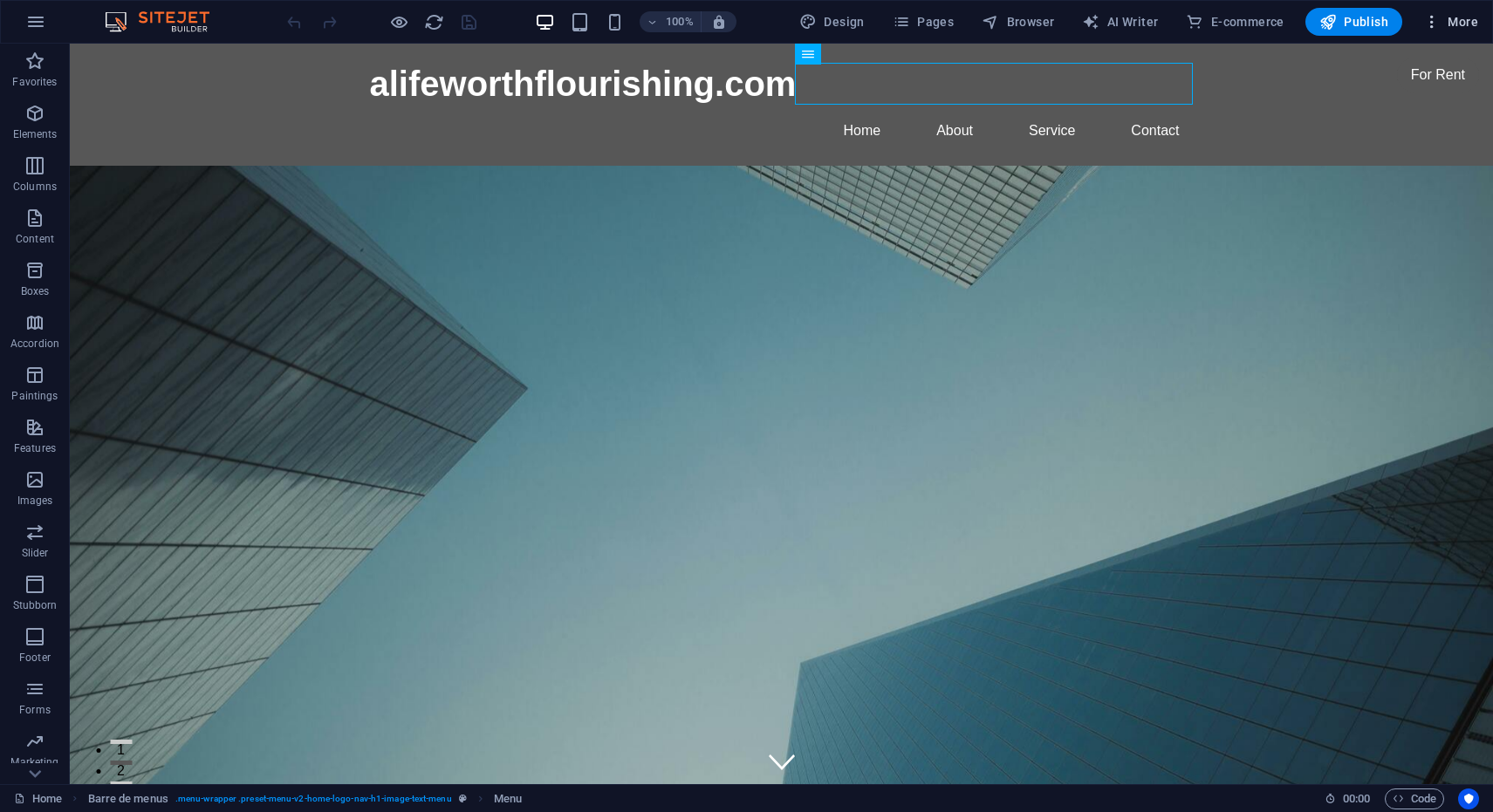 click at bounding box center [1432, 22] 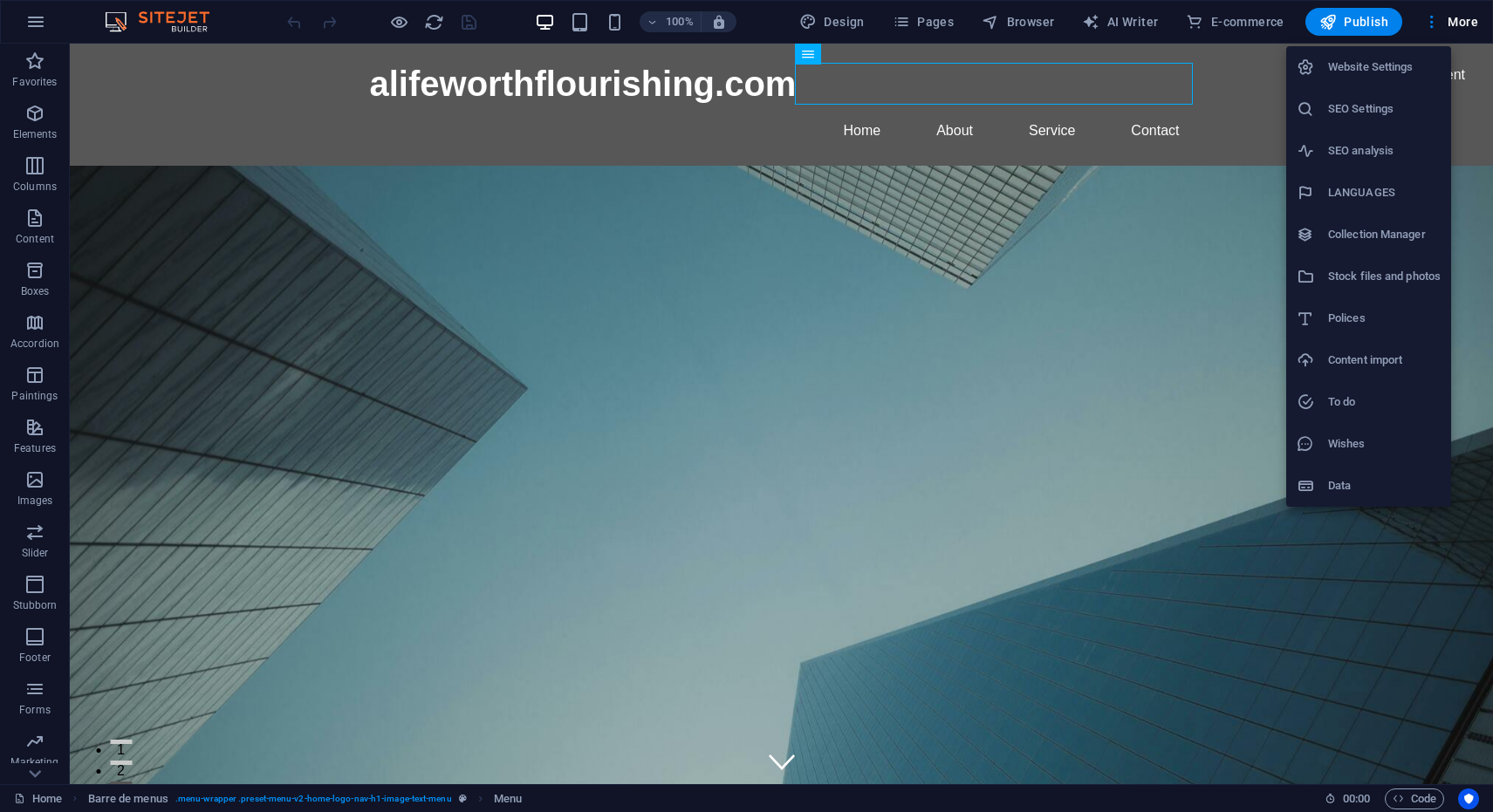 click at bounding box center [746, 406] 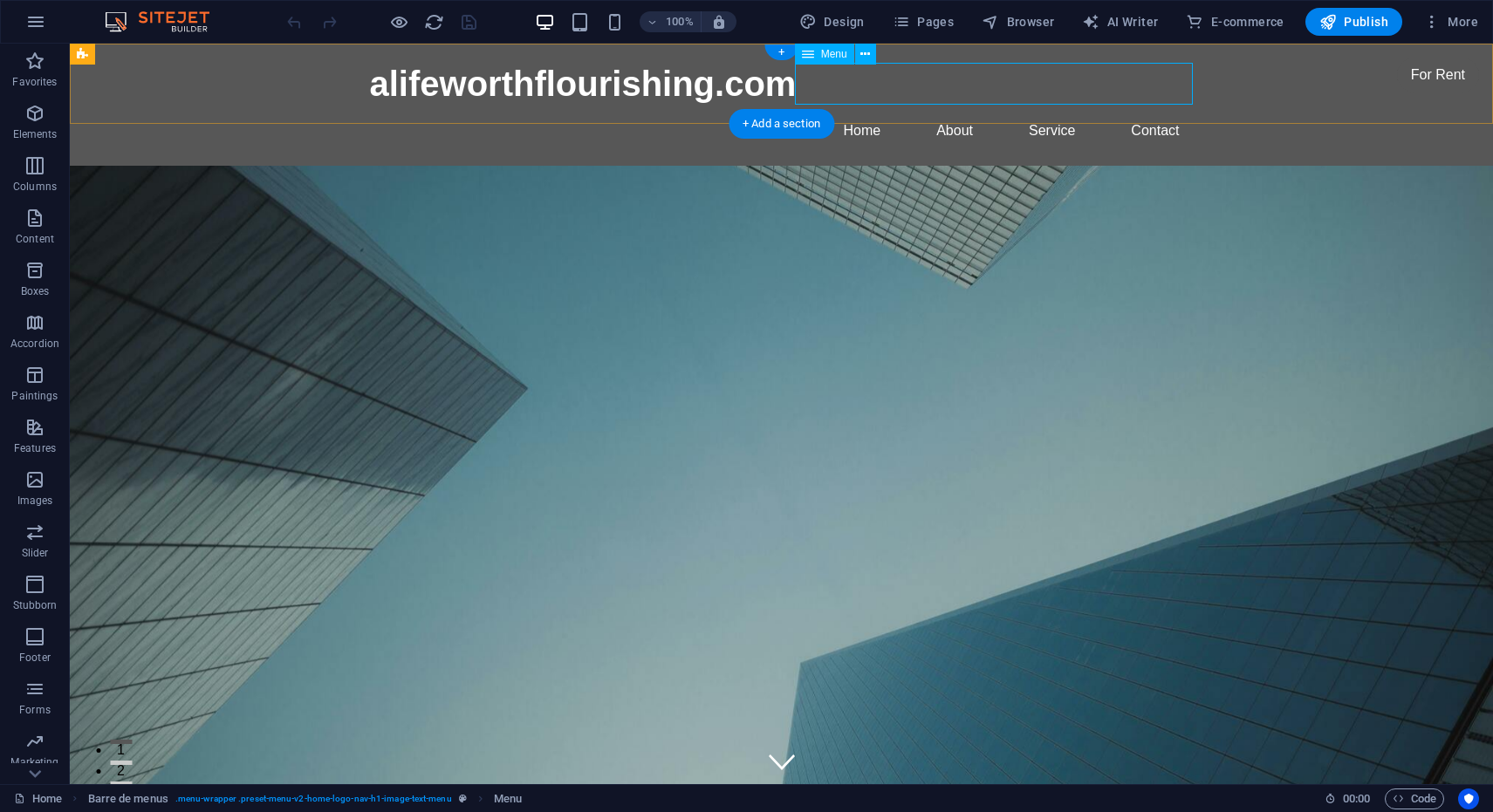 click on "Home About Service Contact" at bounding box center [782, 131] 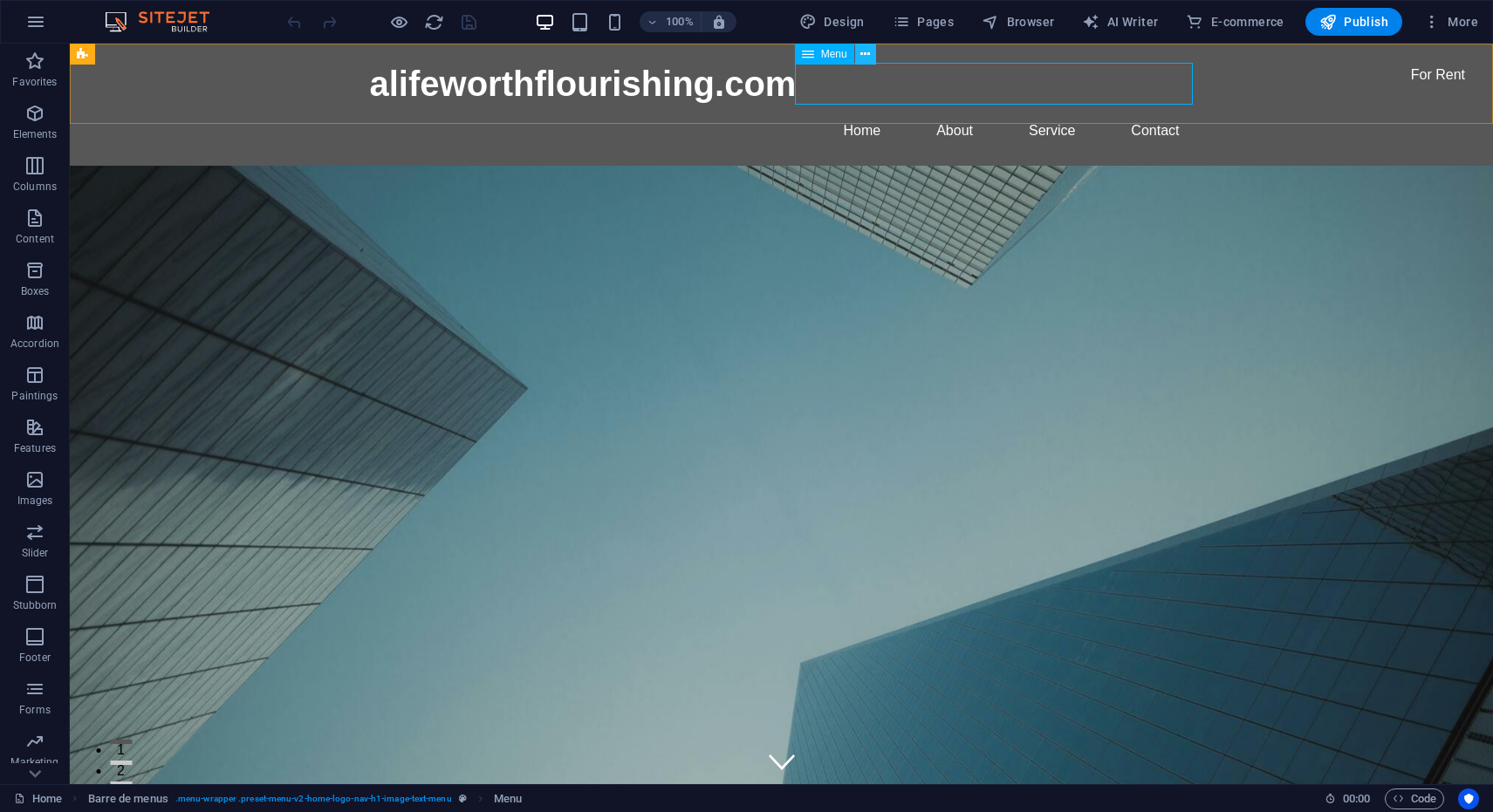 click at bounding box center [865, 54] 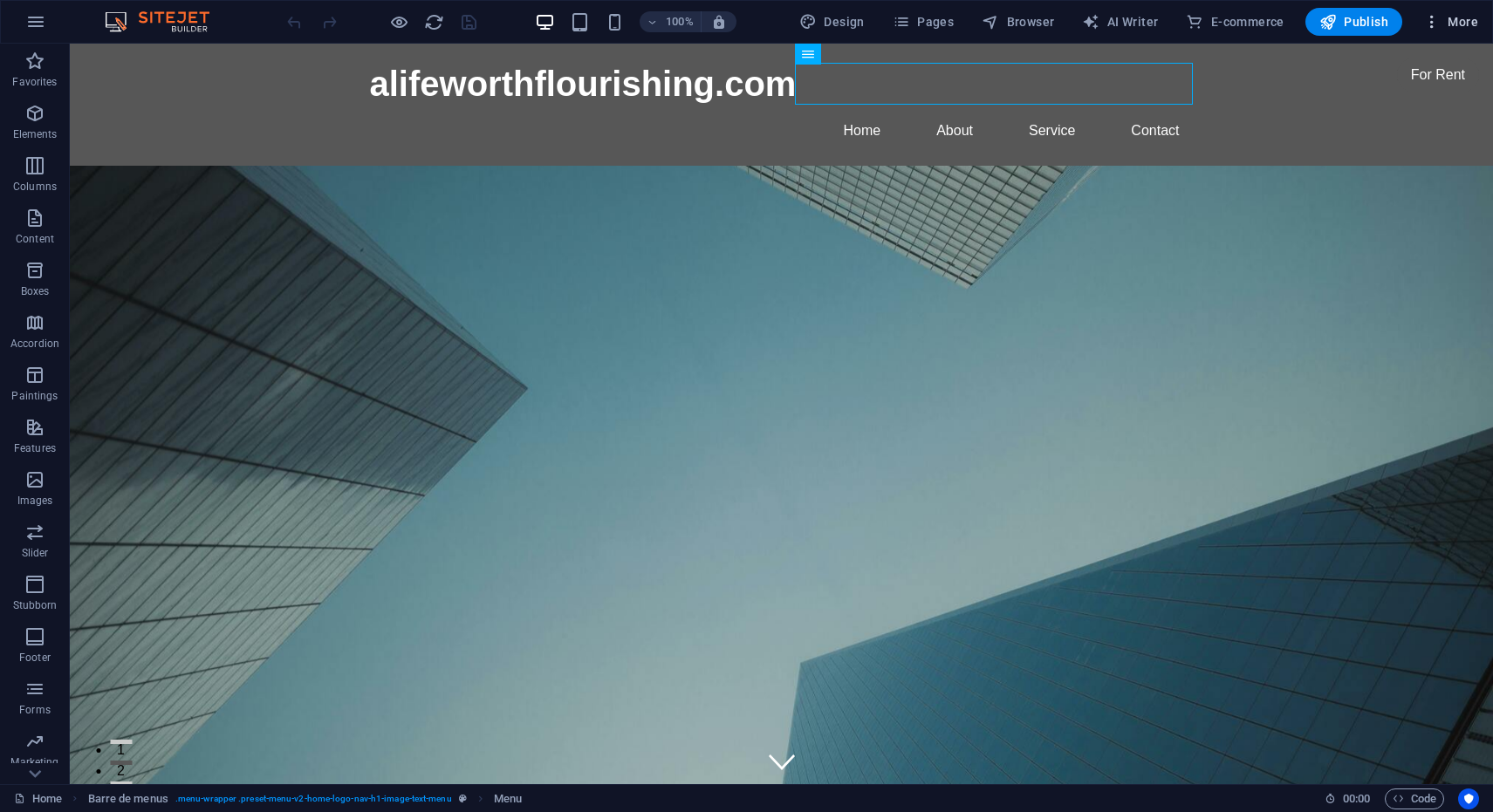 click at bounding box center [1432, 22] 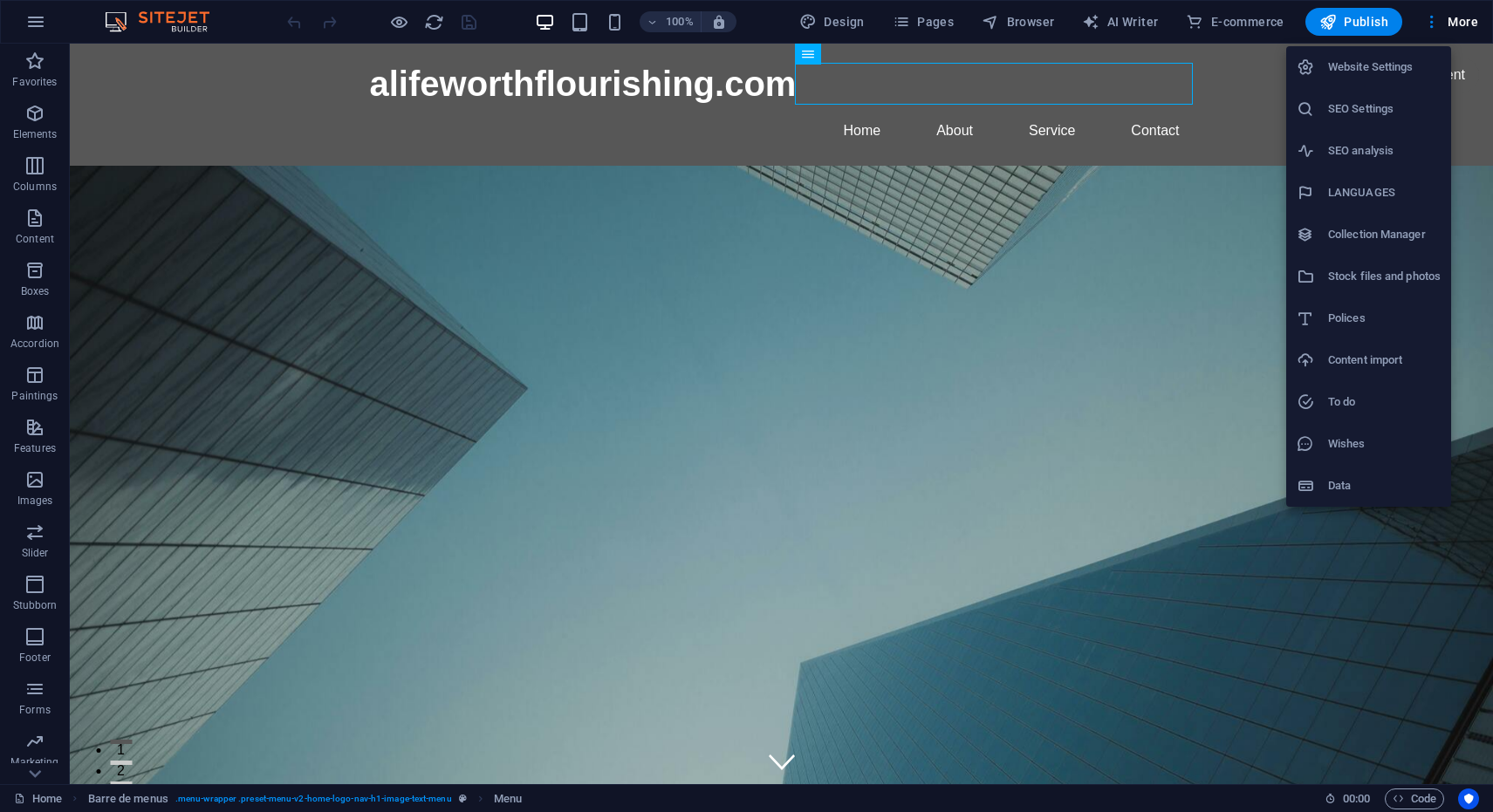 click at bounding box center (746, 406) 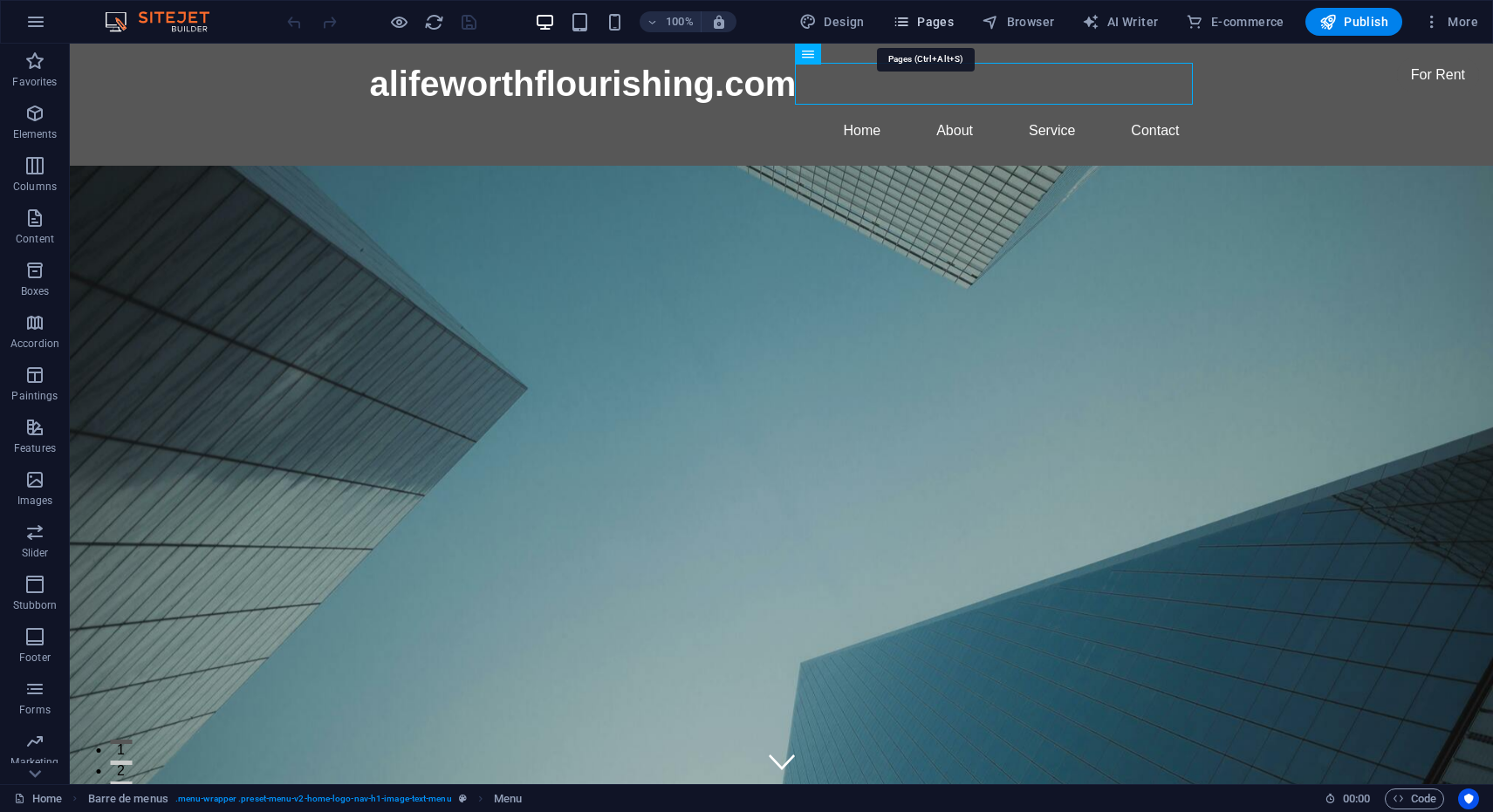click at bounding box center (901, 22) 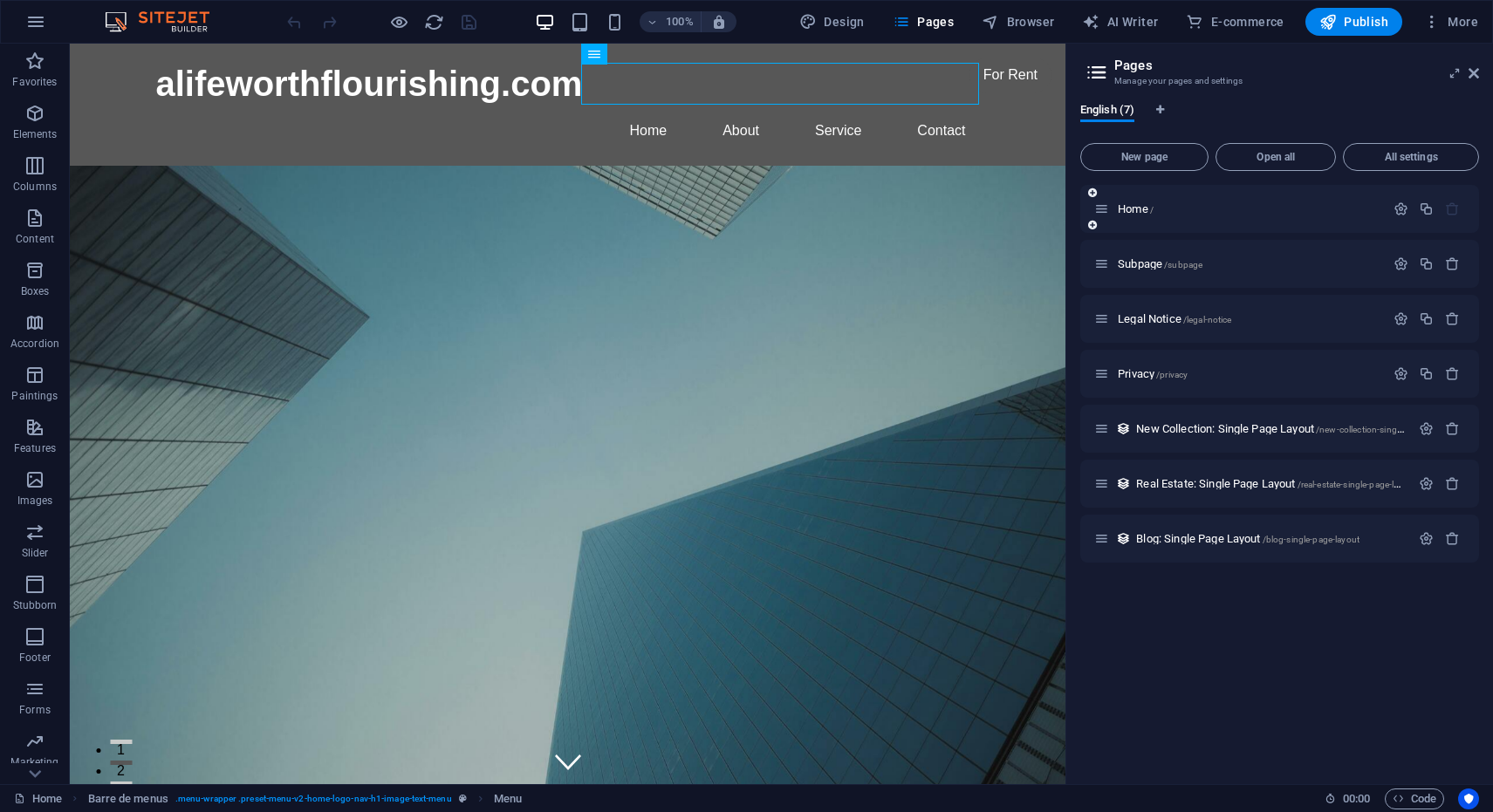 click at bounding box center (1092, 193) 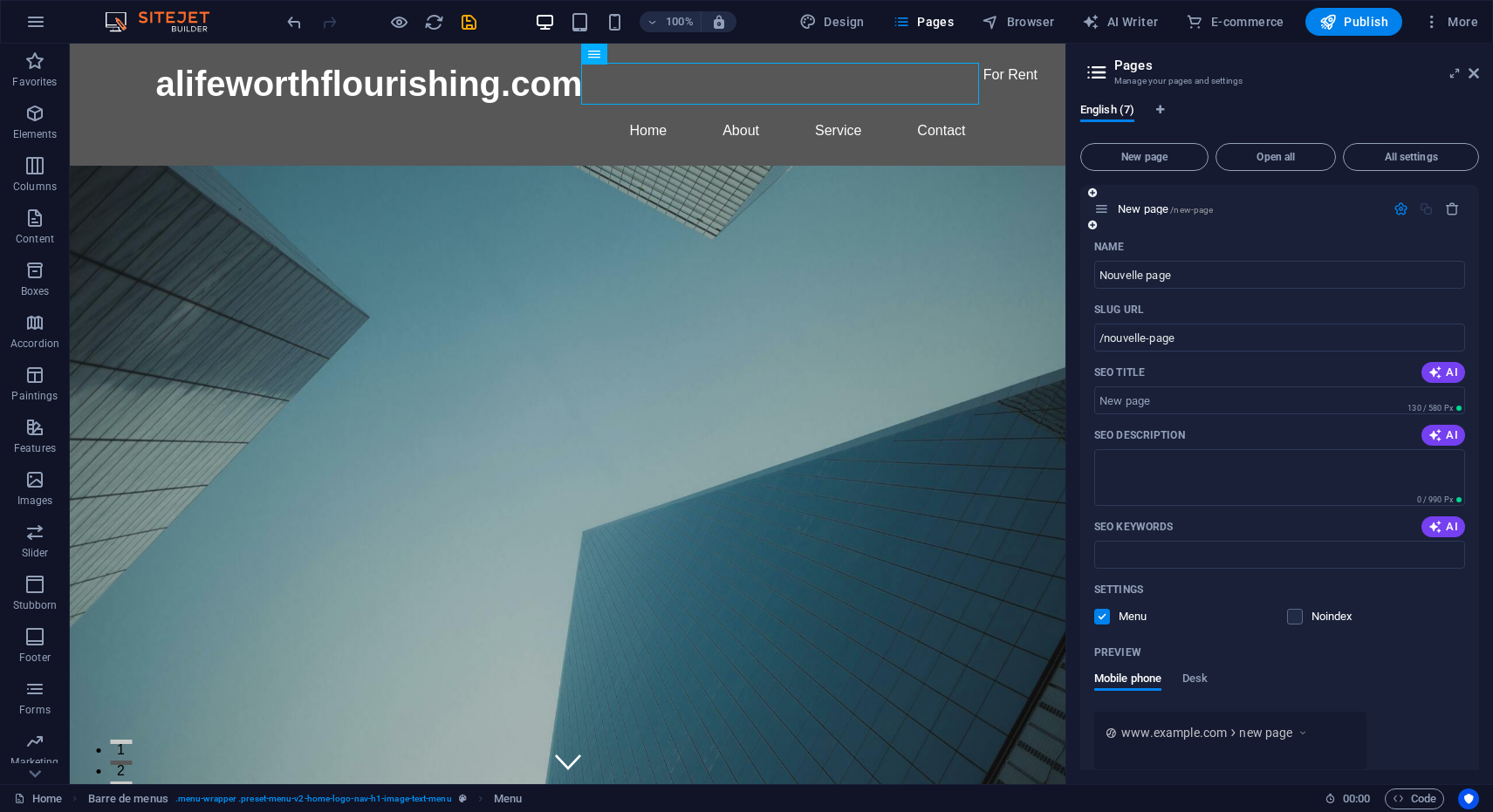 click at bounding box center [1092, 193] 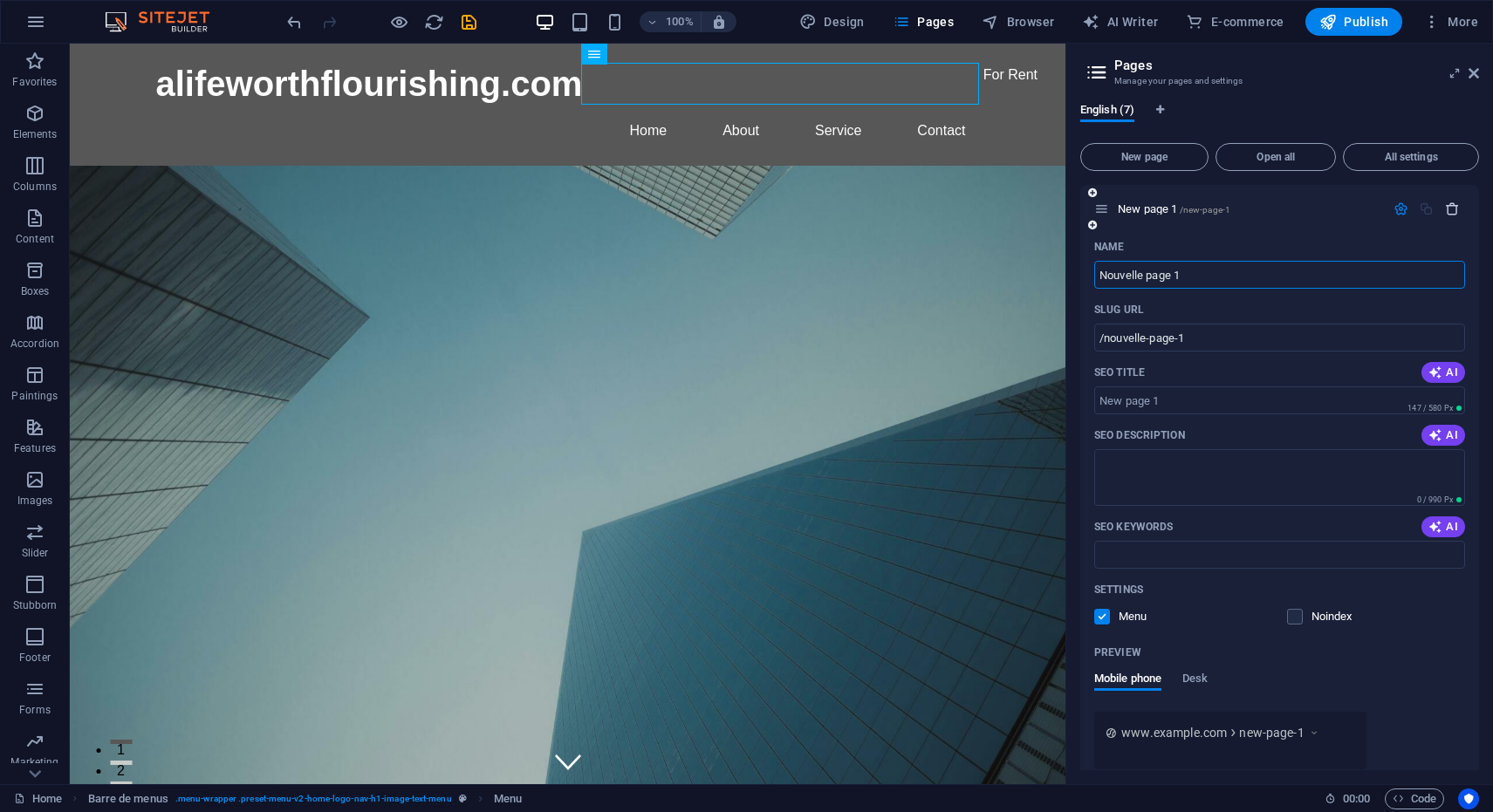 click at bounding box center (1452, 208) 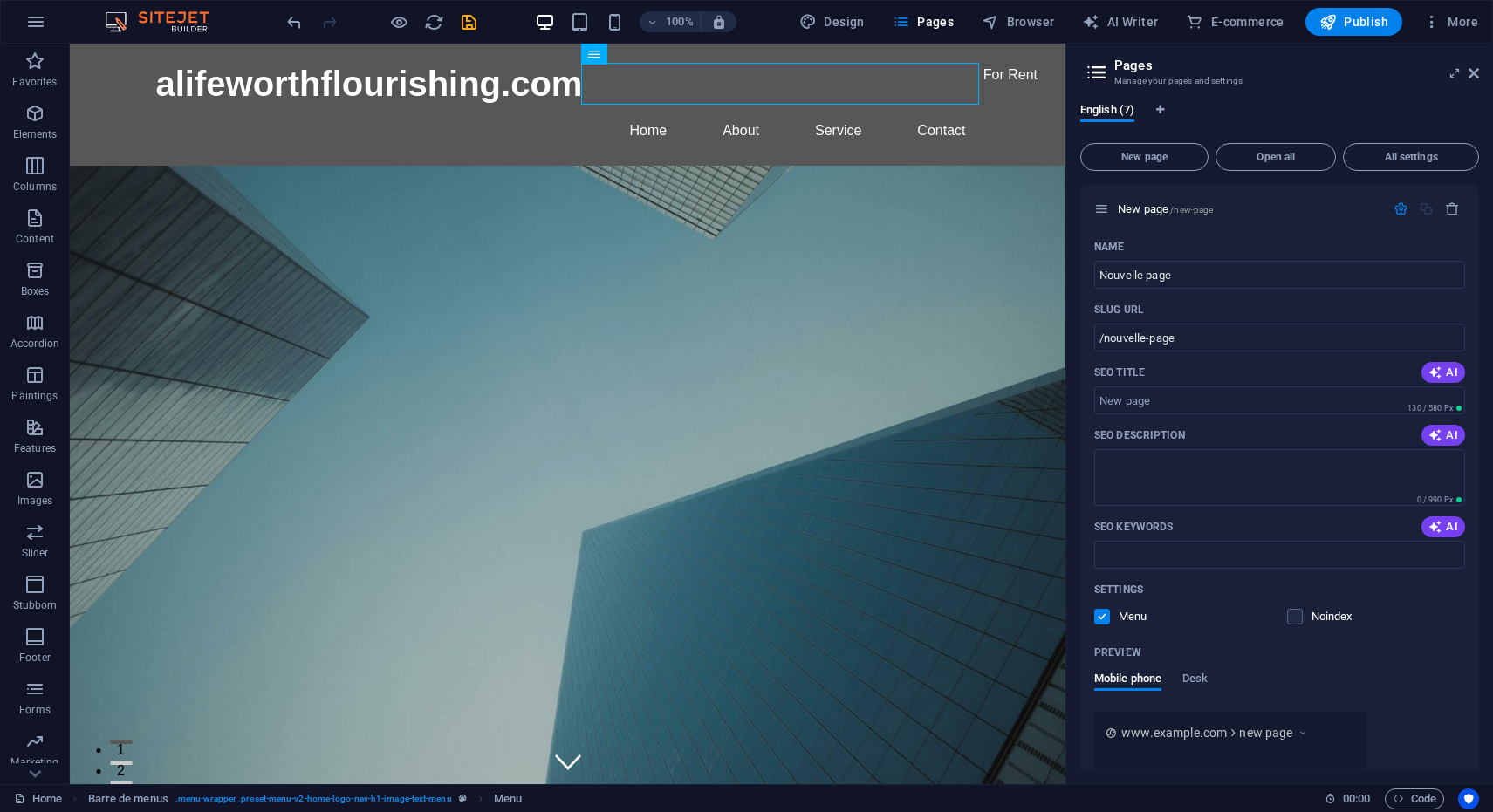click at bounding box center (1452, 208) 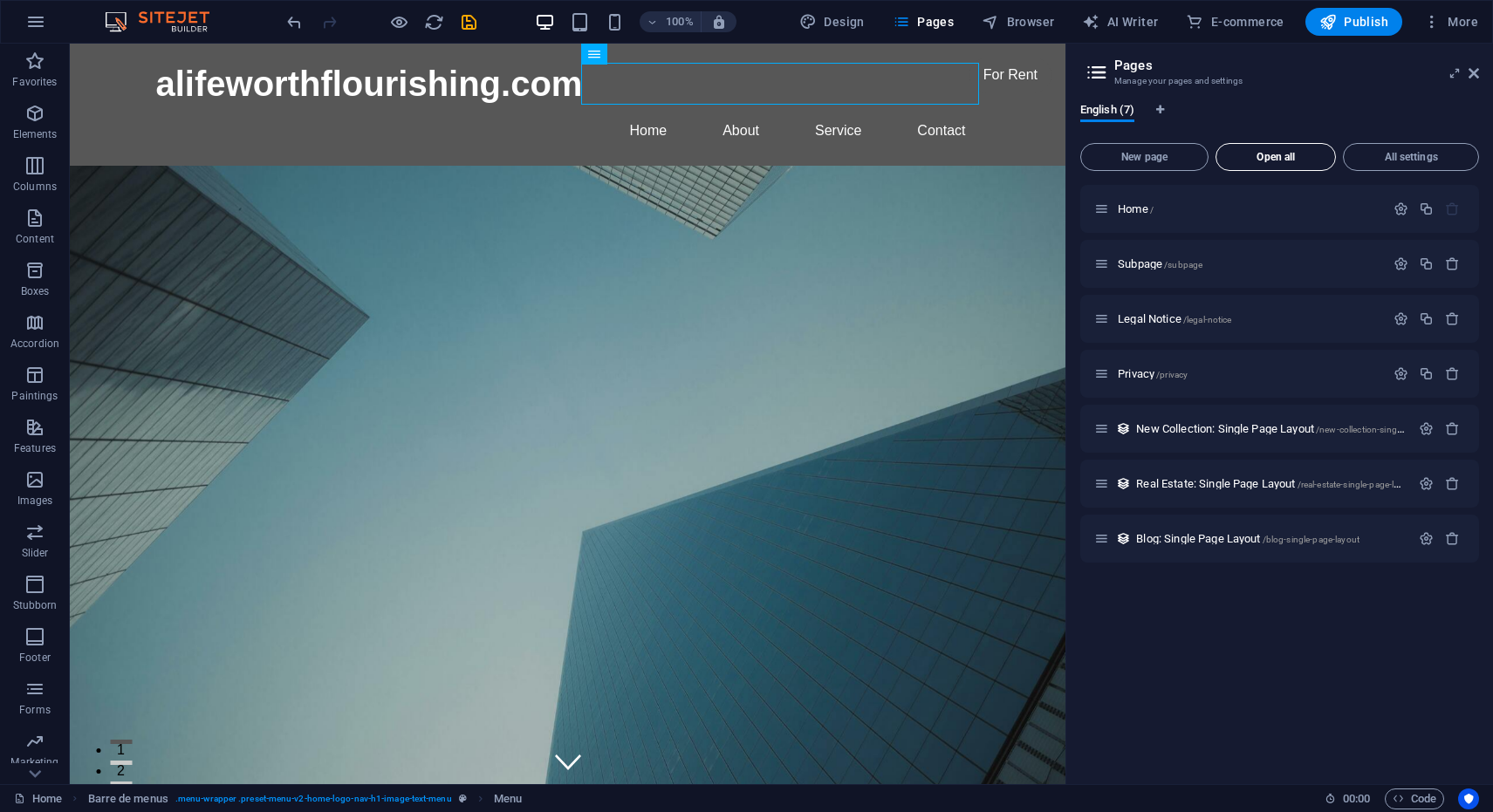 click on "Open all" at bounding box center [1276, 157] 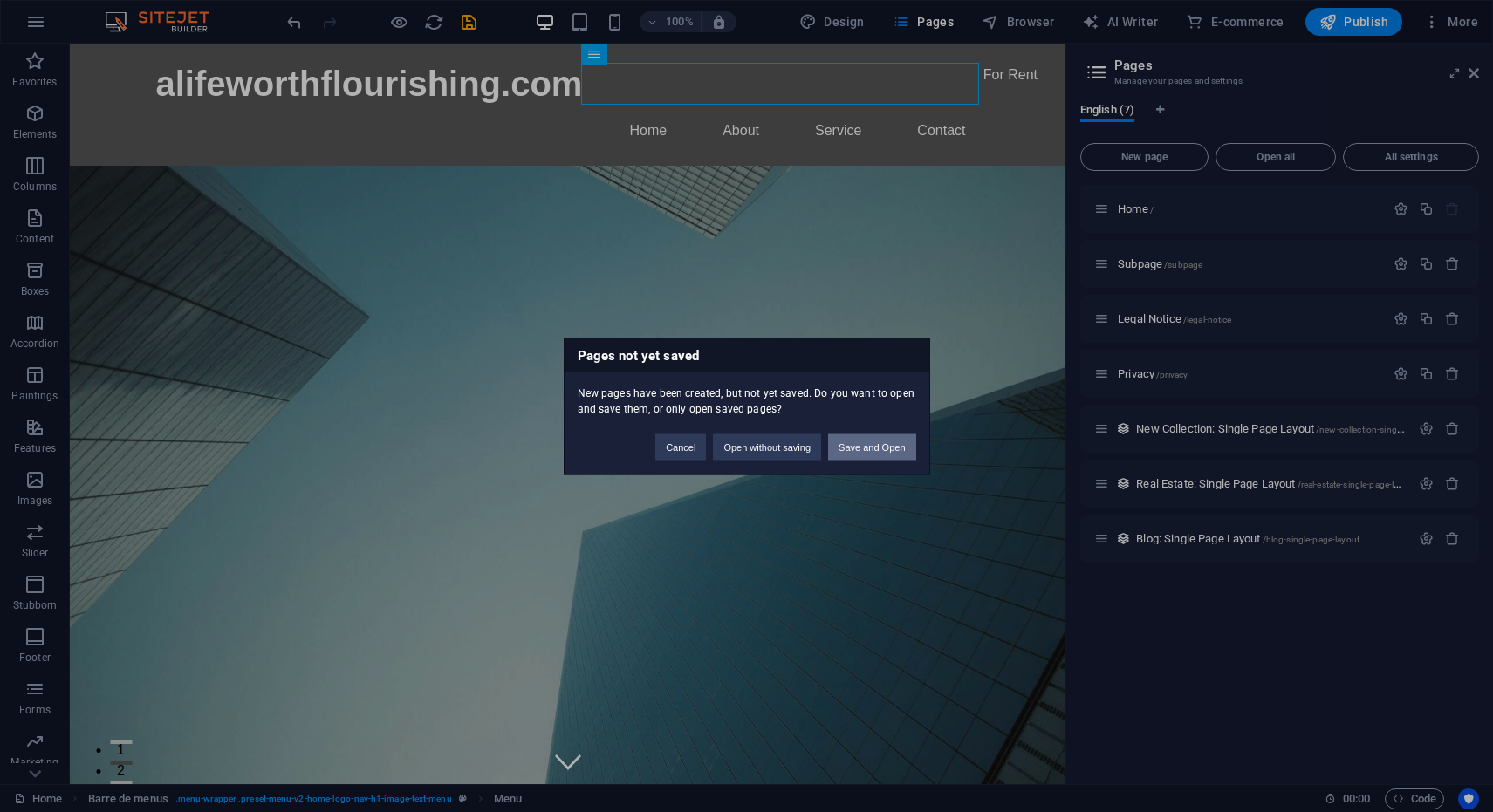 click on "Save and Open" at bounding box center [872, 447] 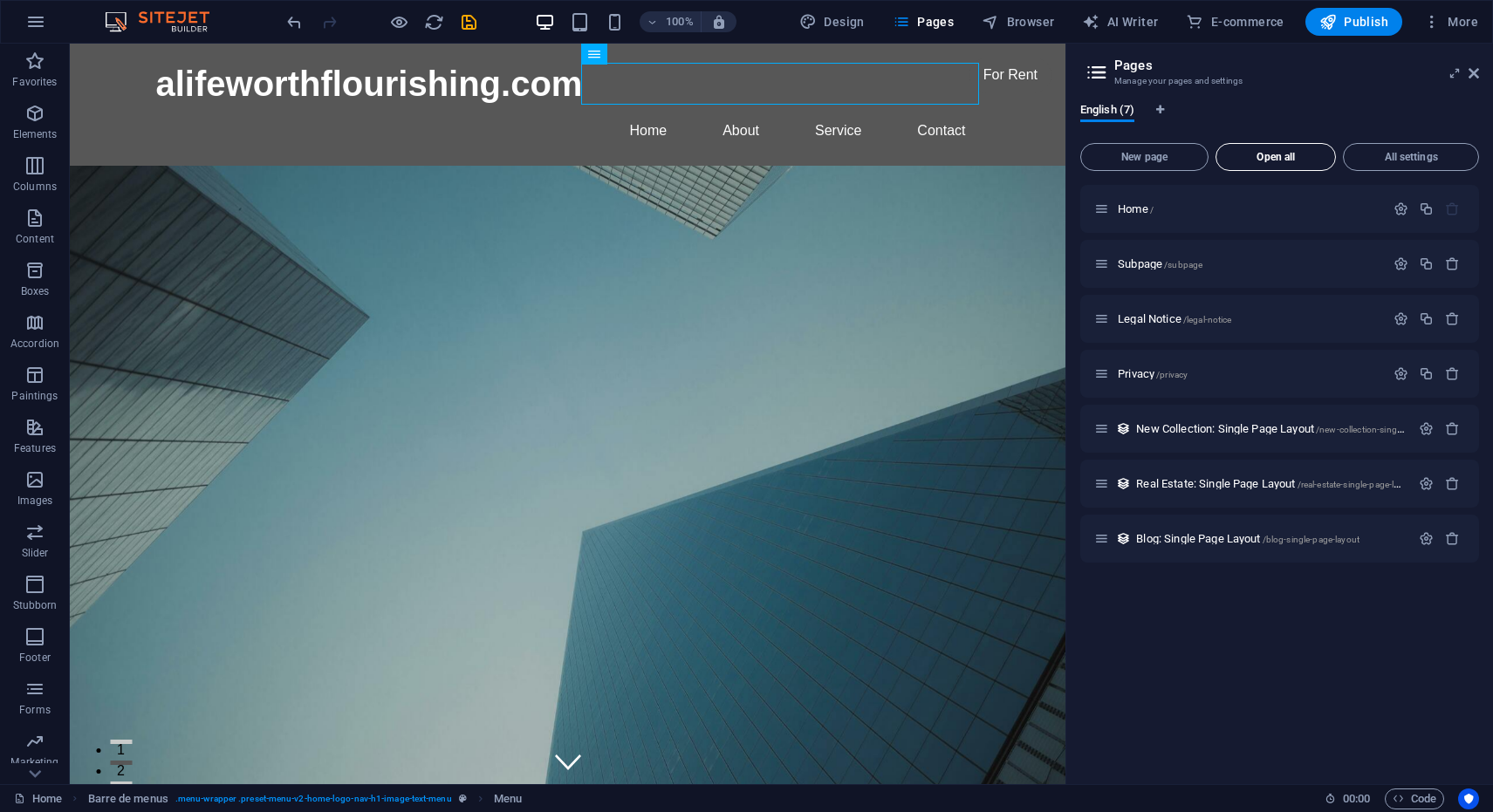 click on "Open all" at bounding box center (1276, 157) 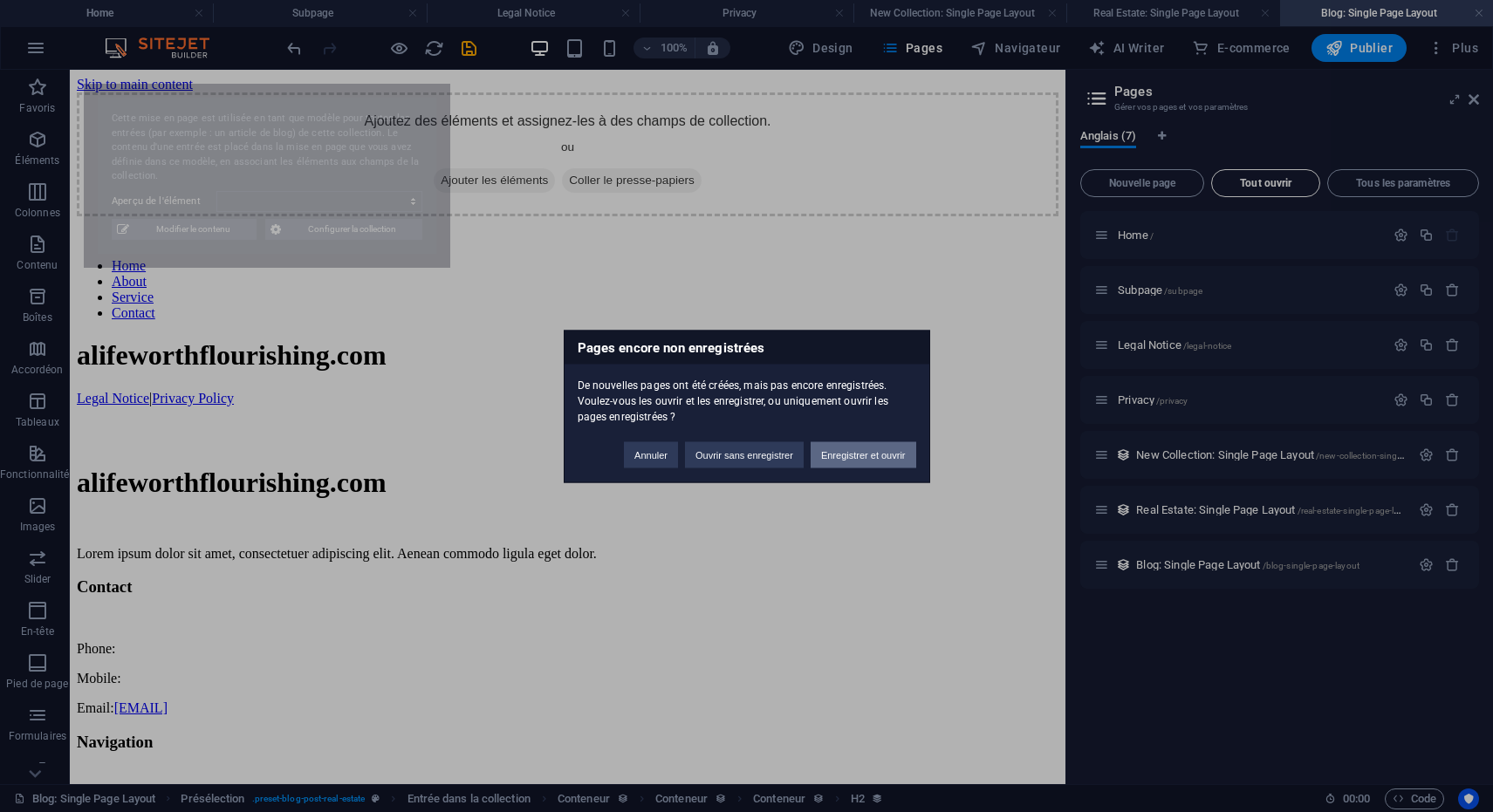 scroll, scrollTop: 0, scrollLeft: 0, axis: both 